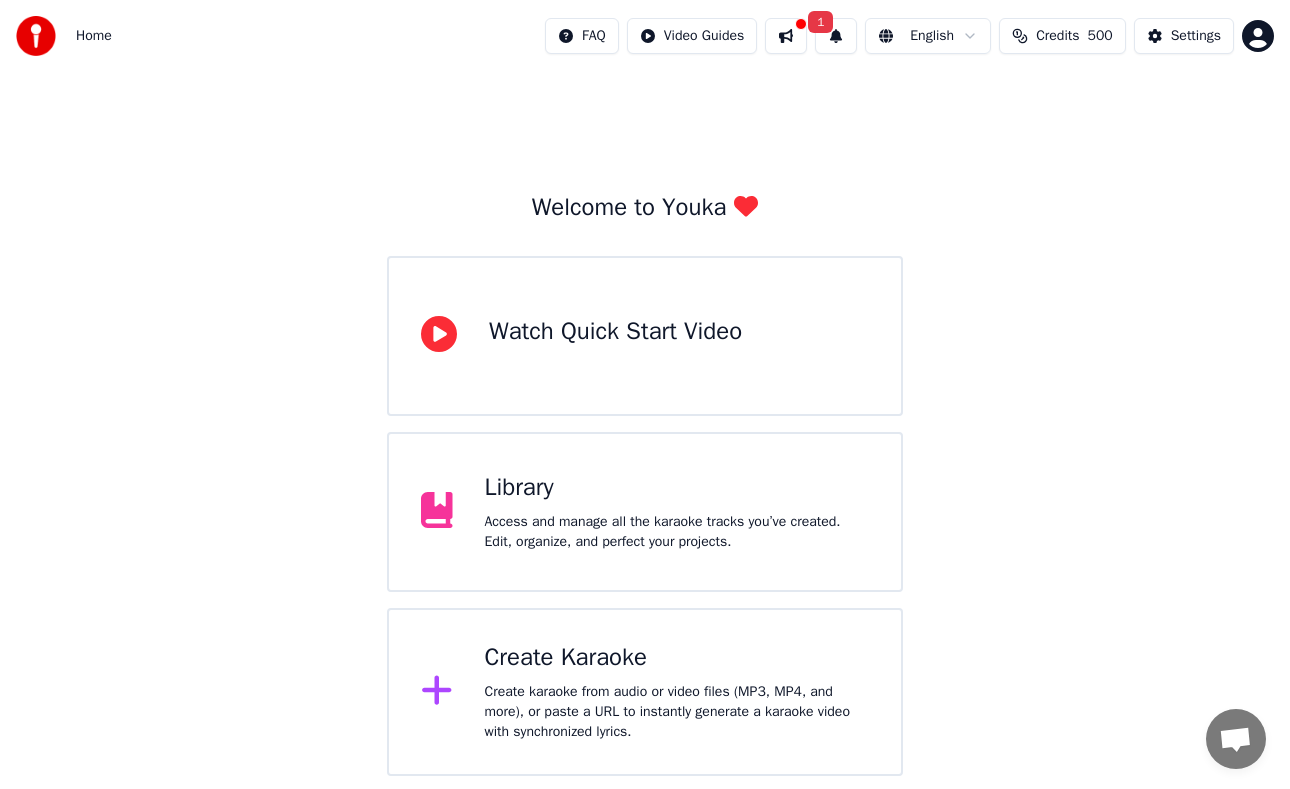 scroll, scrollTop: 0, scrollLeft: 0, axis: both 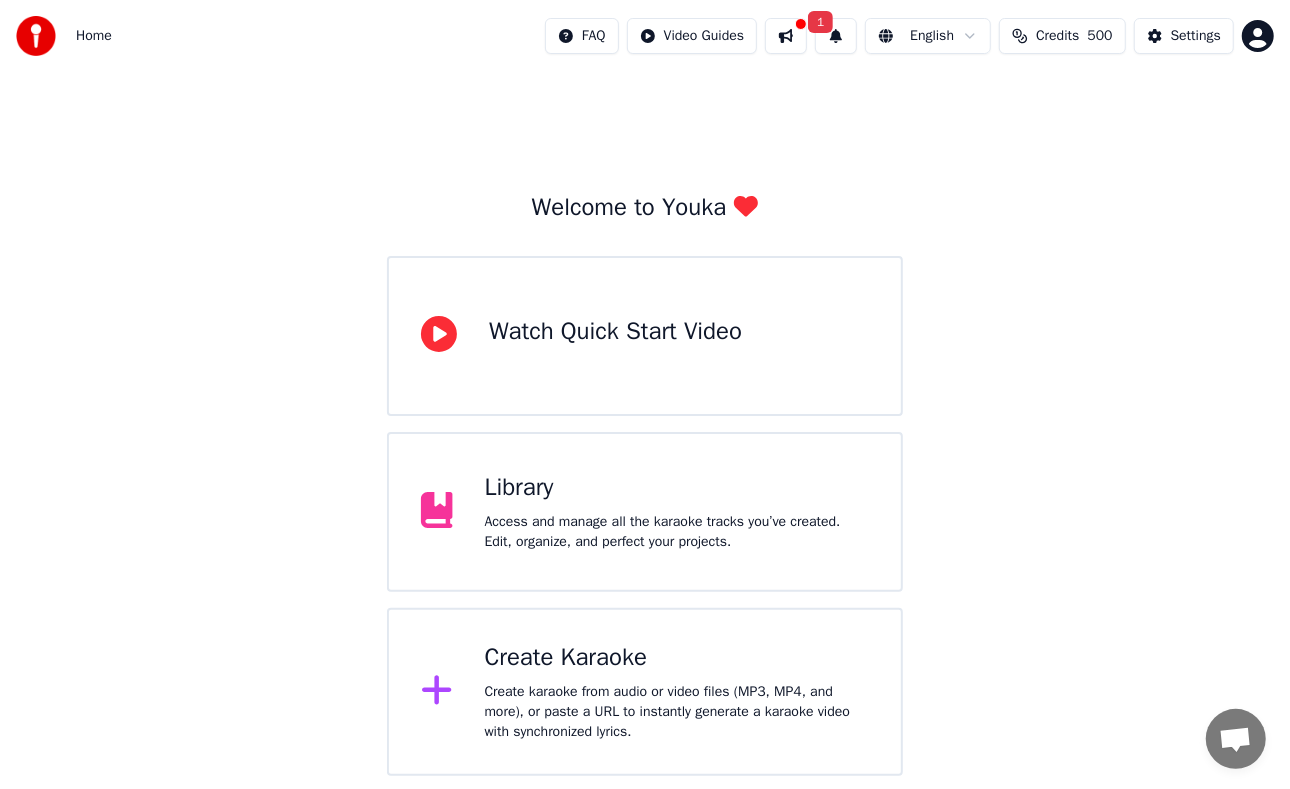 click on "Create Karaoke Create karaoke from audio or video files (MP3, MP4, and more), or paste a URL to instantly generate a karaoke video with synchronized lyrics." at bounding box center [645, 692] 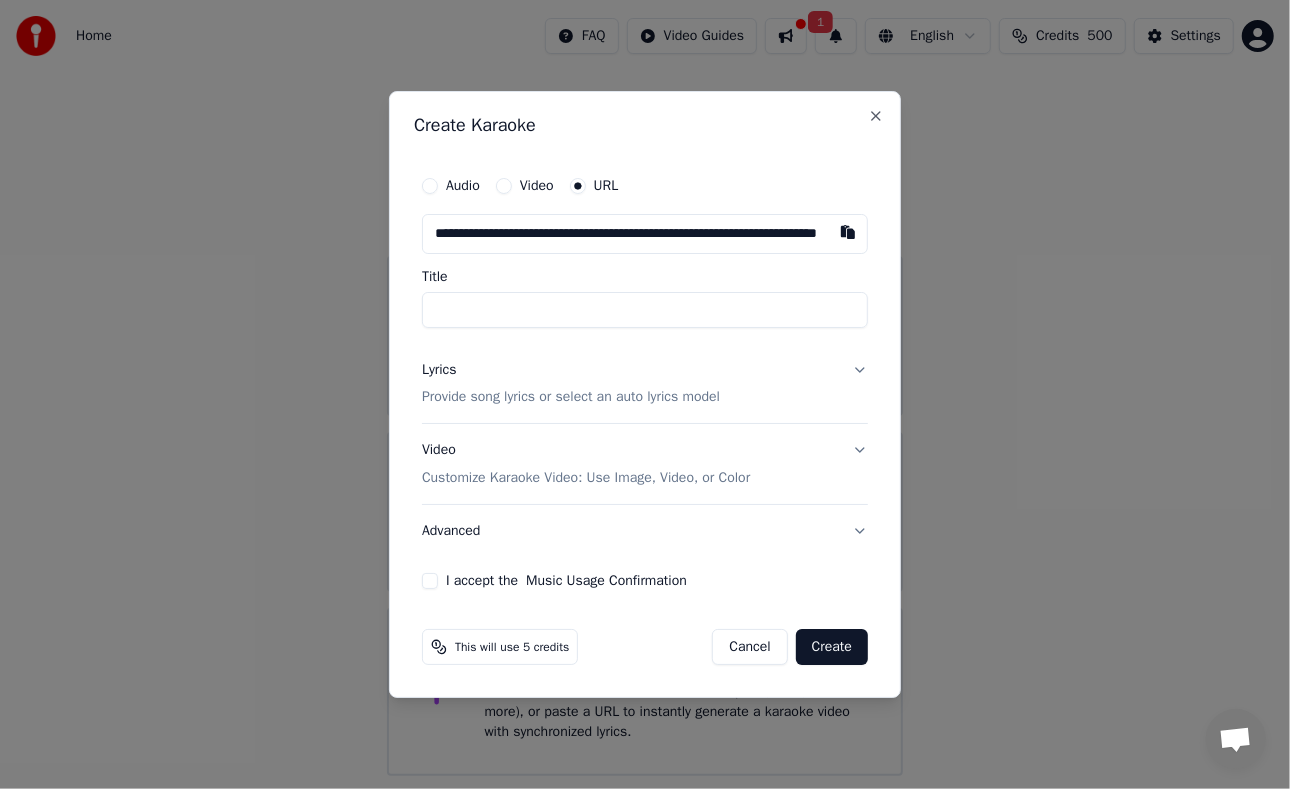 scroll, scrollTop: 0, scrollLeft: 114, axis: horizontal 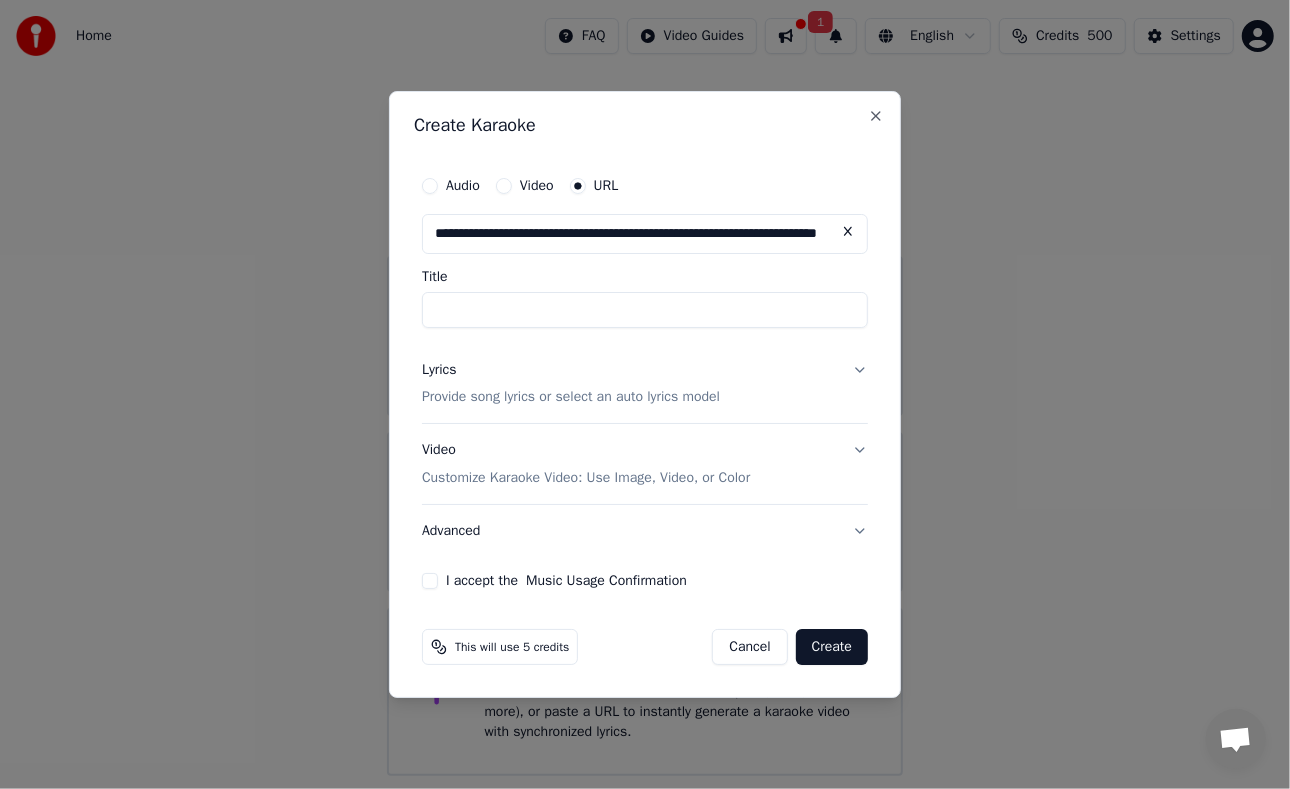 type on "**********" 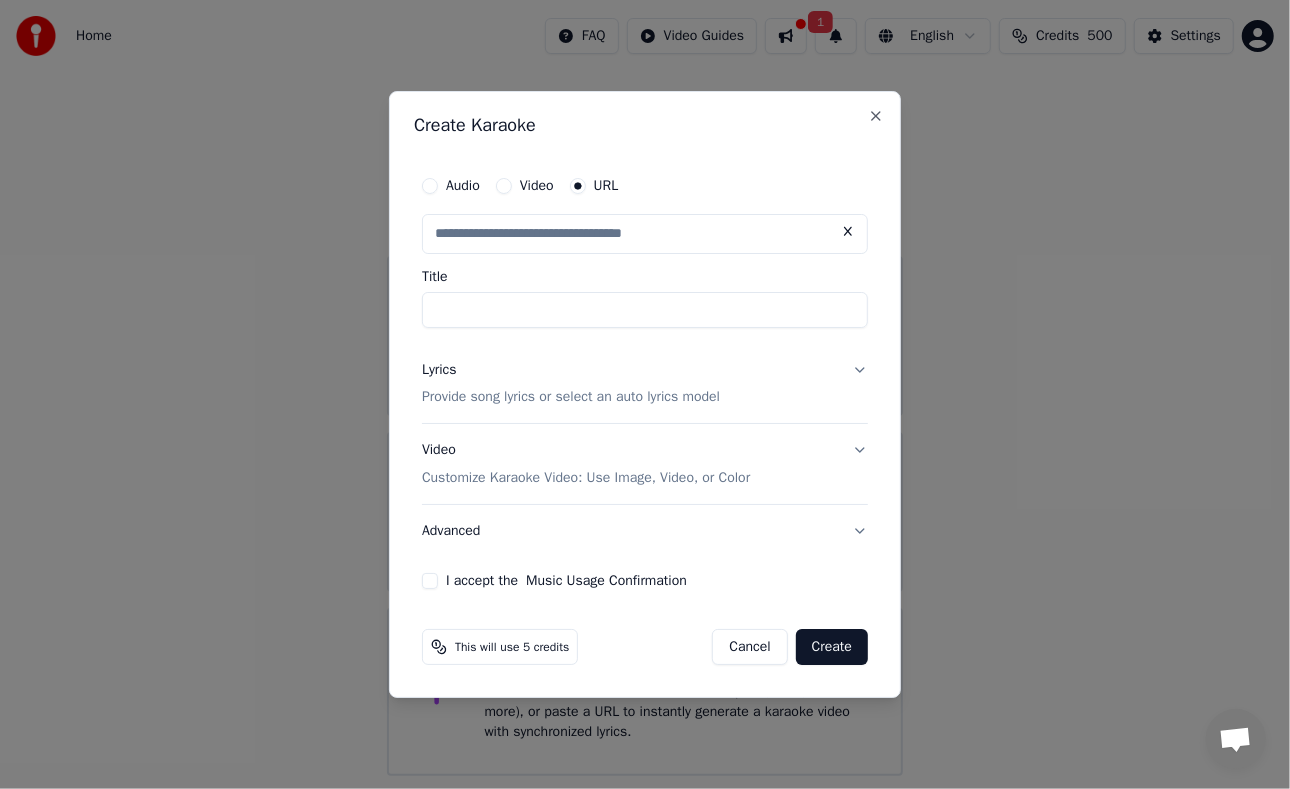 scroll, scrollTop: 0, scrollLeft: 0, axis: both 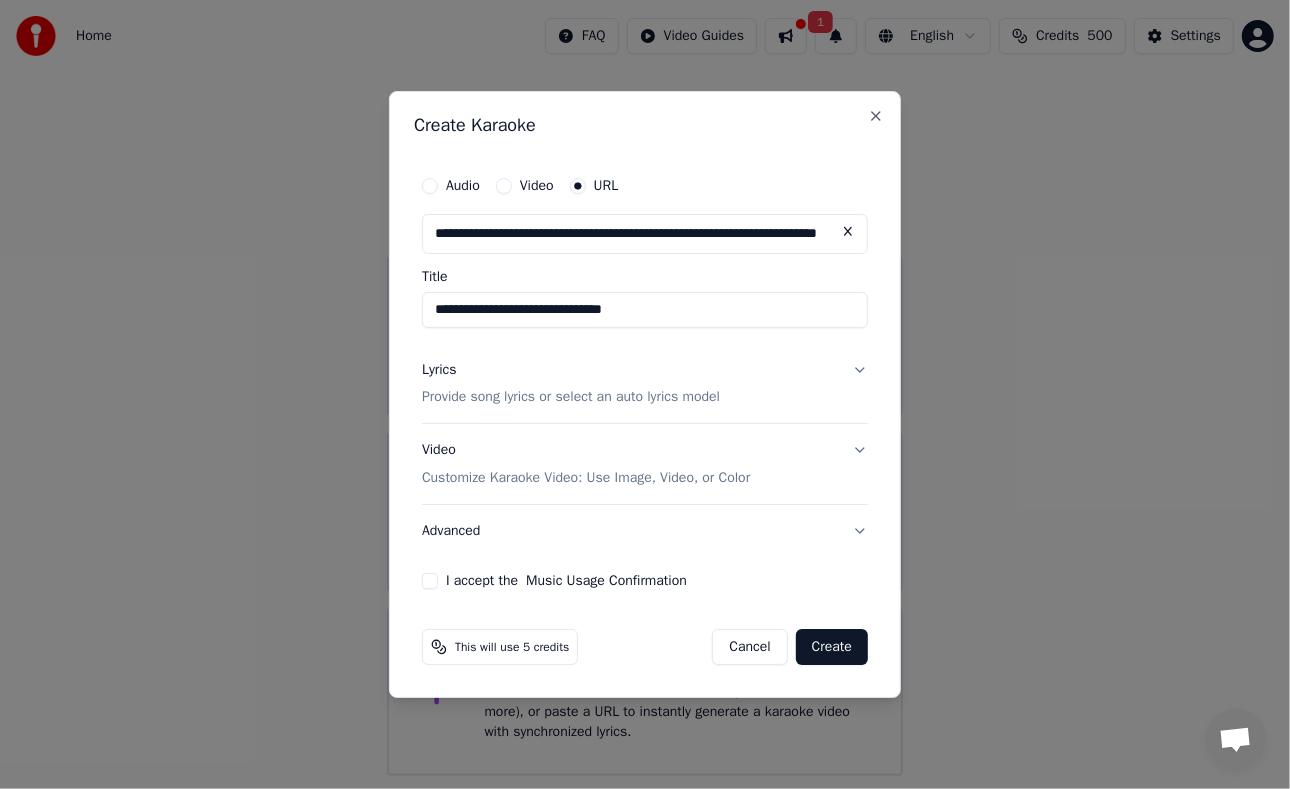 type on "**********" 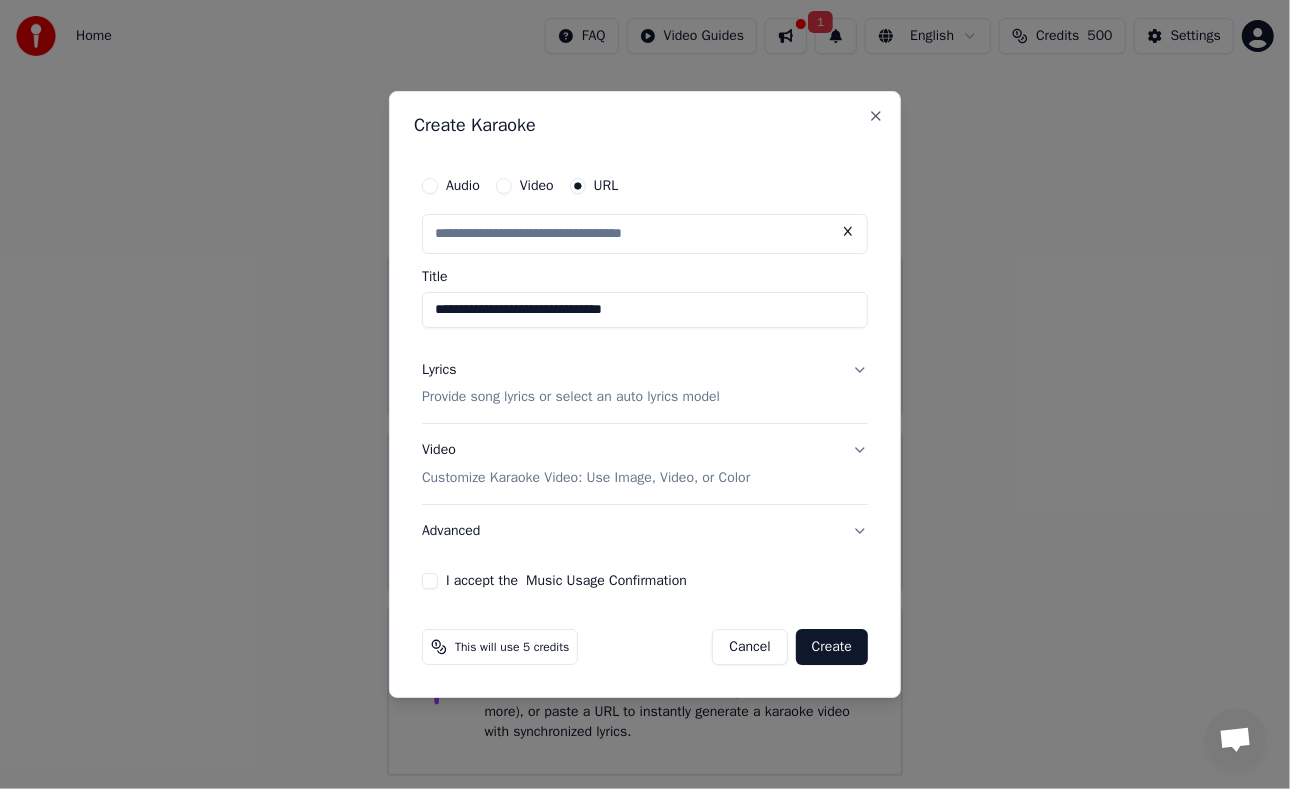 scroll, scrollTop: 0, scrollLeft: 0, axis: both 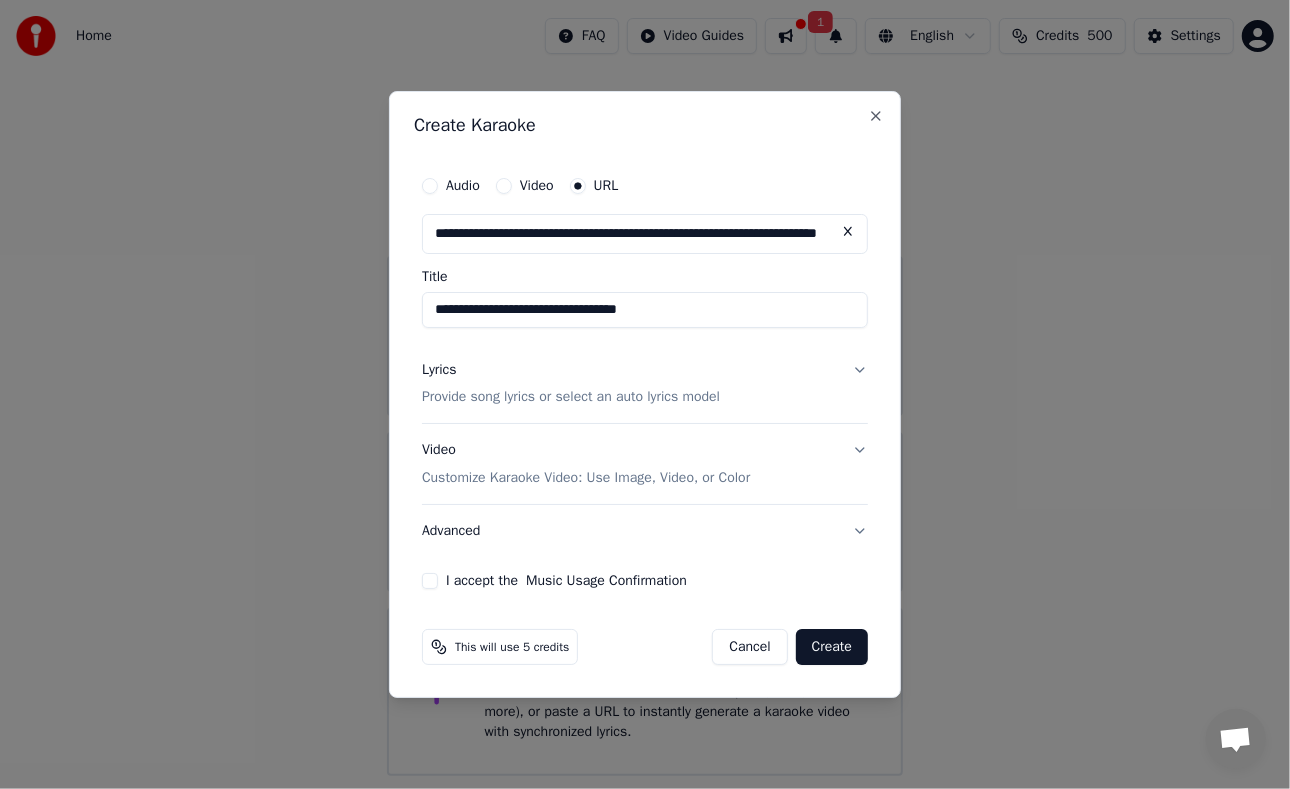 click on "**********" at bounding box center (645, 310) 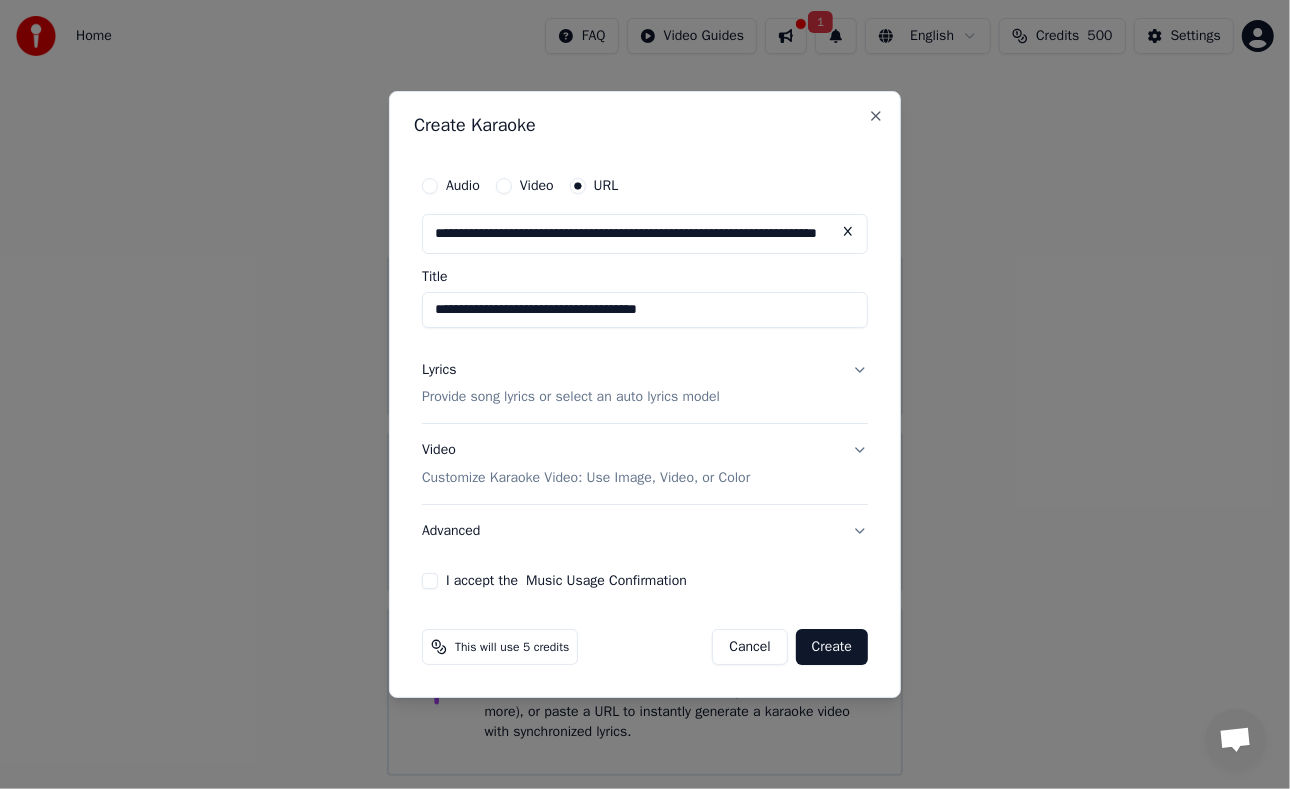 type on "**********" 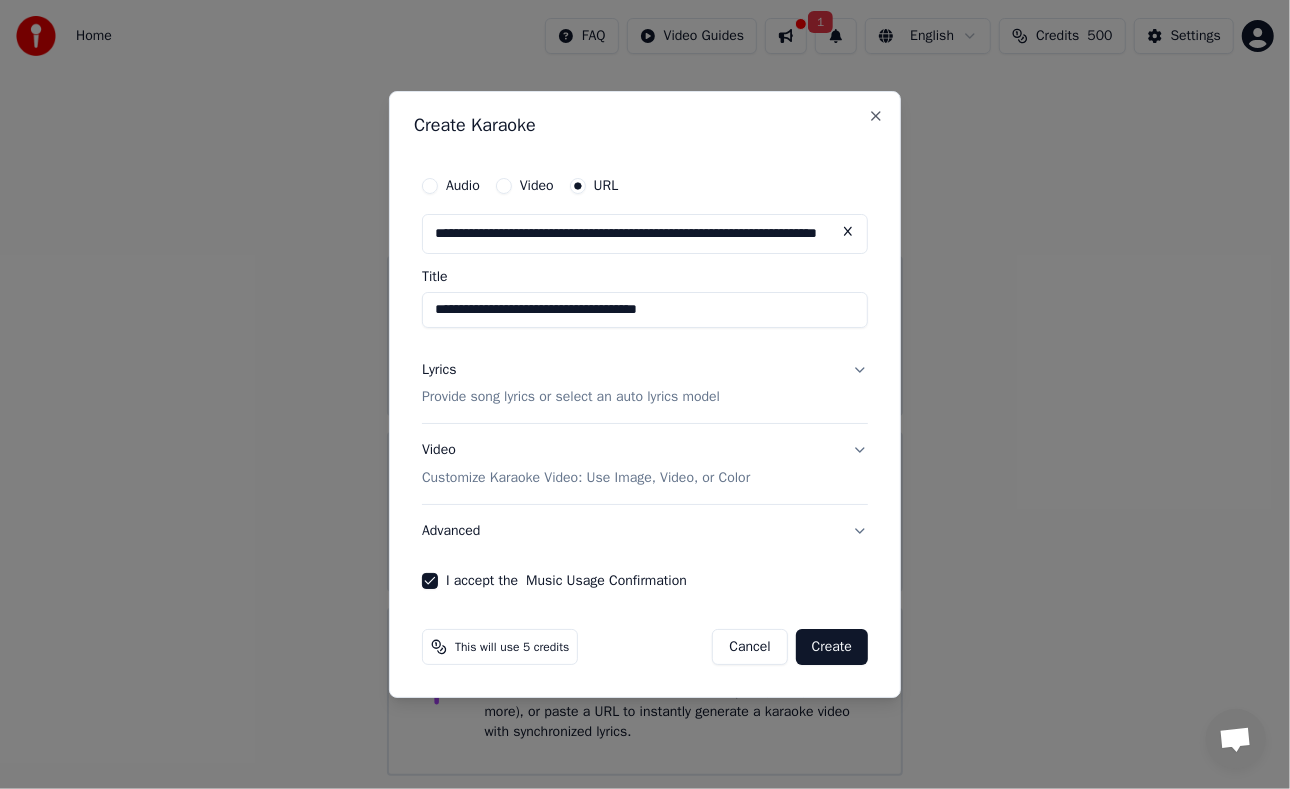 click on "Lyrics Provide song lyrics or select an auto lyrics model" at bounding box center (645, 384) 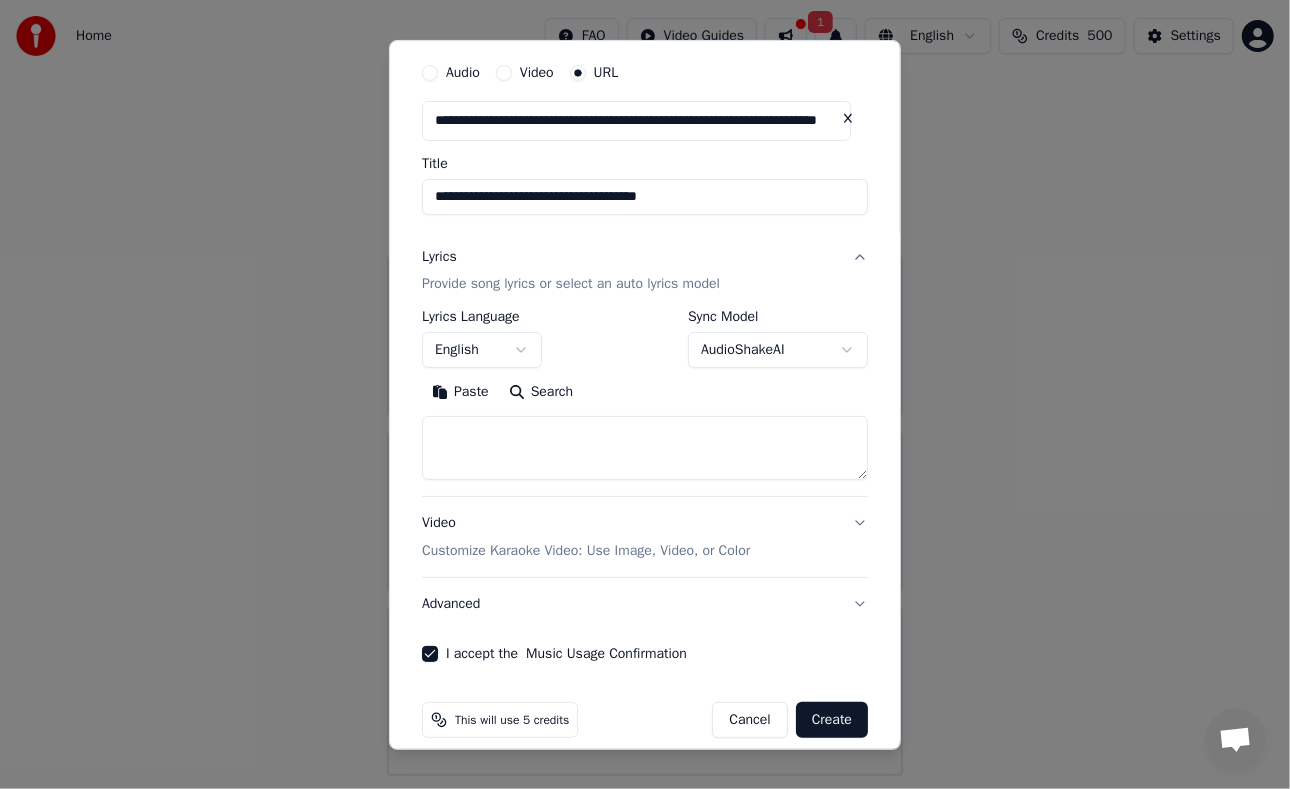 scroll, scrollTop: 83, scrollLeft: 0, axis: vertical 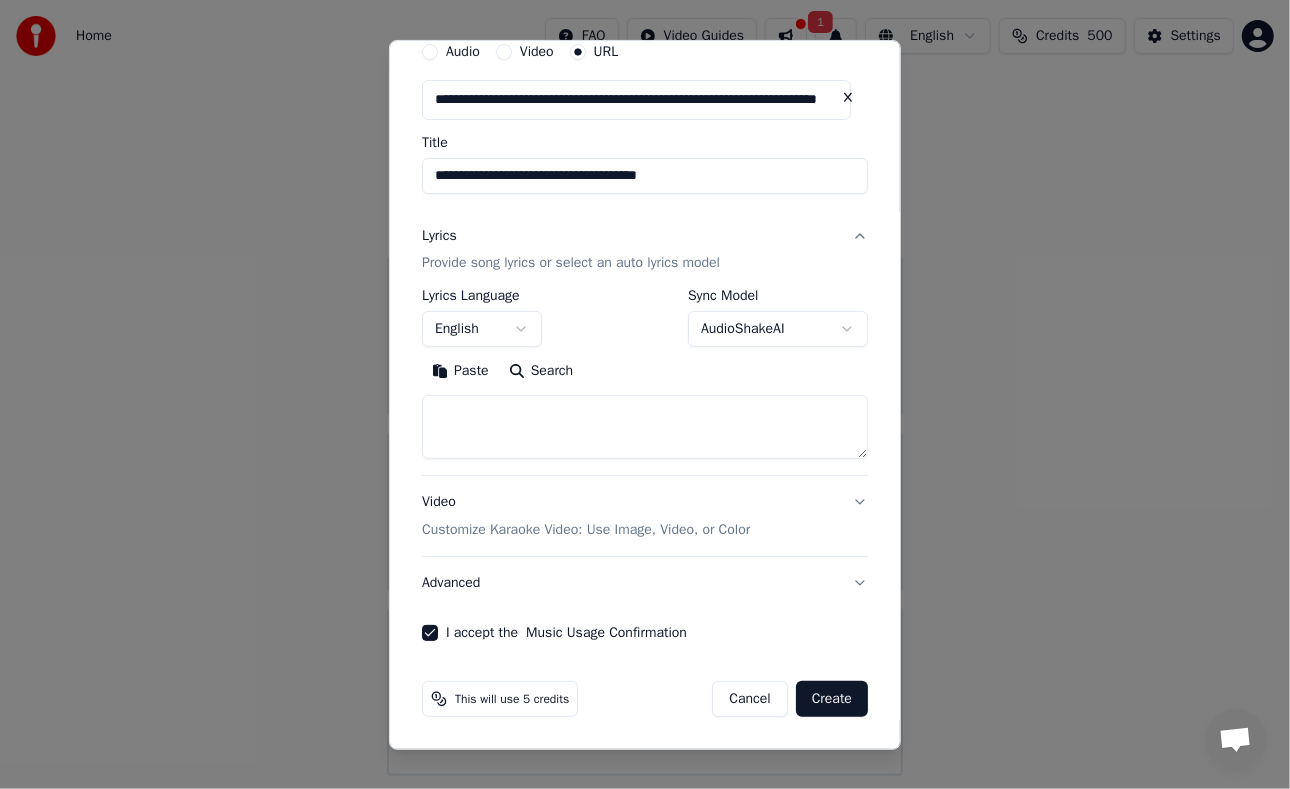 click on "Create" at bounding box center (832, 699) 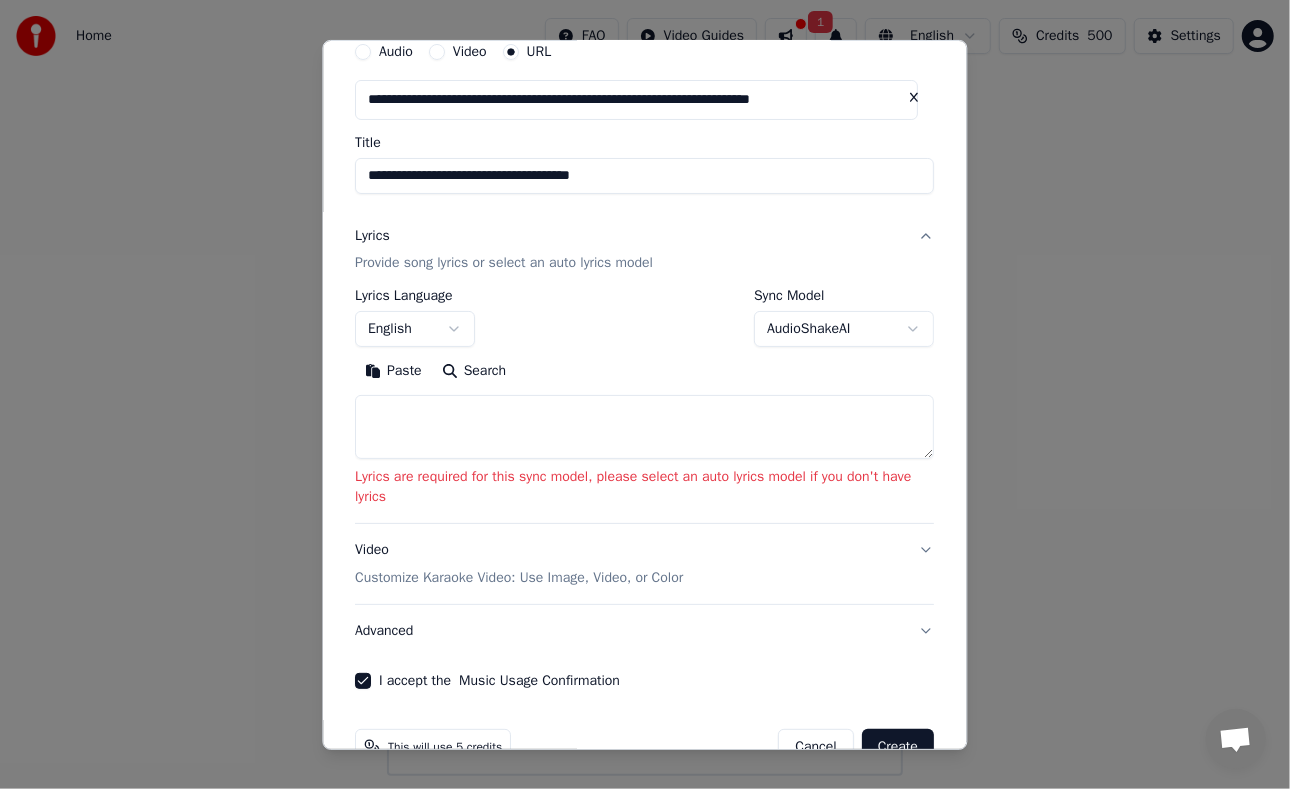 click on "**********" at bounding box center (645, 388) 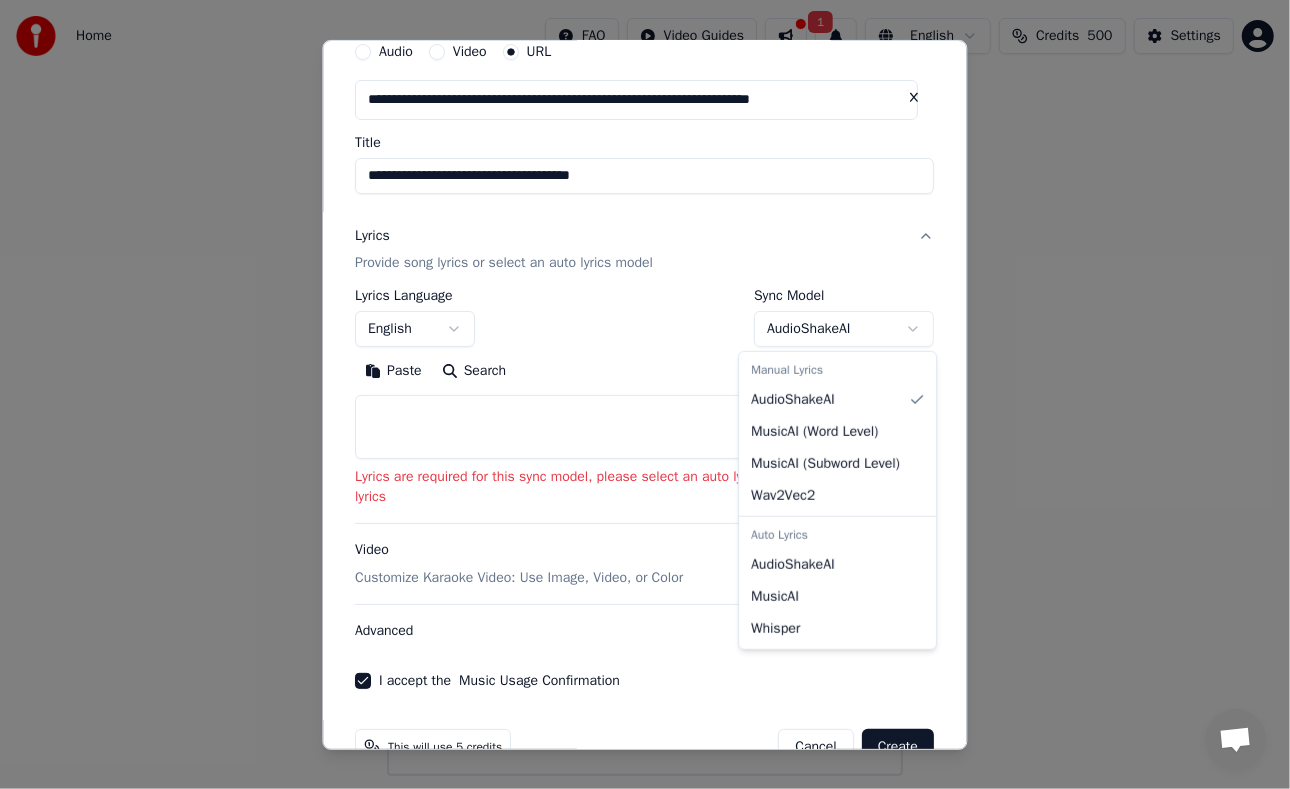 click on "**********" at bounding box center (645, 388) 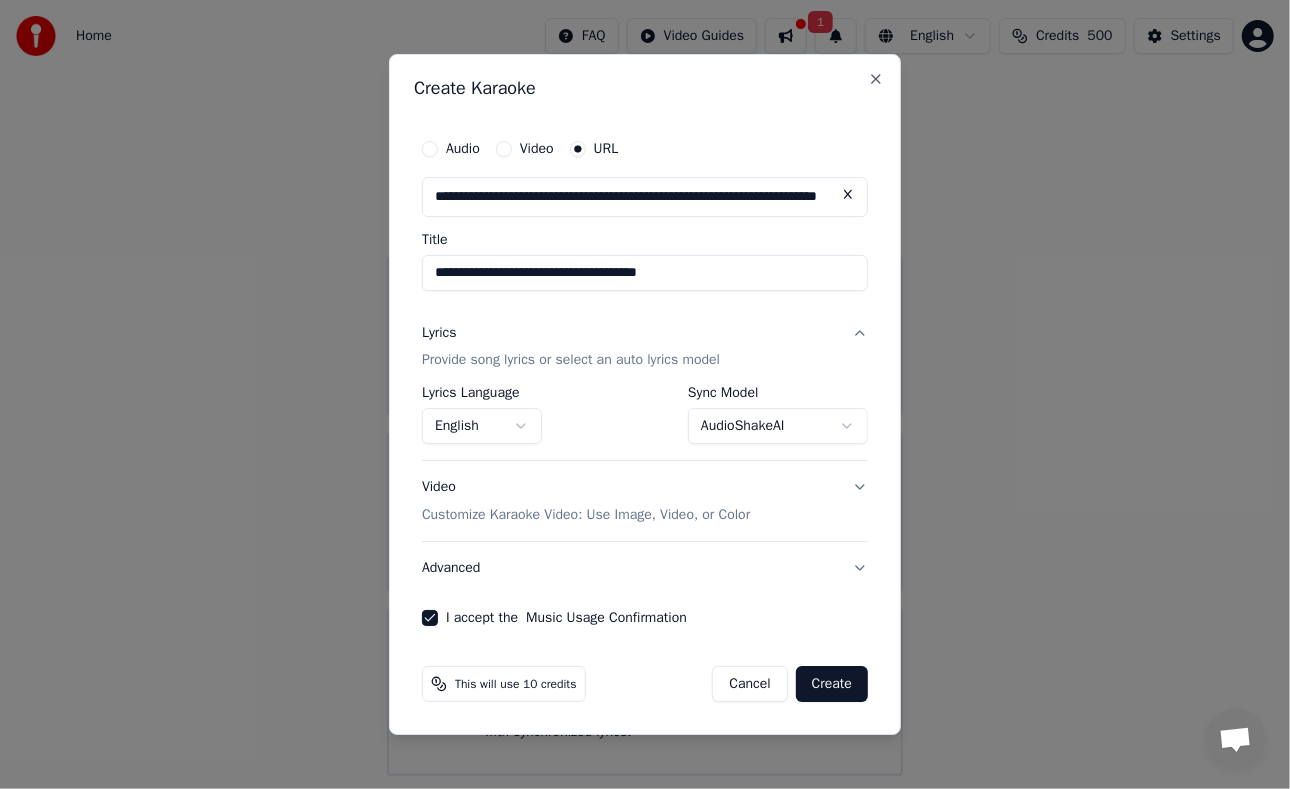 scroll, scrollTop: 0, scrollLeft: 0, axis: both 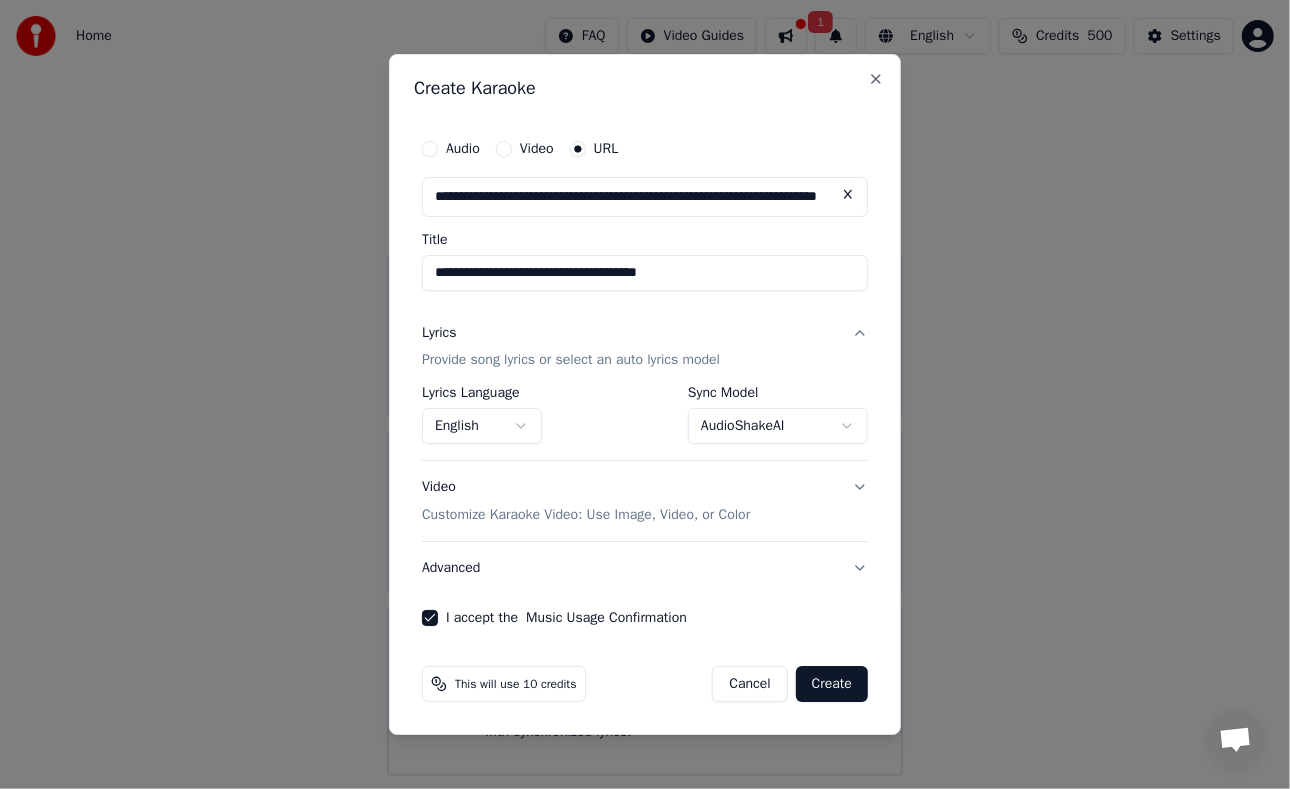click on "Create" at bounding box center (832, 684) 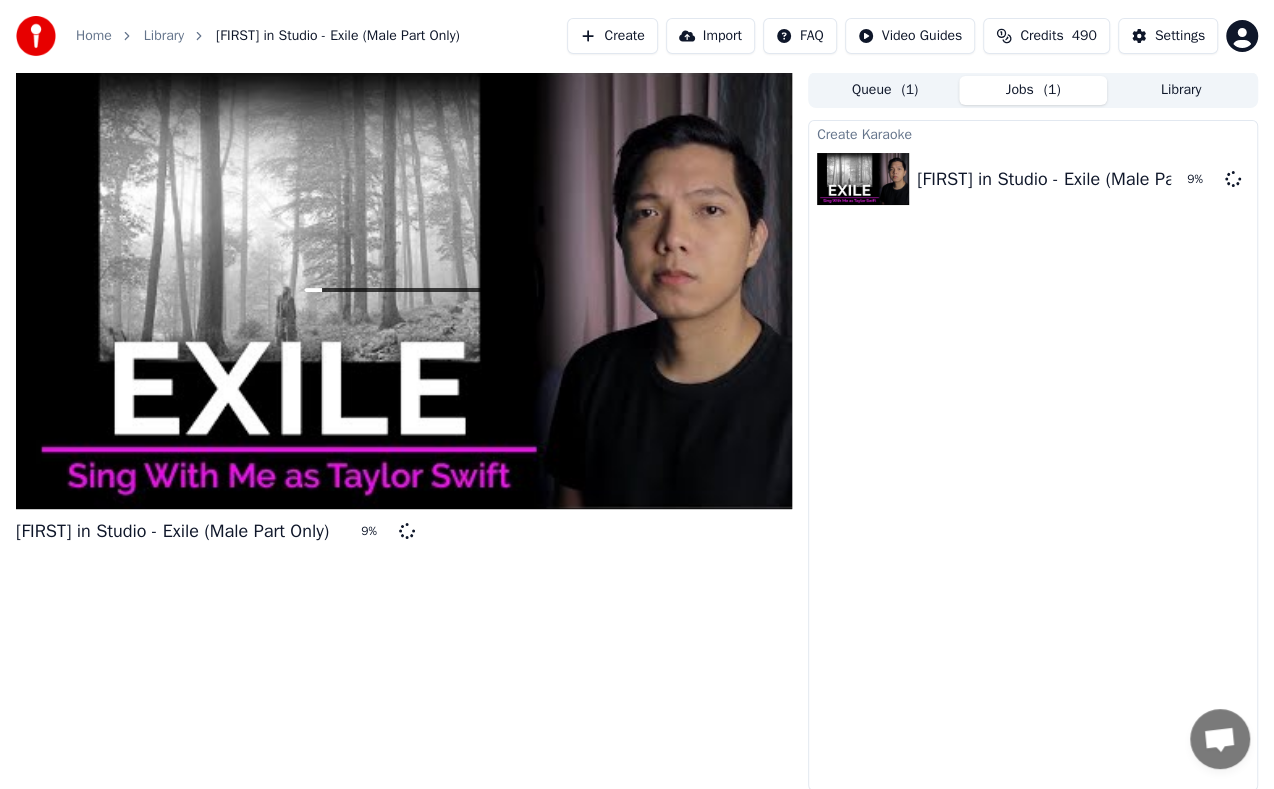 drag, startPoint x: 579, startPoint y: 37, endPoint x: 615, endPoint y: 37, distance: 36 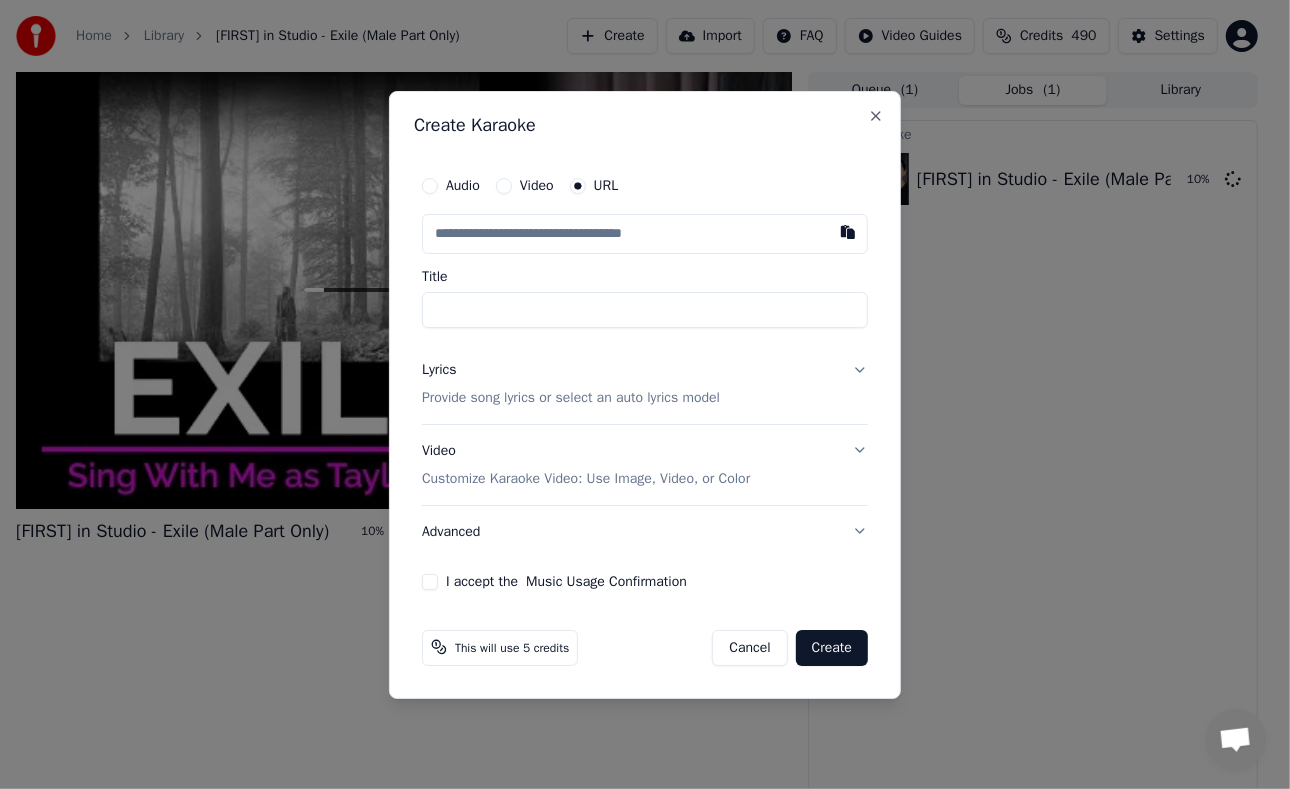 click at bounding box center (645, 234) 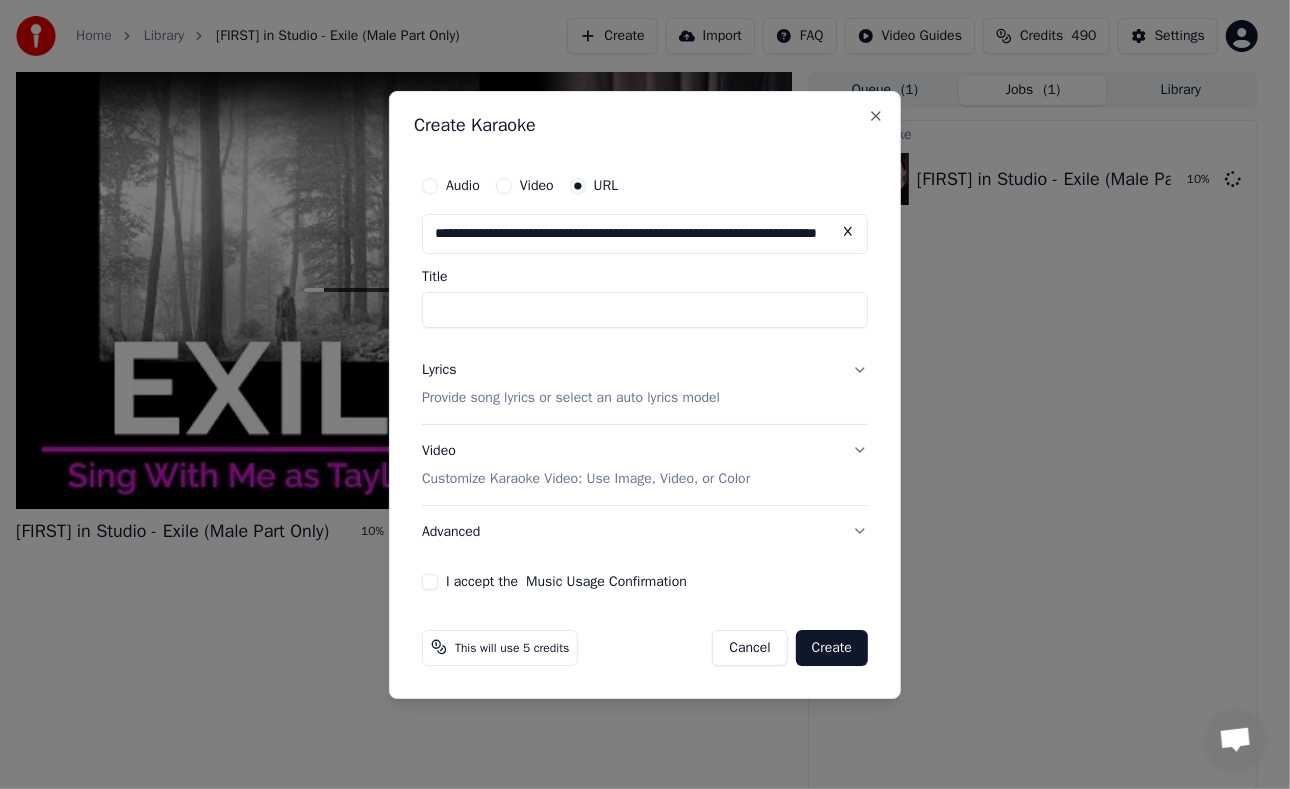 scroll, scrollTop: 0, scrollLeft: 120, axis: horizontal 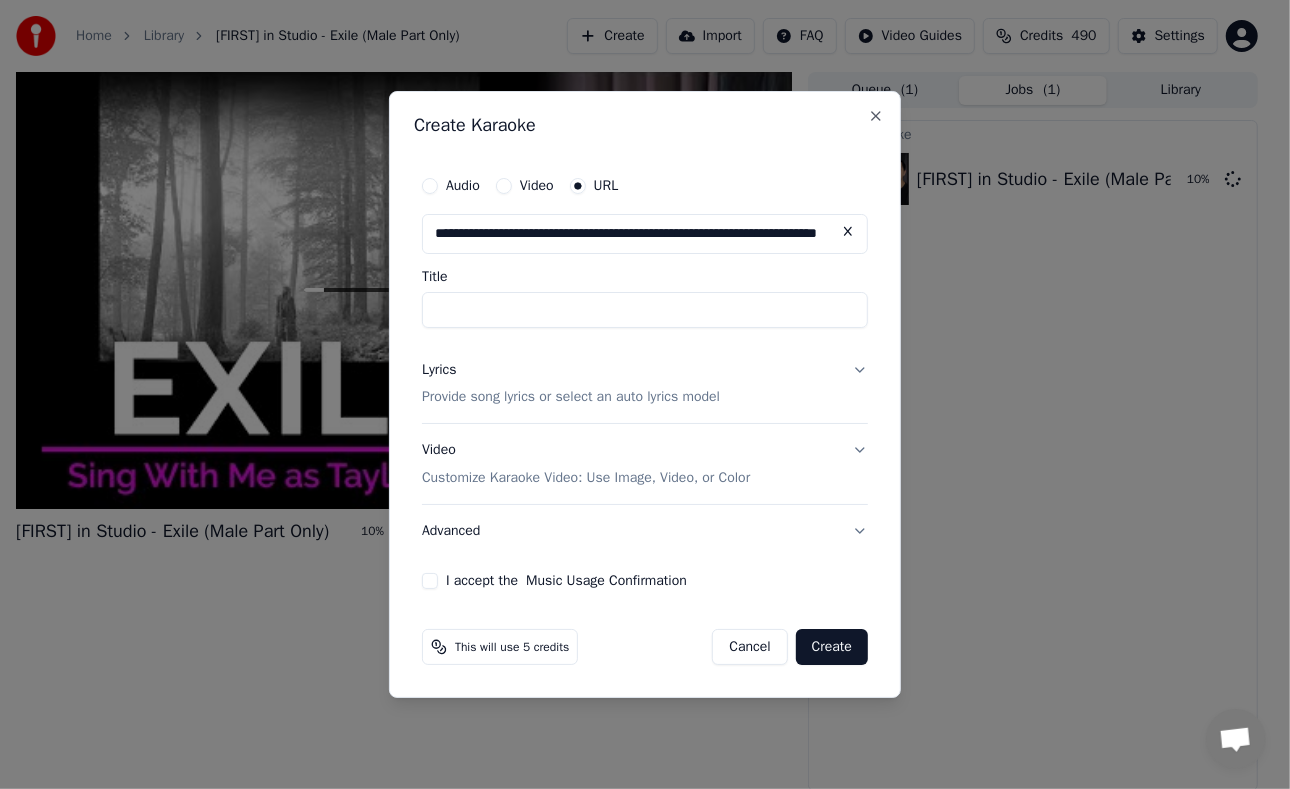 click on "Title" at bounding box center [645, 310] 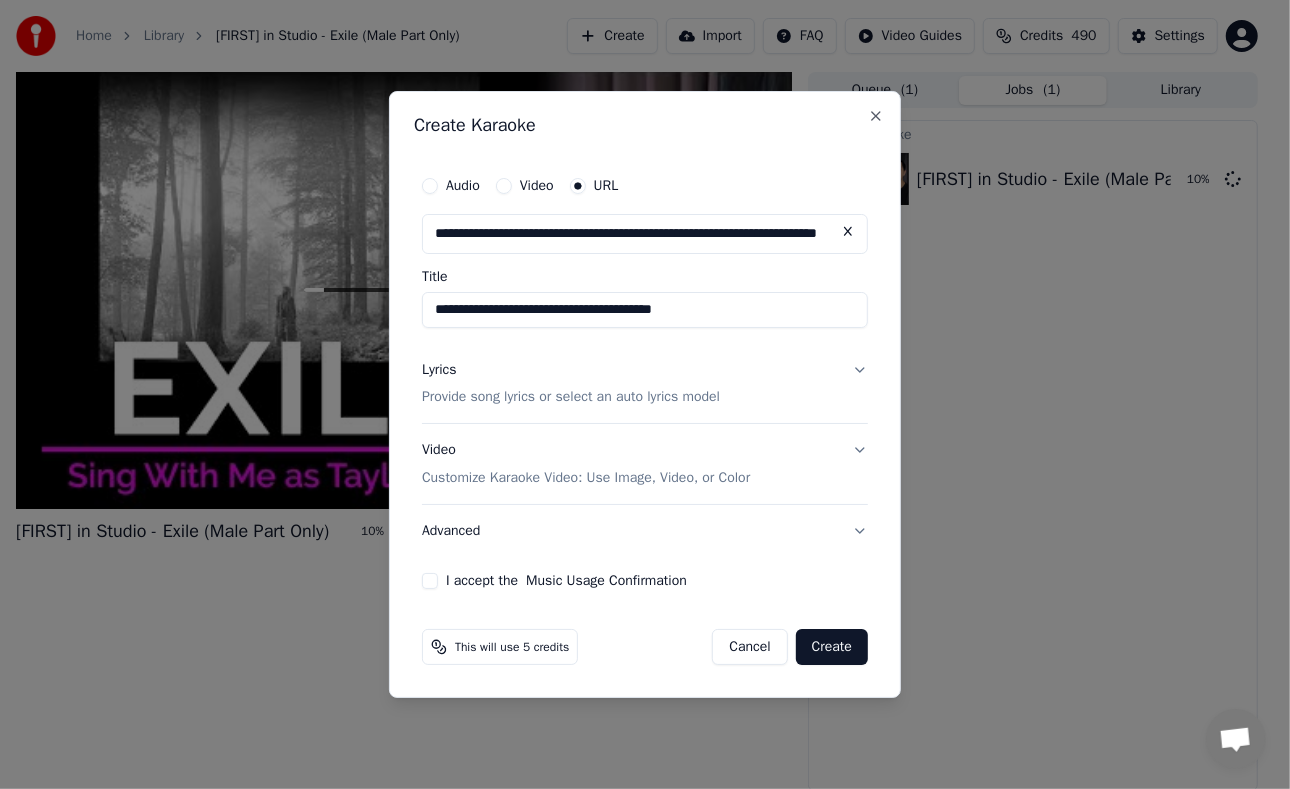 type on "**********" 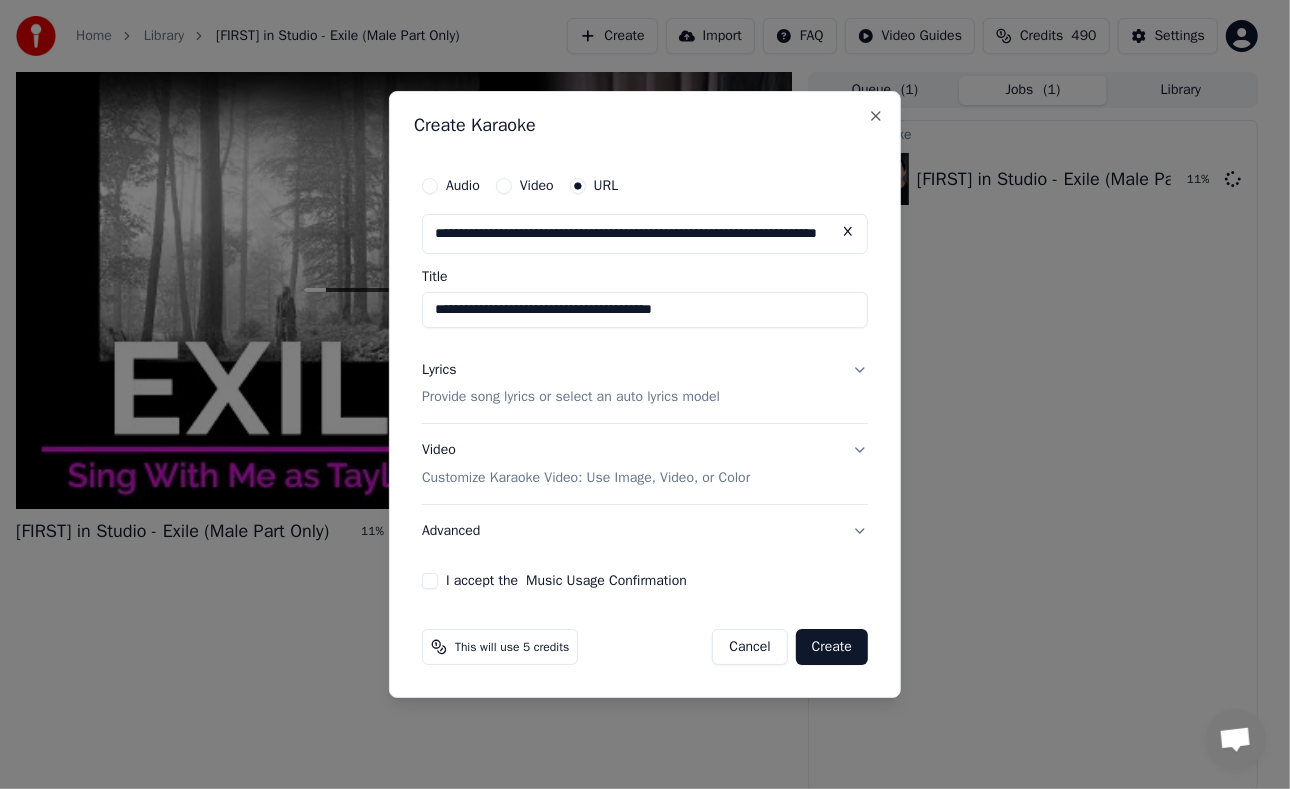 drag, startPoint x: 745, startPoint y: 309, endPoint x: 294, endPoint y: 331, distance: 451.53625 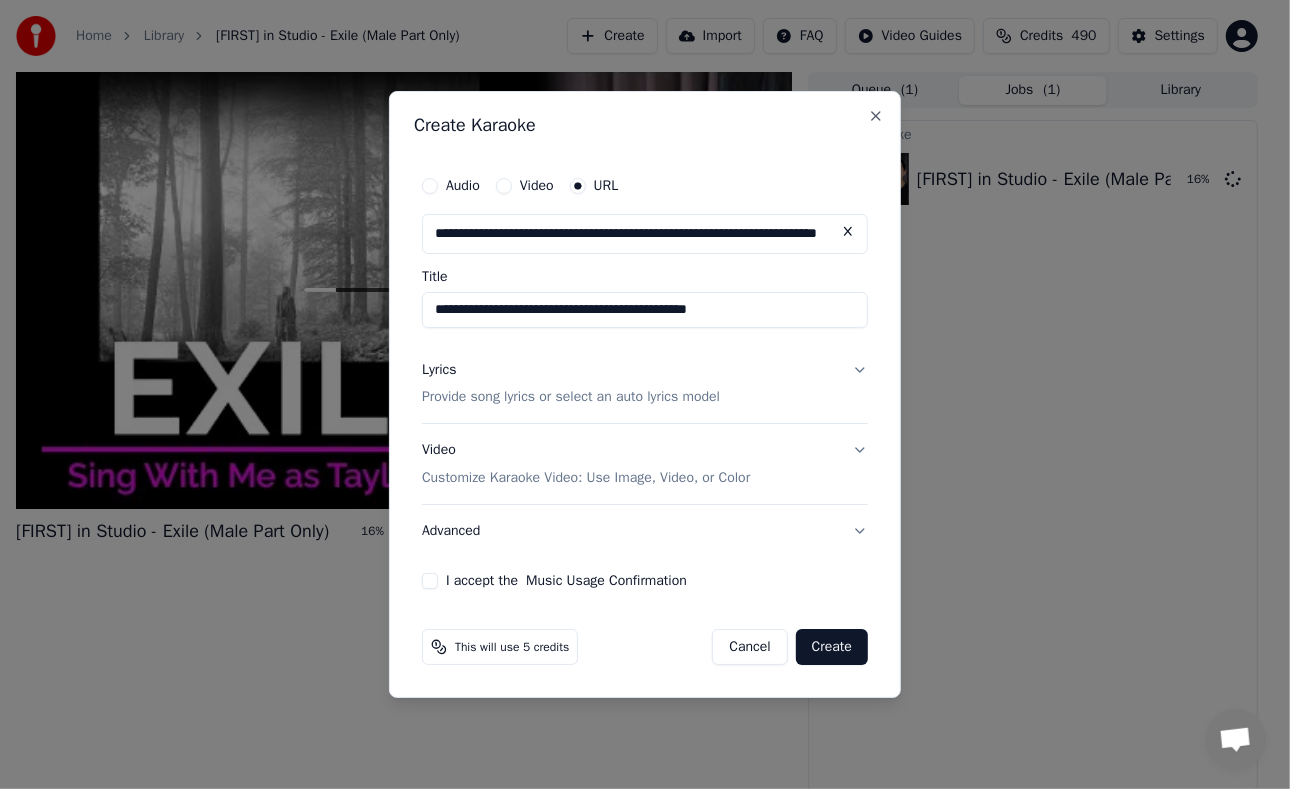 type on "**********" 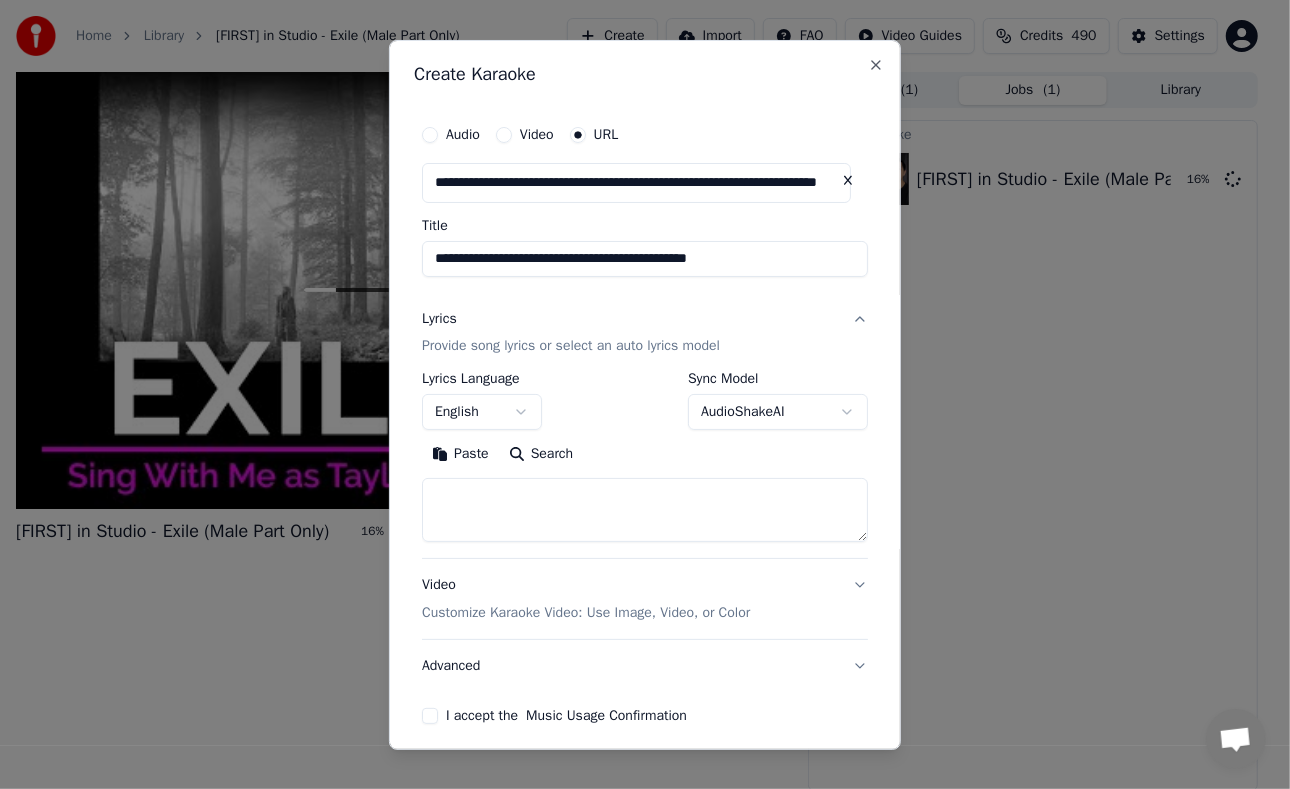 click on "**********" at bounding box center (645, 394) 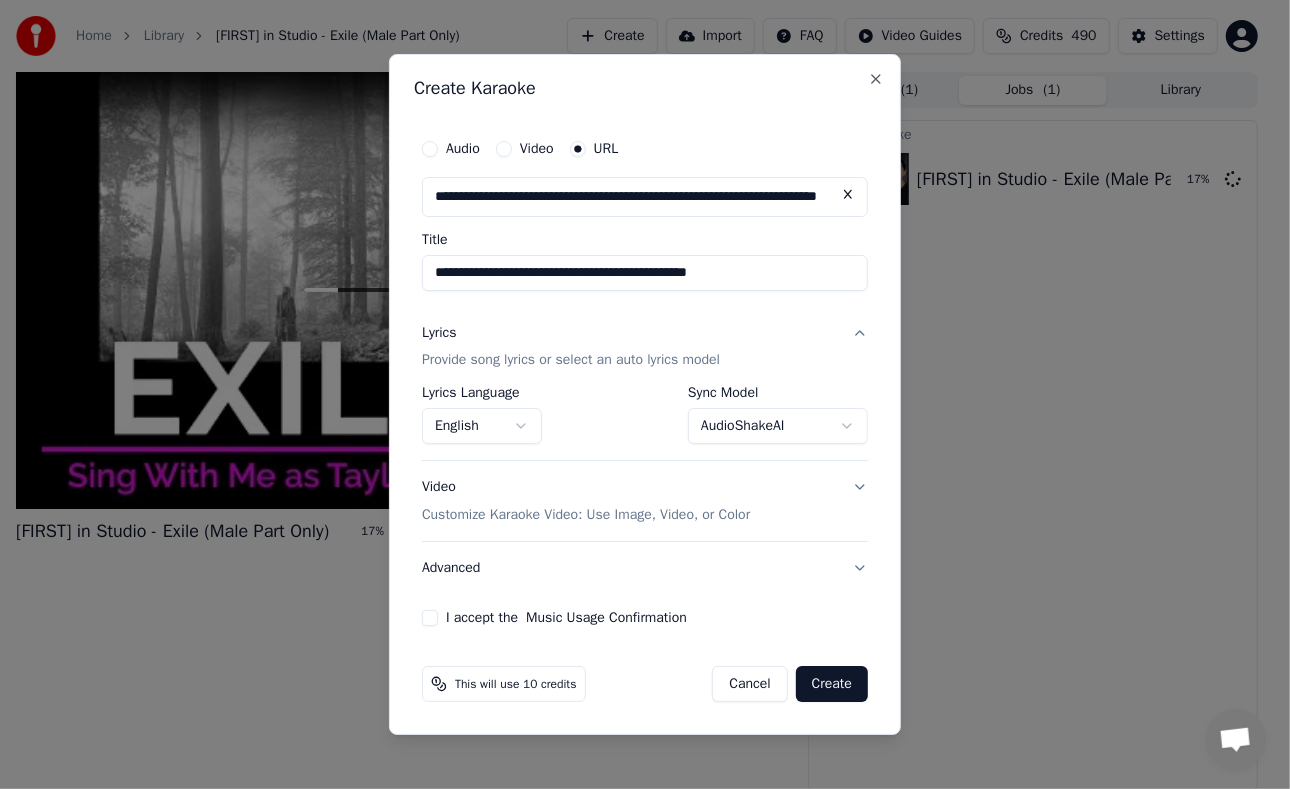 click on "I accept the   Music Usage Confirmation" at bounding box center [430, 618] 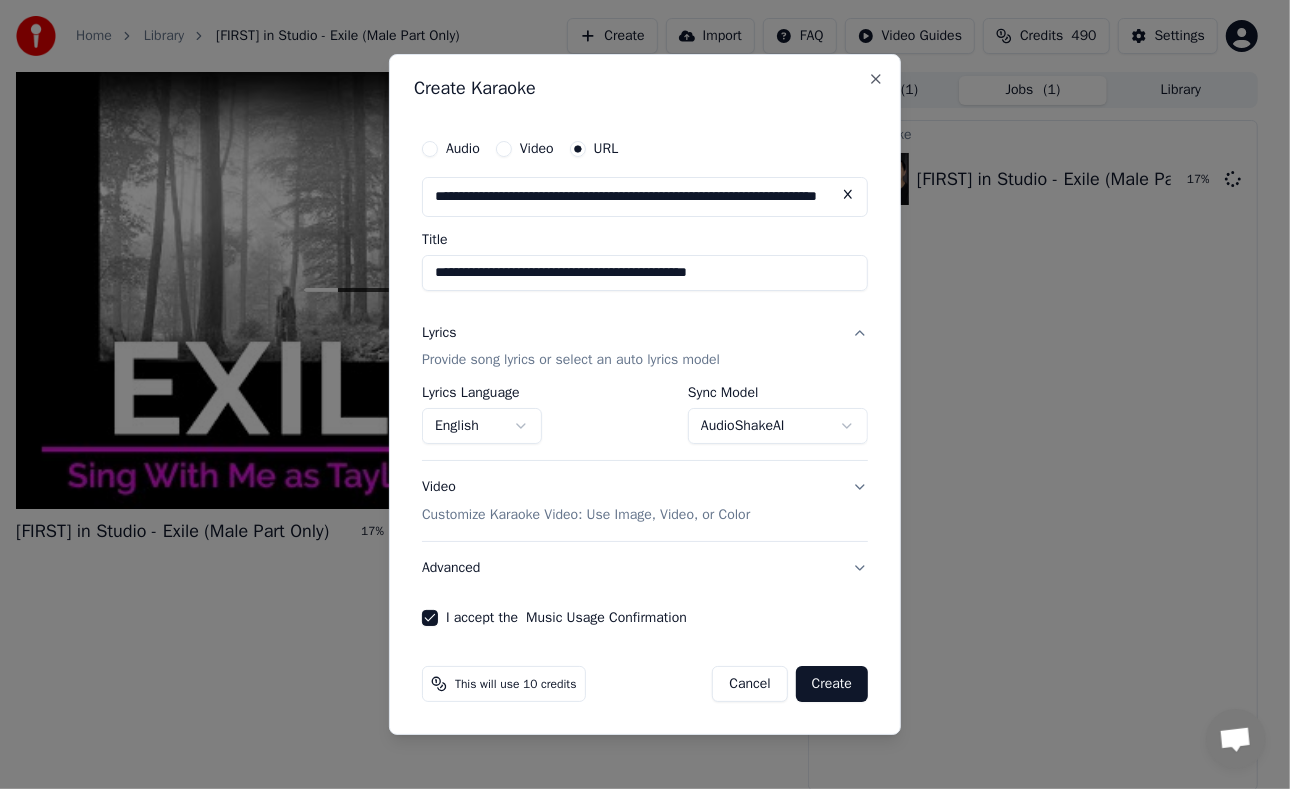 click on "Create" at bounding box center (832, 684) 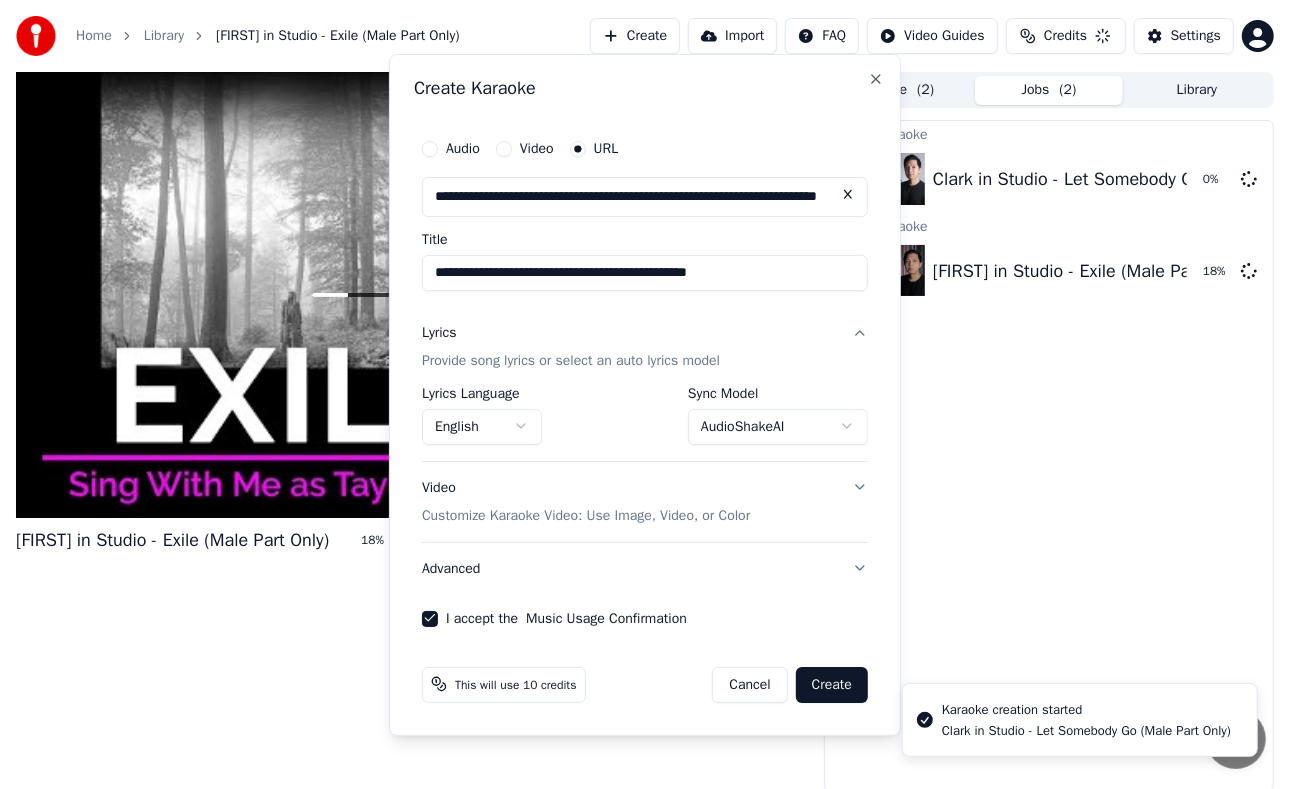 select on "**********" 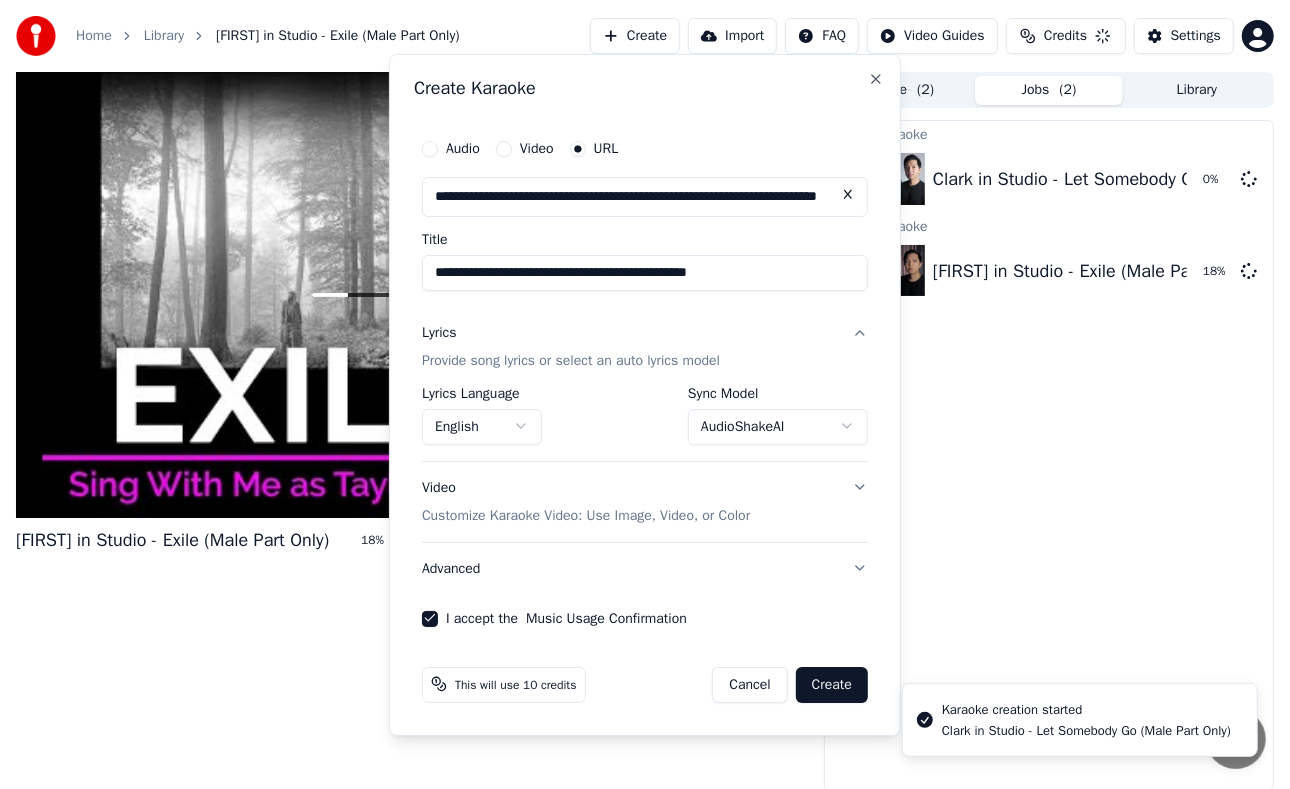type 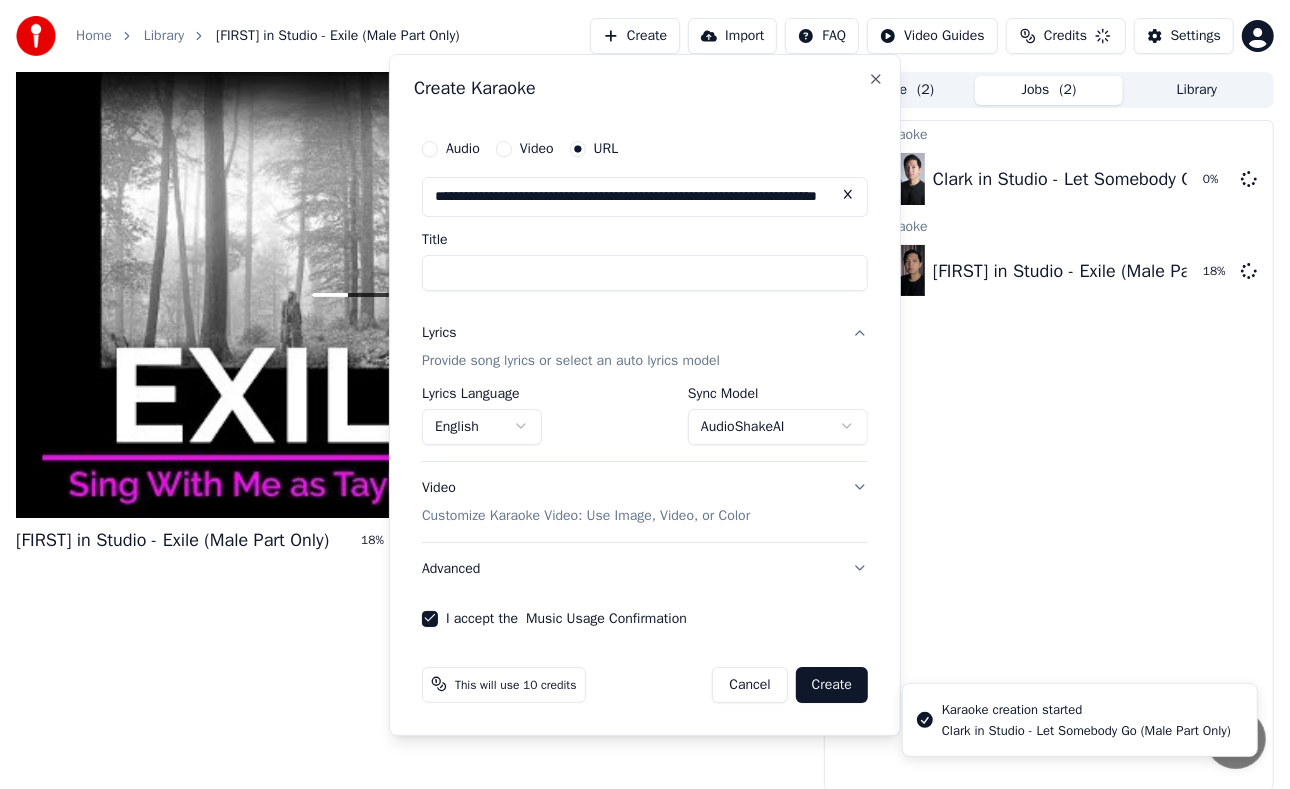 select 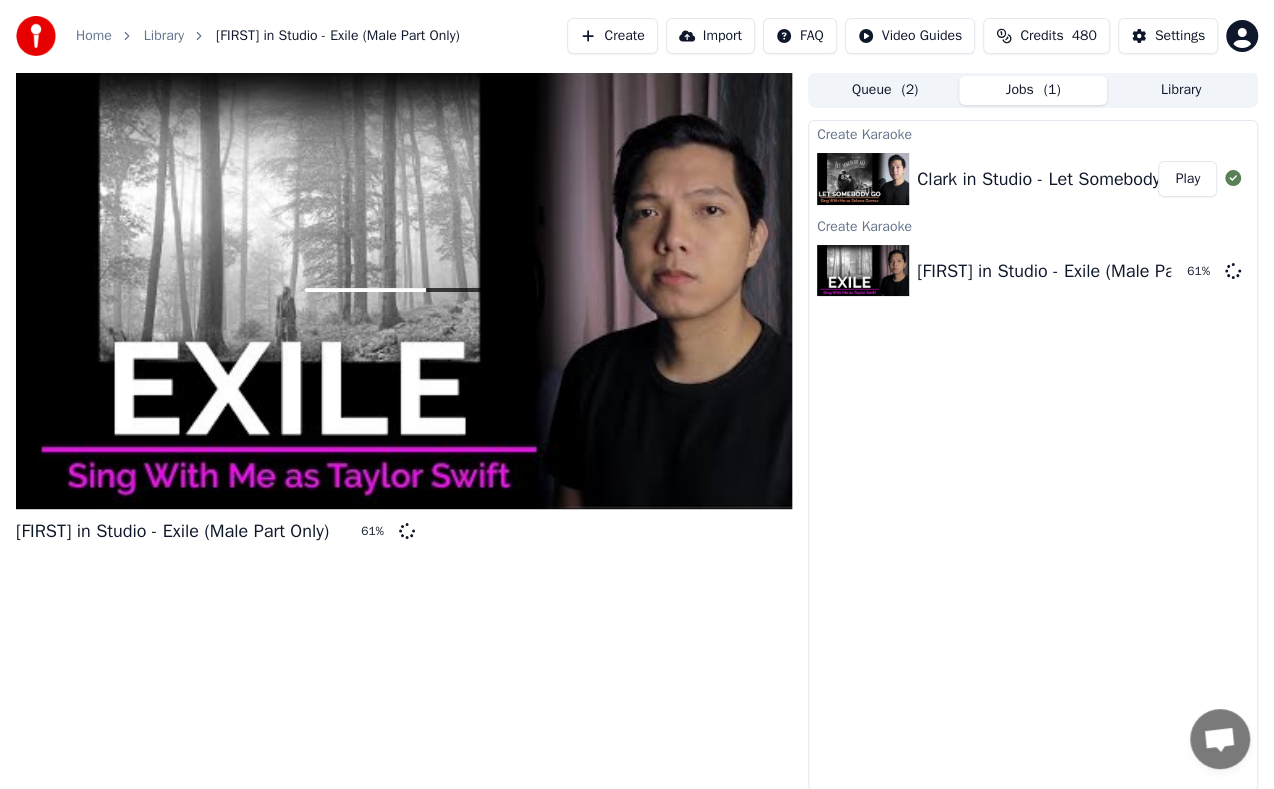 click on "Create" at bounding box center [612, 36] 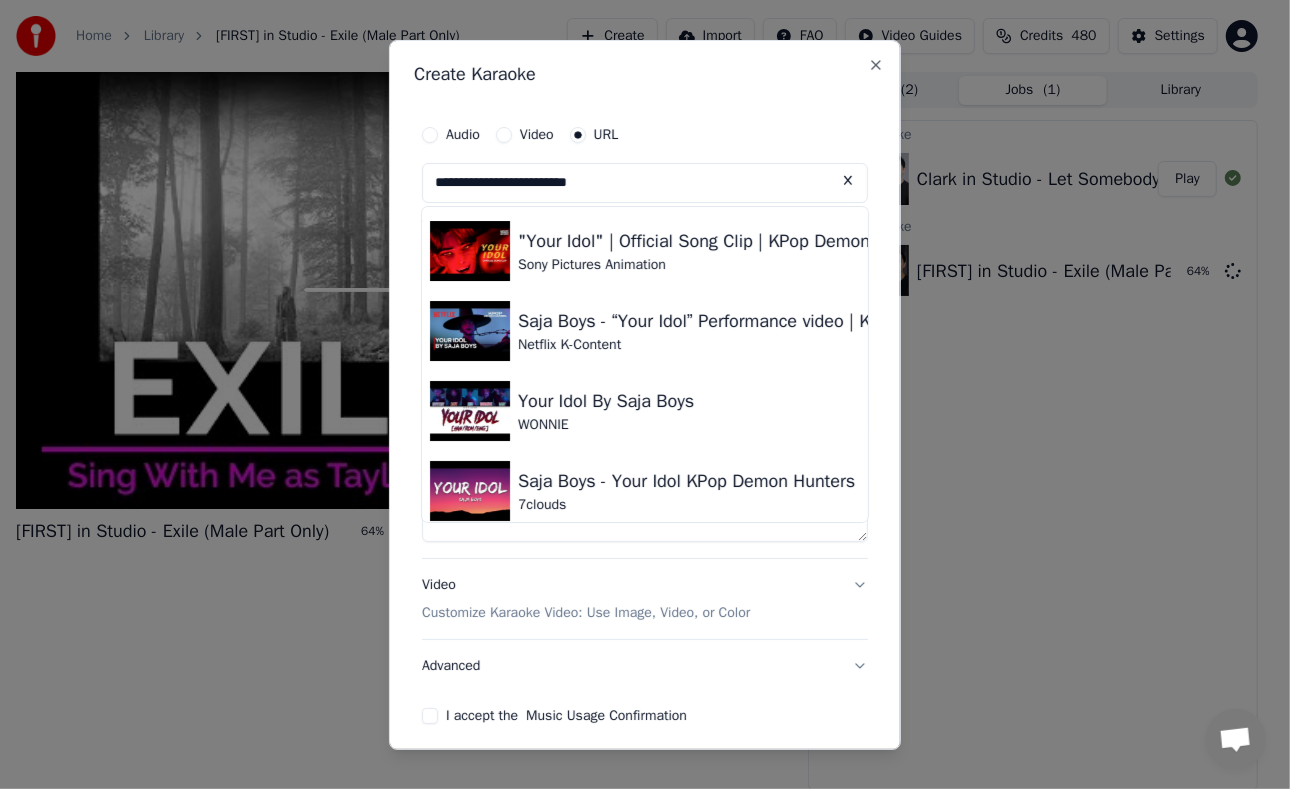 drag, startPoint x: 685, startPoint y: 178, endPoint x: 187, endPoint y: 136, distance: 499.76794 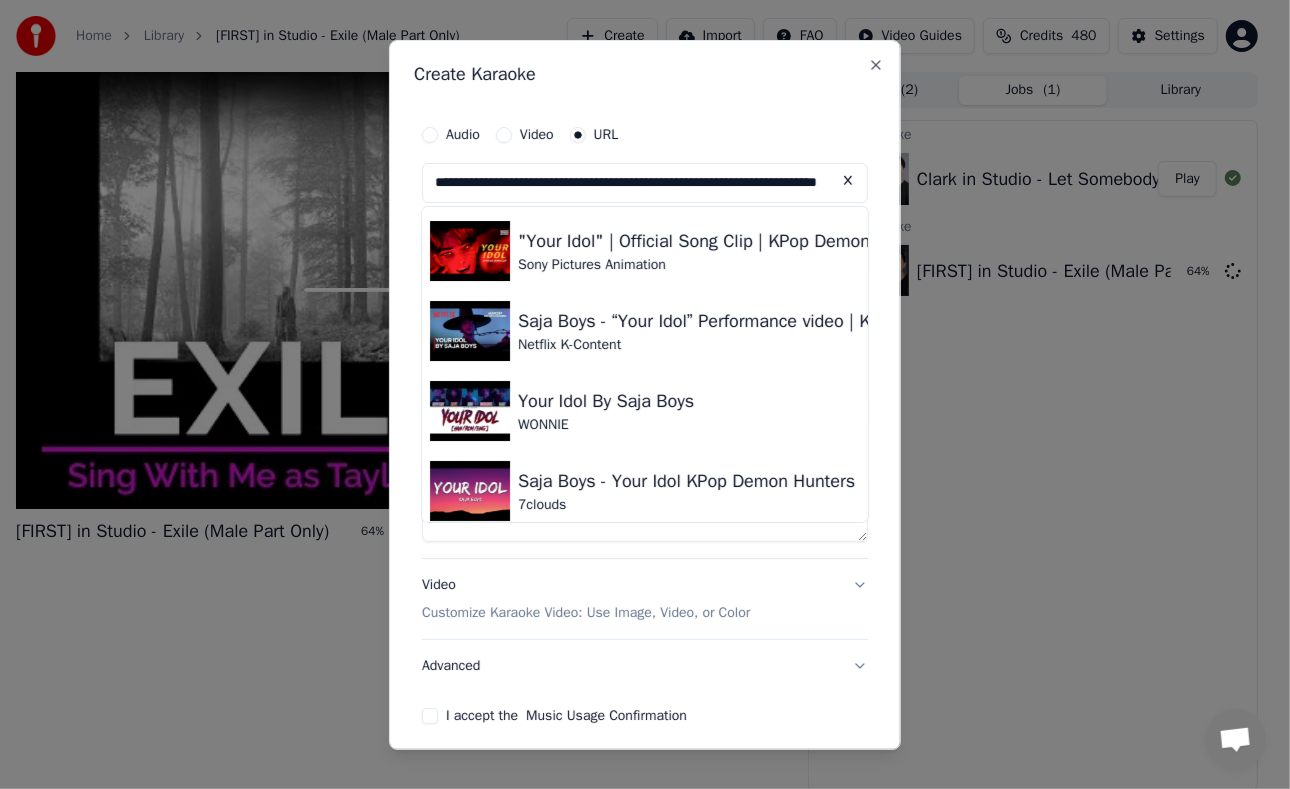 scroll, scrollTop: 0, scrollLeft: 132, axis: horizontal 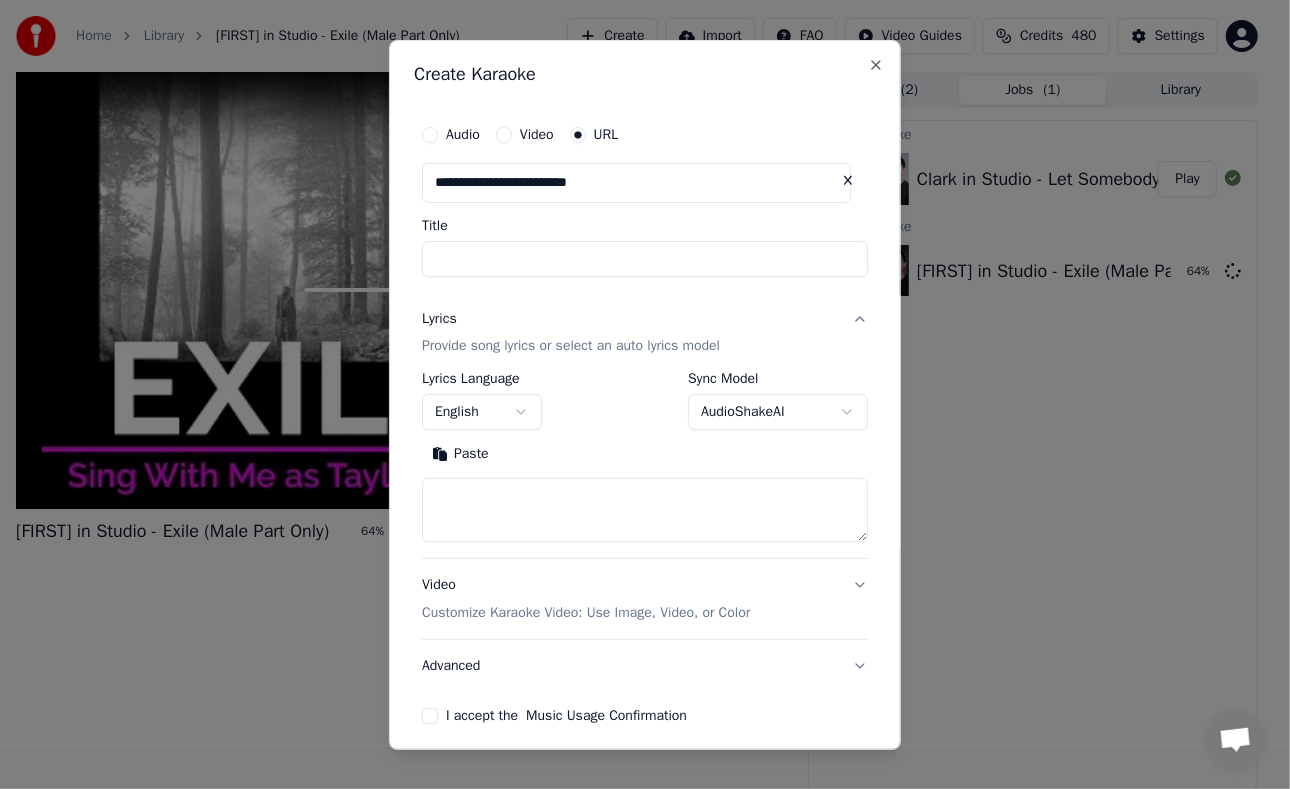 click on "Title" at bounding box center [645, 258] 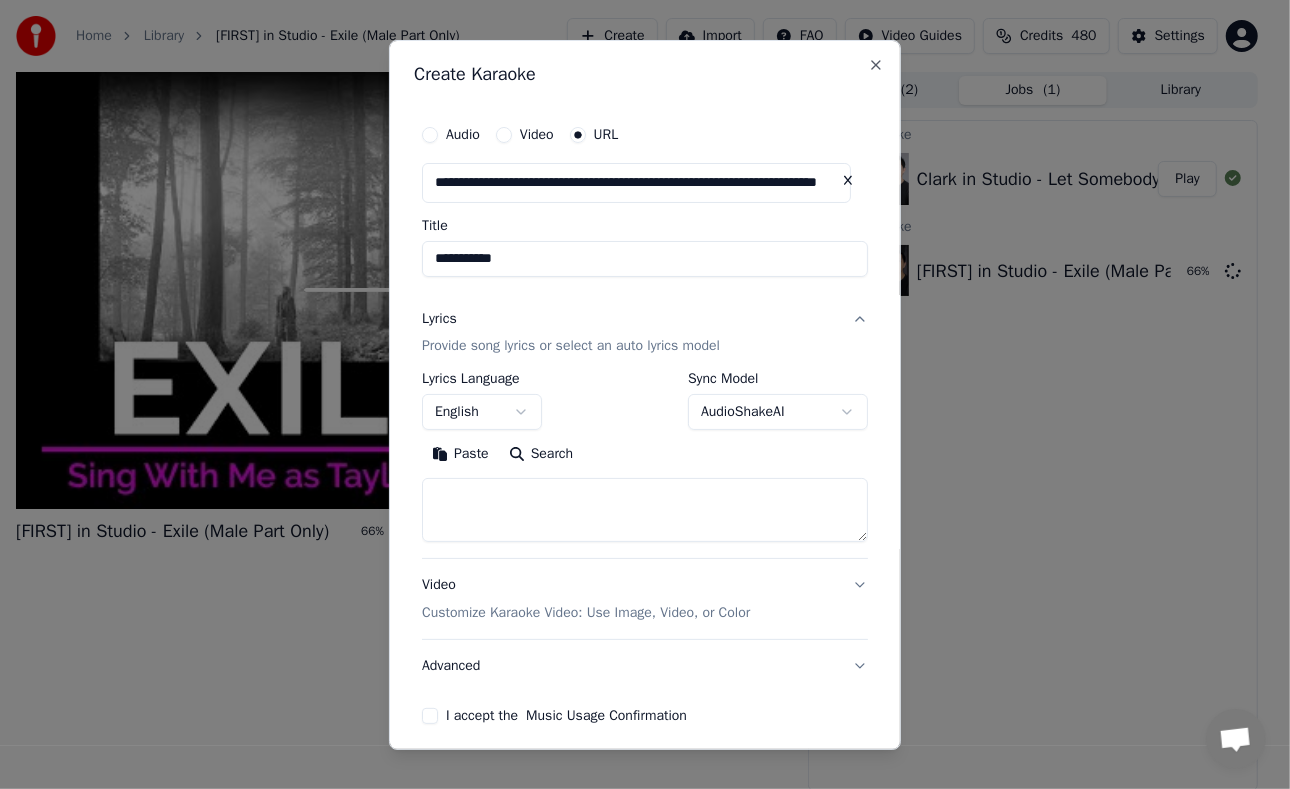 type on "**********" 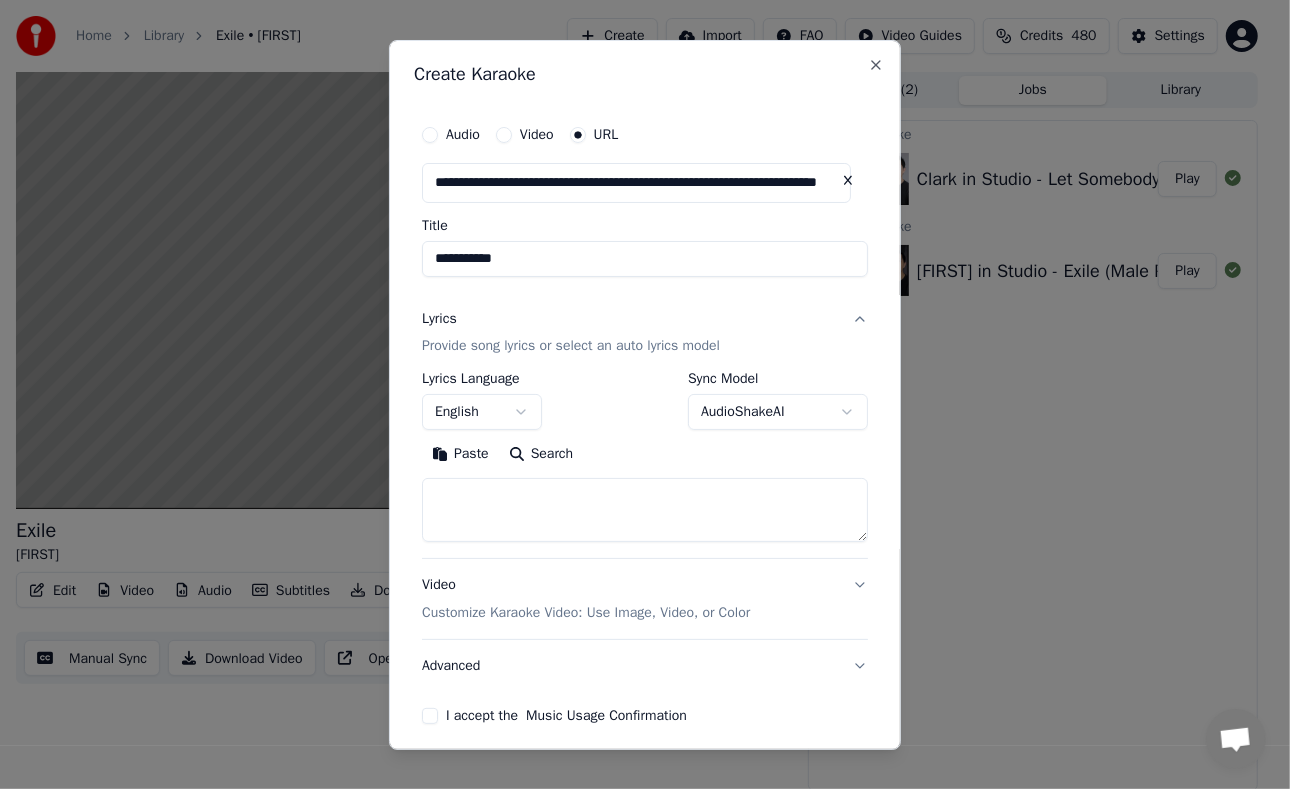 type 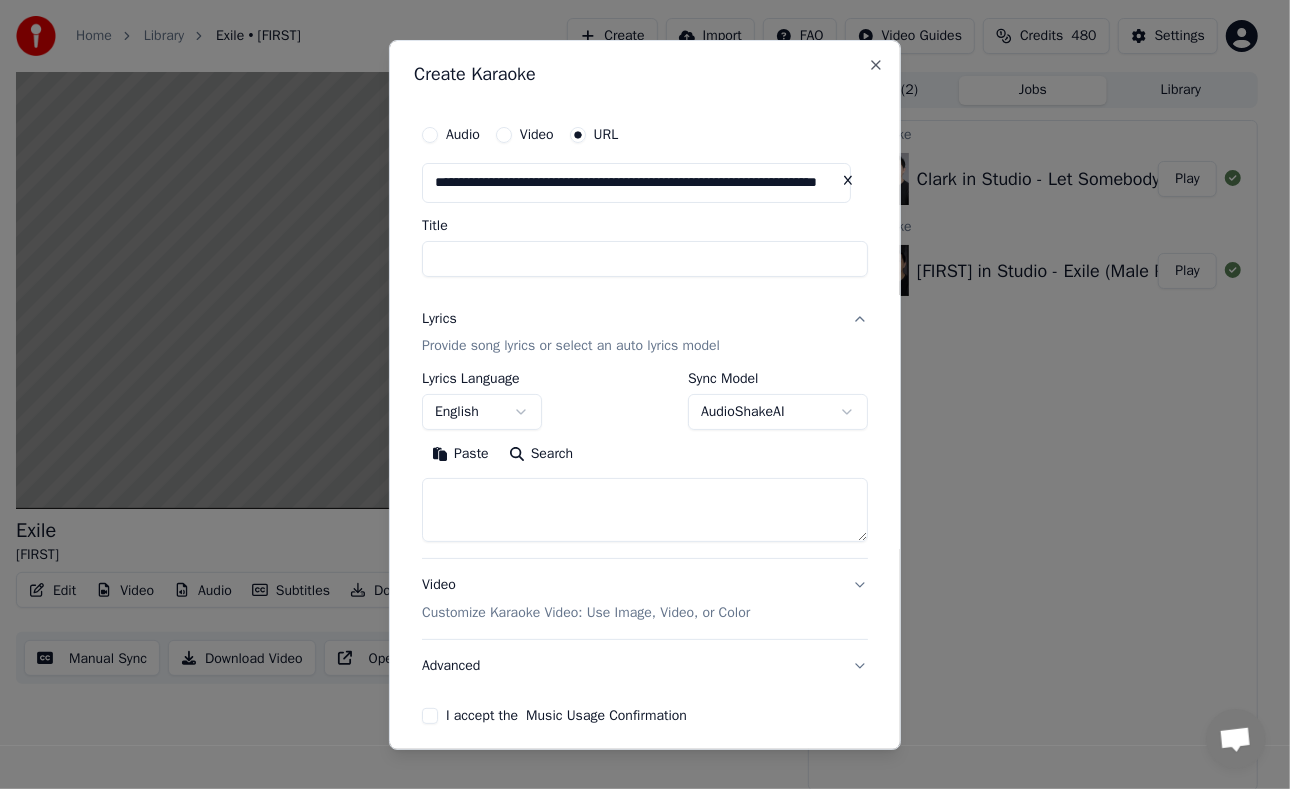 select 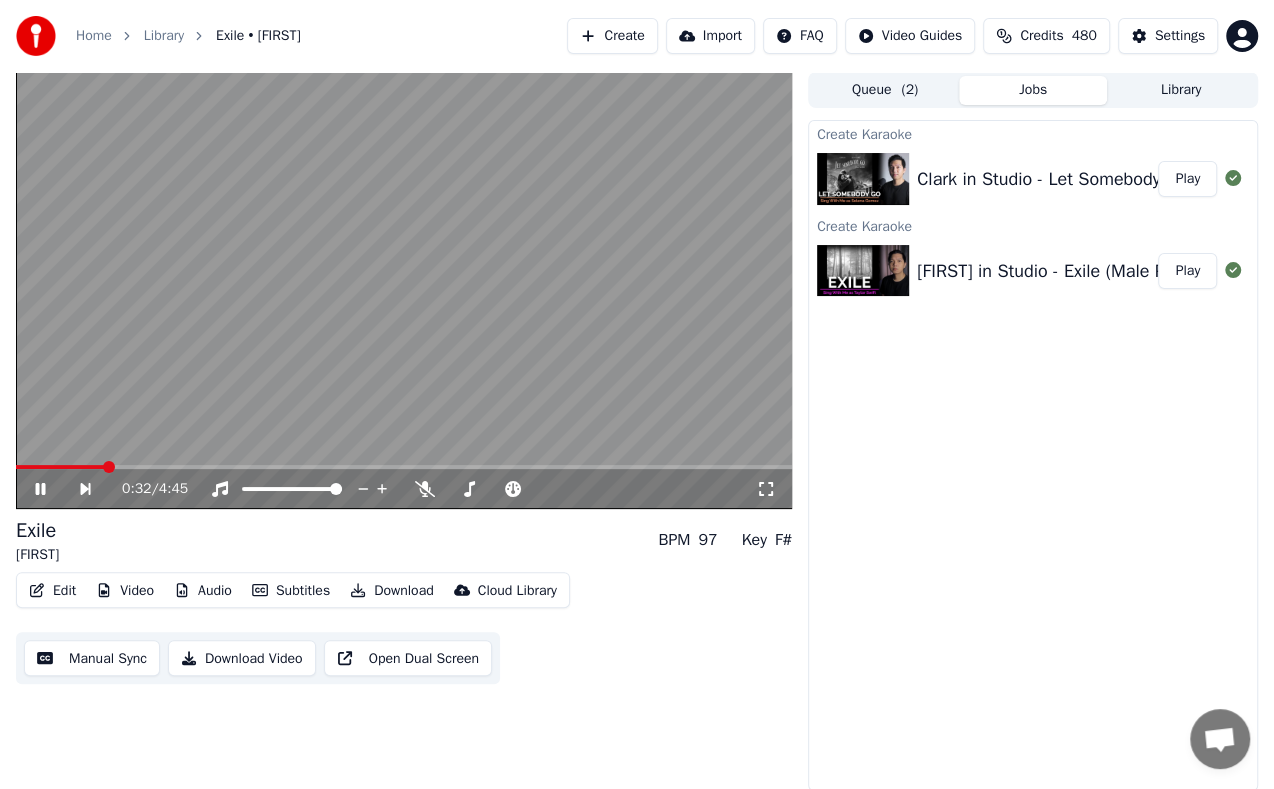 click 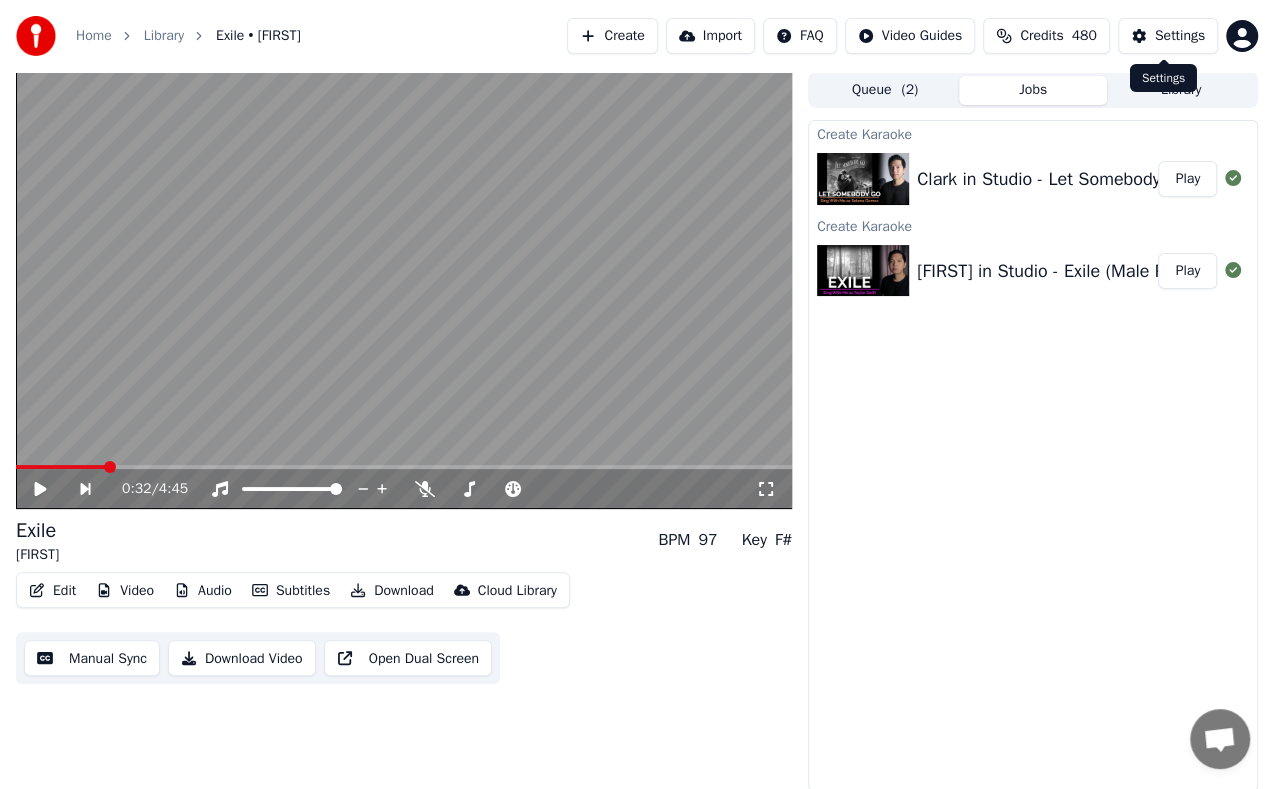 click on "Settings" at bounding box center [1168, 36] 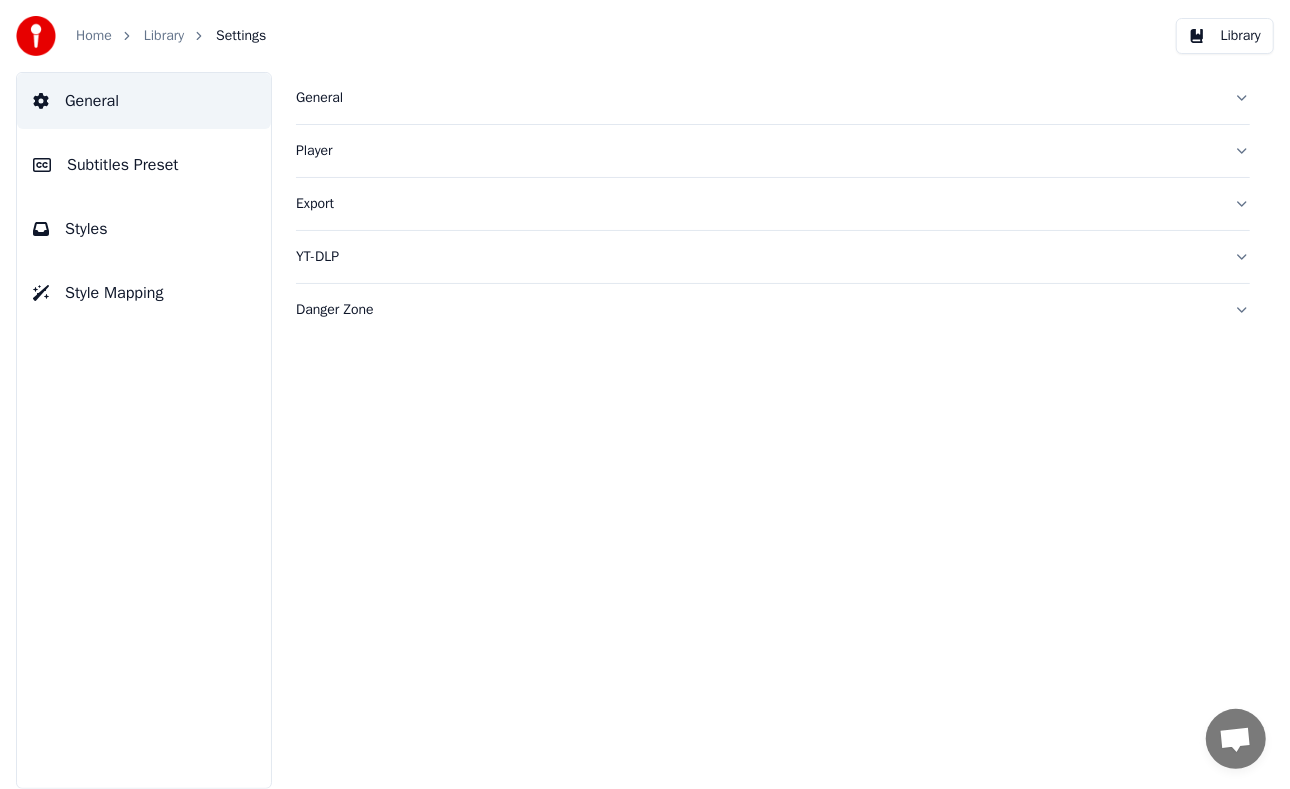 click on "General" at bounding box center [773, 98] 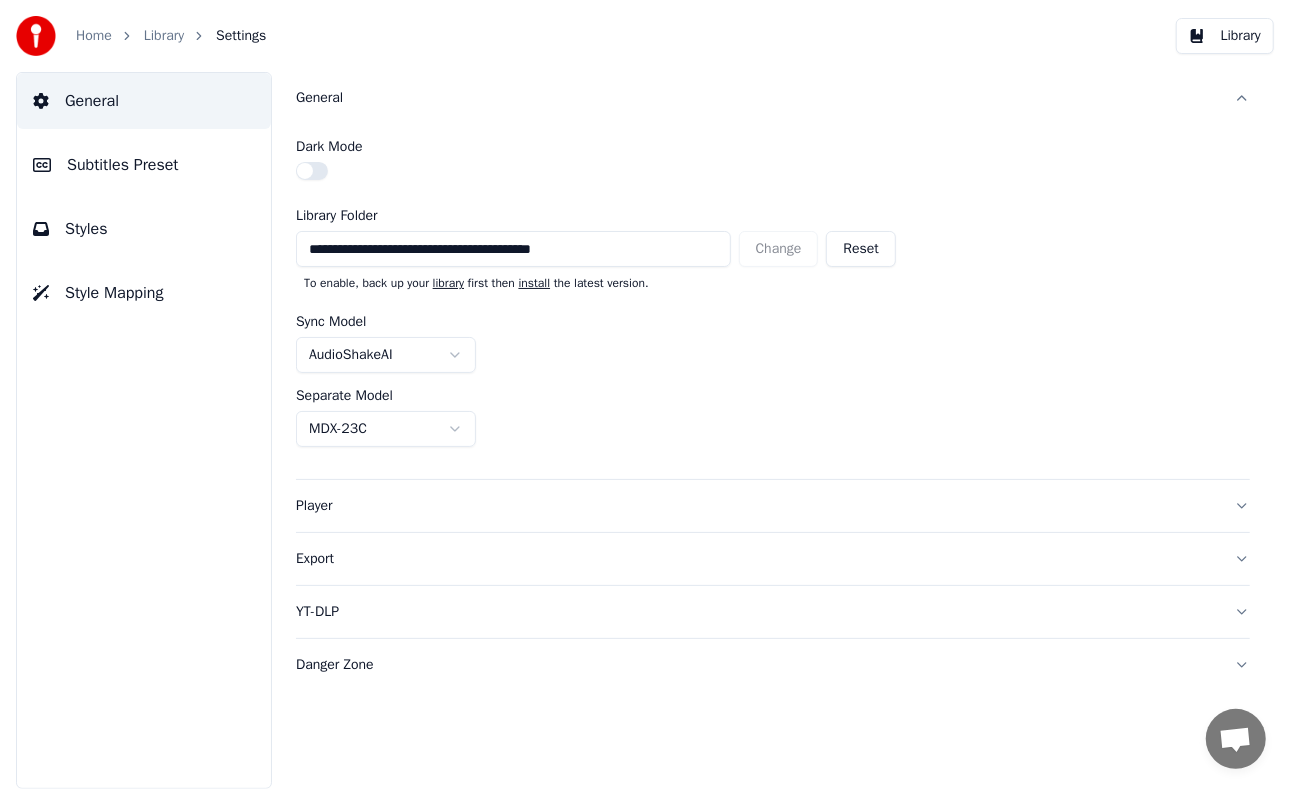 click on "Subtitles Preset" at bounding box center (123, 165) 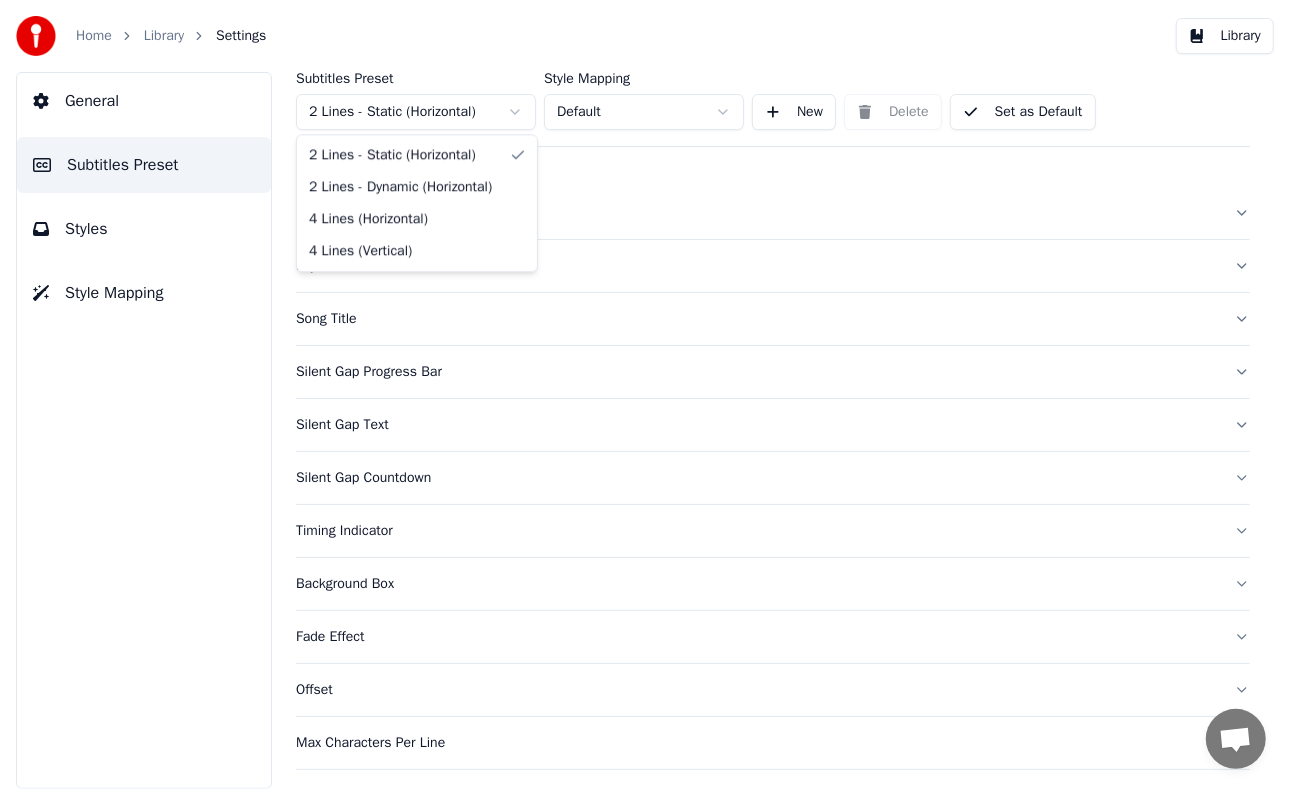 click on "Home Library Settings Library General Subtitles Preset Styles Style Mapping Subtitles Preset 2 Lines - Static (Horizontal) Style Mapping Default New Delete Set as Default General Layout Song Title Silent Gap Progress Bar Silent Gap Text Silent Gap Countdown Timing Indicator Background Box Fade Effect Offset Max Characters Per Line Auto Line Break Advanced Settings 2 Lines - Static (Horizontal) 2 Lines - Dynamic (Horizontal) 4 Lines (Horizontal) 4 Lines (Vertical)" at bounding box center [645, 394] 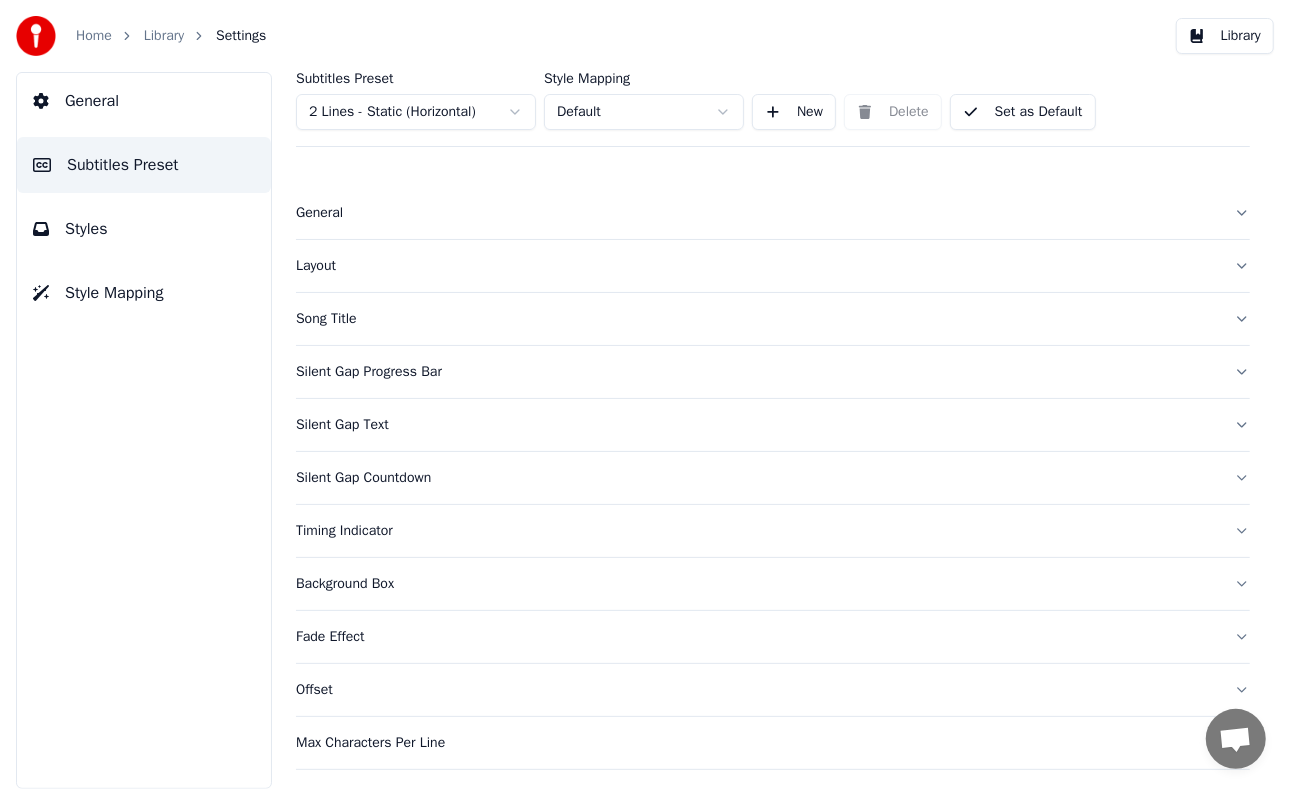click on "General" at bounding box center (773, 213) 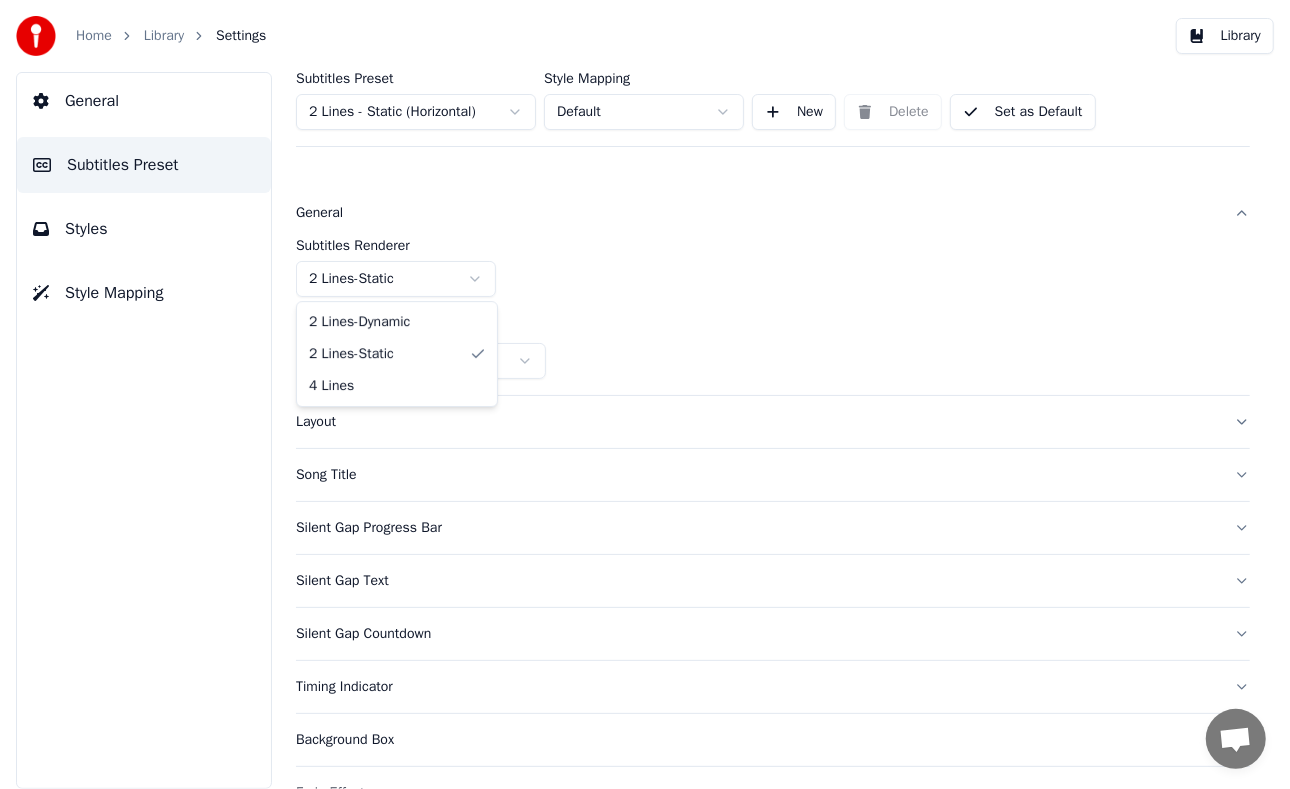 click on "Home Library Settings Library General Subtitles Preset Styles Style Mapping Subtitles Preset 2 Lines - Static (Horizontal) Style Mapping Default New Delete Set as Default General Subtitles Renderer 2 Lines  -  Static Resolution Horizontal  -  1920 x 1080  ( 16 : 9 ) Layout Song Title Silent Gap Progress Bar Silent Gap Text Silent Gap Countdown Timing Indicator Background Box Fade Effect Offset Max Characters Per Line Auto Line Break Advanced Settings 2 Lines  -  Dynamic 2 Lines  -  Static 4 Lines" at bounding box center [645, 394] 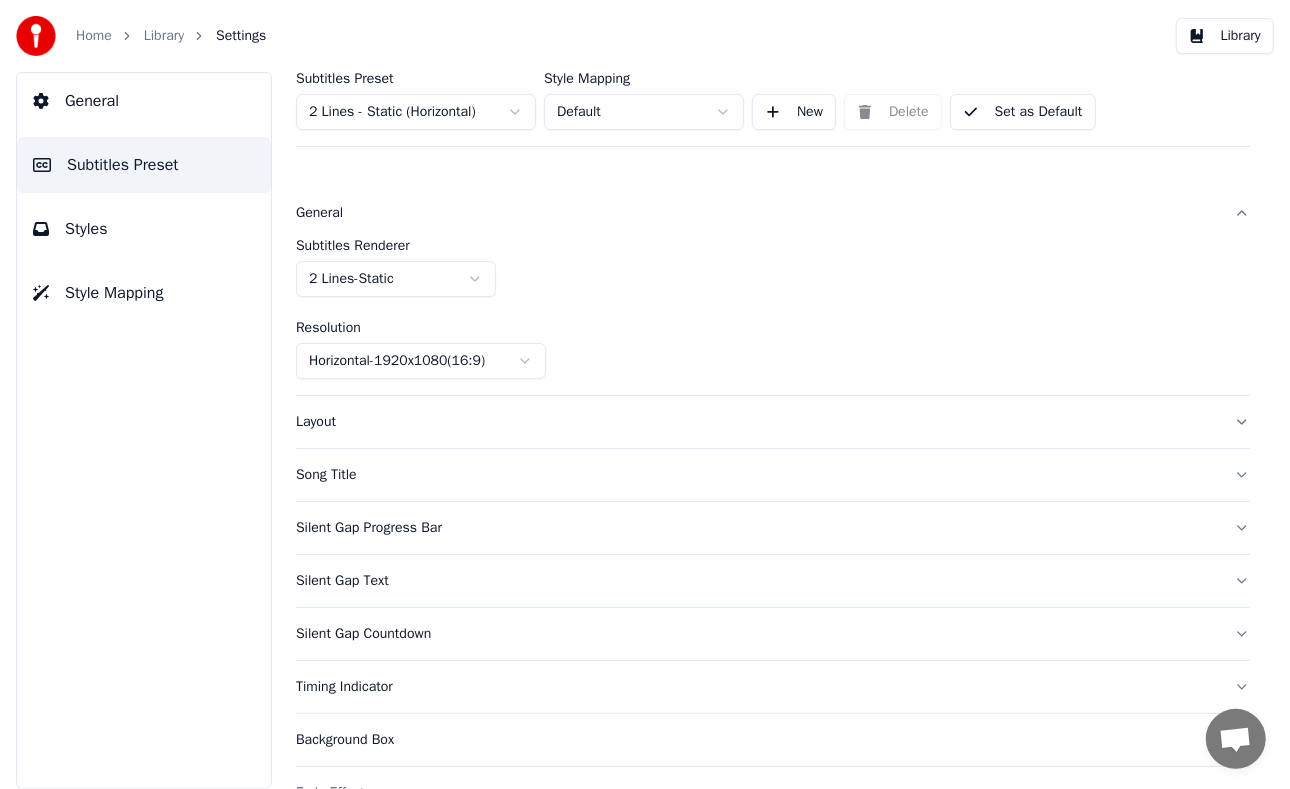 click on "Home Library Settings Library General Subtitles Preset Styles Style Mapping Subtitles Preset 2 Lines - Static (Horizontal) Style Mapping Default New Delete Set as Default General Subtitles Renderer 2 Lines  -  Static Resolution Horizontal  -  1920 x 1080  ( 16 : 9 ) Layout Song Title Silent Gap Progress Bar Silent Gap Text Silent Gap Countdown Timing Indicator Background Box Fade Effect Offset Max Characters Per Line Auto Line Break Advanced Settings" at bounding box center [645, 394] 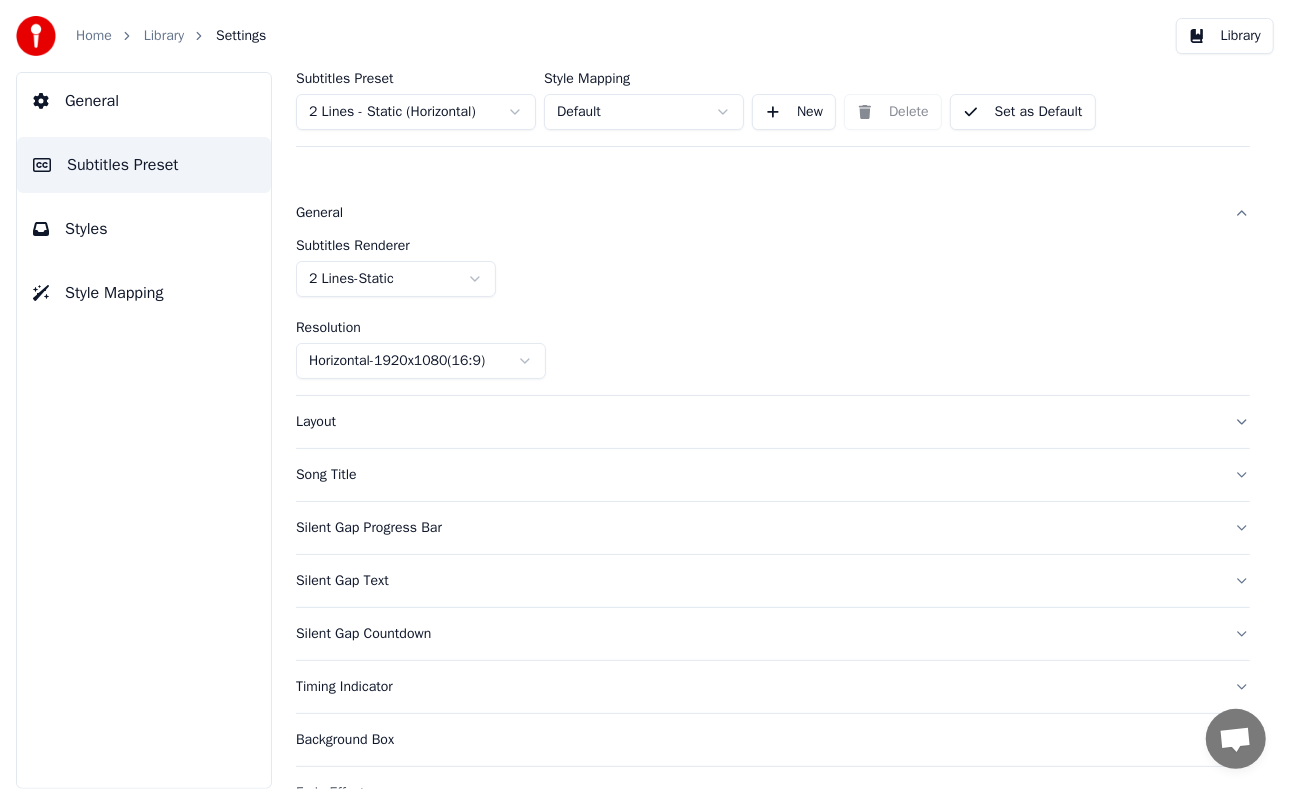 click on "Styles" at bounding box center (144, 229) 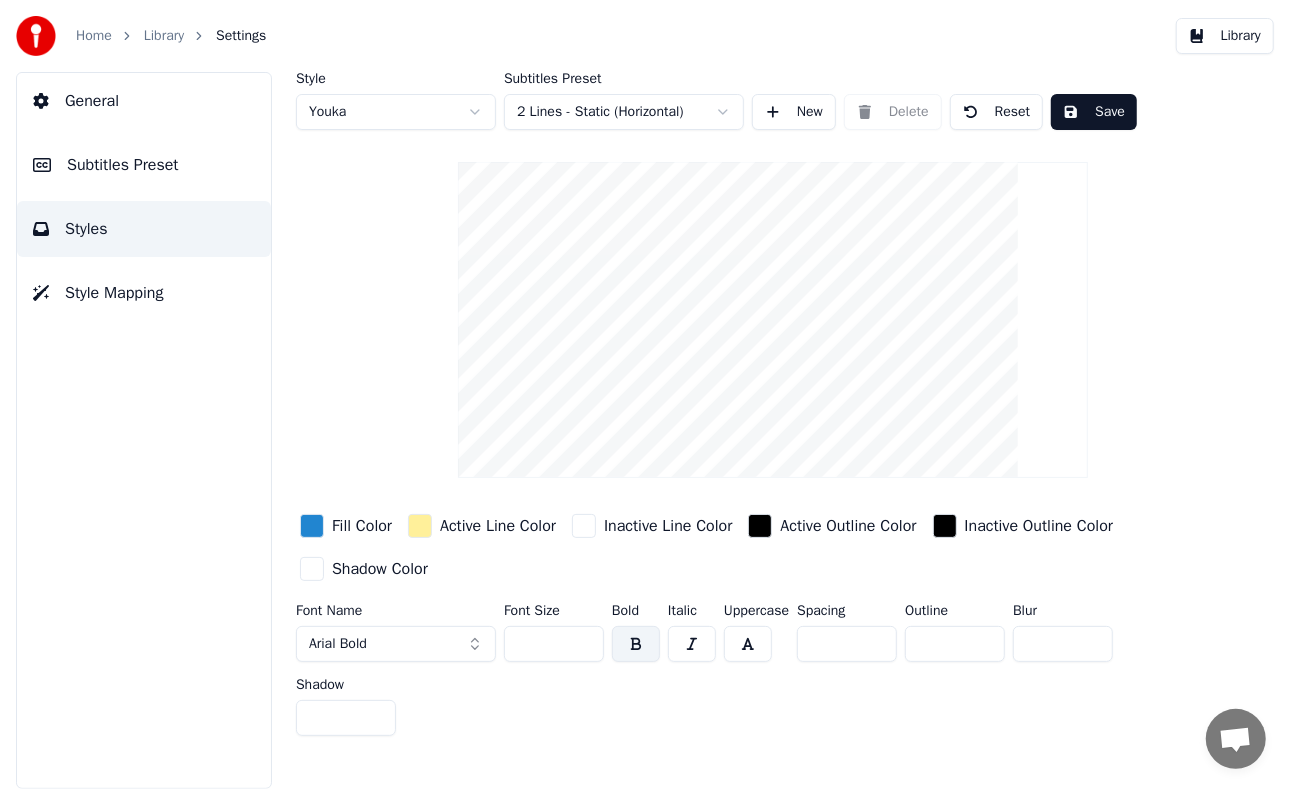 click on "Style Mapping" at bounding box center [114, 293] 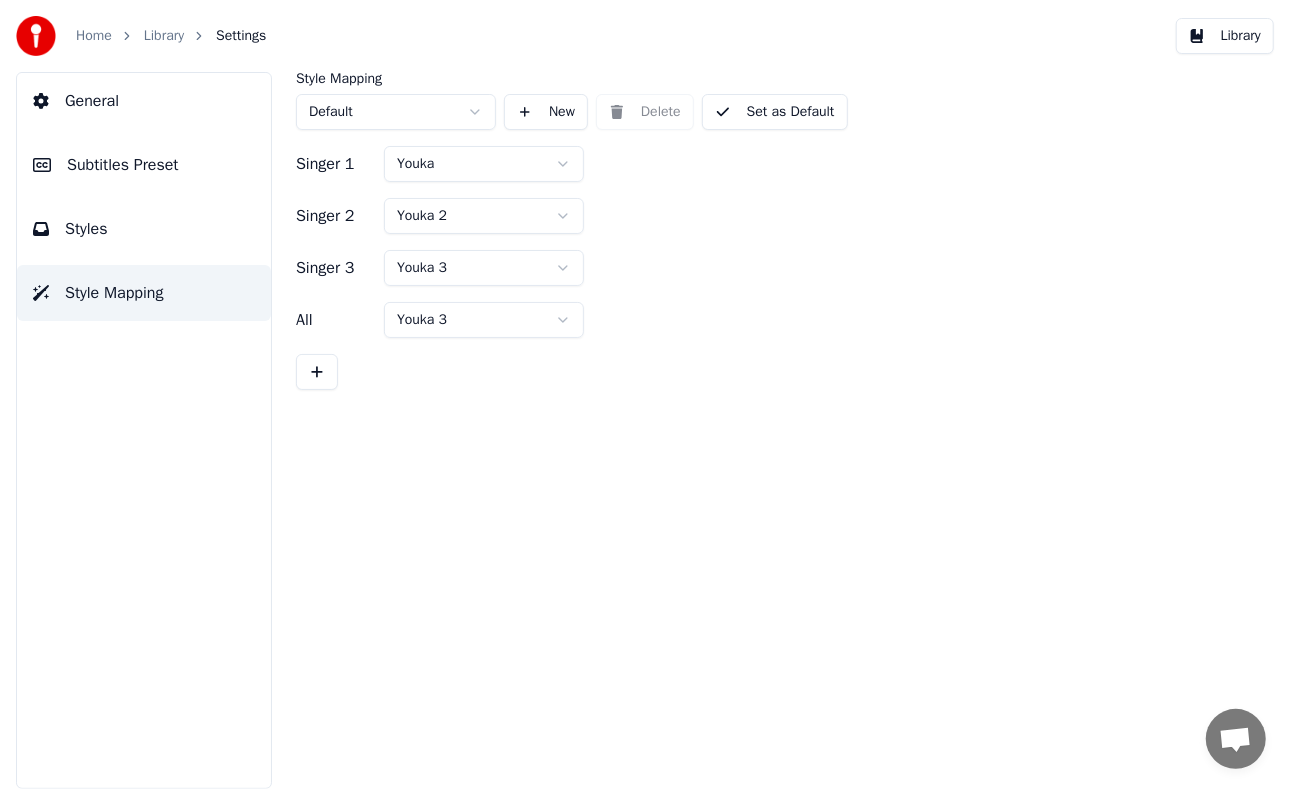 click on "Library" at bounding box center (164, 36) 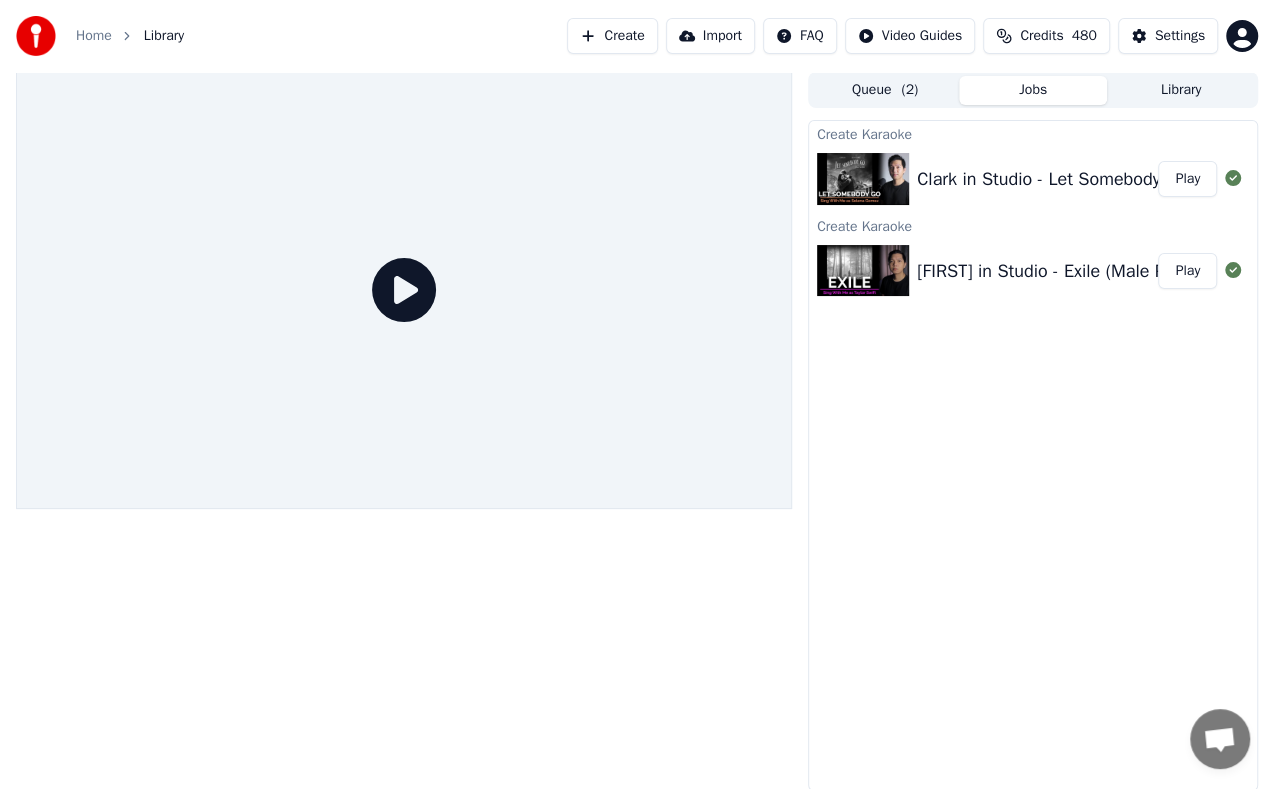 click on "Play" at bounding box center (1187, 271) 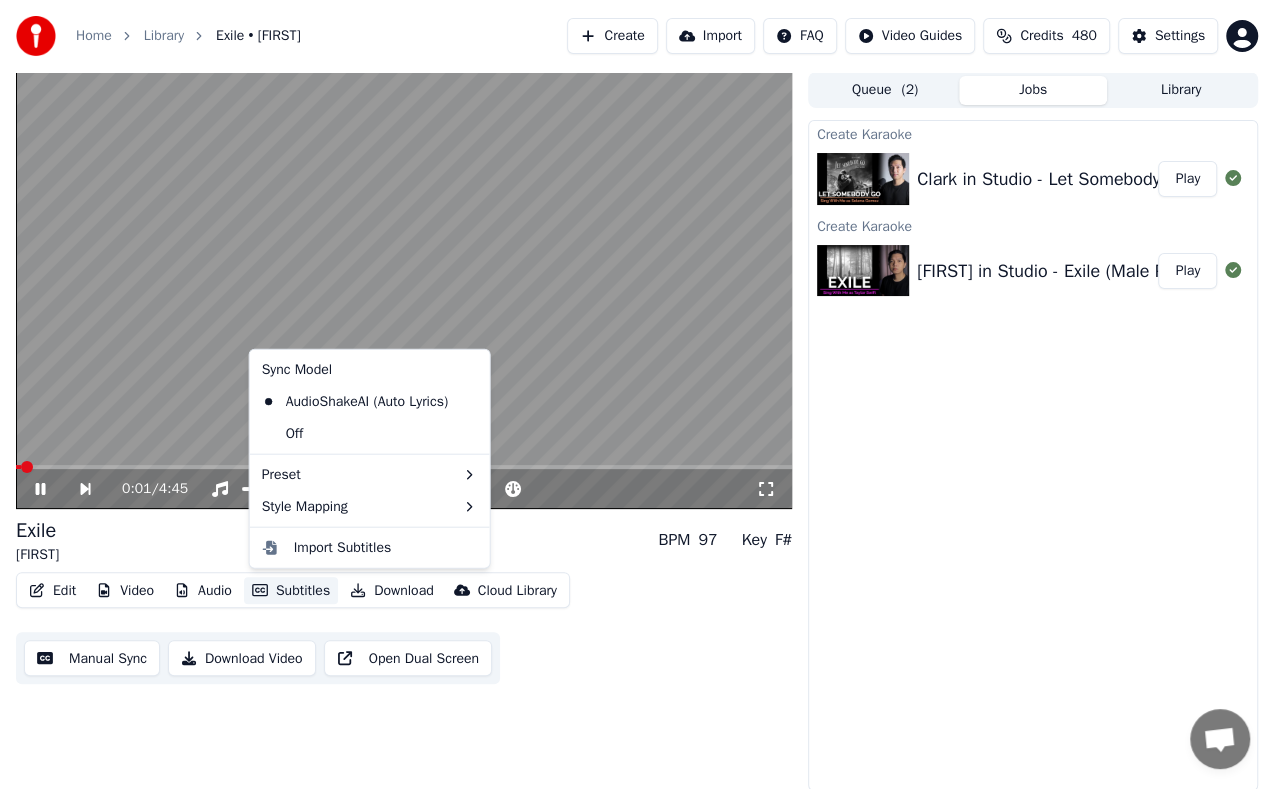 click on "Subtitles" at bounding box center (291, 591) 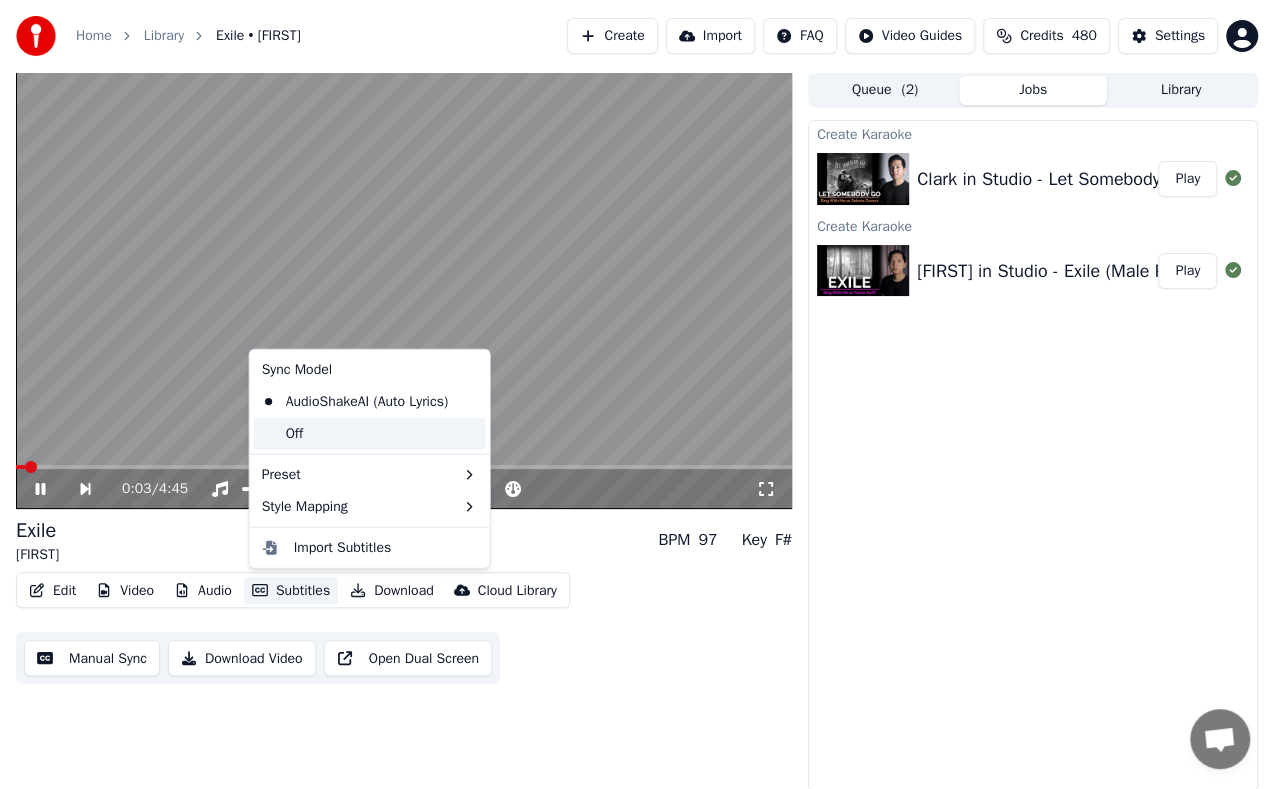 click on "Off" at bounding box center (370, 434) 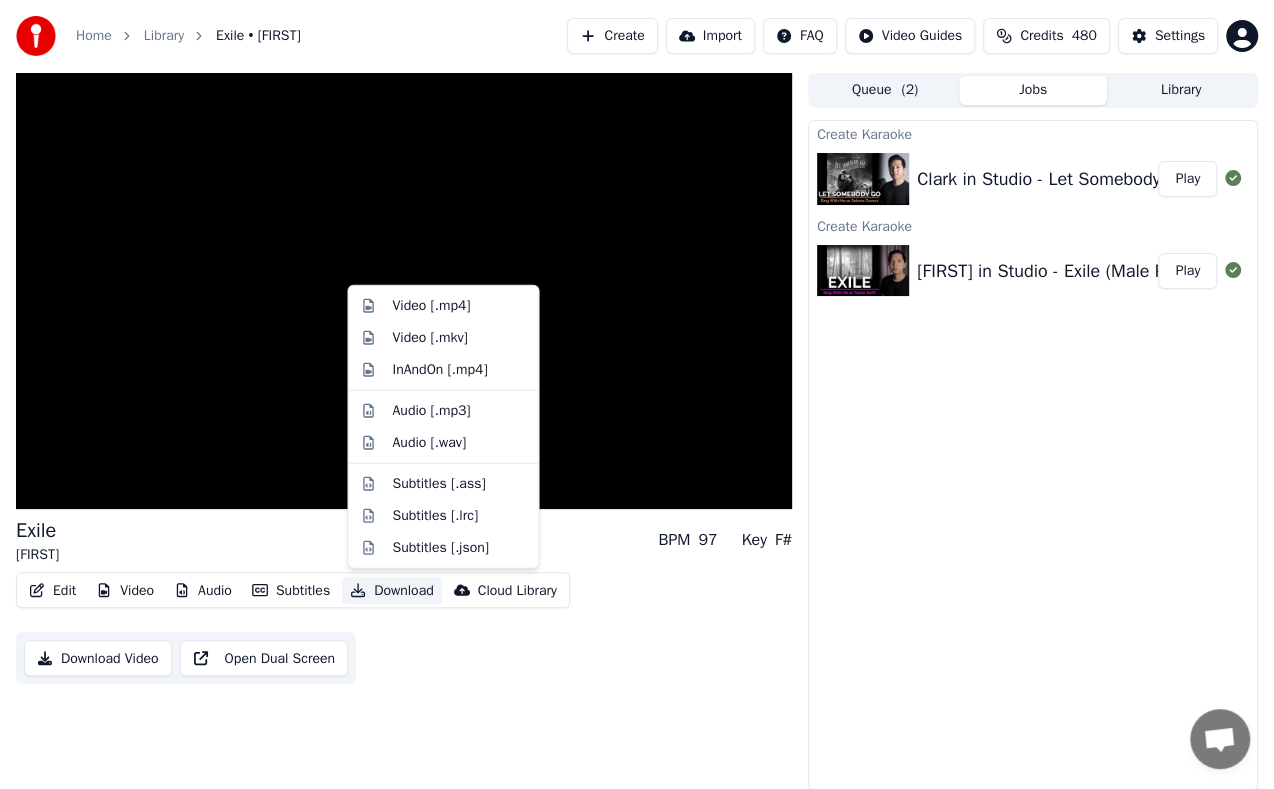 click on "Download" at bounding box center (392, 591) 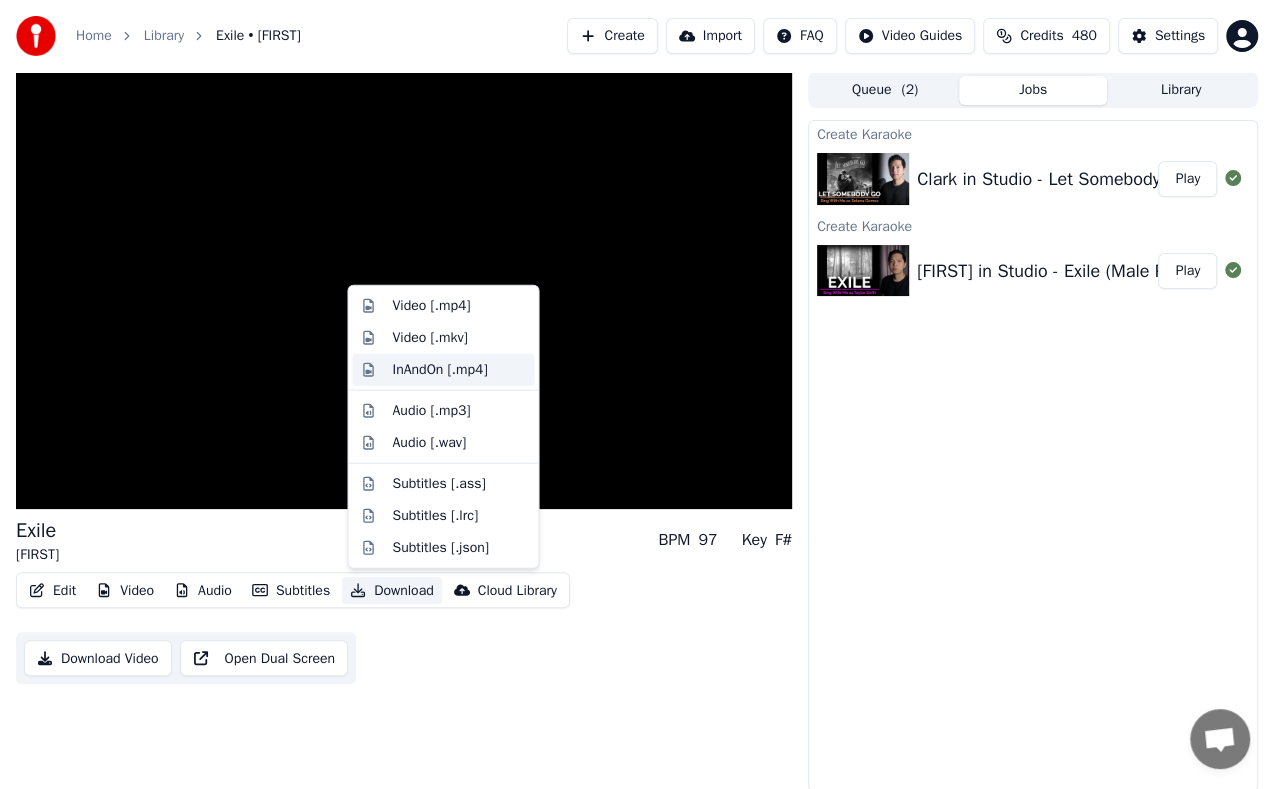 click on "InAndOn [.mp4]" at bounding box center (439, 370) 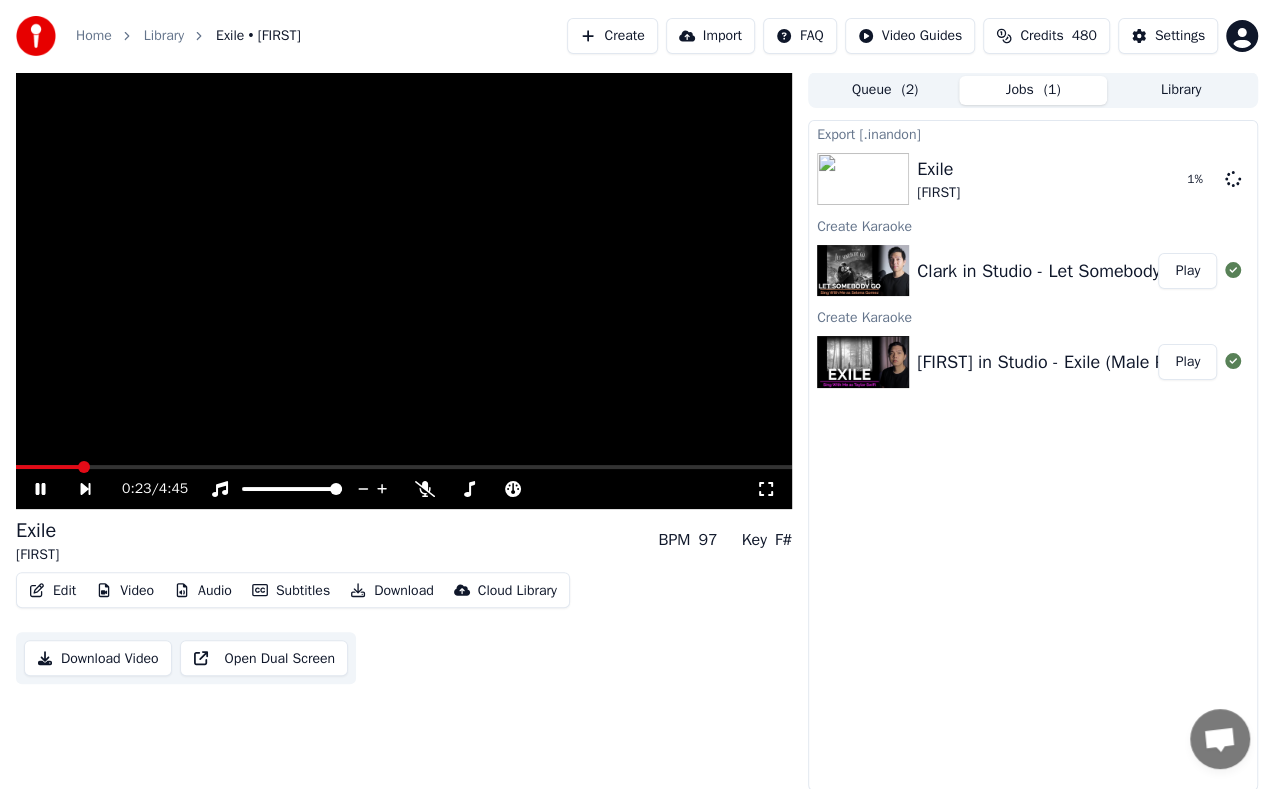 click on "Play" at bounding box center [1187, 271] 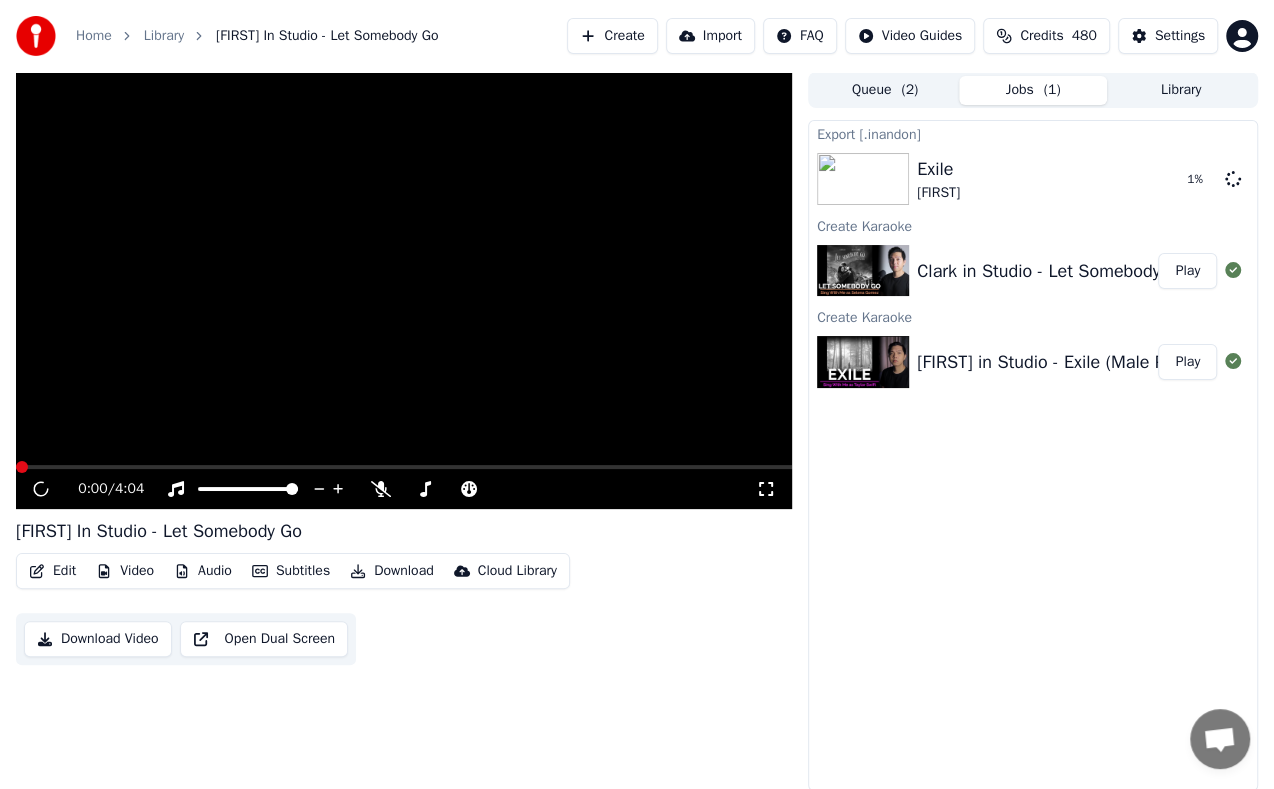 click on "Subtitles" at bounding box center [291, 571] 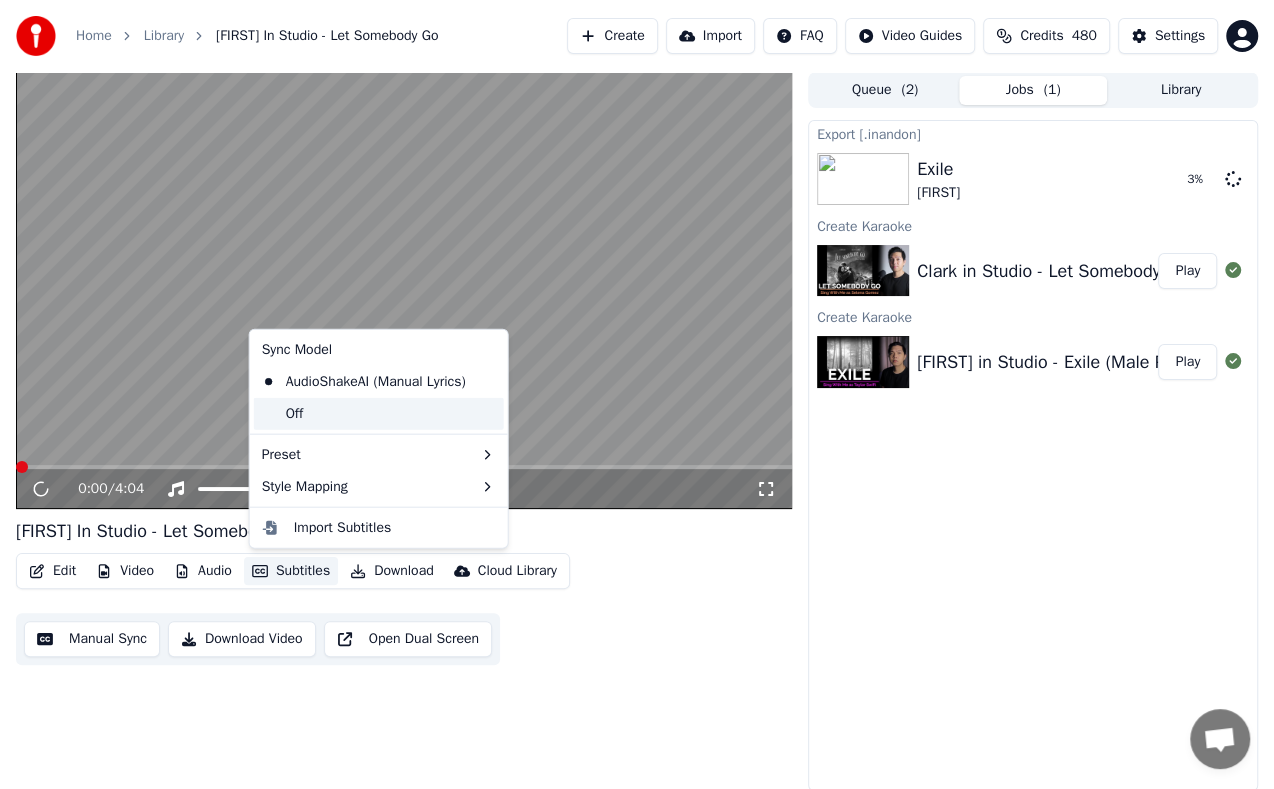 click on "Off" at bounding box center [379, 414] 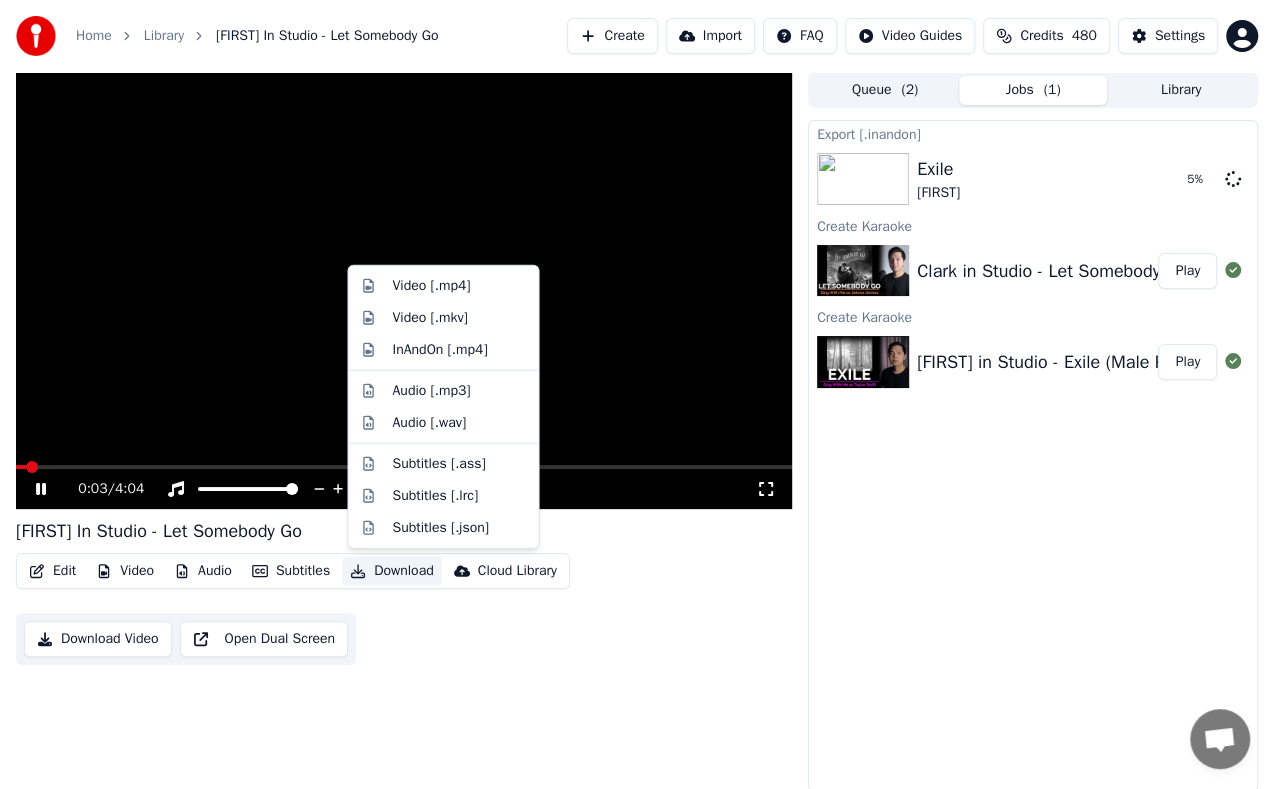 click on "Download" at bounding box center (392, 571) 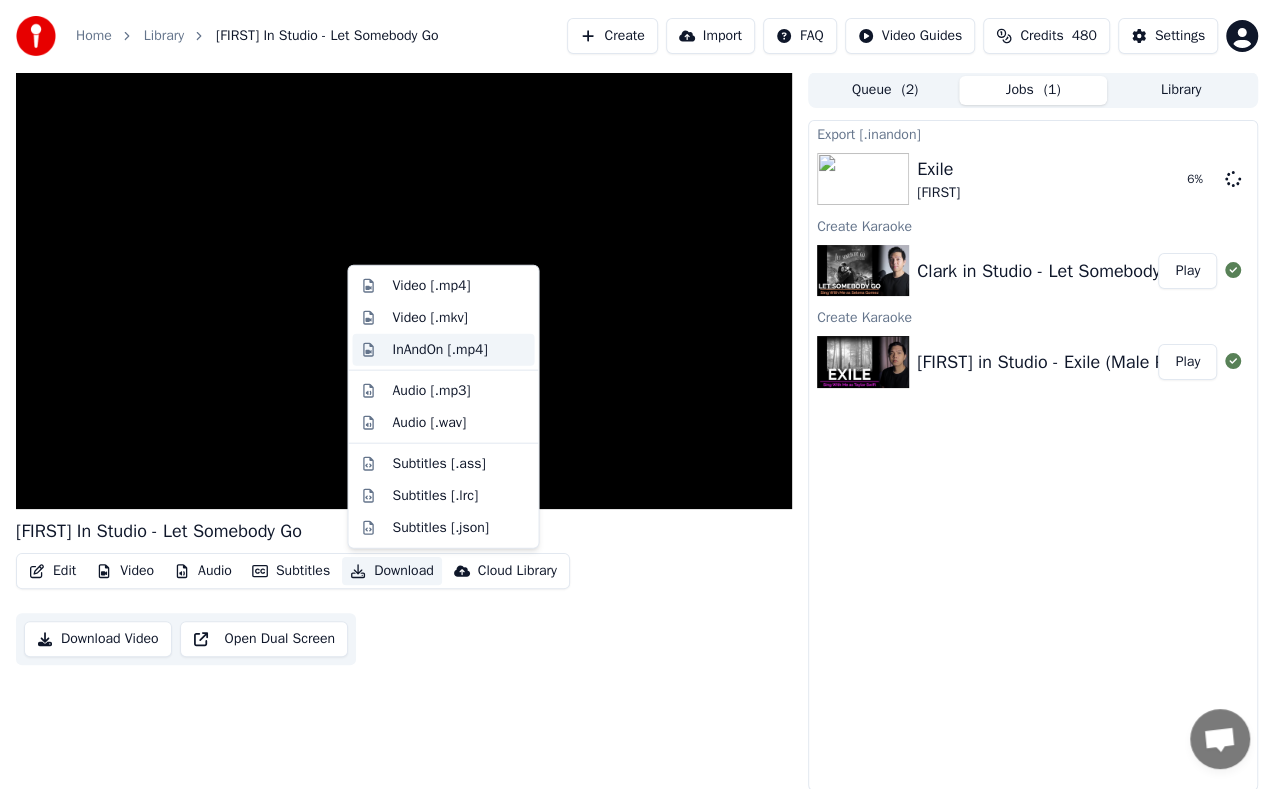 click on "InAndOn [.mp4]" at bounding box center [439, 350] 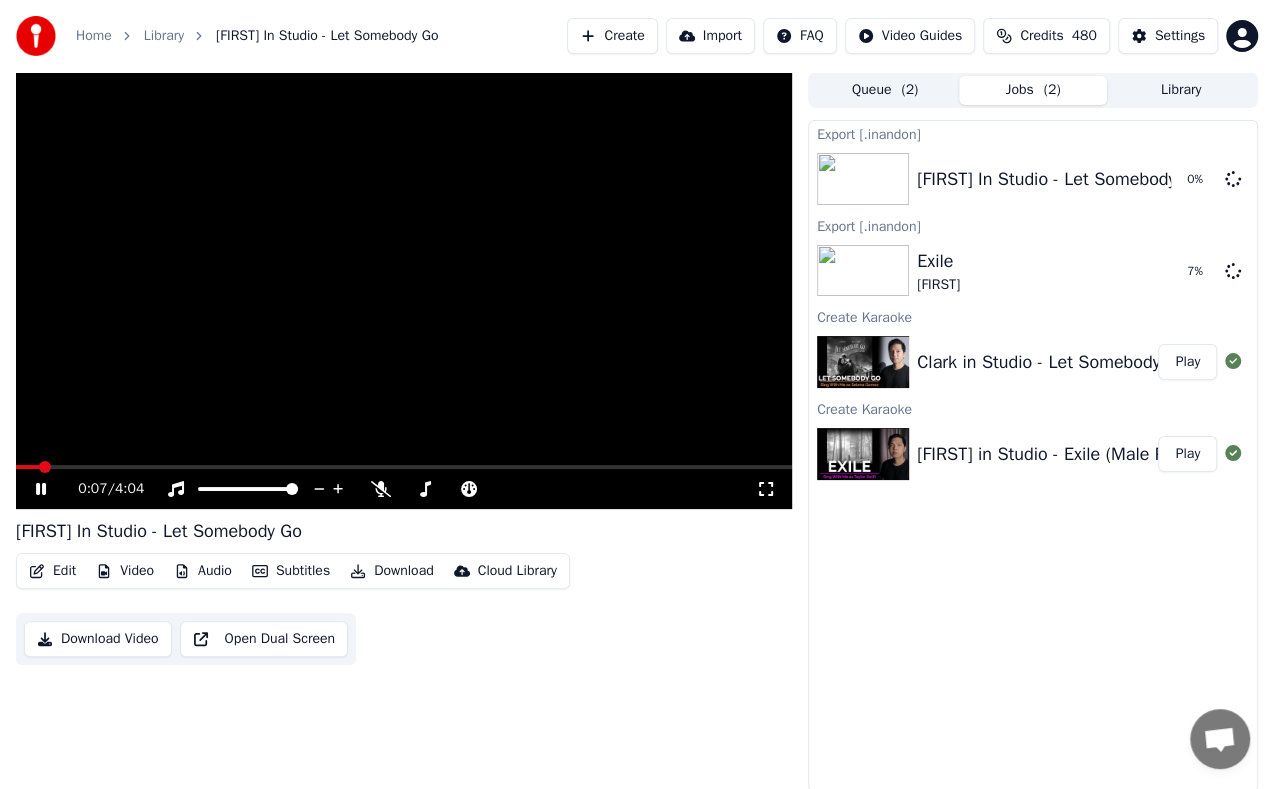 click on "Create" at bounding box center [612, 36] 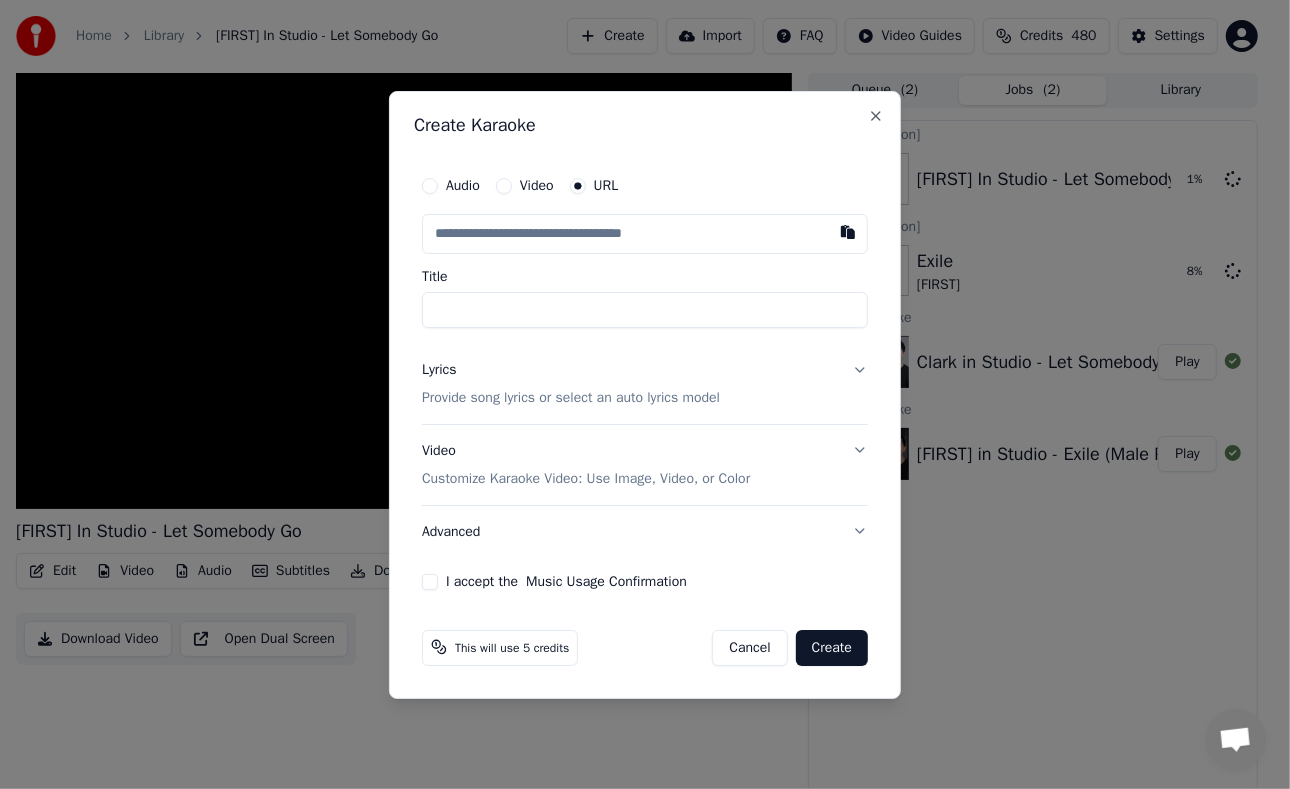 paste on "**********" 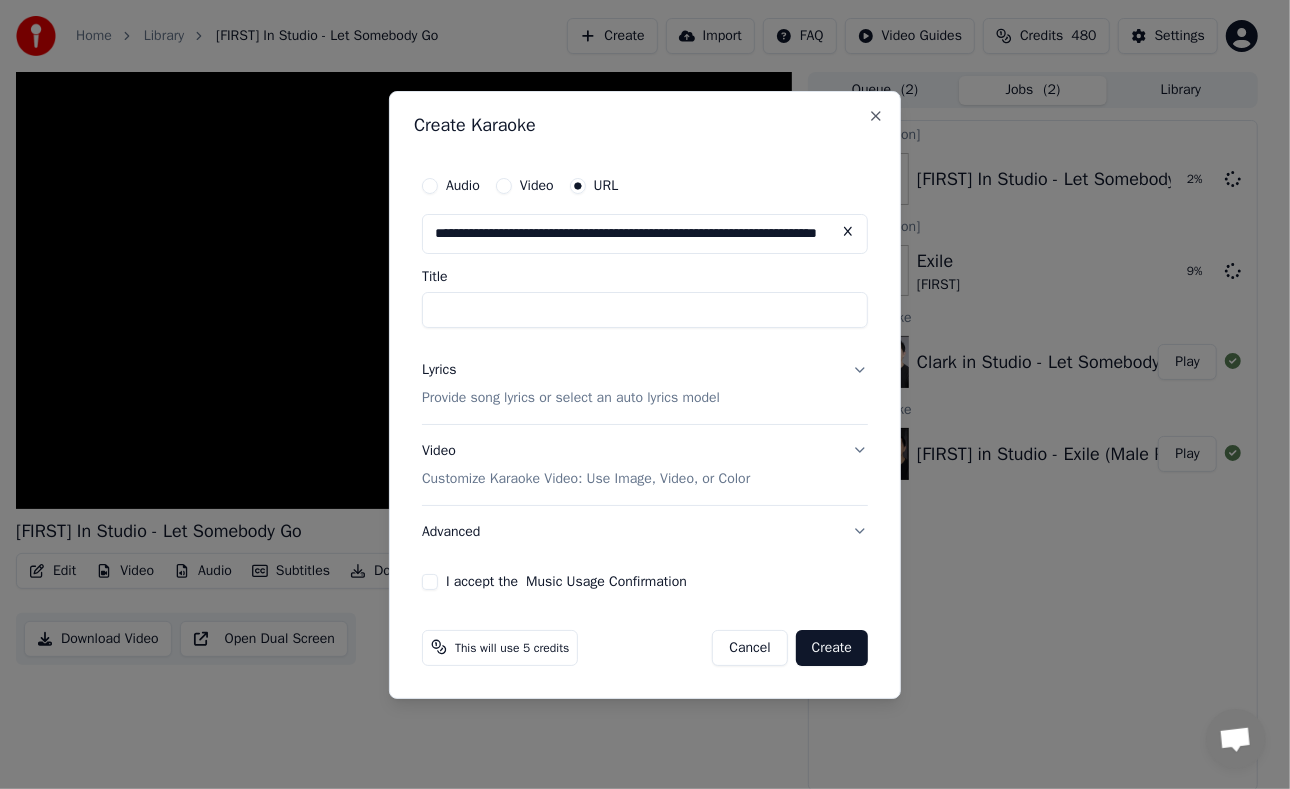 scroll, scrollTop: 0, scrollLeft: 115, axis: horizontal 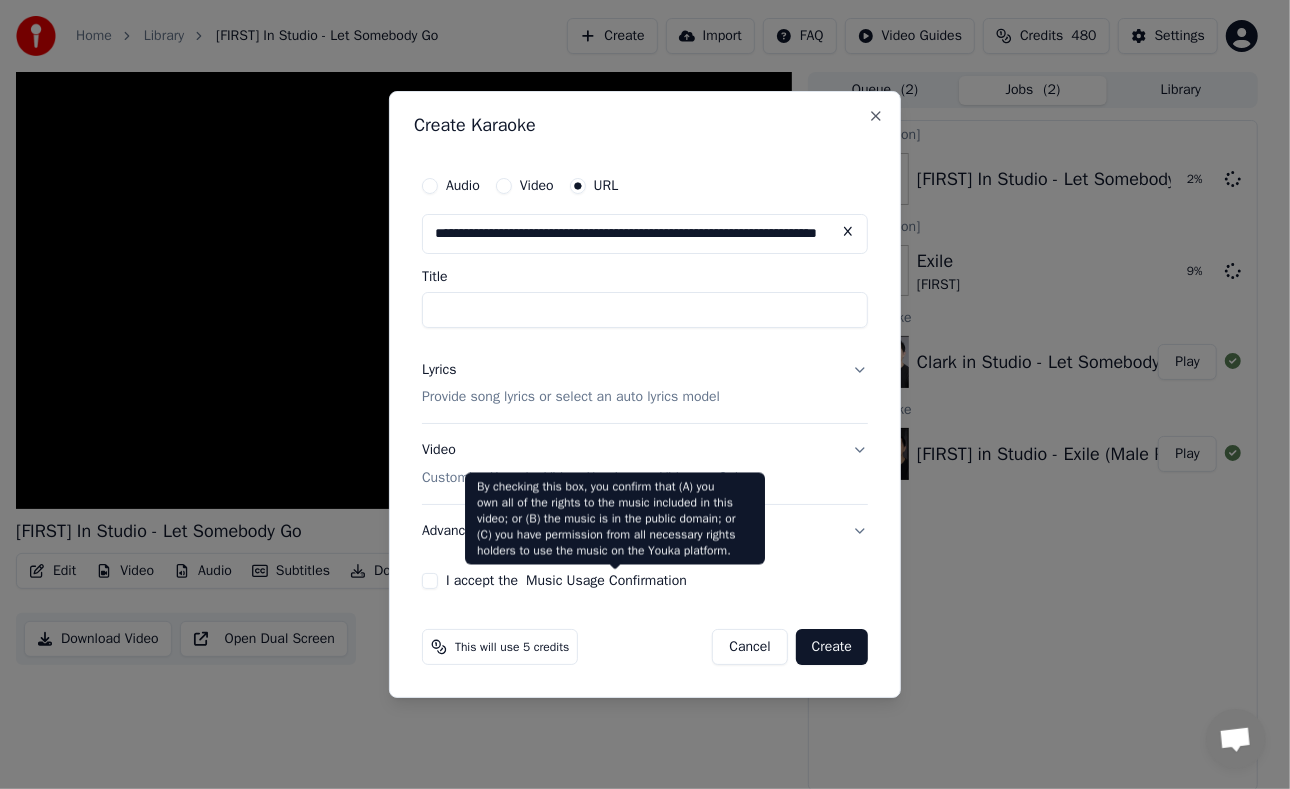 type on "**********" 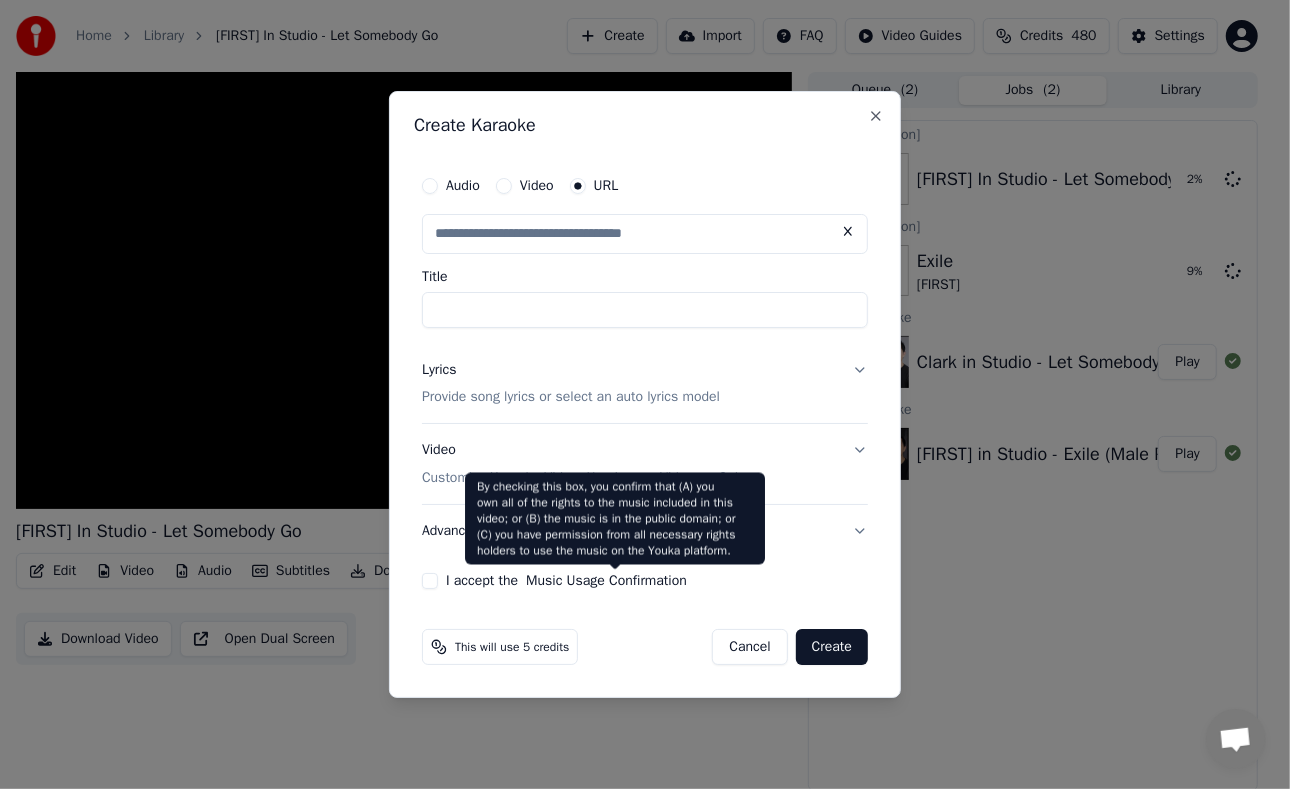 type on "**********" 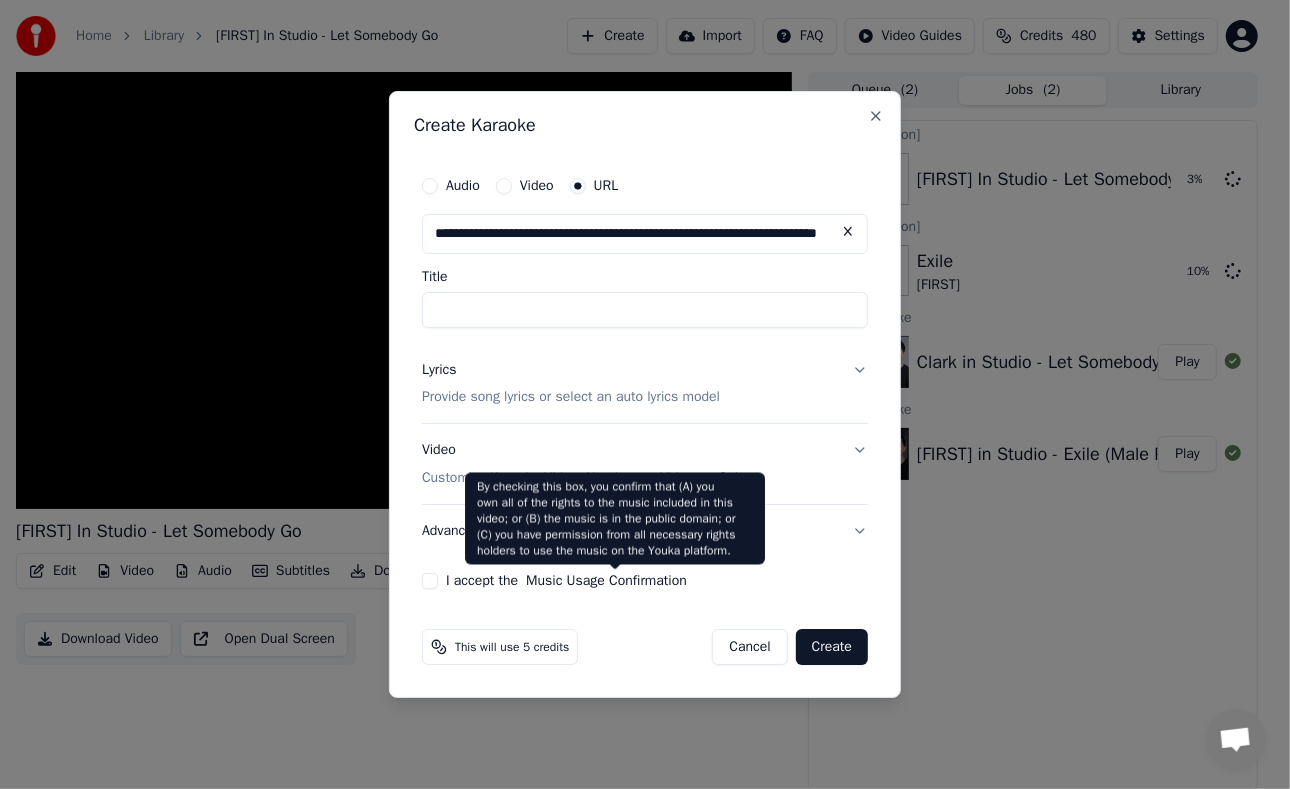 scroll, scrollTop: 0, scrollLeft: 0, axis: both 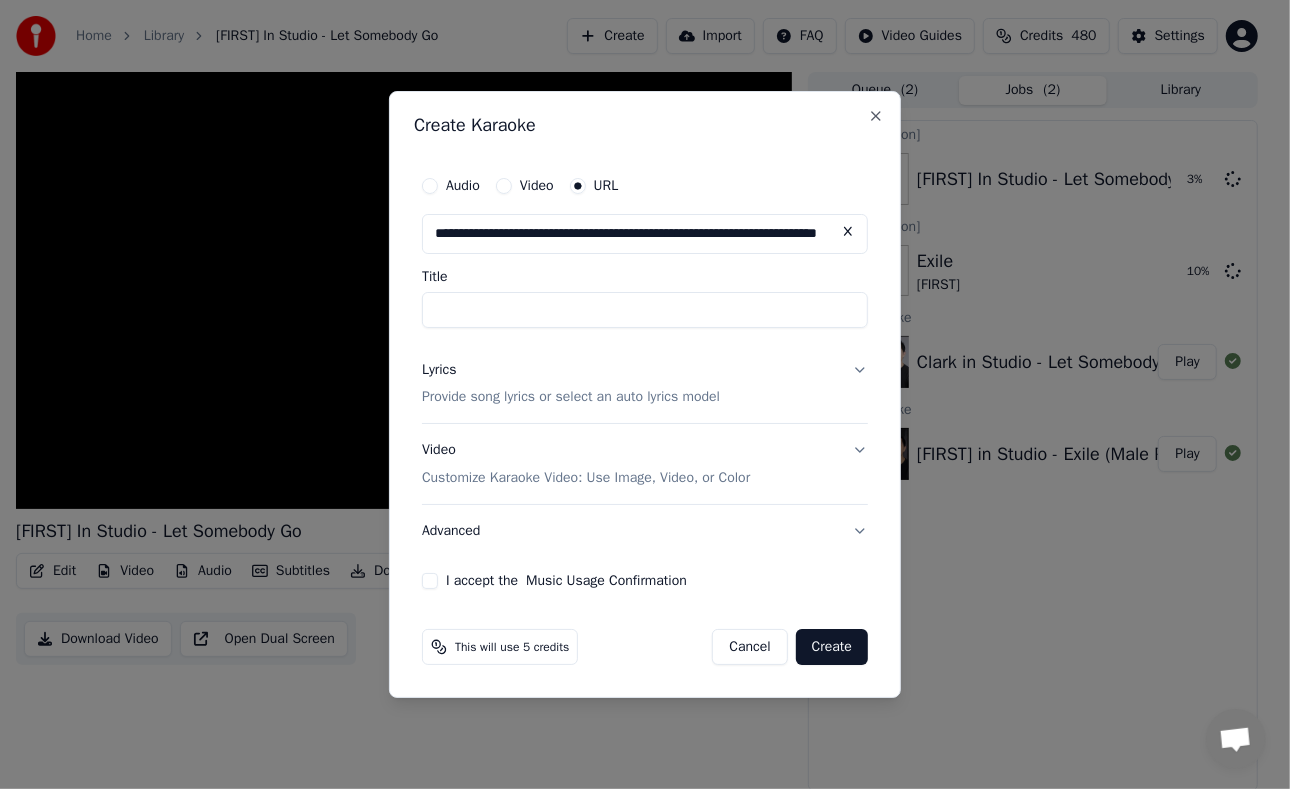 click on "Title" at bounding box center (645, 310) 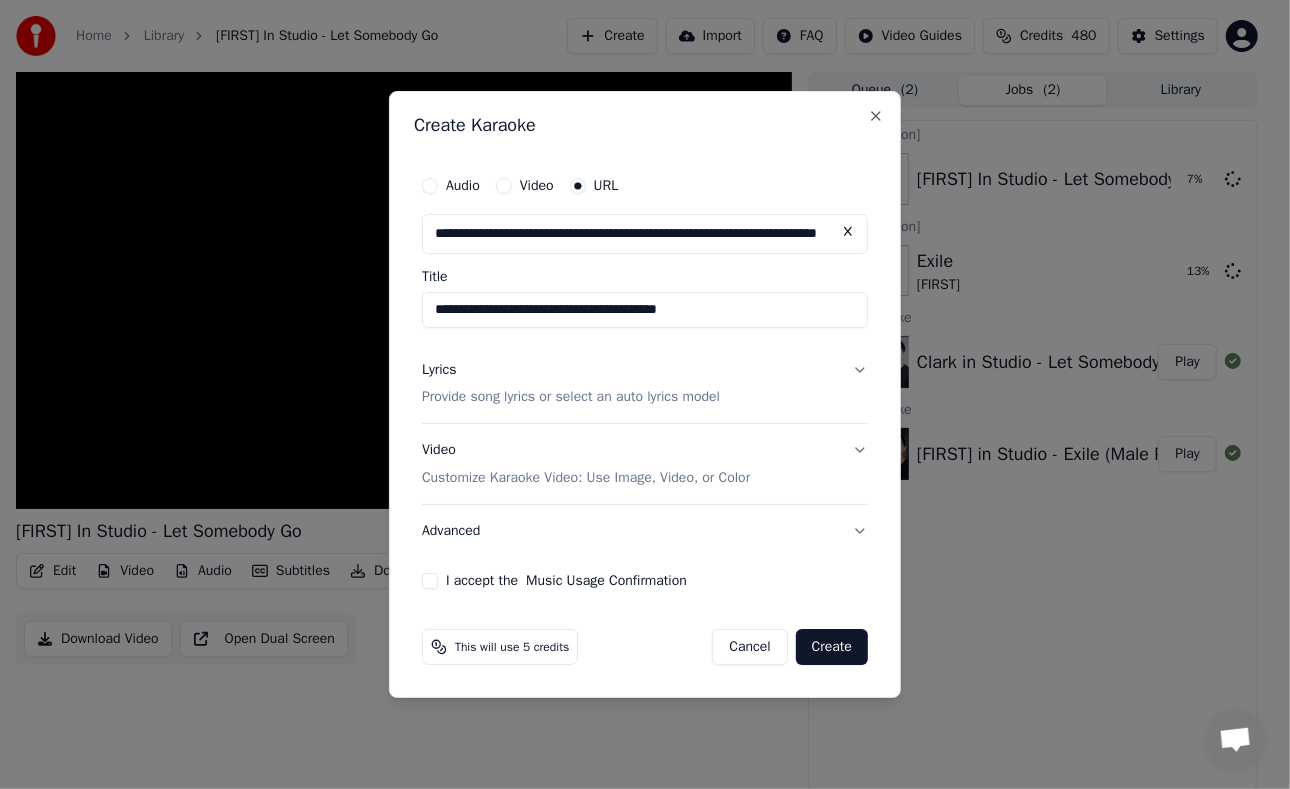 type on "**********" 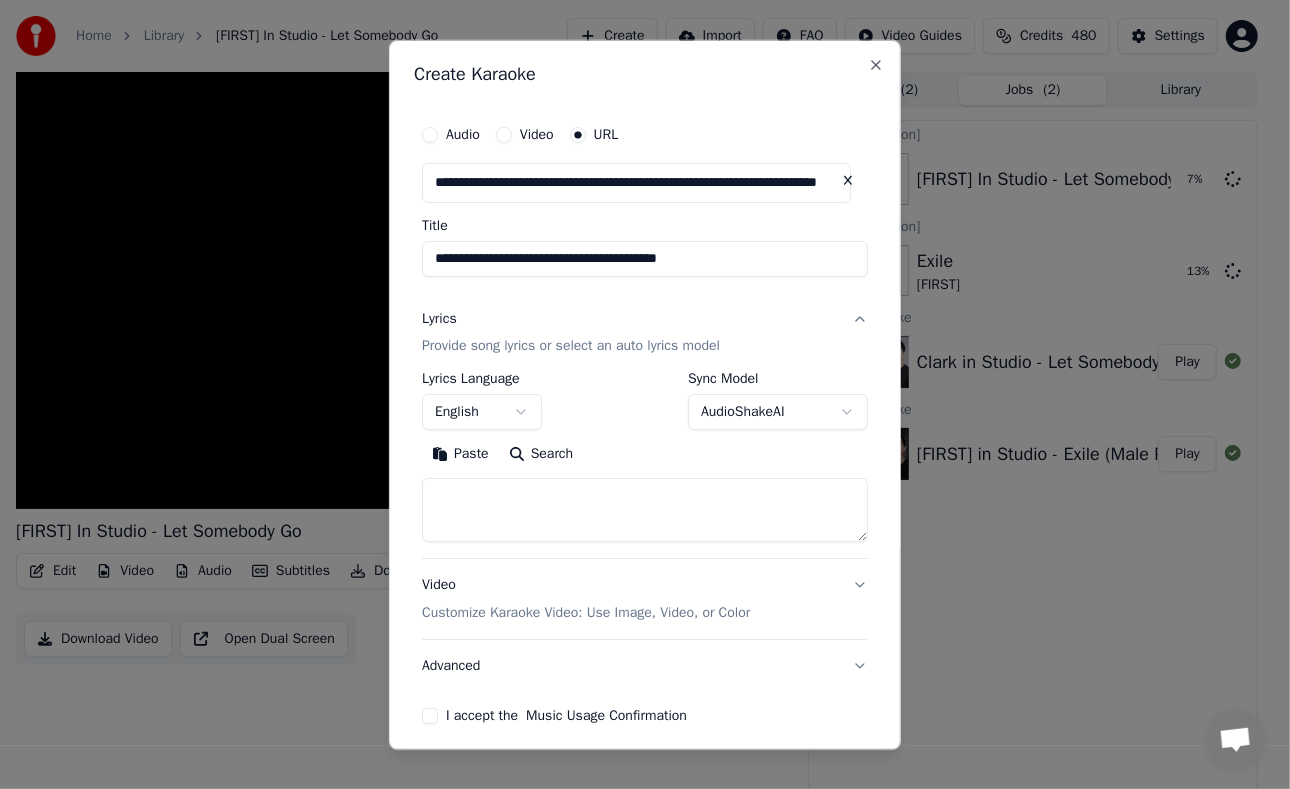 click on "AudioShakeAI" at bounding box center [778, 412] 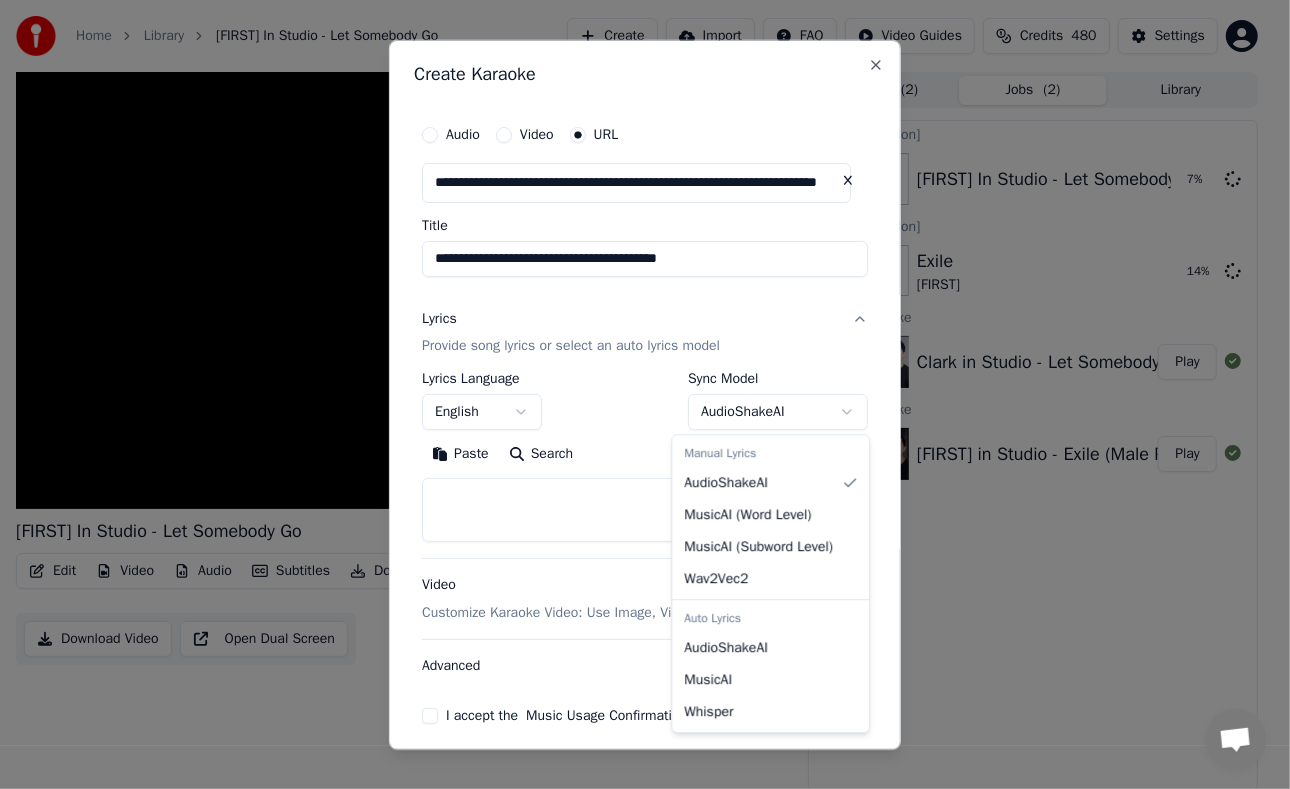 select on "**********" 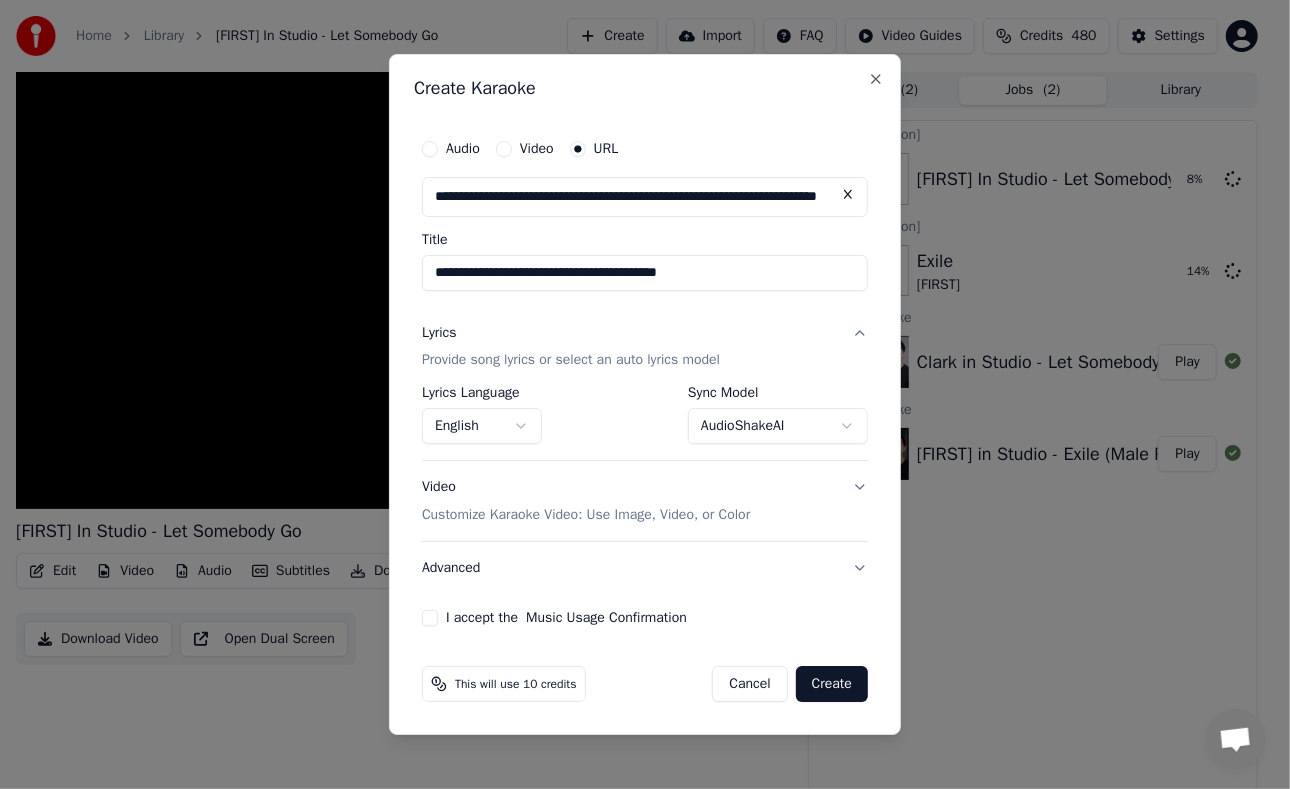 click on "I accept the   Music Usage Confirmation" at bounding box center [430, 618] 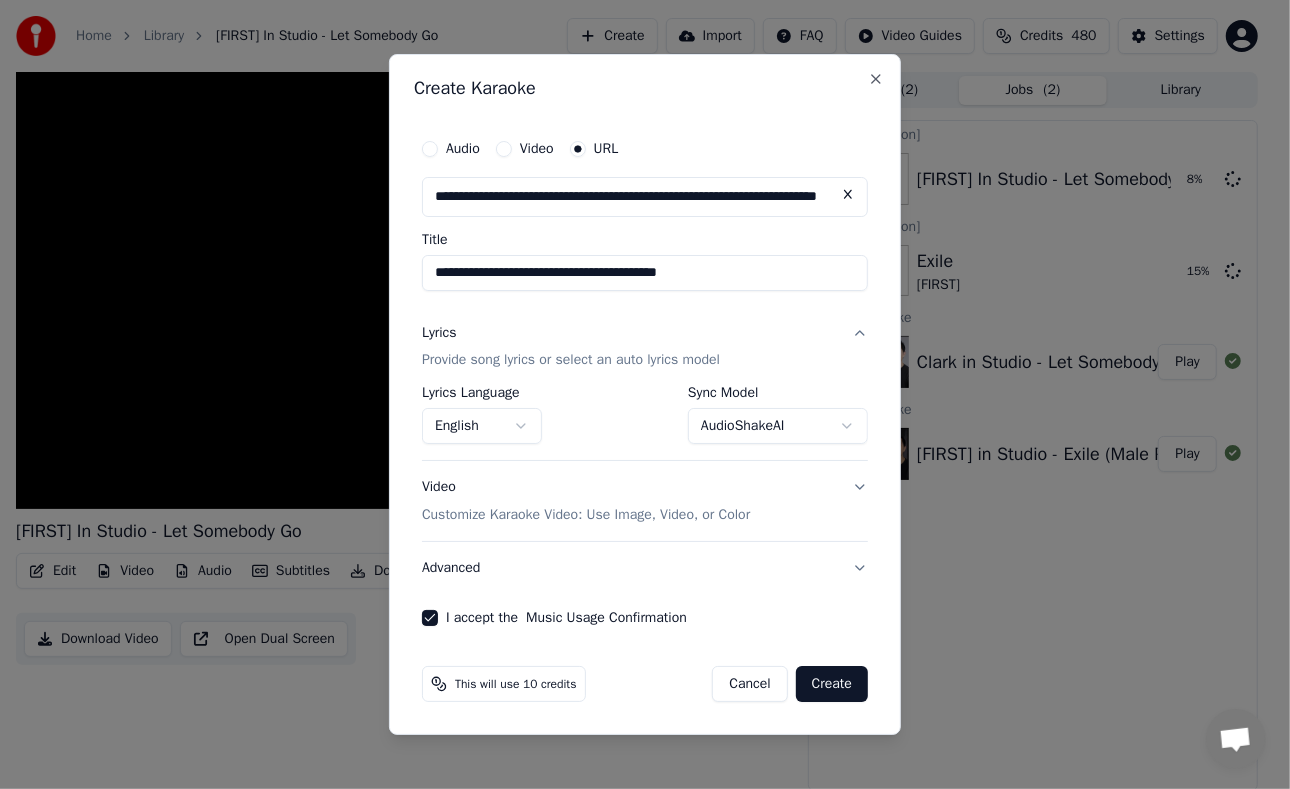 click on "Create" at bounding box center (832, 684) 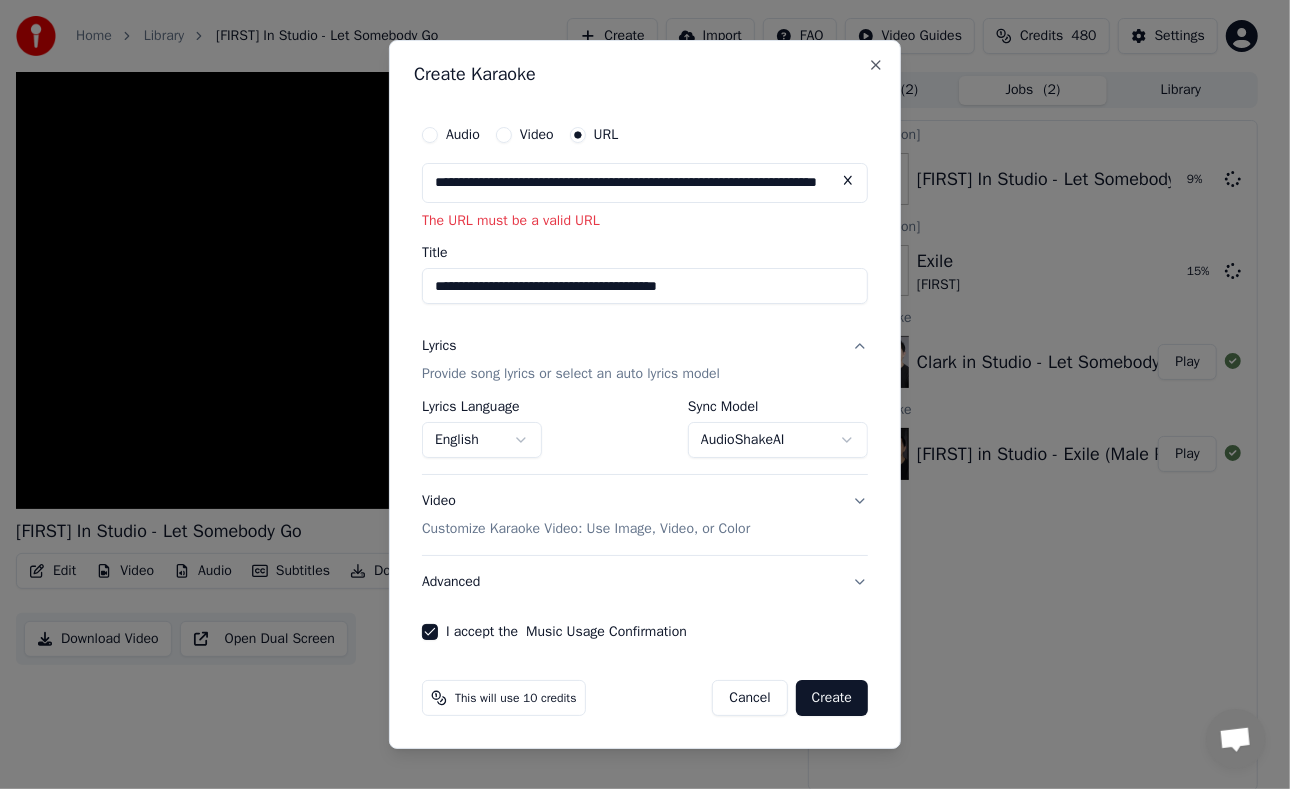 click on "**********" at bounding box center [645, 183] 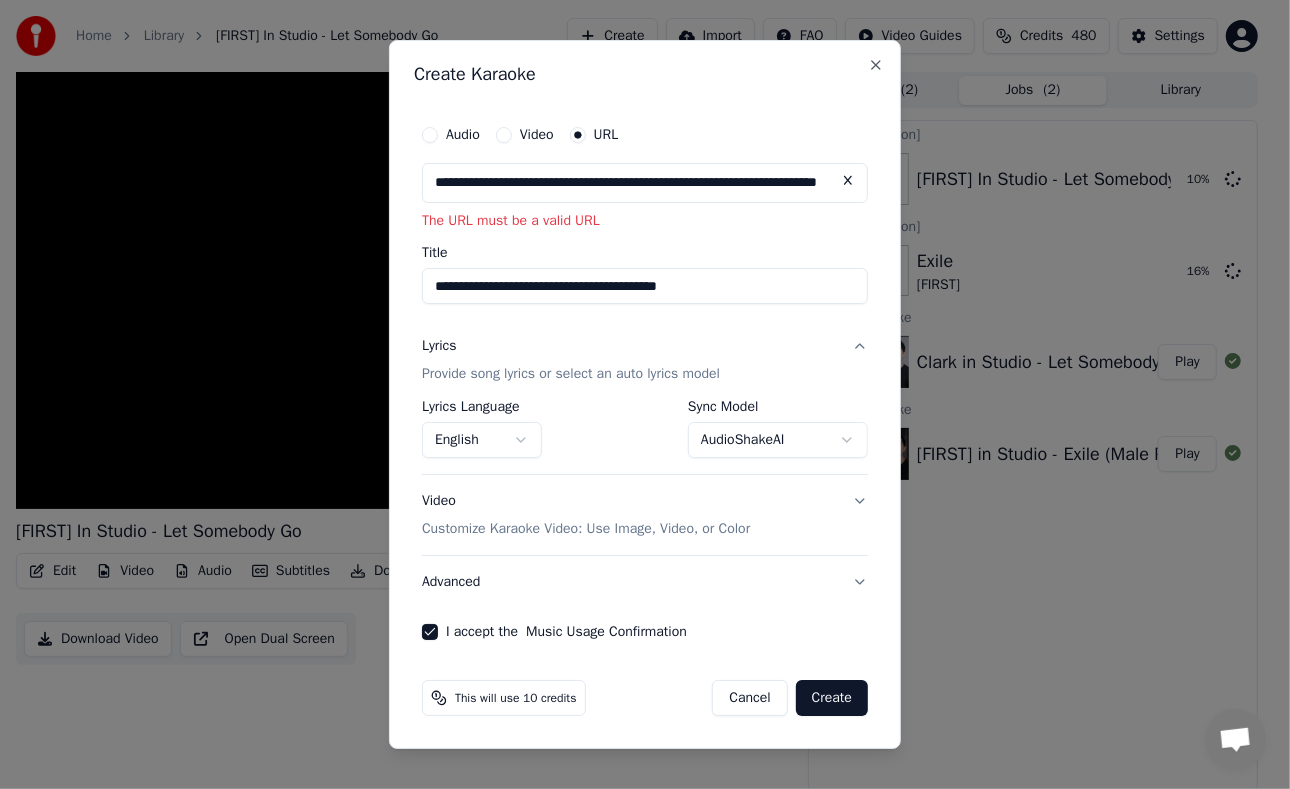 click on "**********" at bounding box center [645, 183] 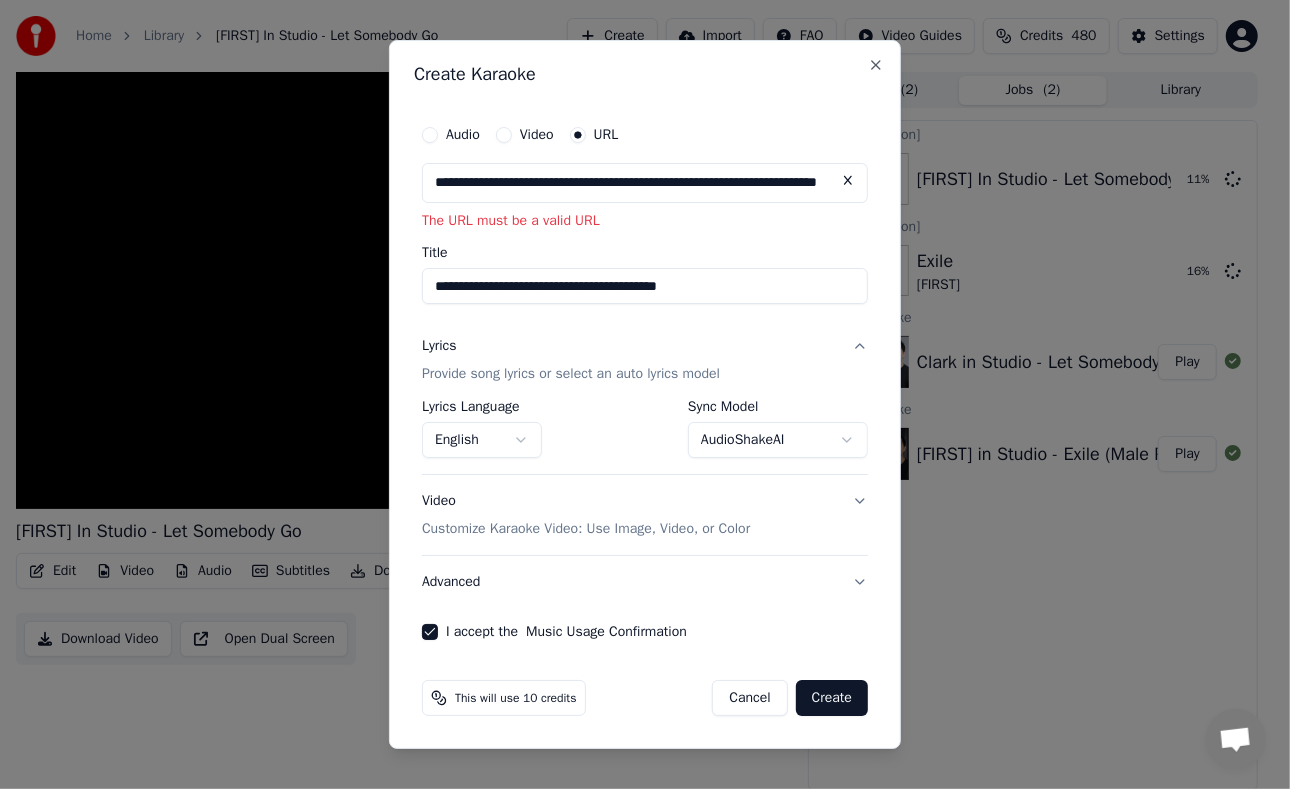 click at bounding box center (848, 181) 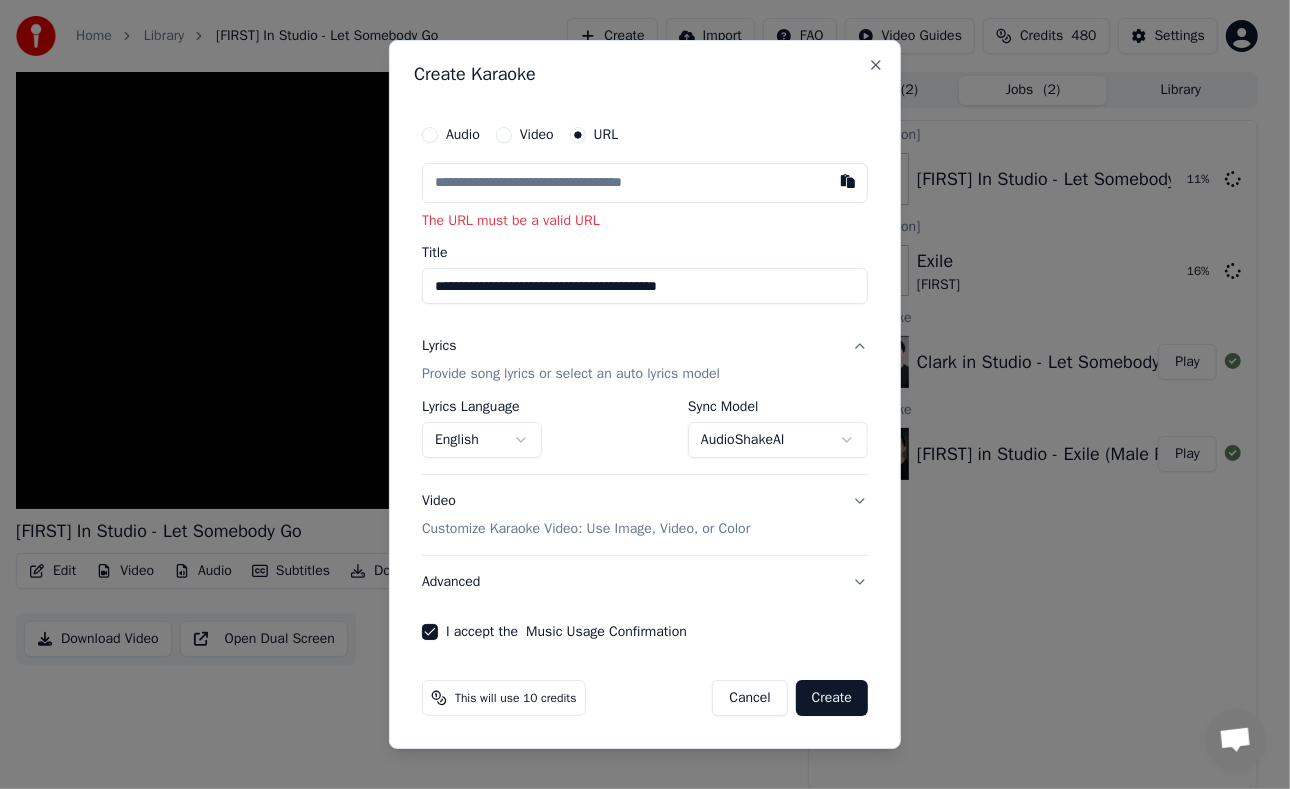 paste on "**********" 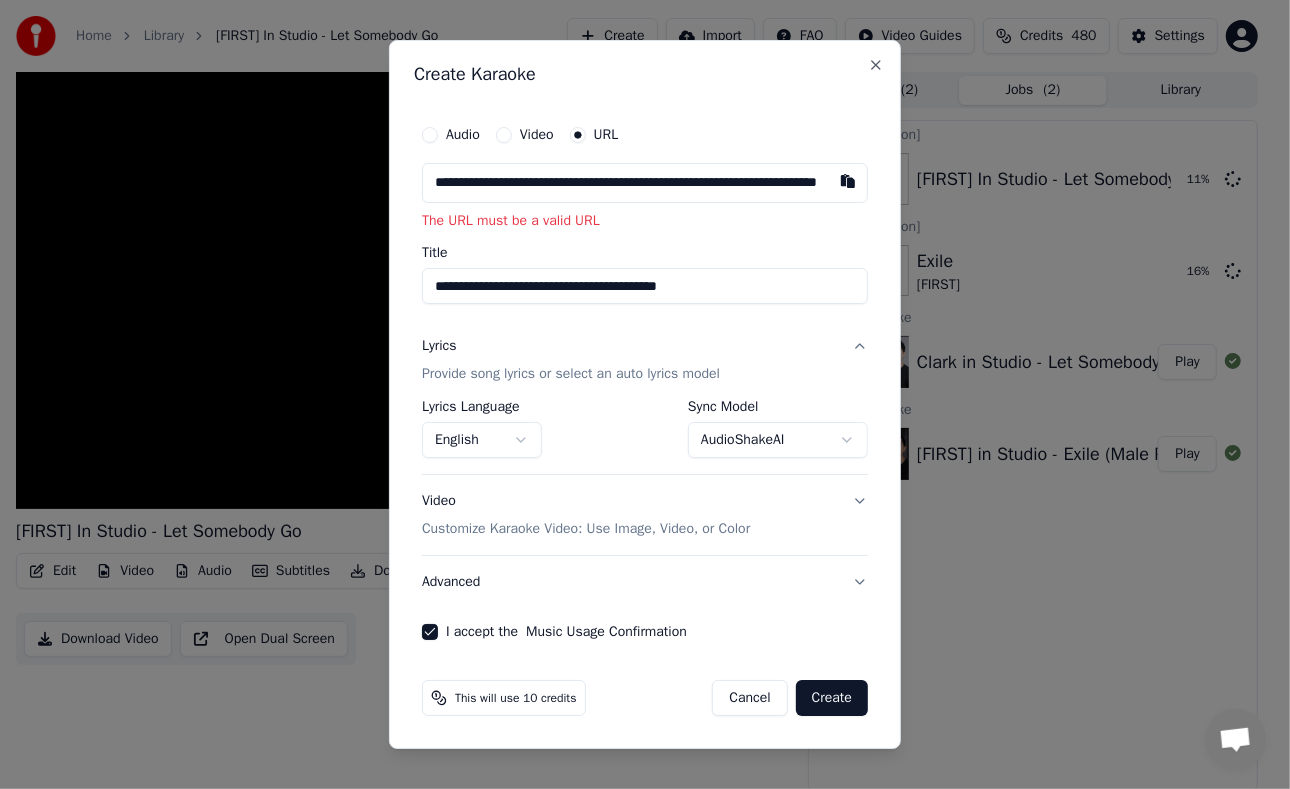 click on "**********" at bounding box center (645, 183) 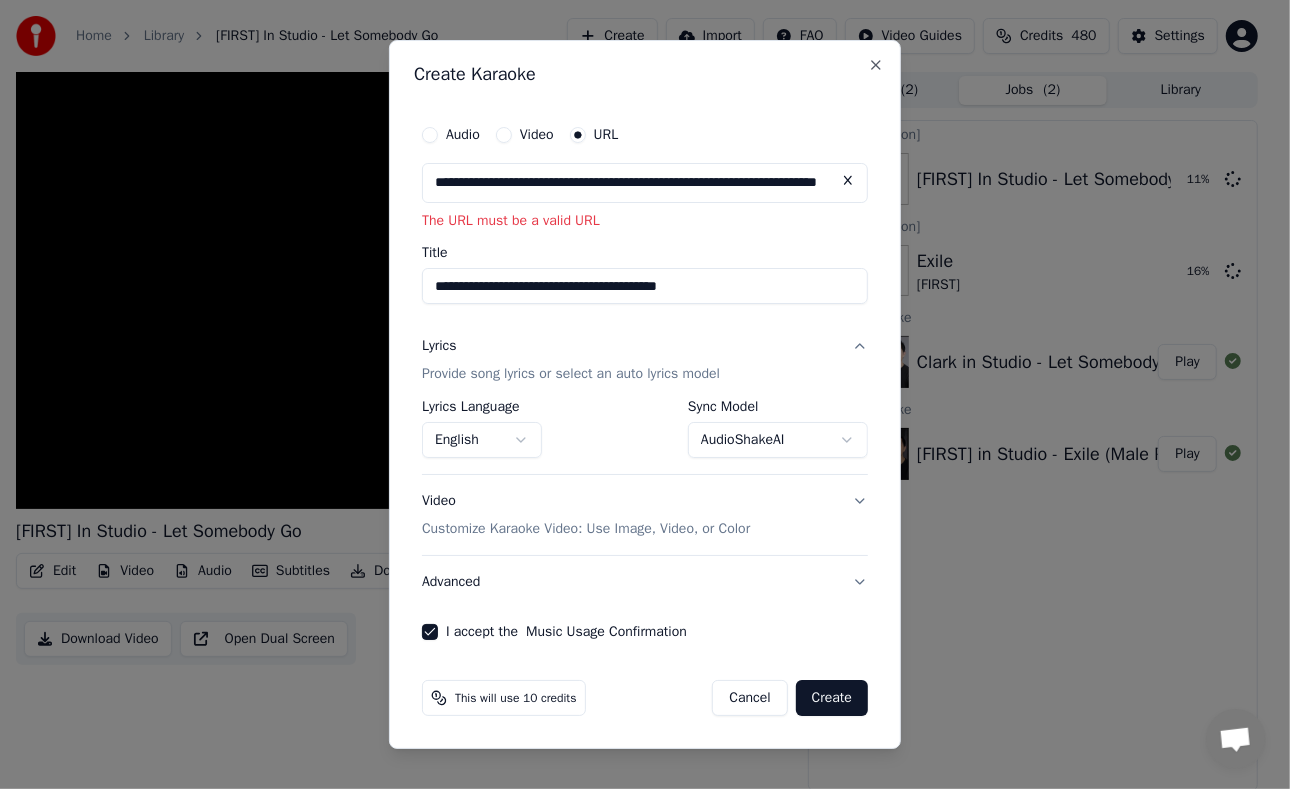 scroll, scrollTop: 0, scrollLeft: 115, axis: horizontal 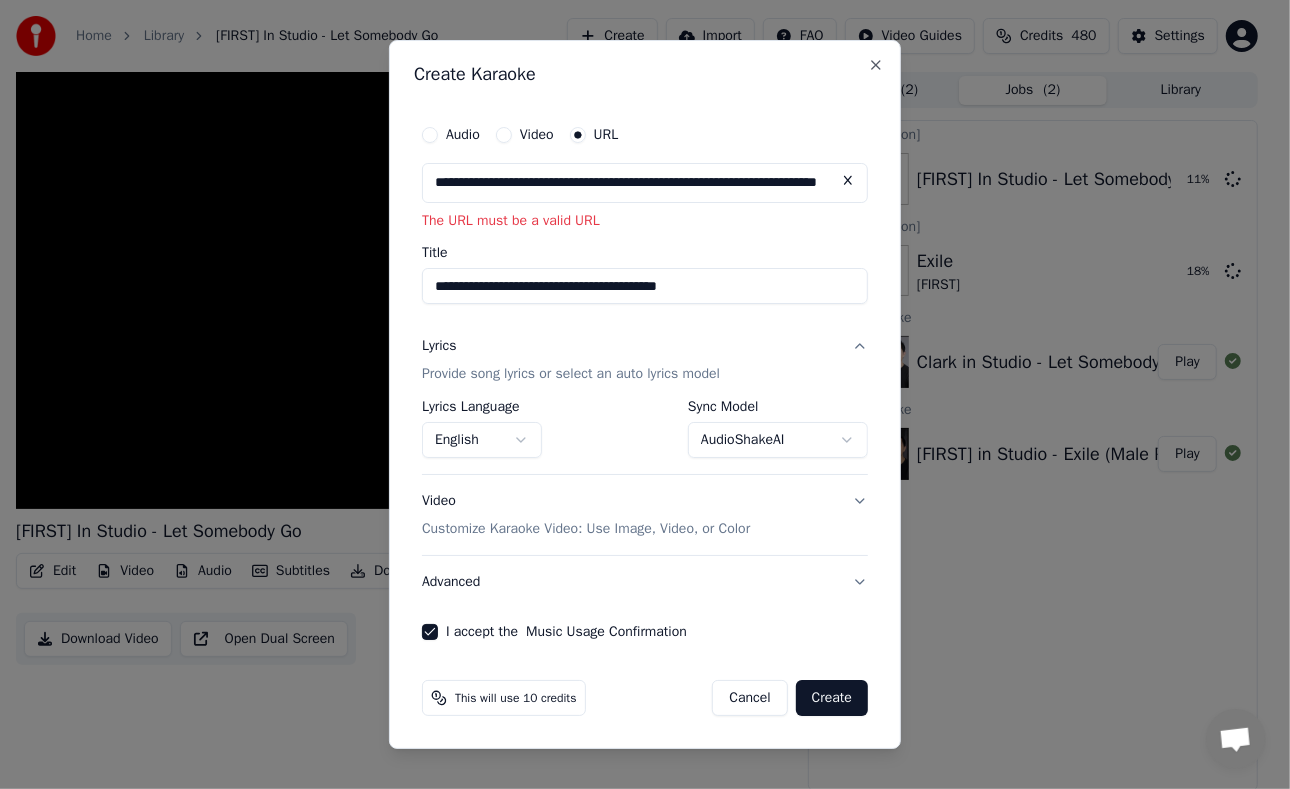 click on "The URL must be a valid URL" at bounding box center (645, 221) 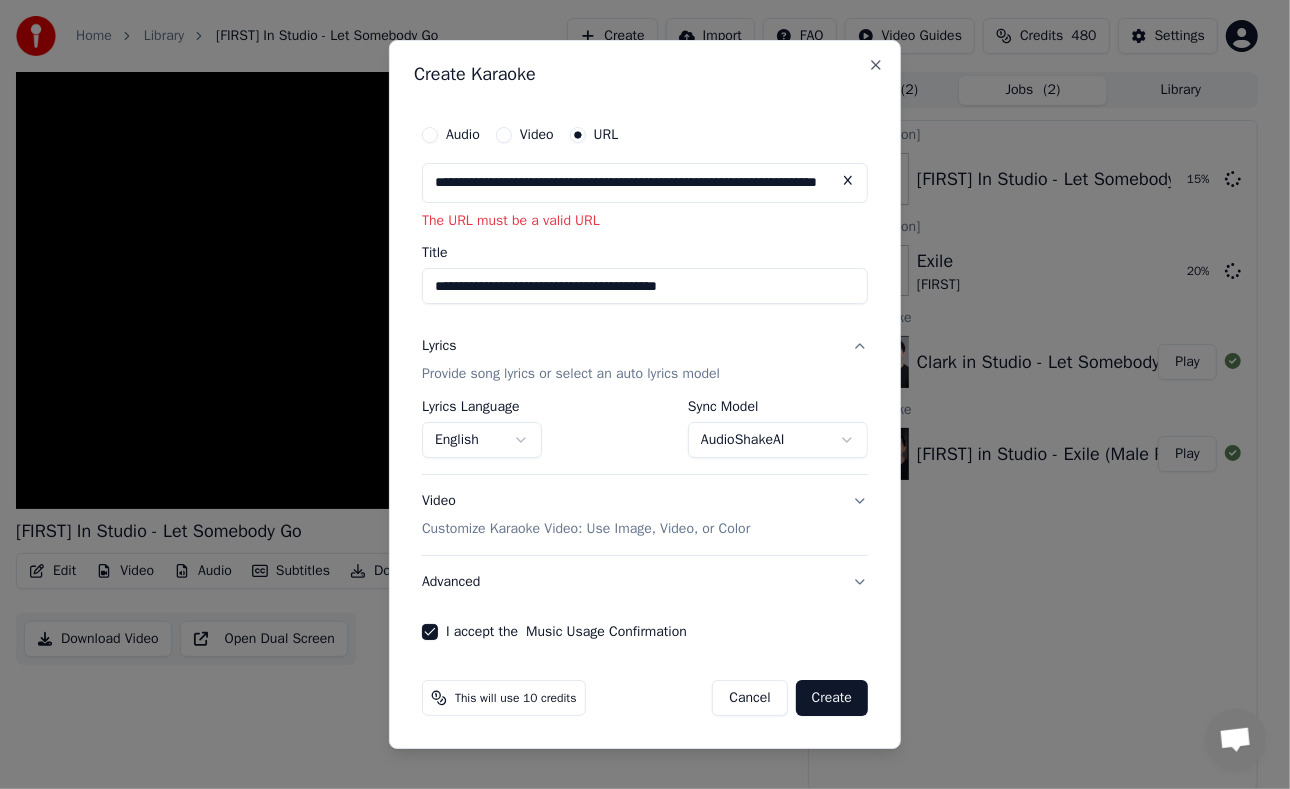 click on "**********" at bounding box center [645, 210] 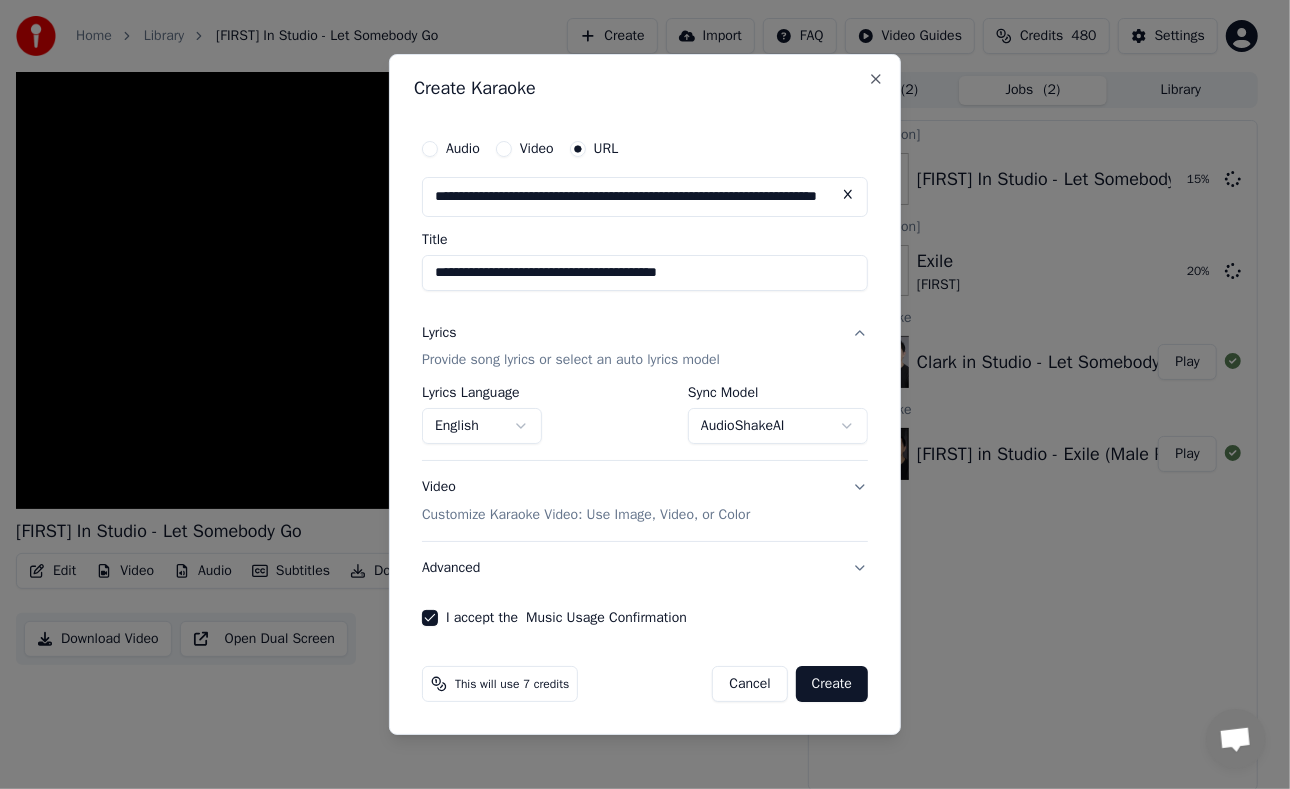 type on "**********" 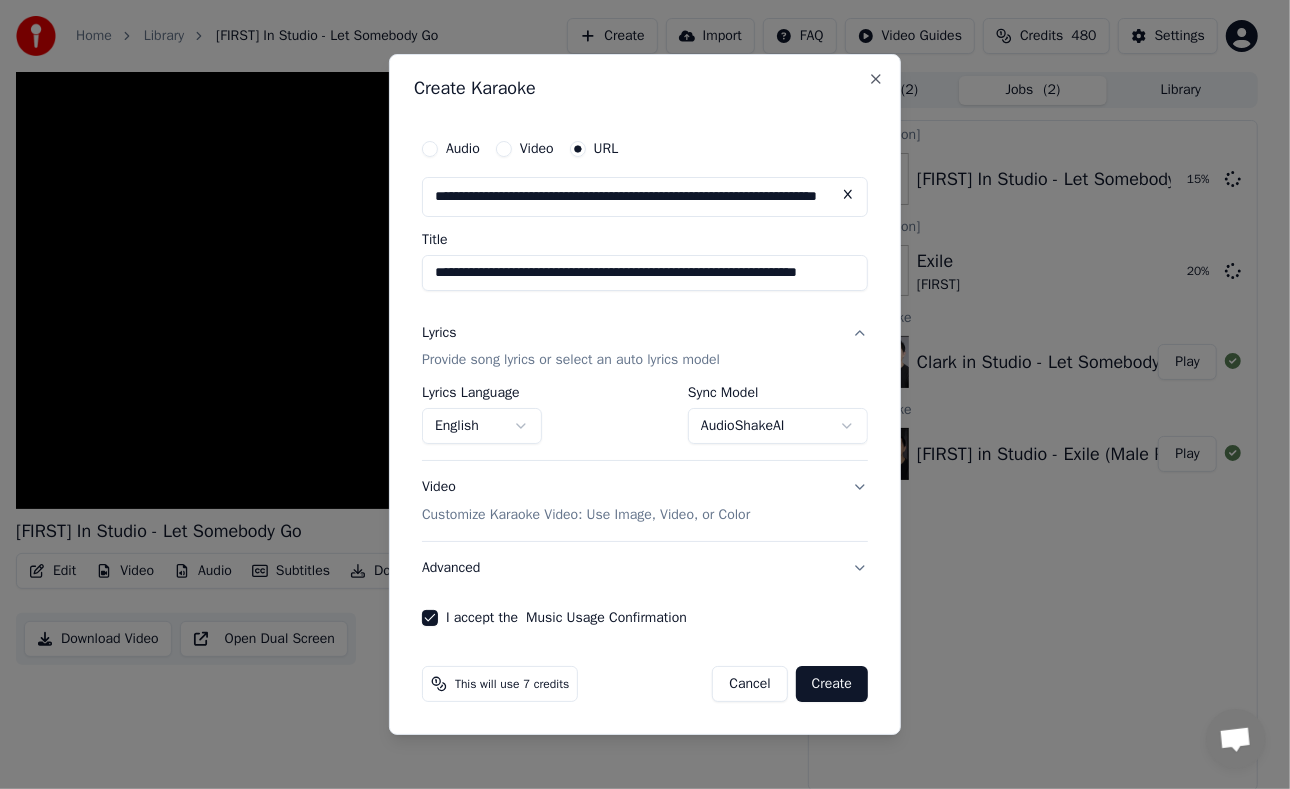 click on "Create" at bounding box center [832, 684] 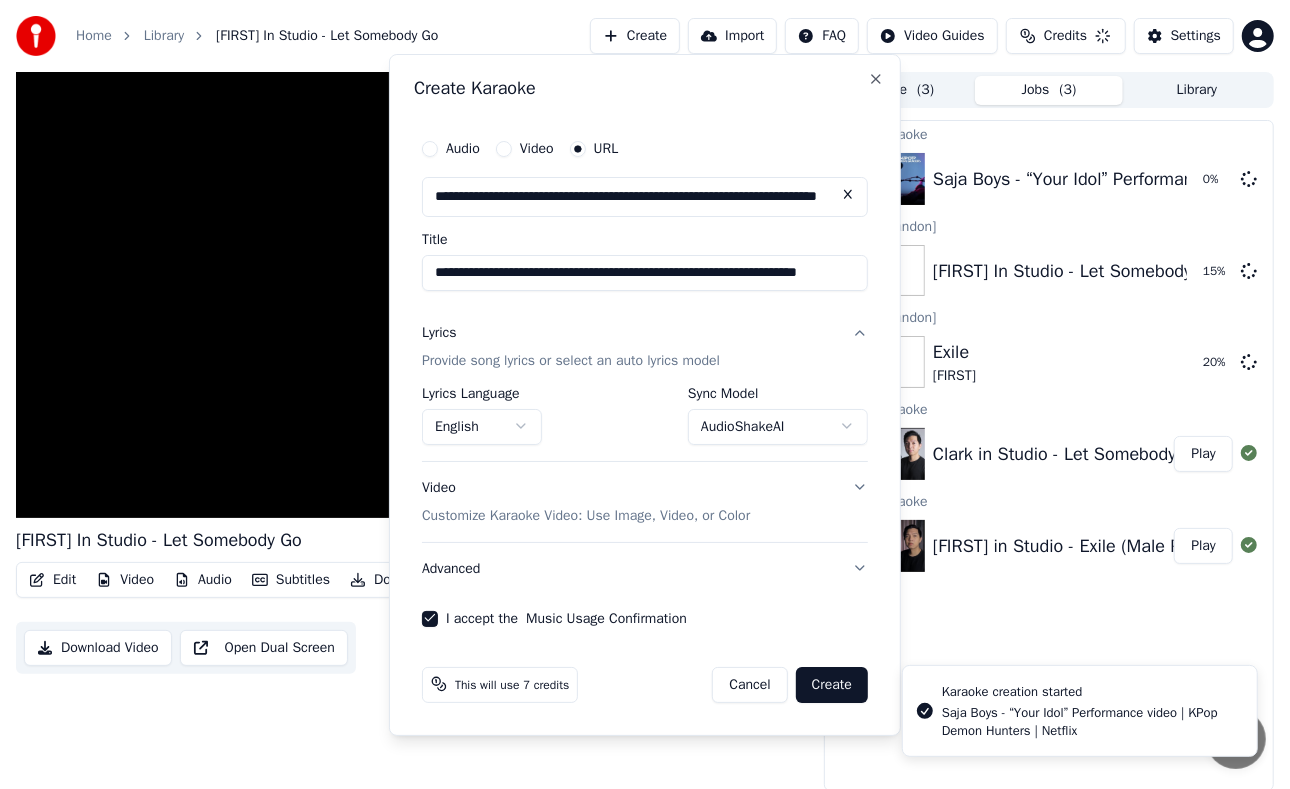 select on "**********" 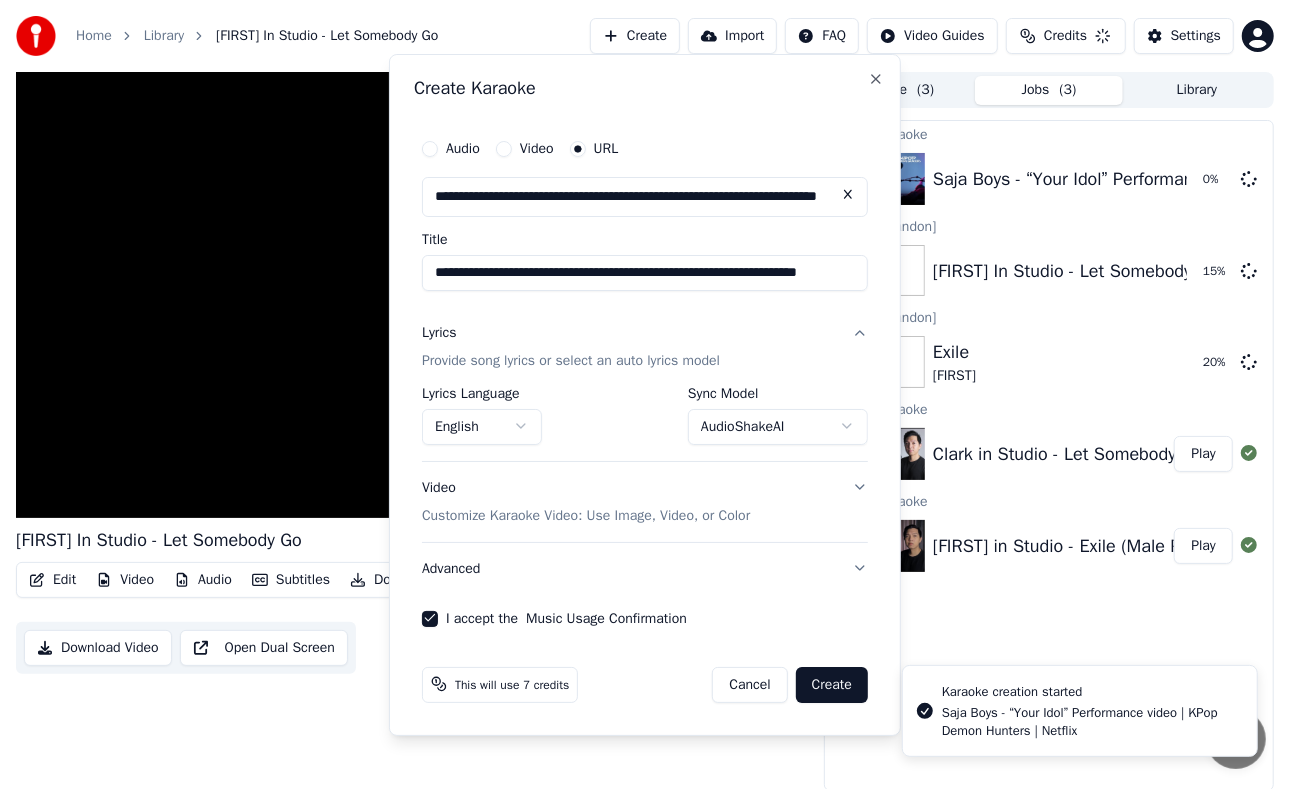 select 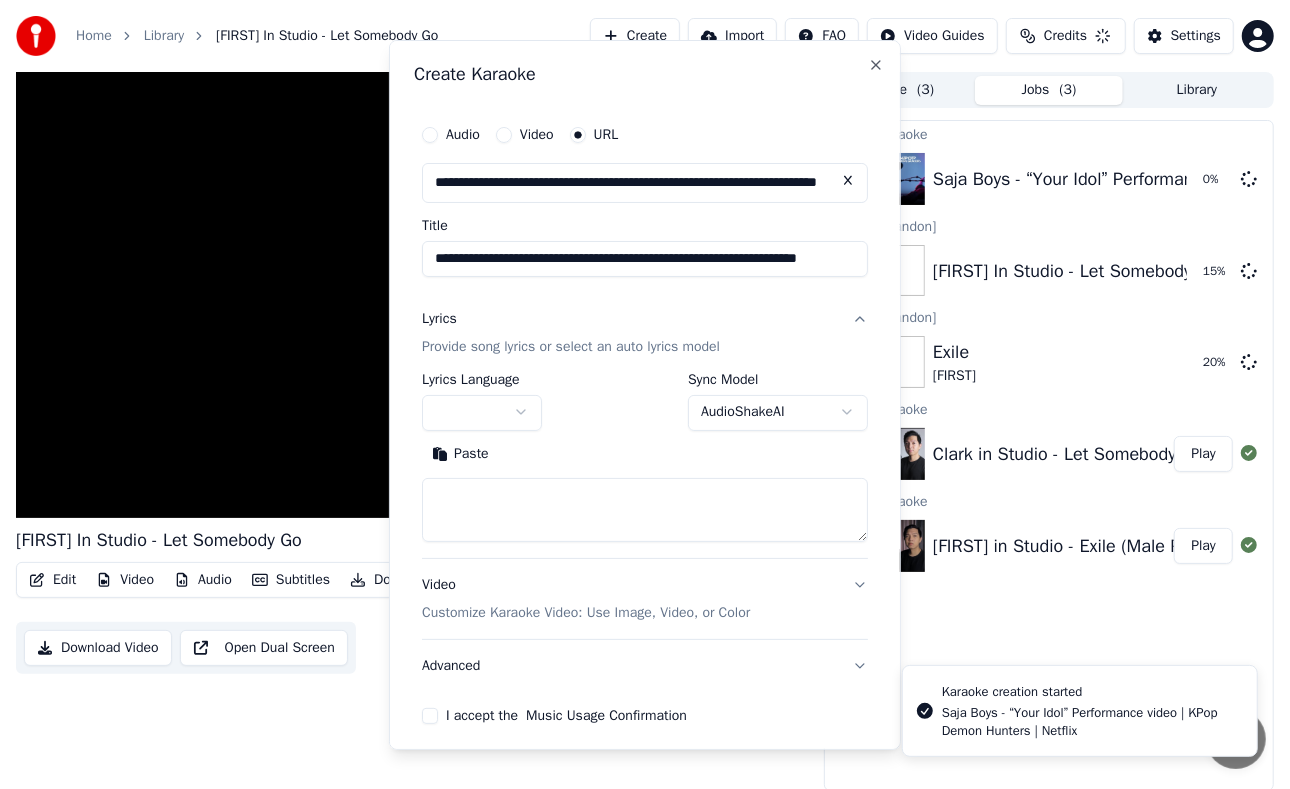 type 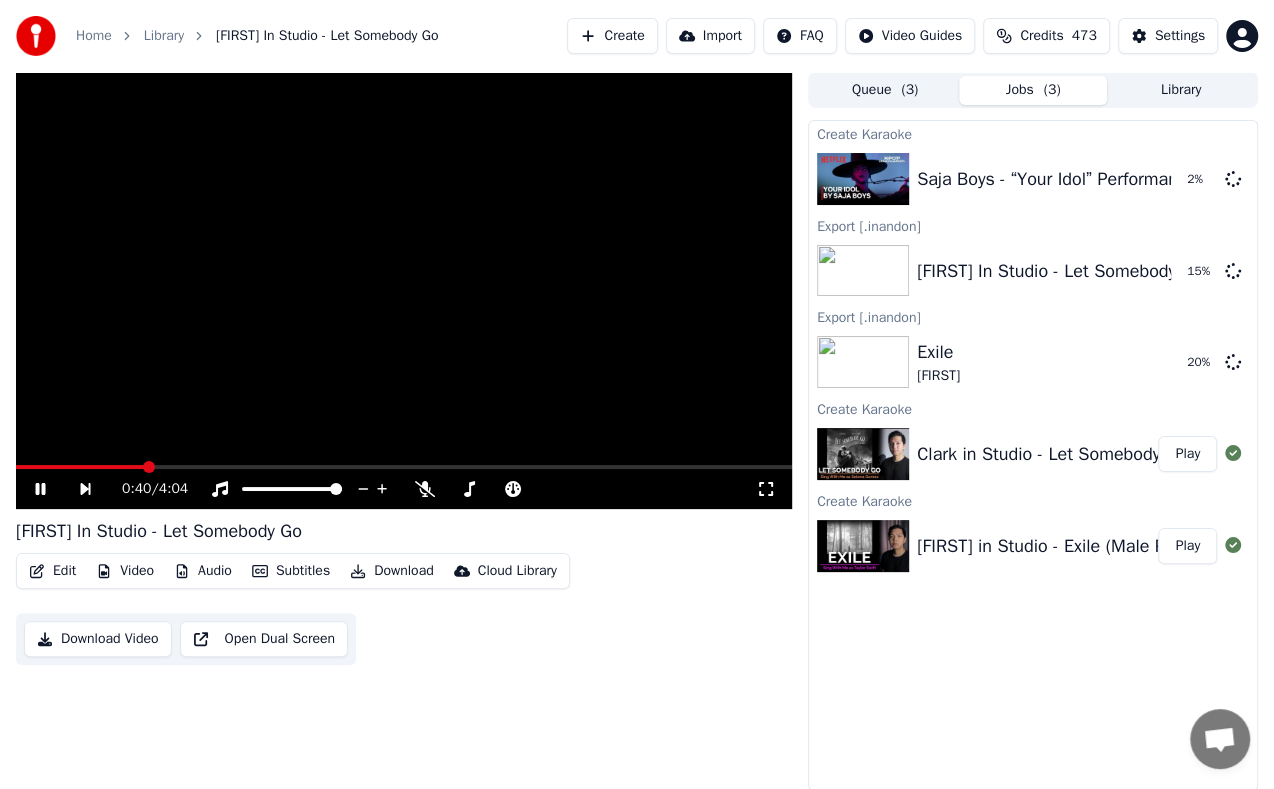 click at bounding box center (404, 290) 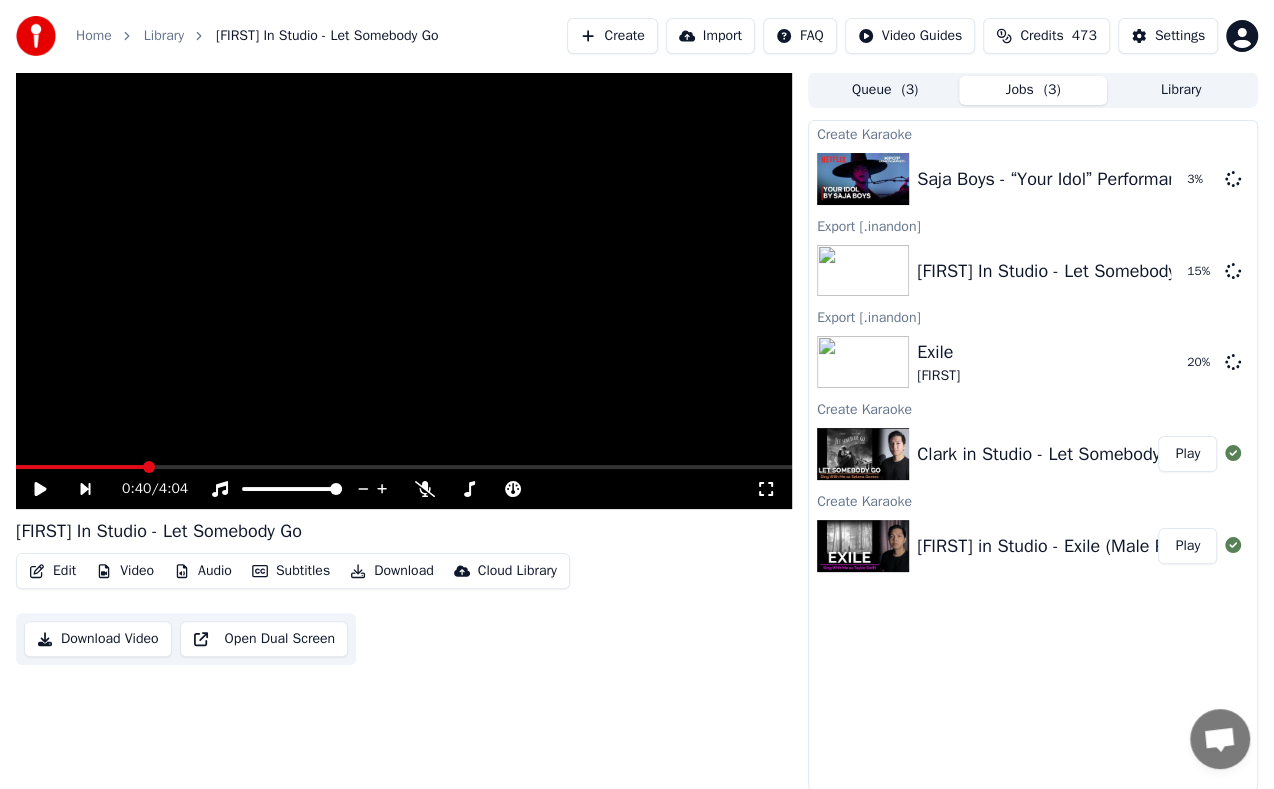 click 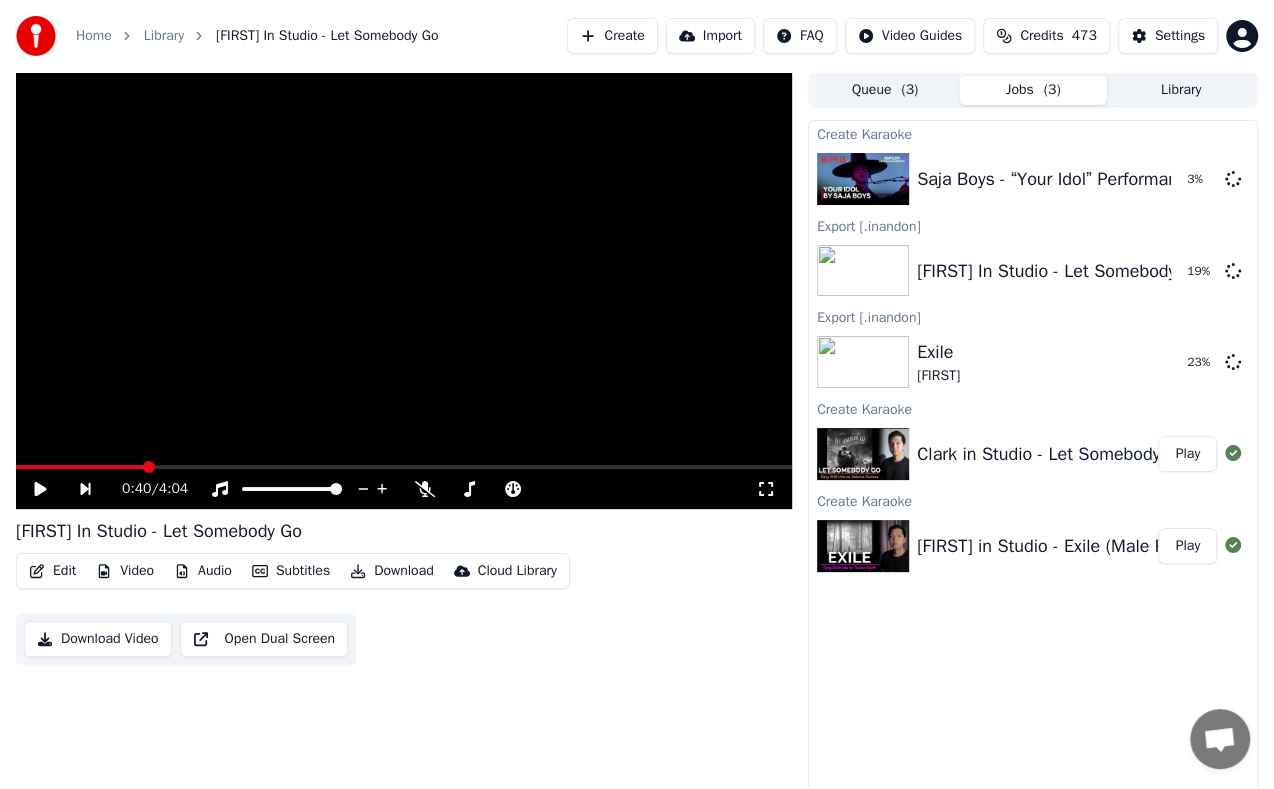 click 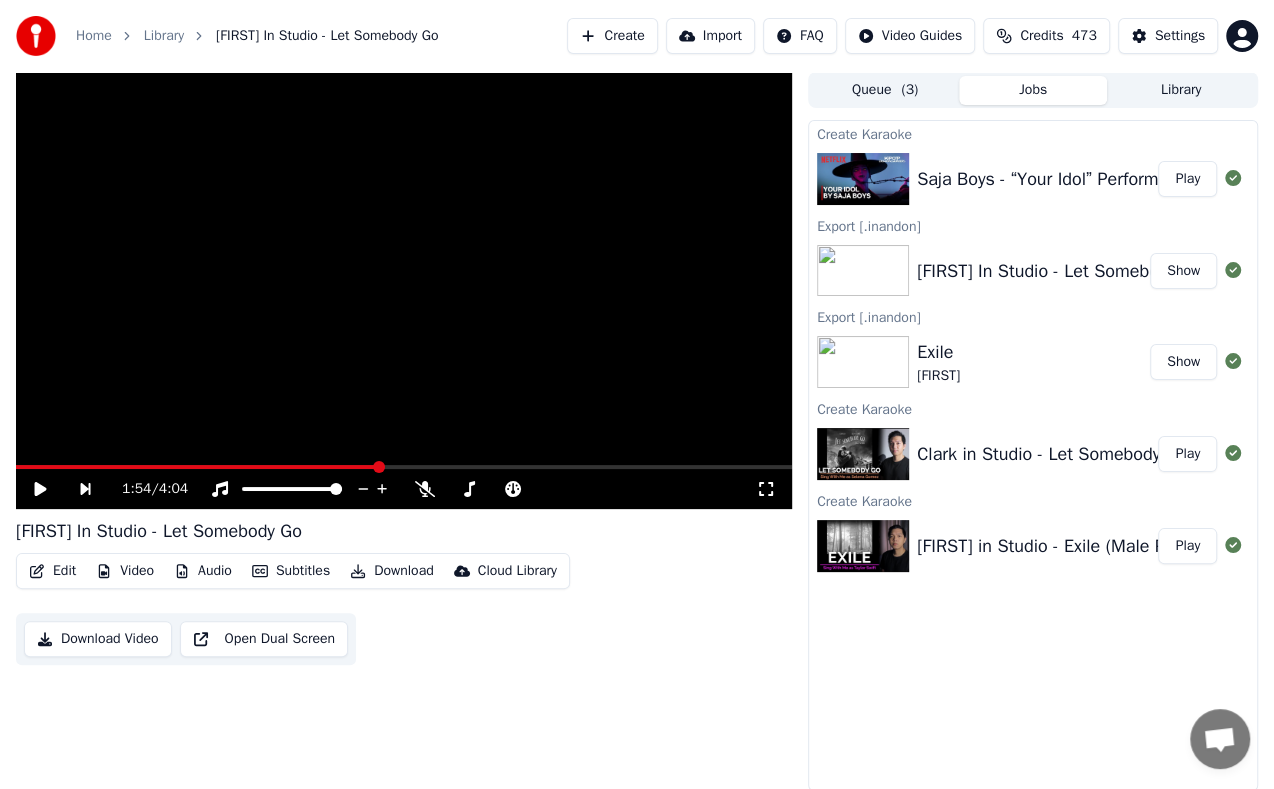 click on "Play" at bounding box center (1187, 179) 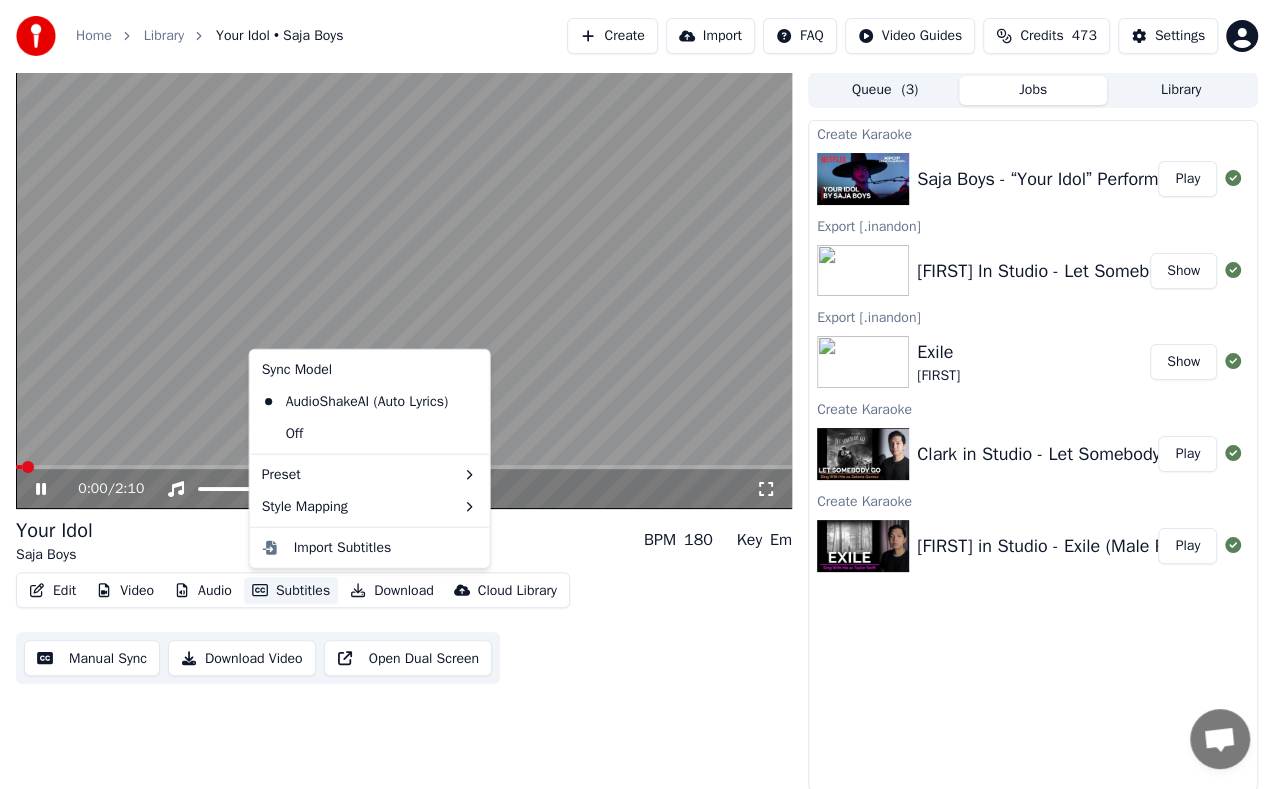 click on "Subtitles" at bounding box center (291, 591) 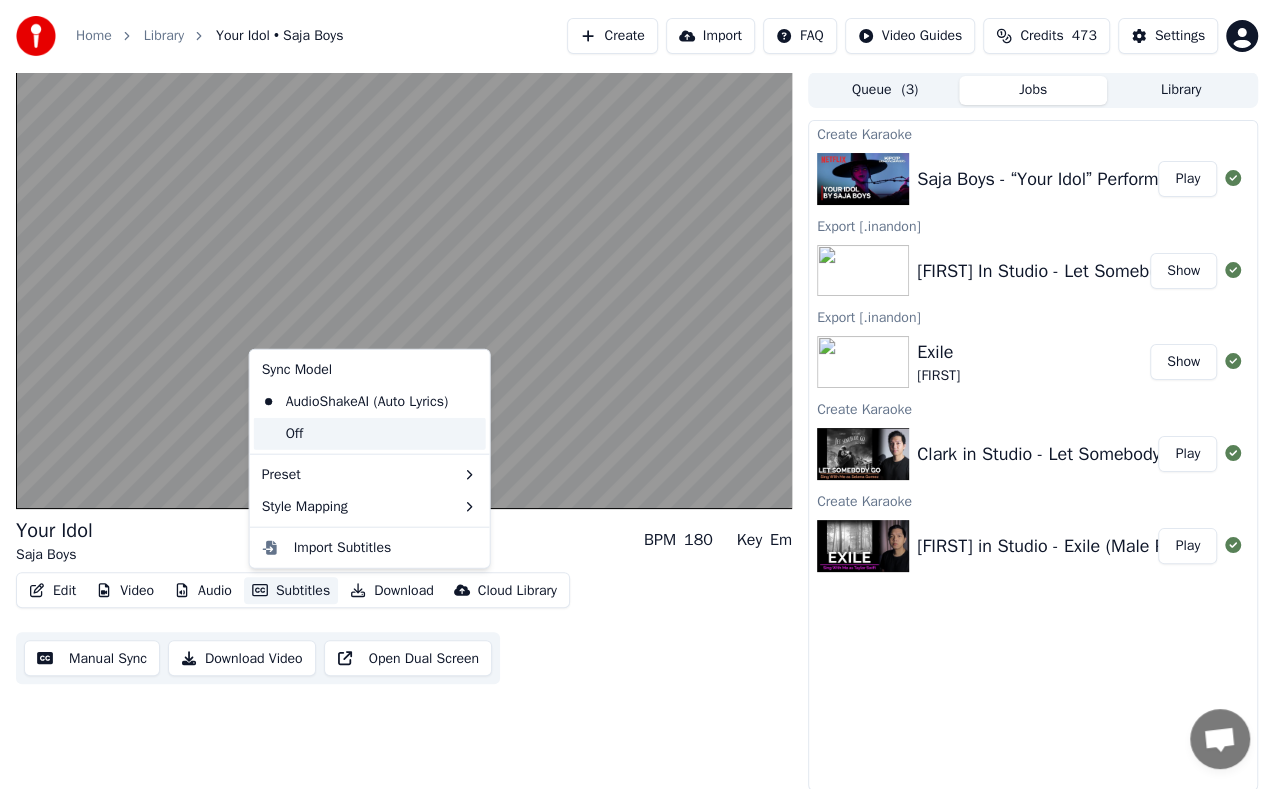 click on "Off" at bounding box center (370, 434) 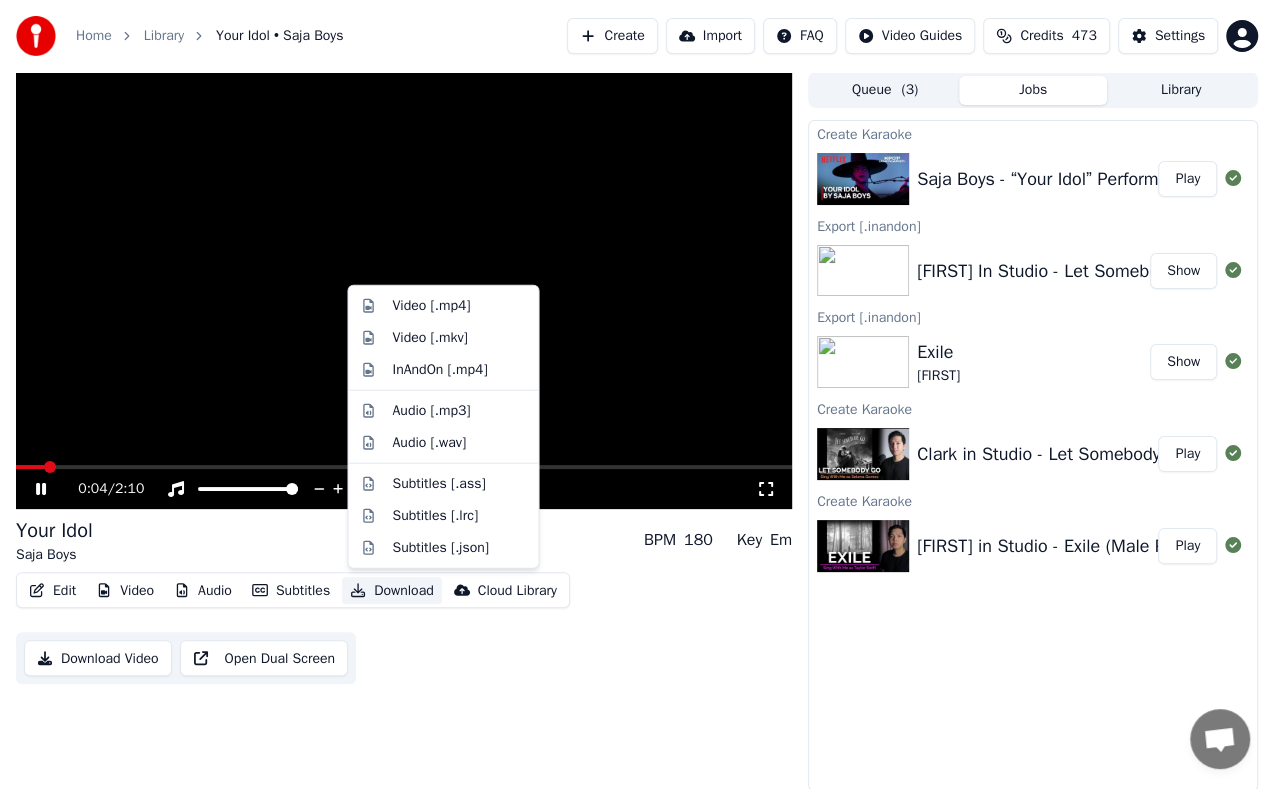 click on "Download" at bounding box center [392, 591] 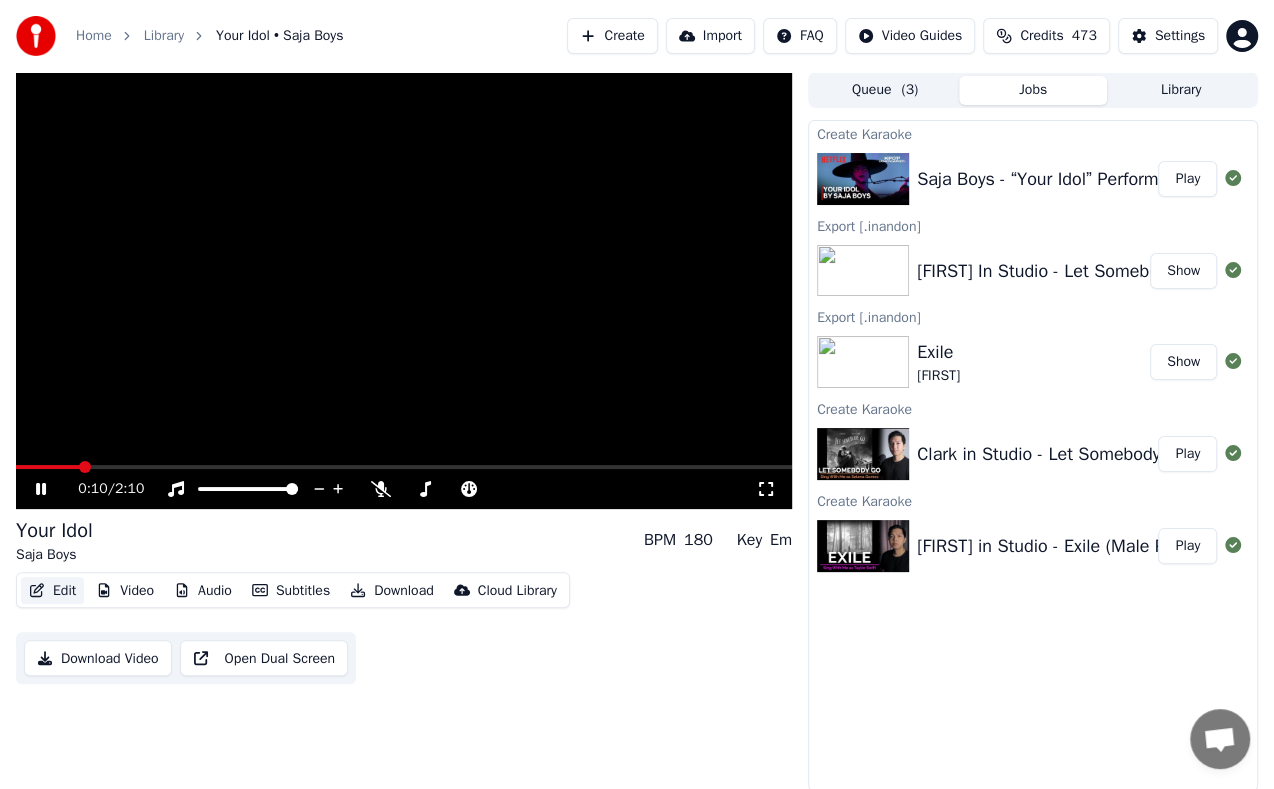 click on "Edit" at bounding box center [52, 591] 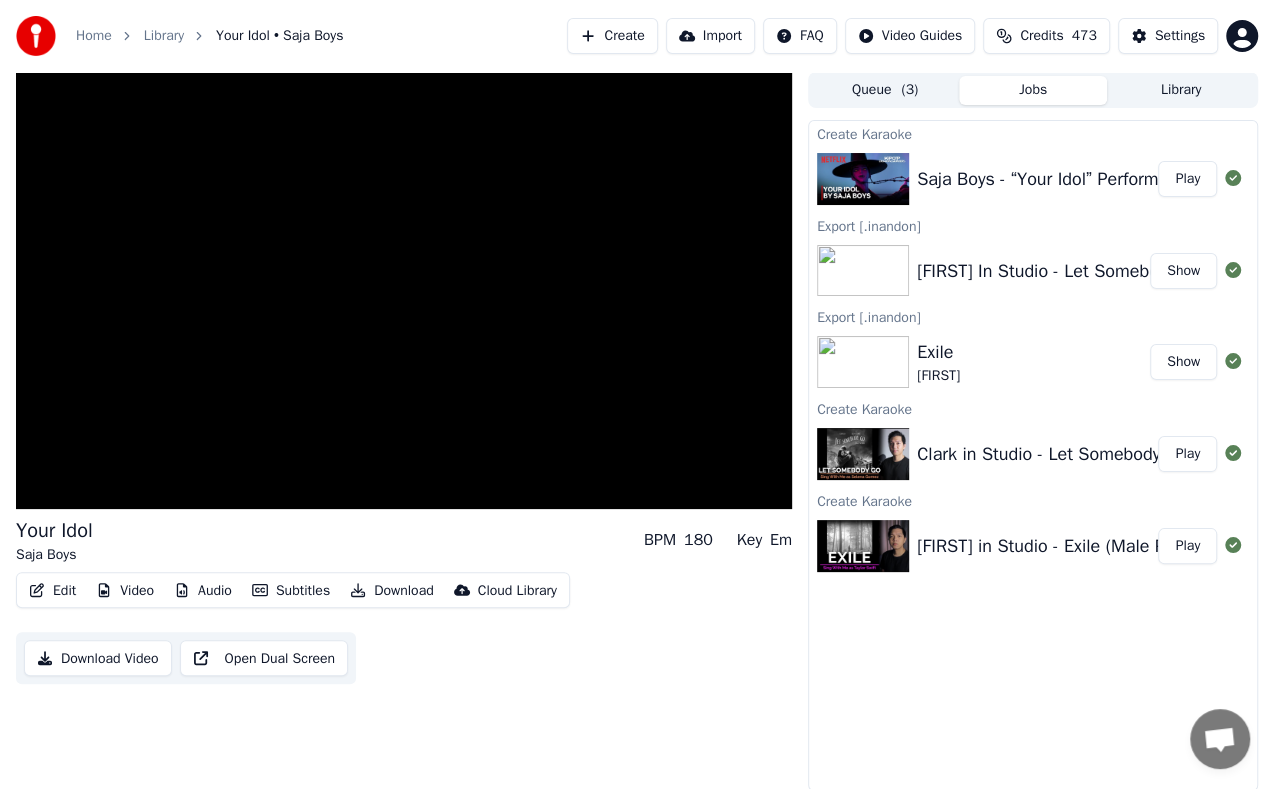 click on "Edit" at bounding box center (52, 591) 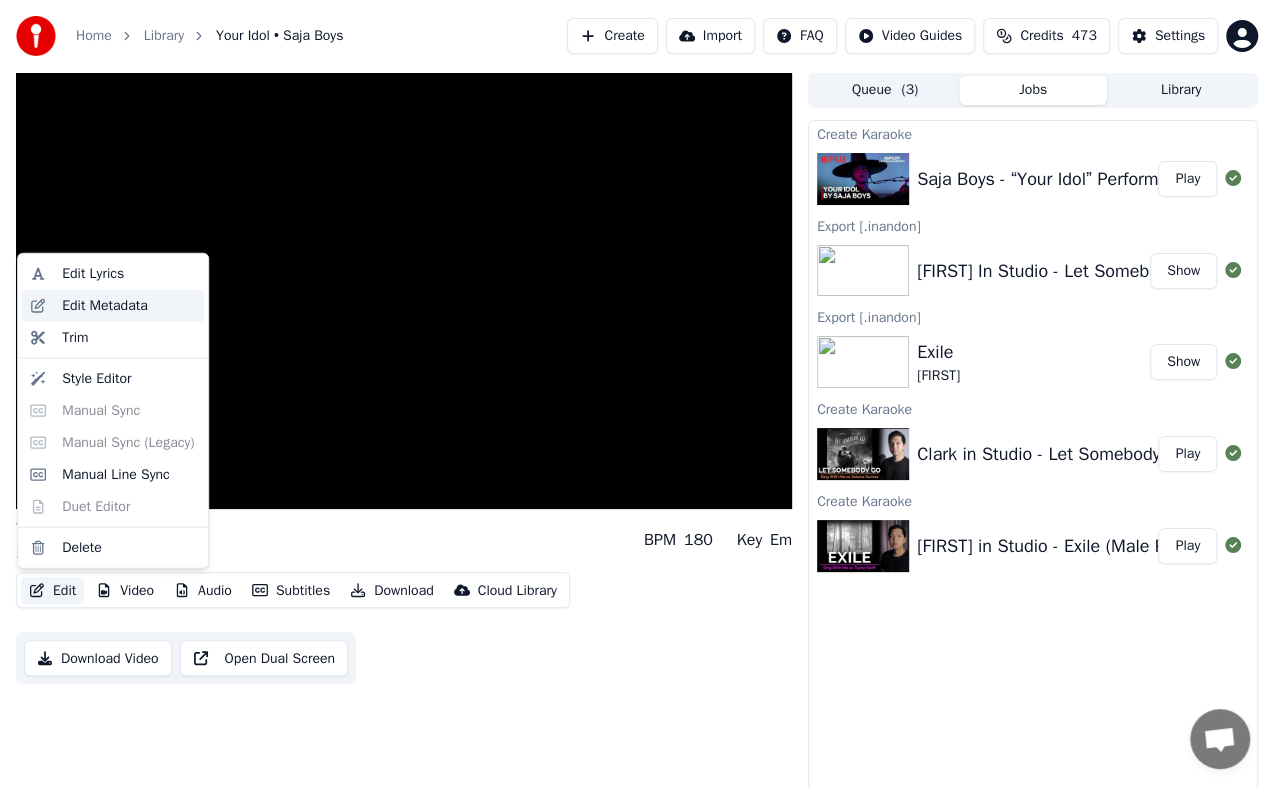 click on "Edit Metadata" at bounding box center [105, 306] 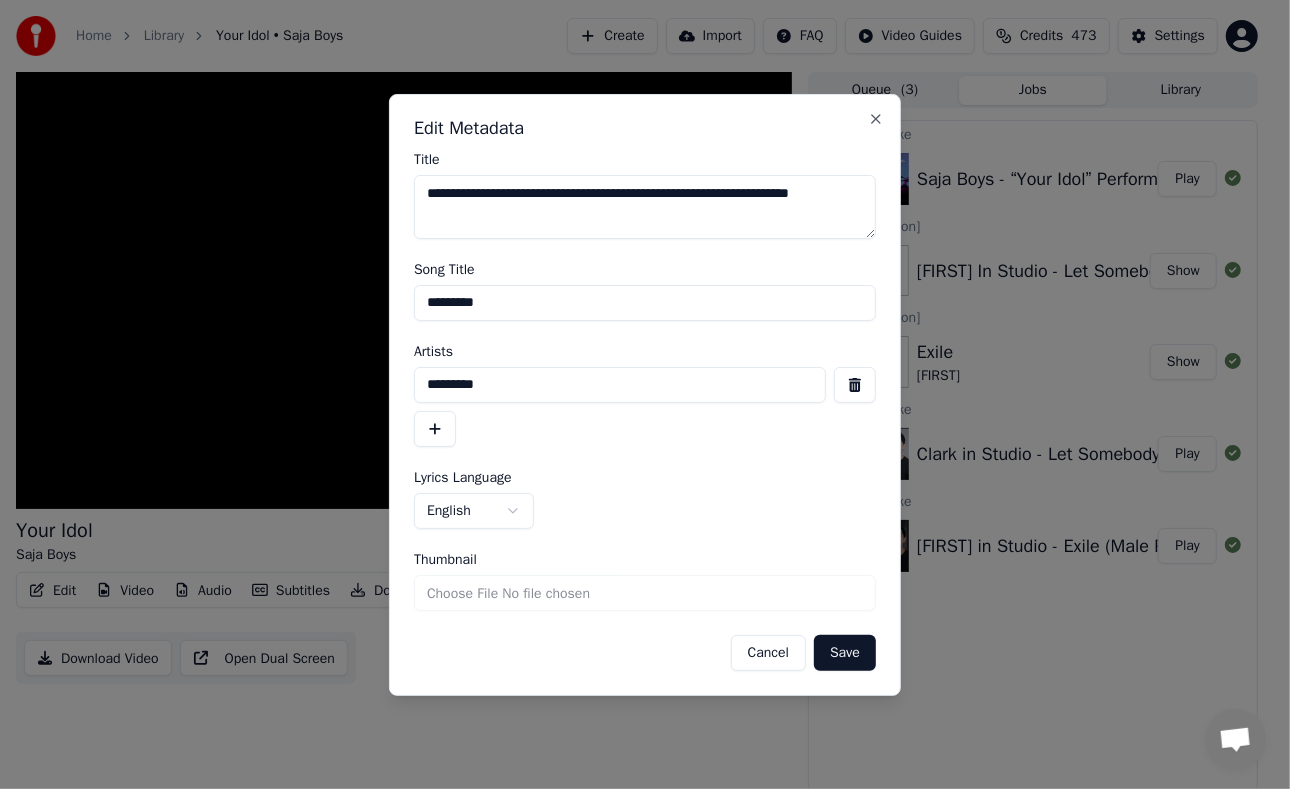 drag, startPoint x: 489, startPoint y: 214, endPoint x: 368, endPoint y: 150, distance: 136.88316 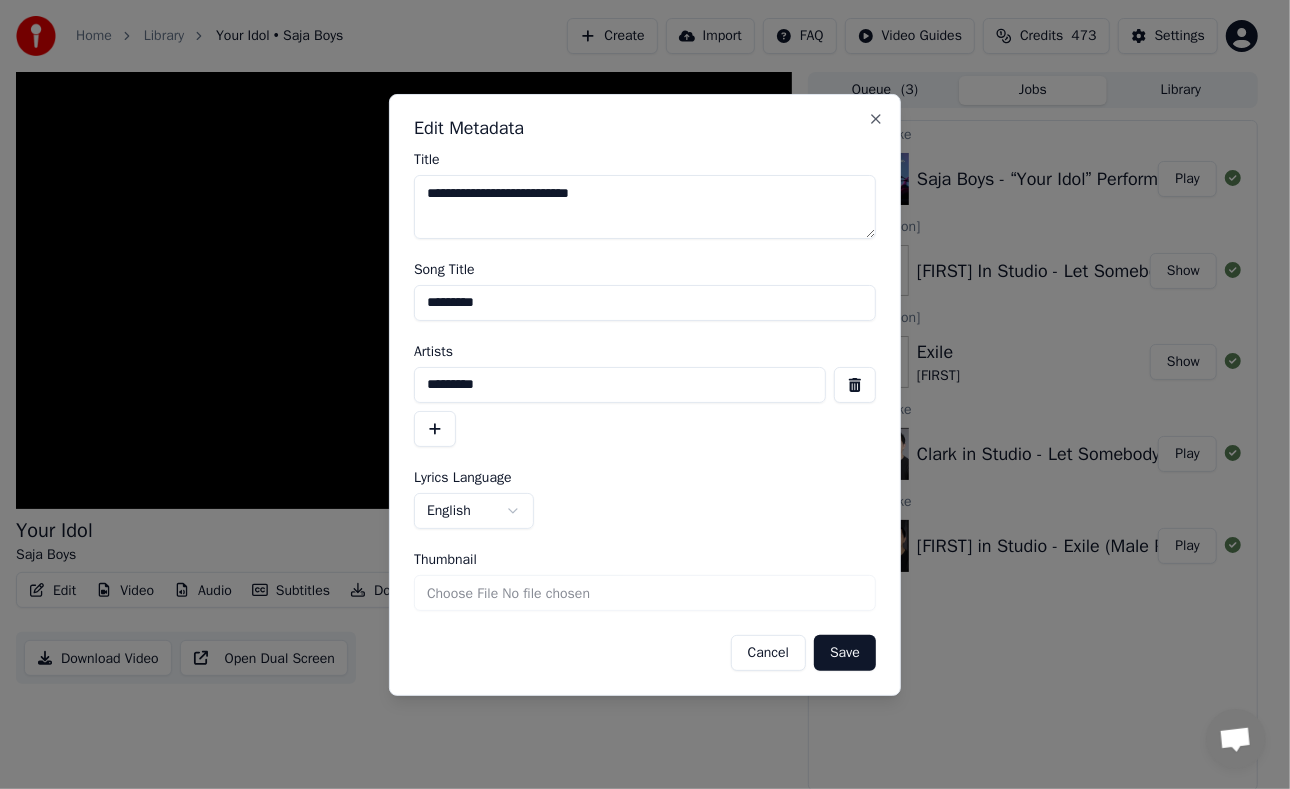 click on "**********" at bounding box center (645, 207) 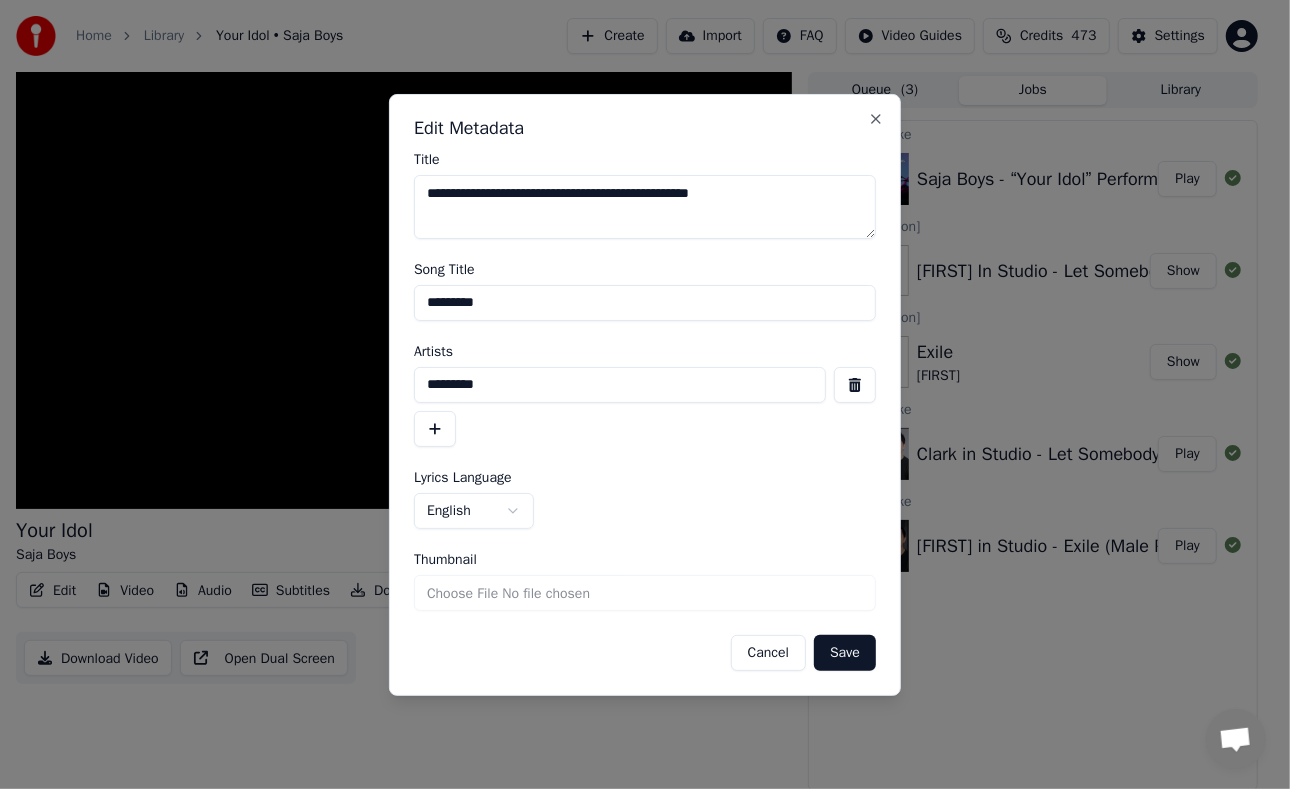 type on "**********" 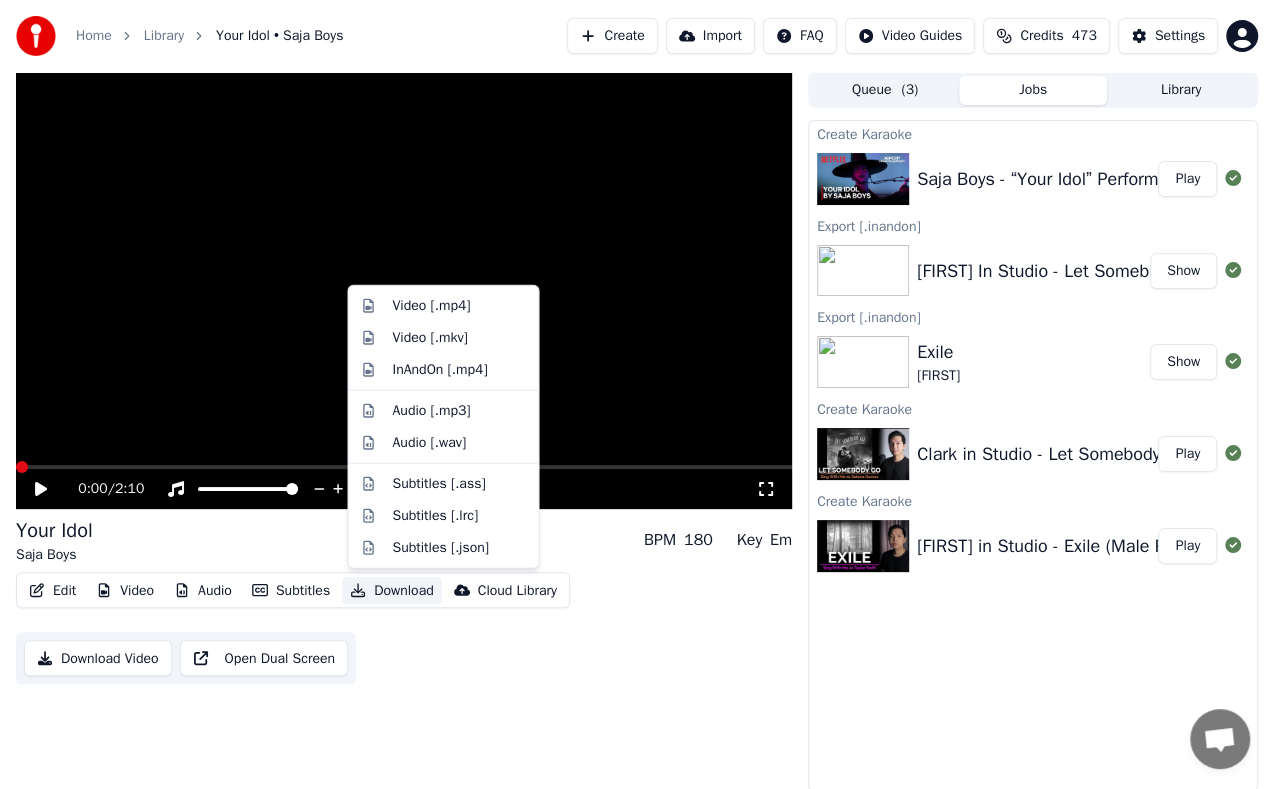 click on "Download" at bounding box center [392, 591] 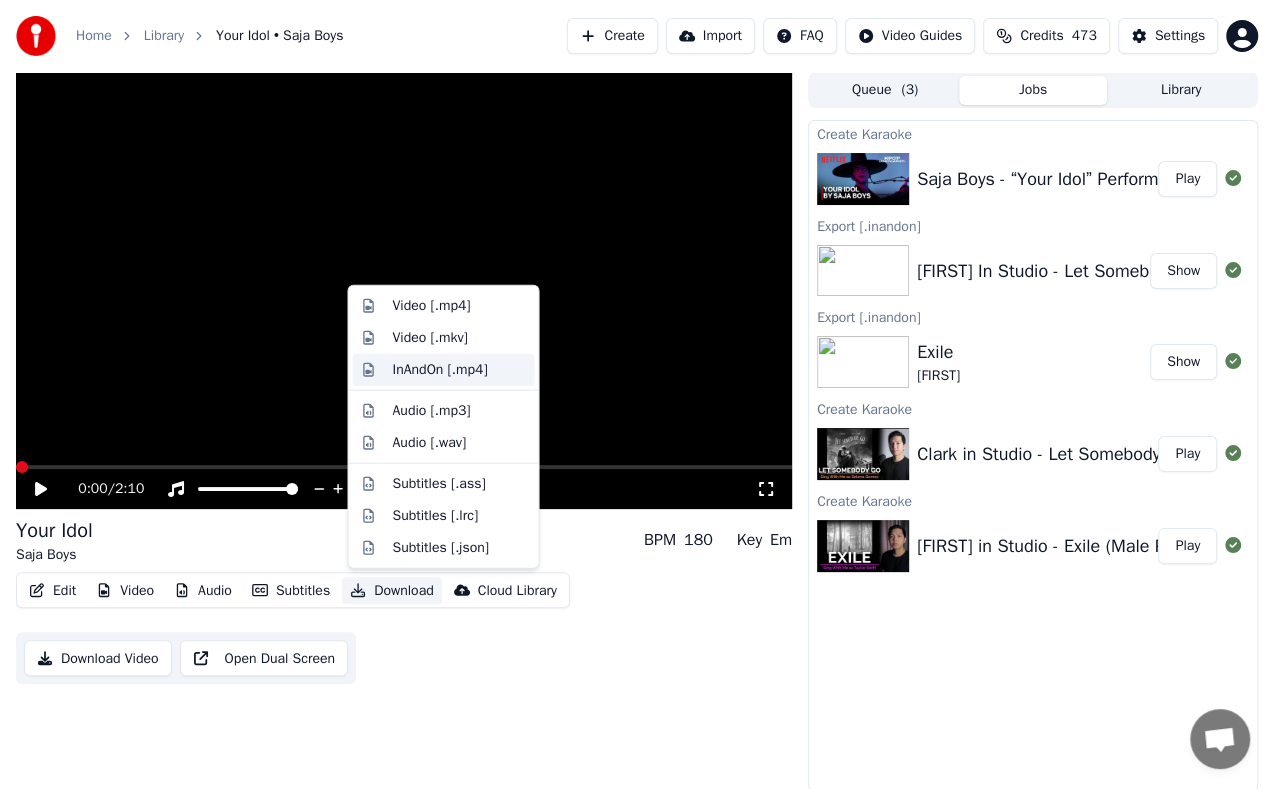 click on "InAndOn [.mp4]" at bounding box center [439, 370] 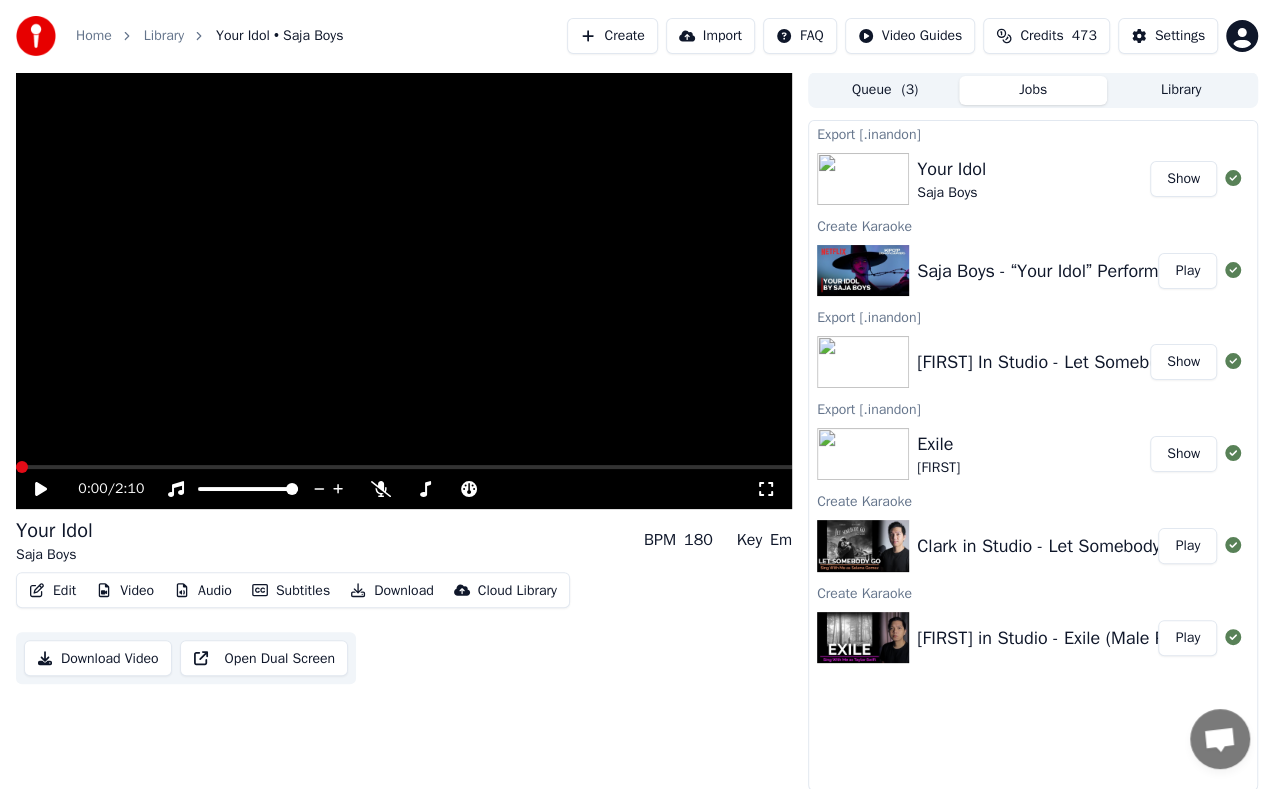 click on "Create" at bounding box center [612, 36] 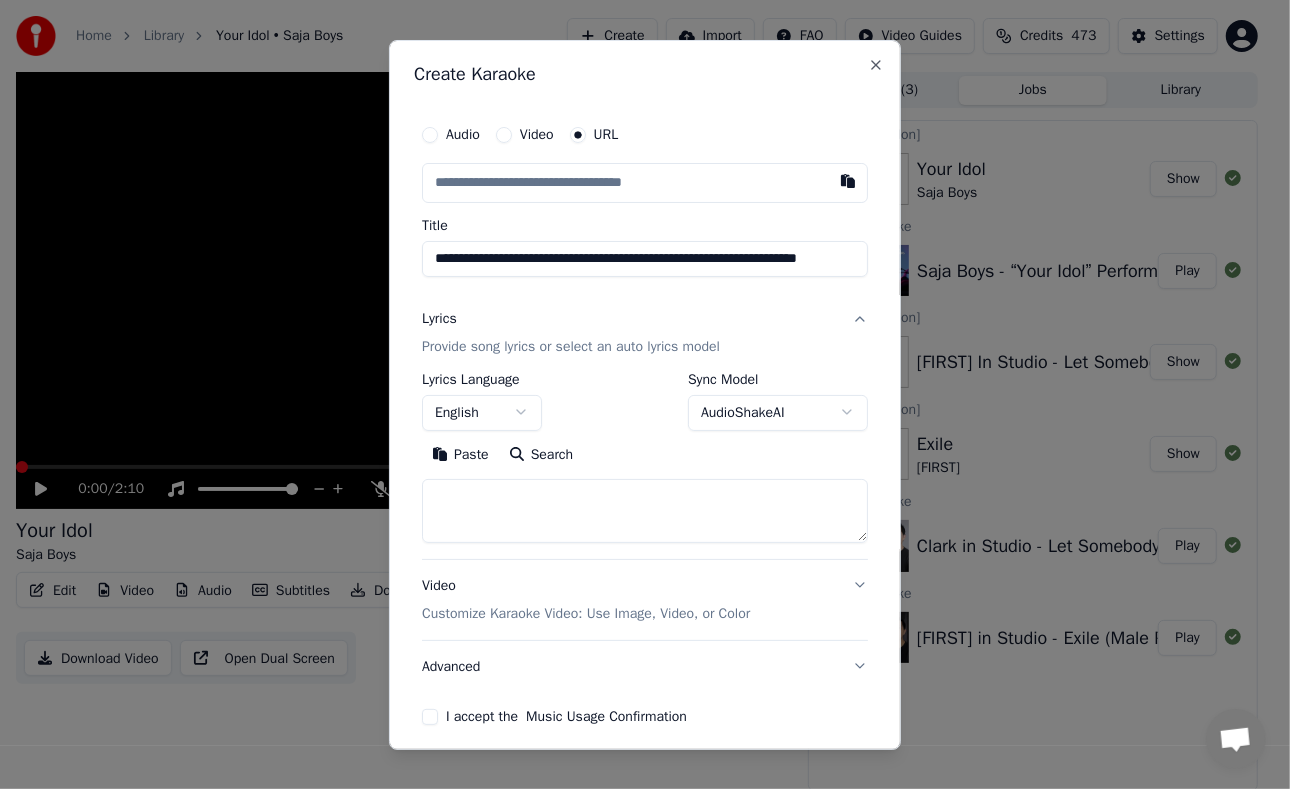click at bounding box center [645, 182] 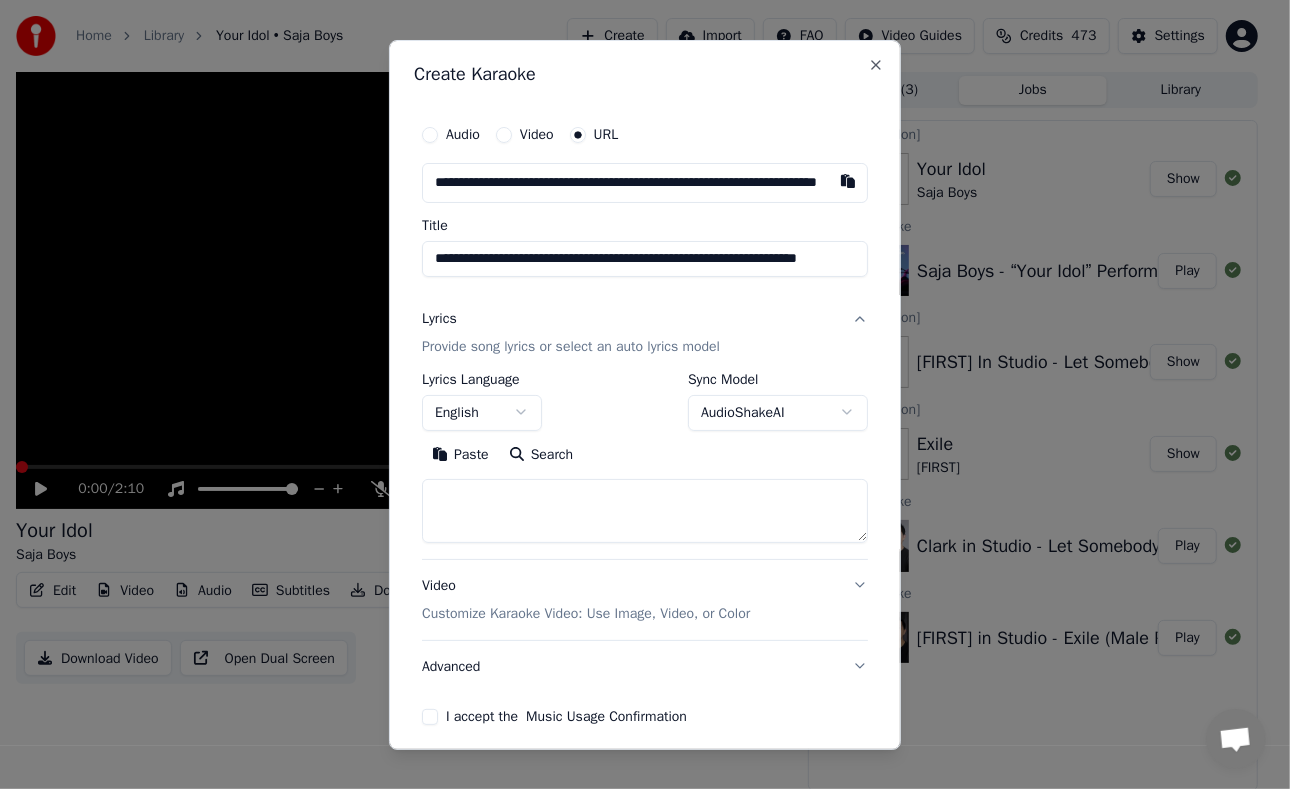 scroll, scrollTop: 0, scrollLeft: 129, axis: horizontal 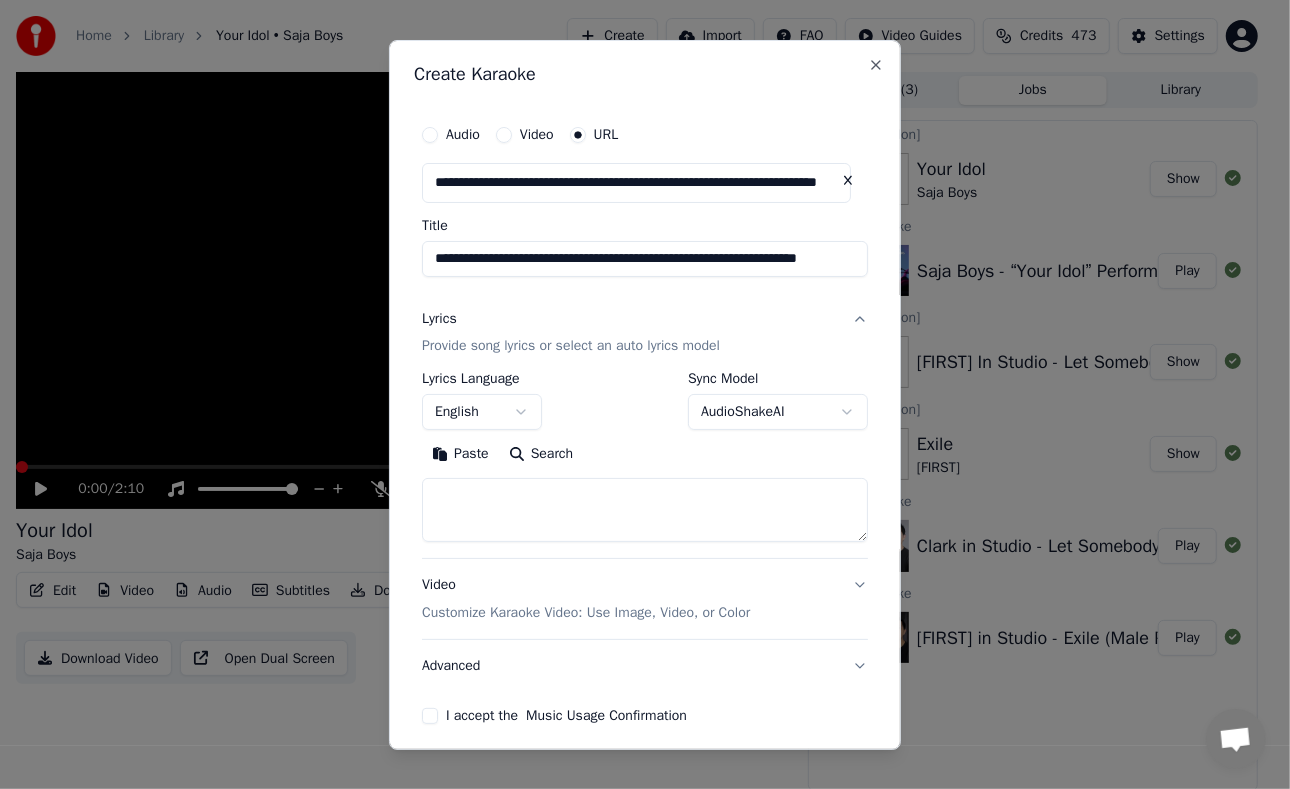 click on "Lyrics Provide song lyrics or select an auto lyrics model" at bounding box center [645, 332] 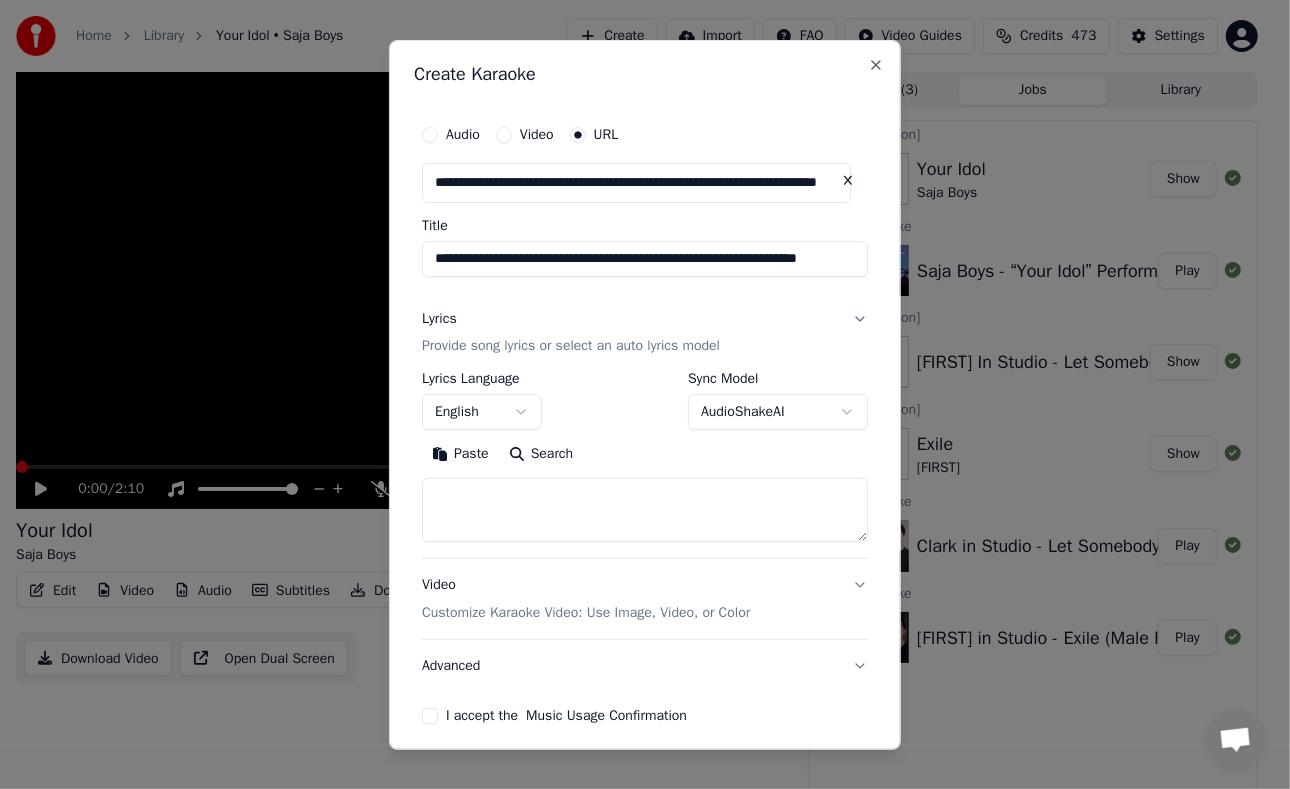 type on "**********" 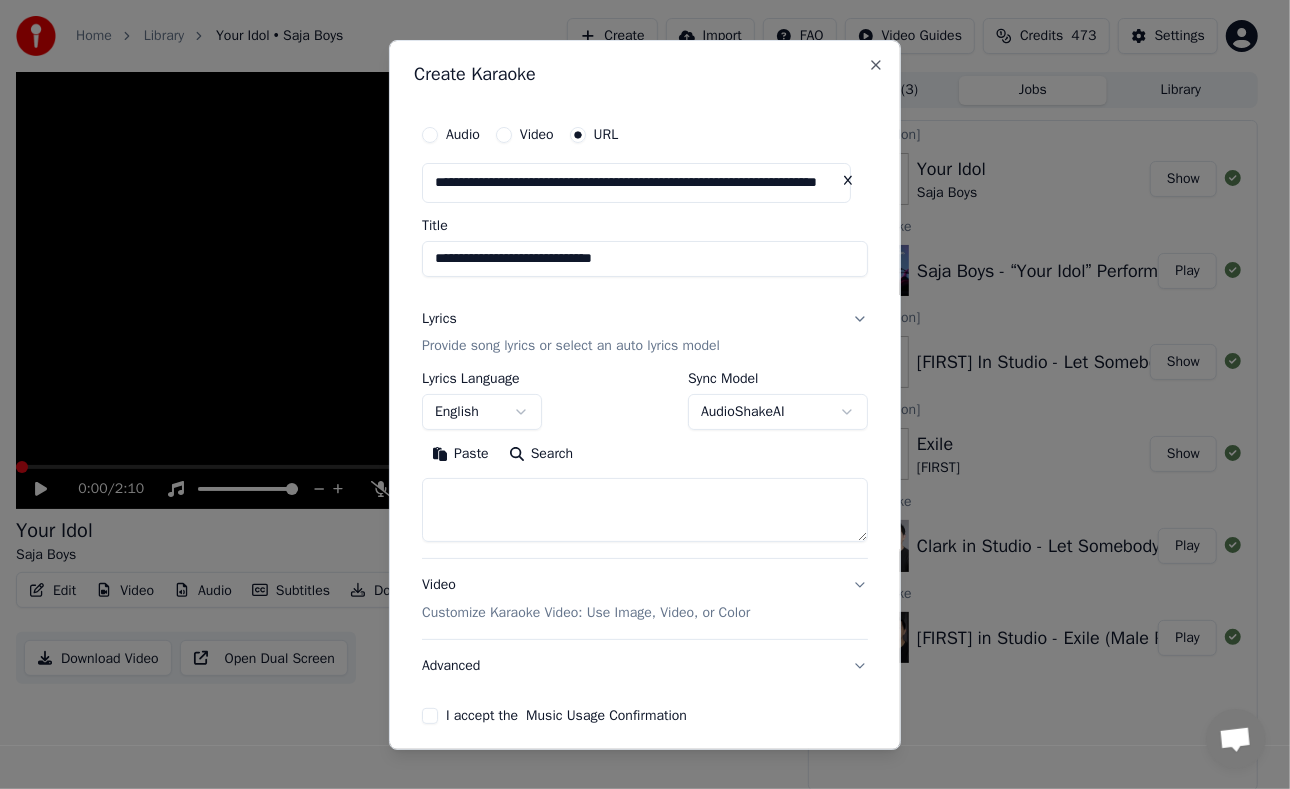 scroll, scrollTop: 0, scrollLeft: 0, axis: both 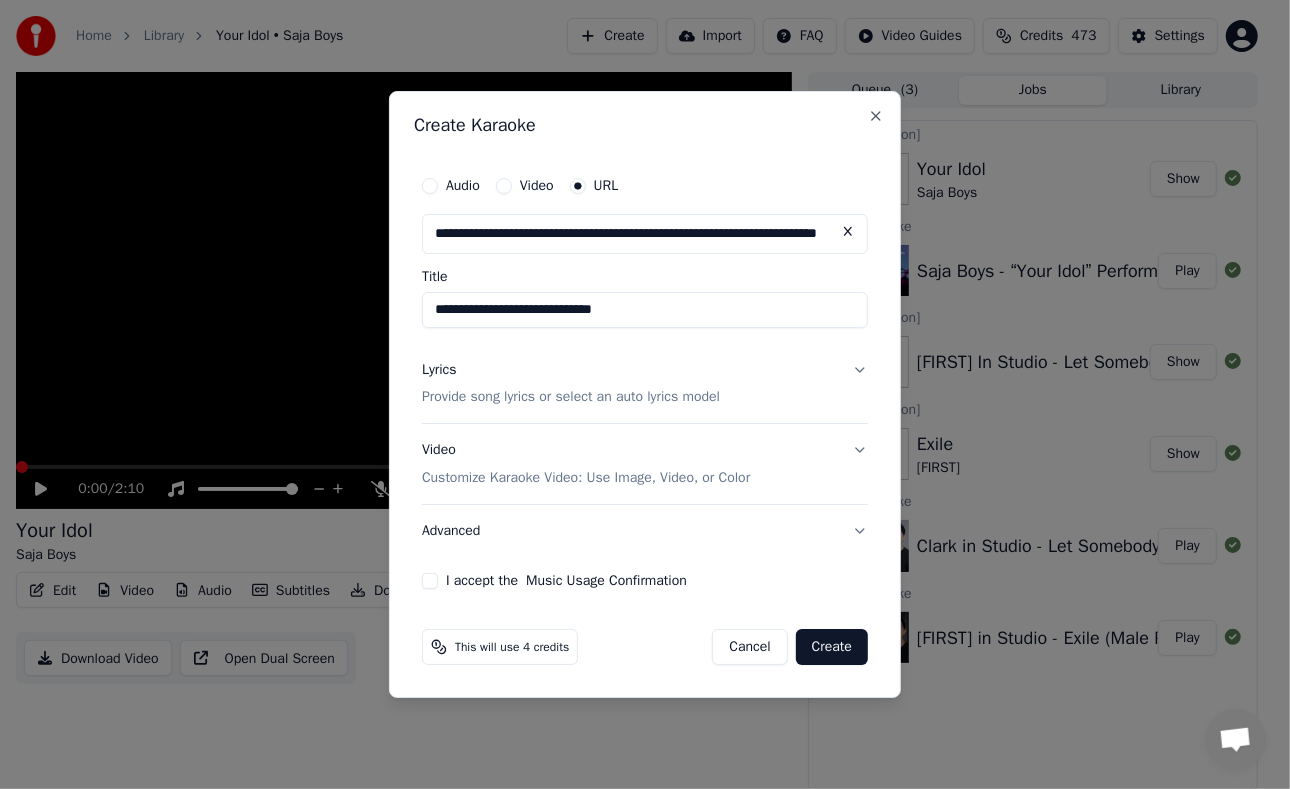 click on "**********" at bounding box center (645, 310) 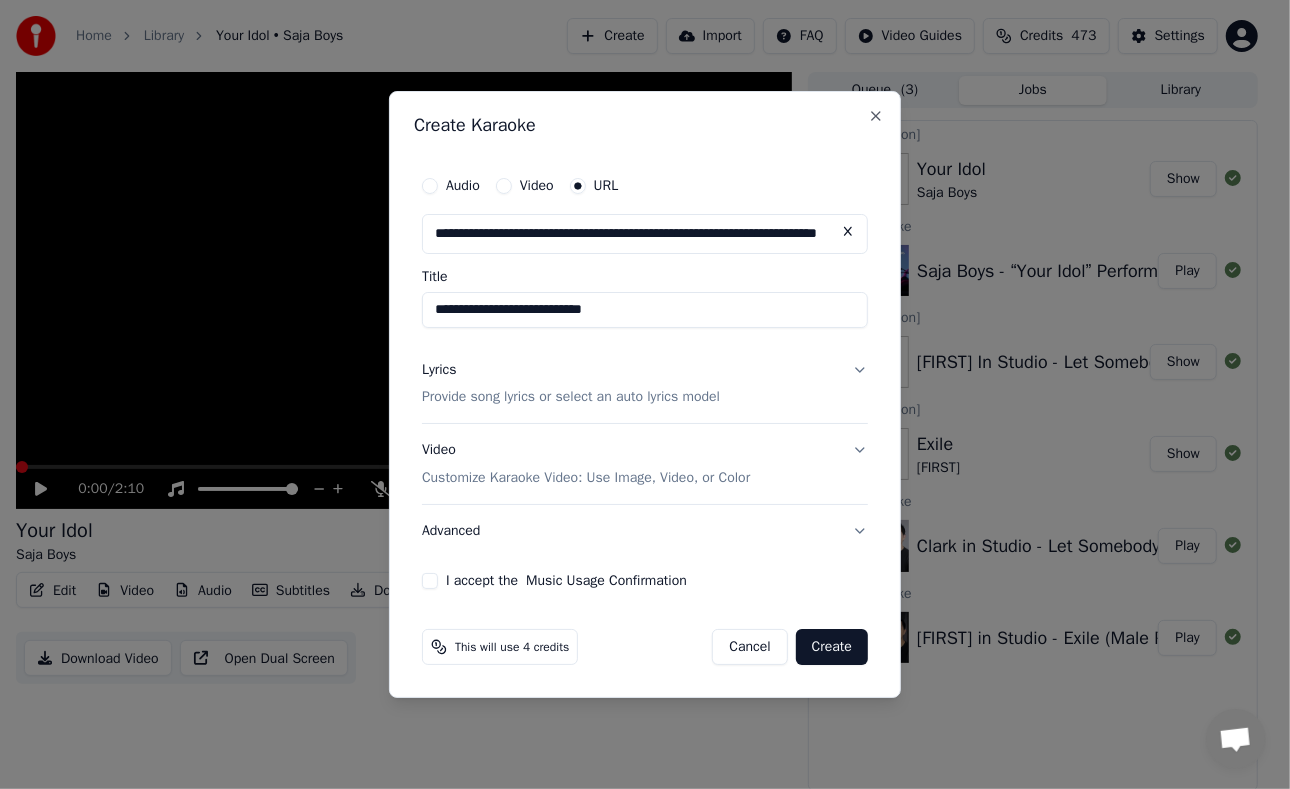 click on "**********" at bounding box center [645, 310] 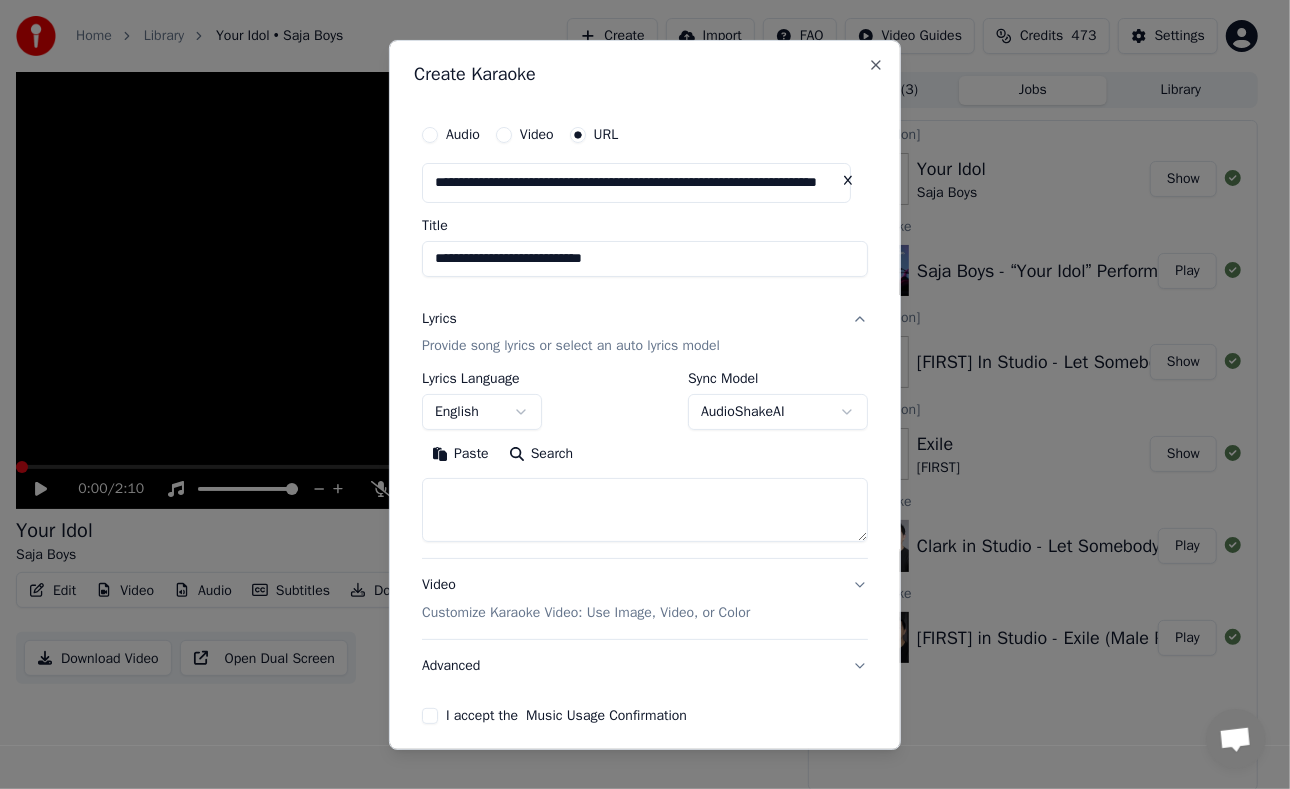 click at bounding box center (645, 510) 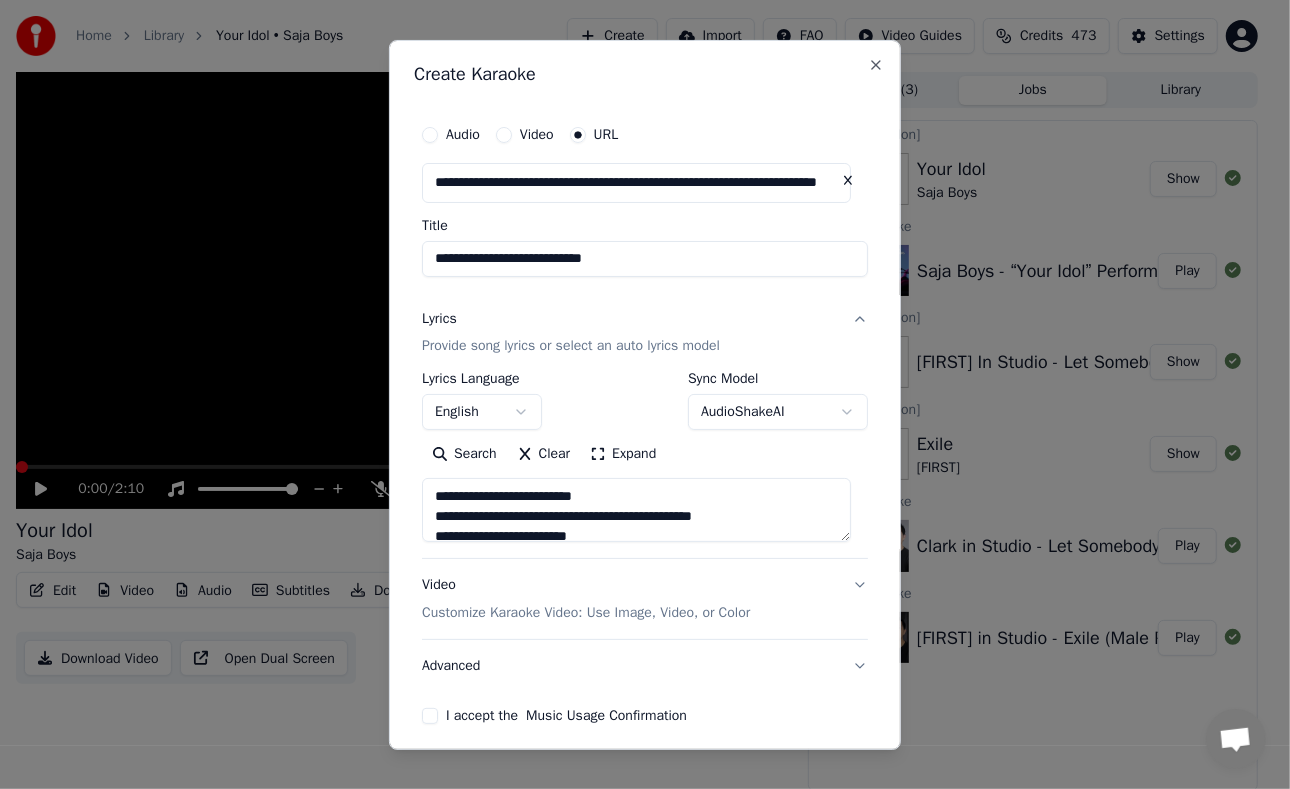 scroll, scrollTop: 884, scrollLeft: 0, axis: vertical 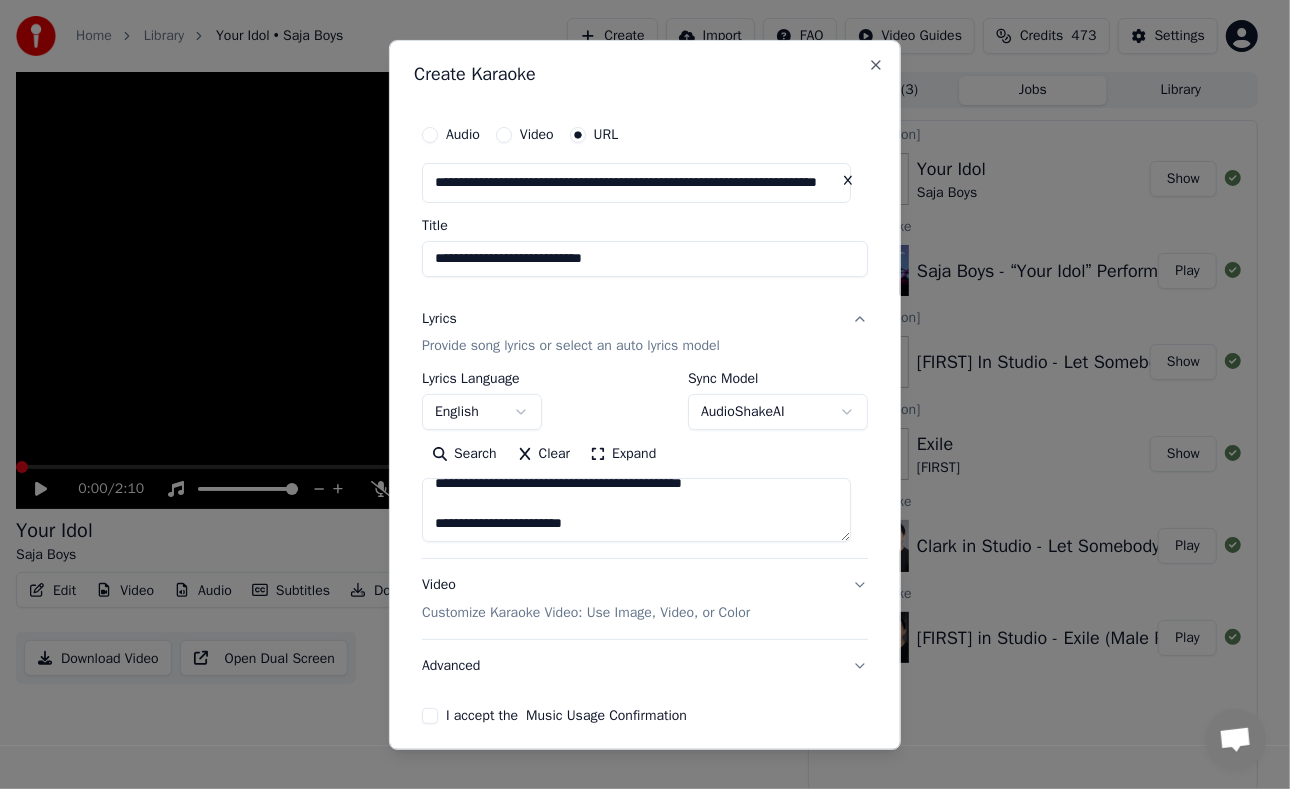 click at bounding box center (636, 510) 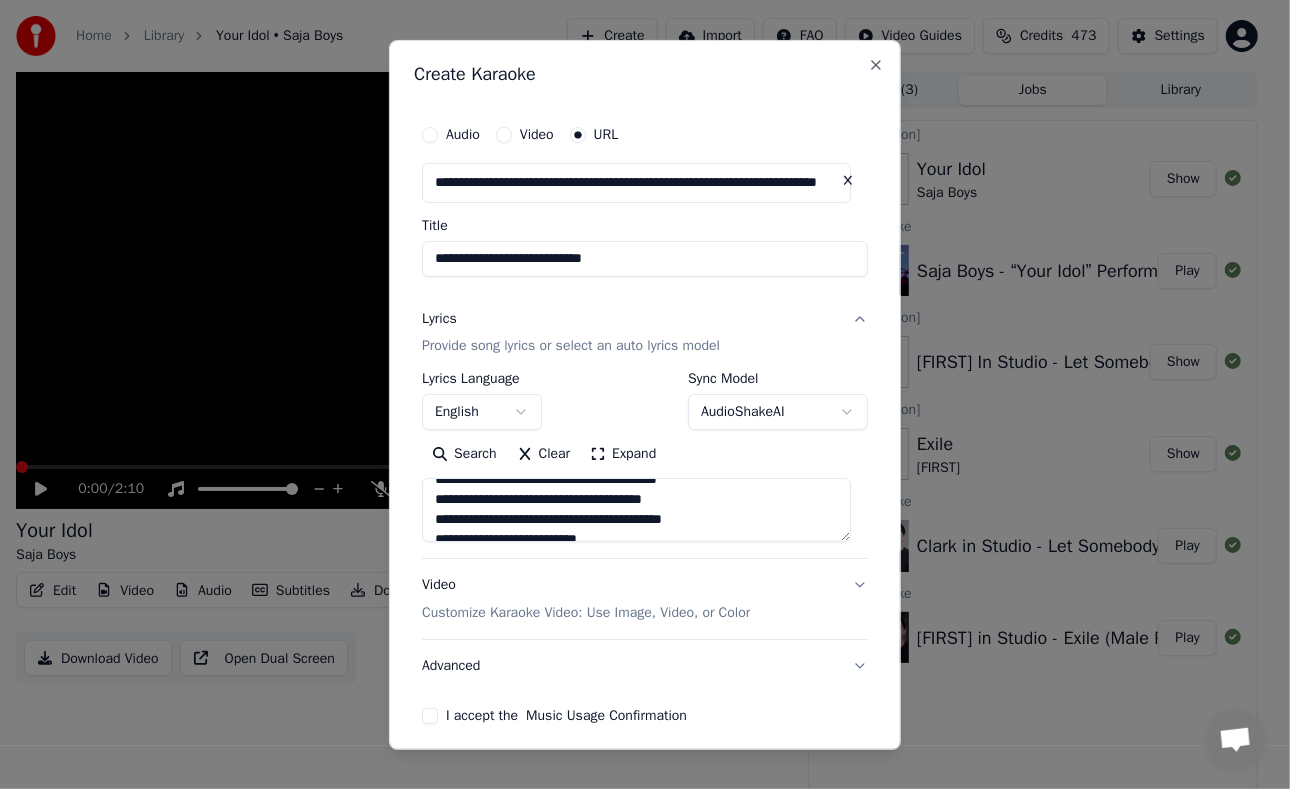 scroll, scrollTop: 0, scrollLeft: 0, axis: both 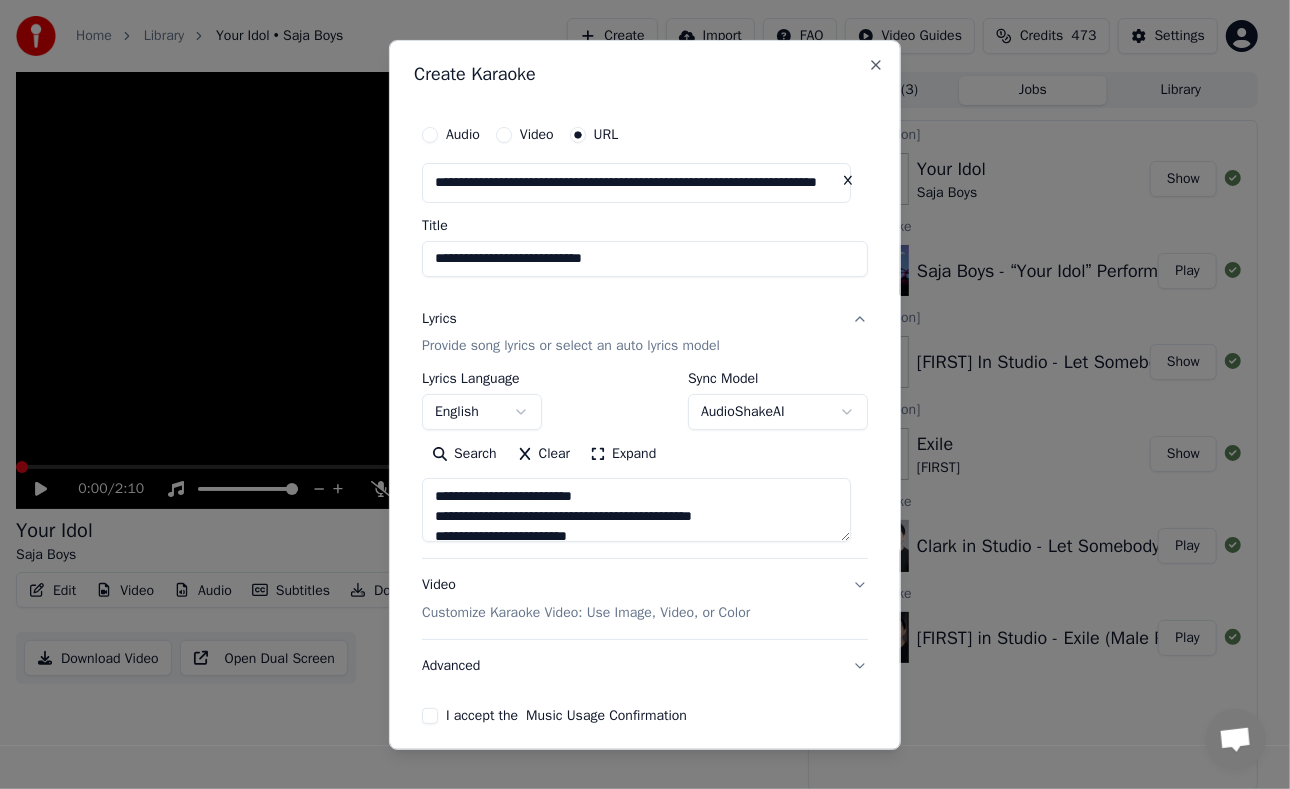 type on "**********" 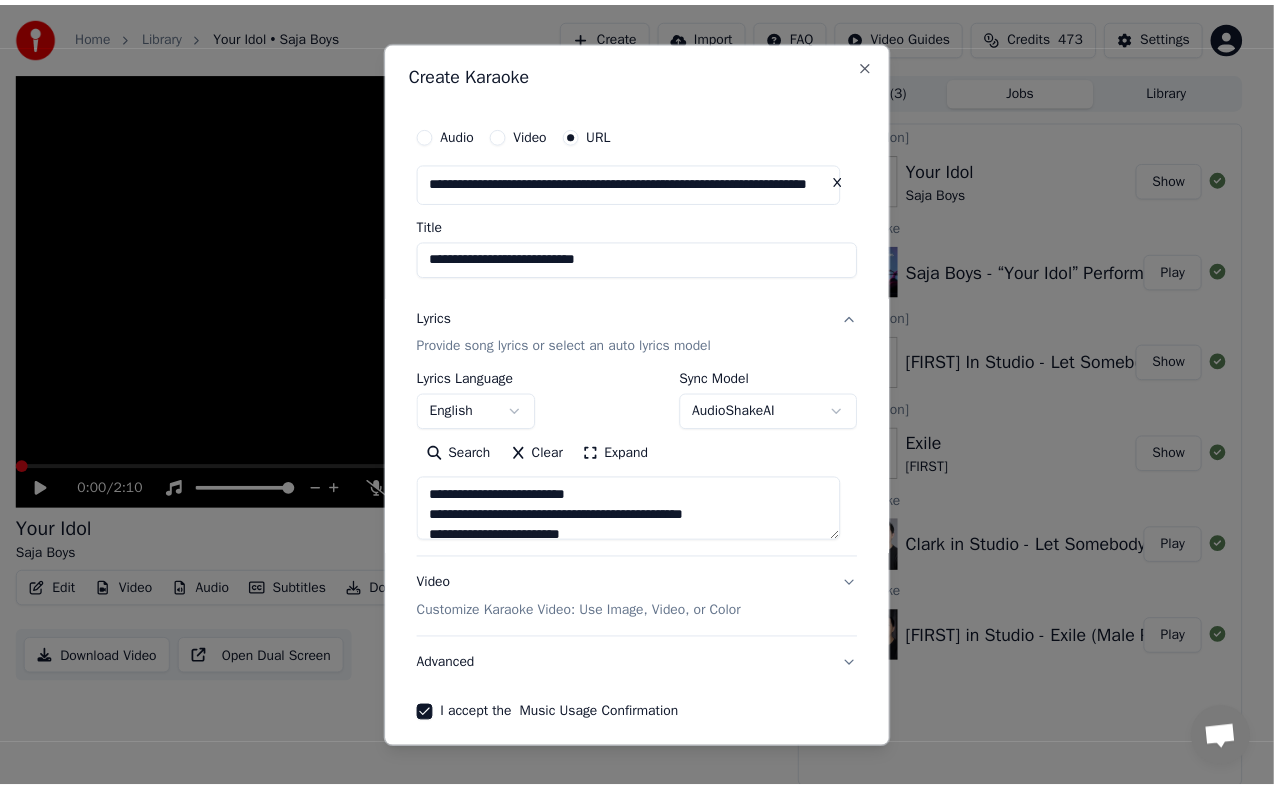 scroll, scrollTop: 83, scrollLeft: 0, axis: vertical 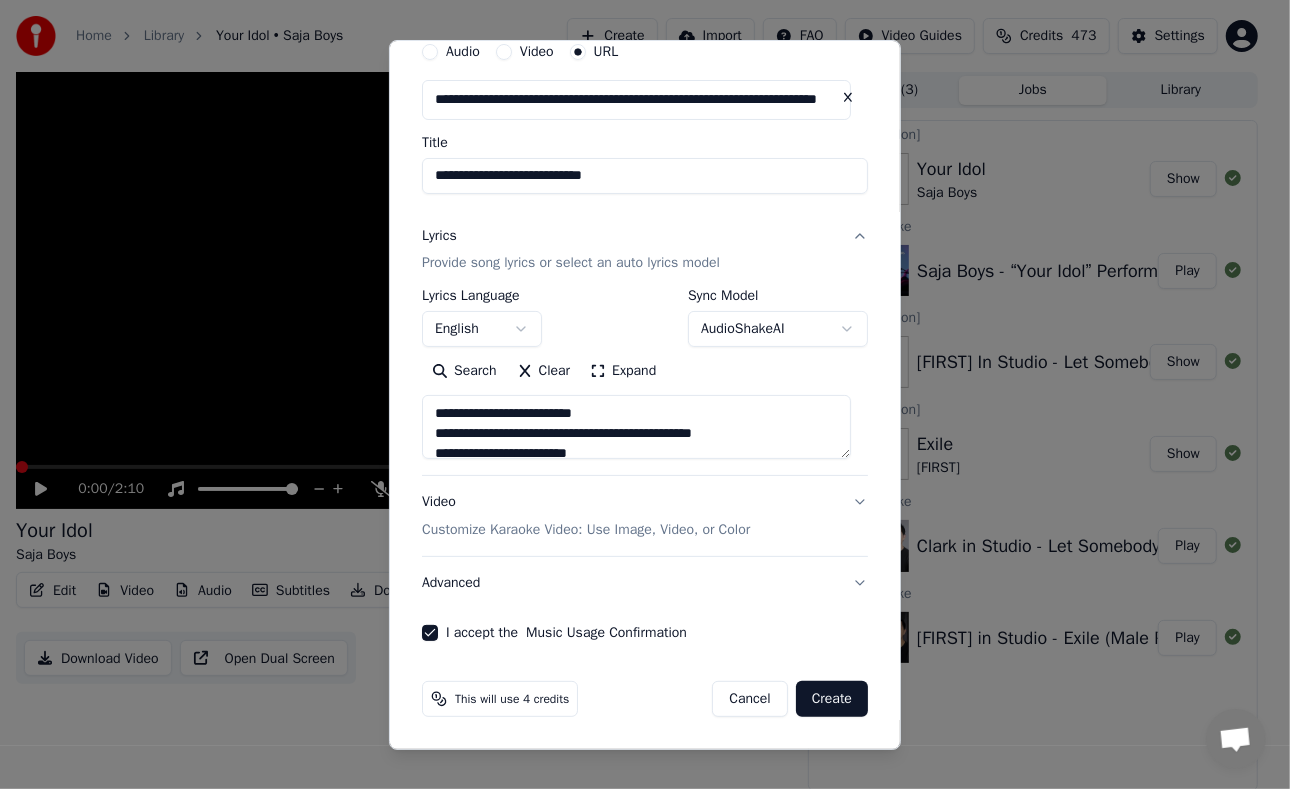click on "Create" at bounding box center (832, 699) 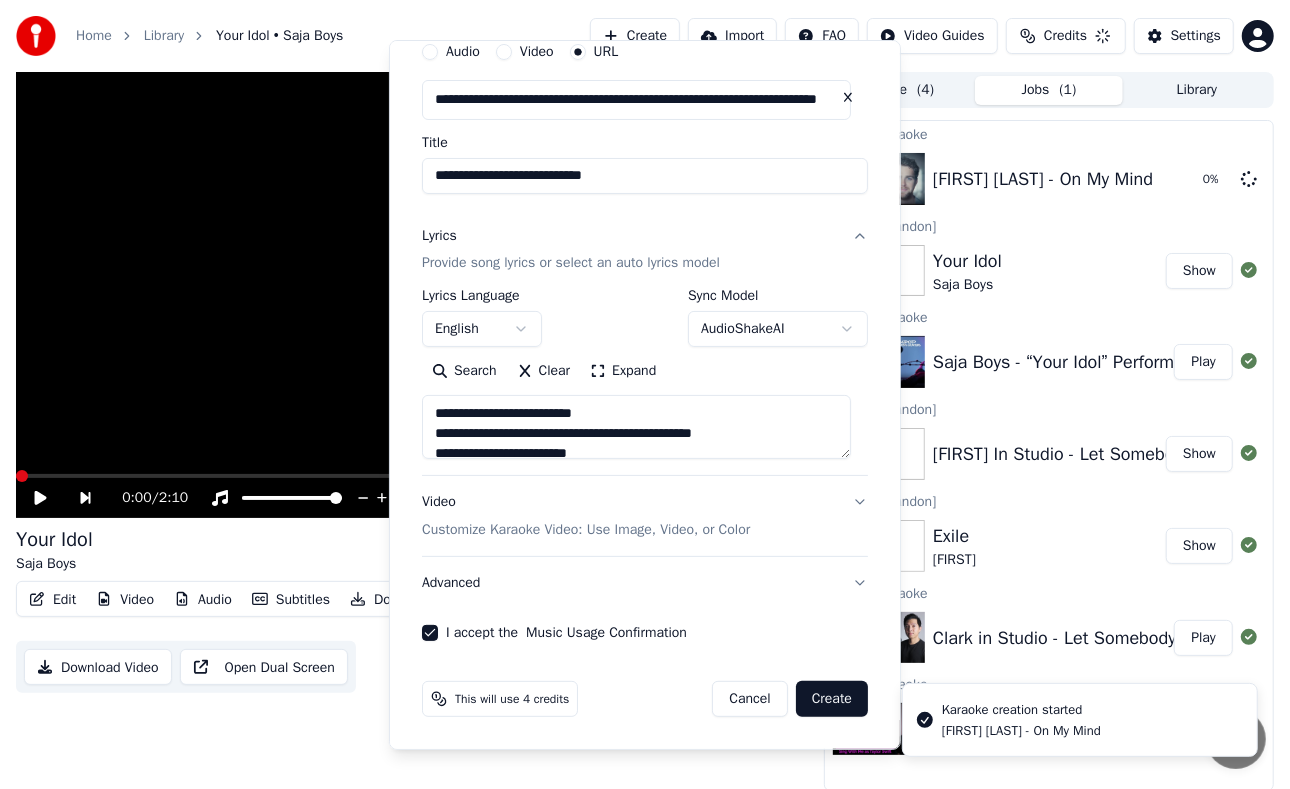 type 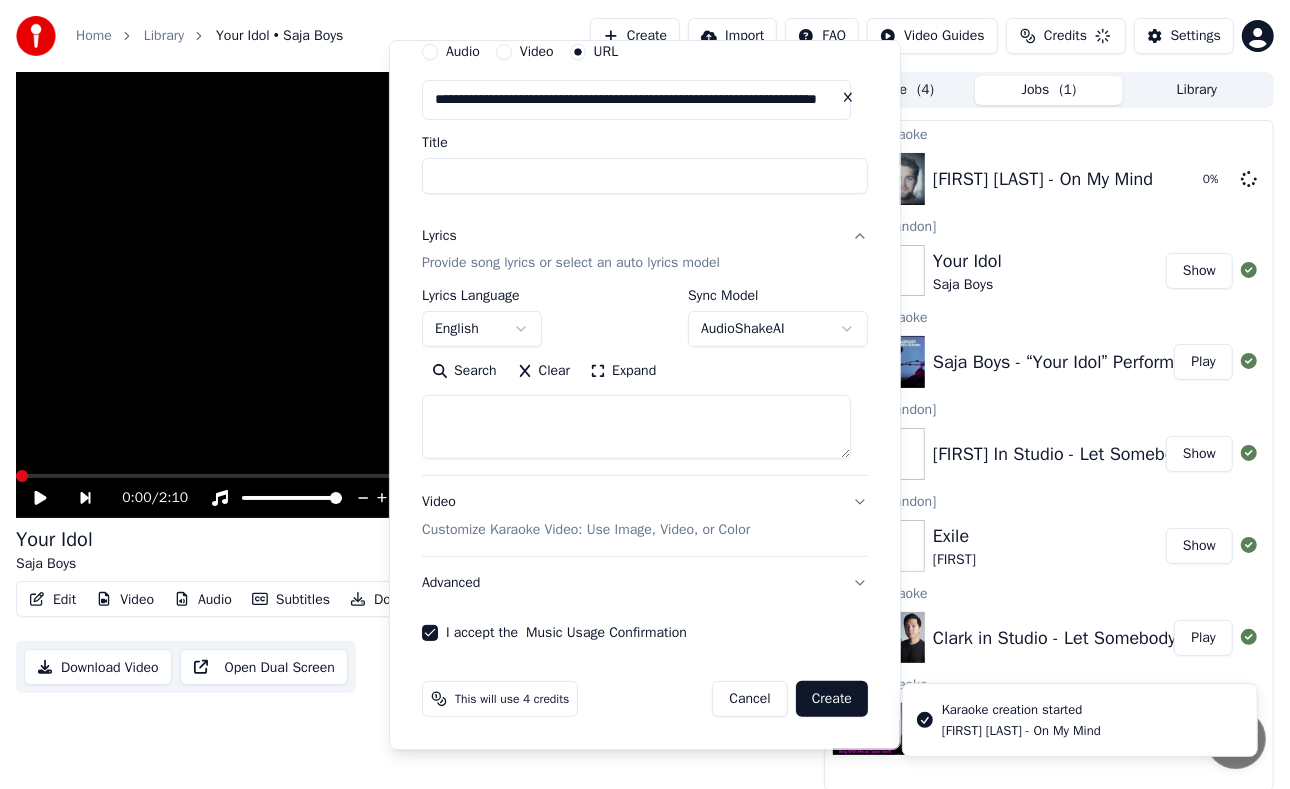 select 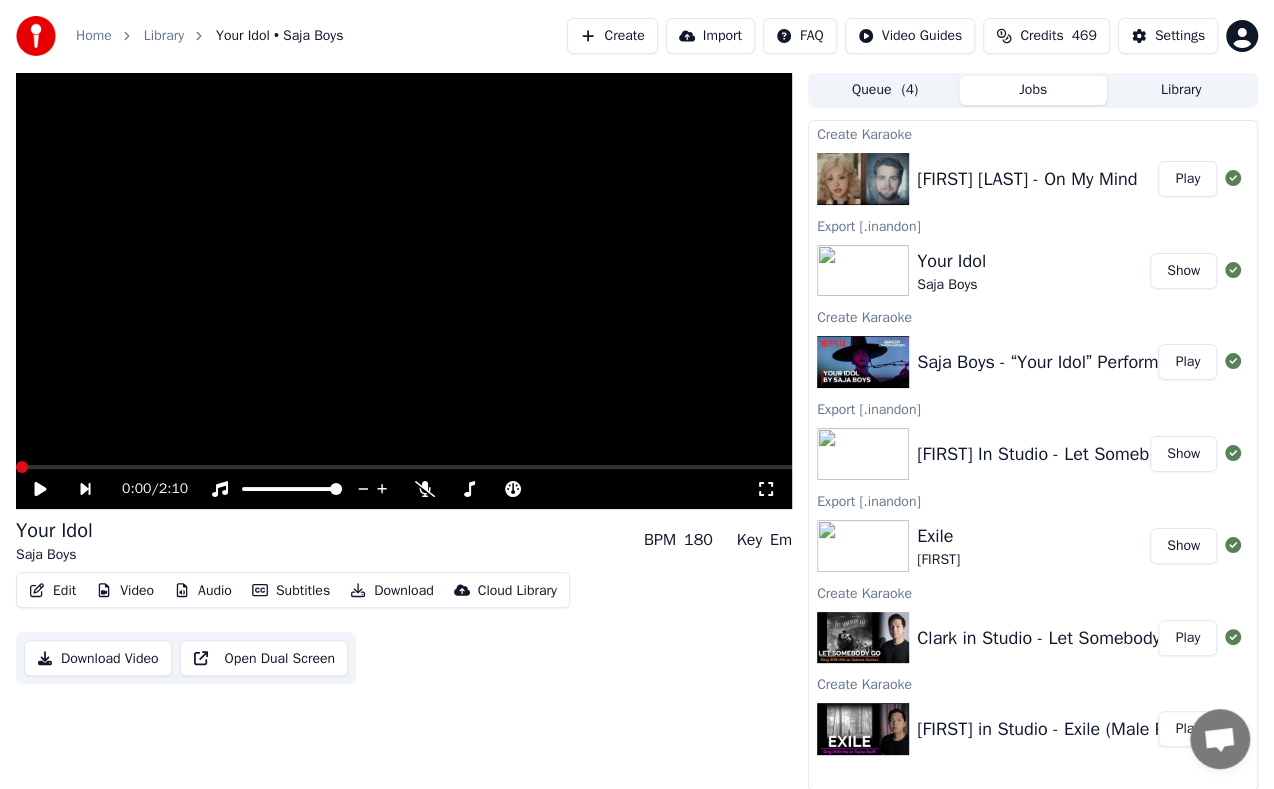 click on "Play" at bounding box center [1187, 179] 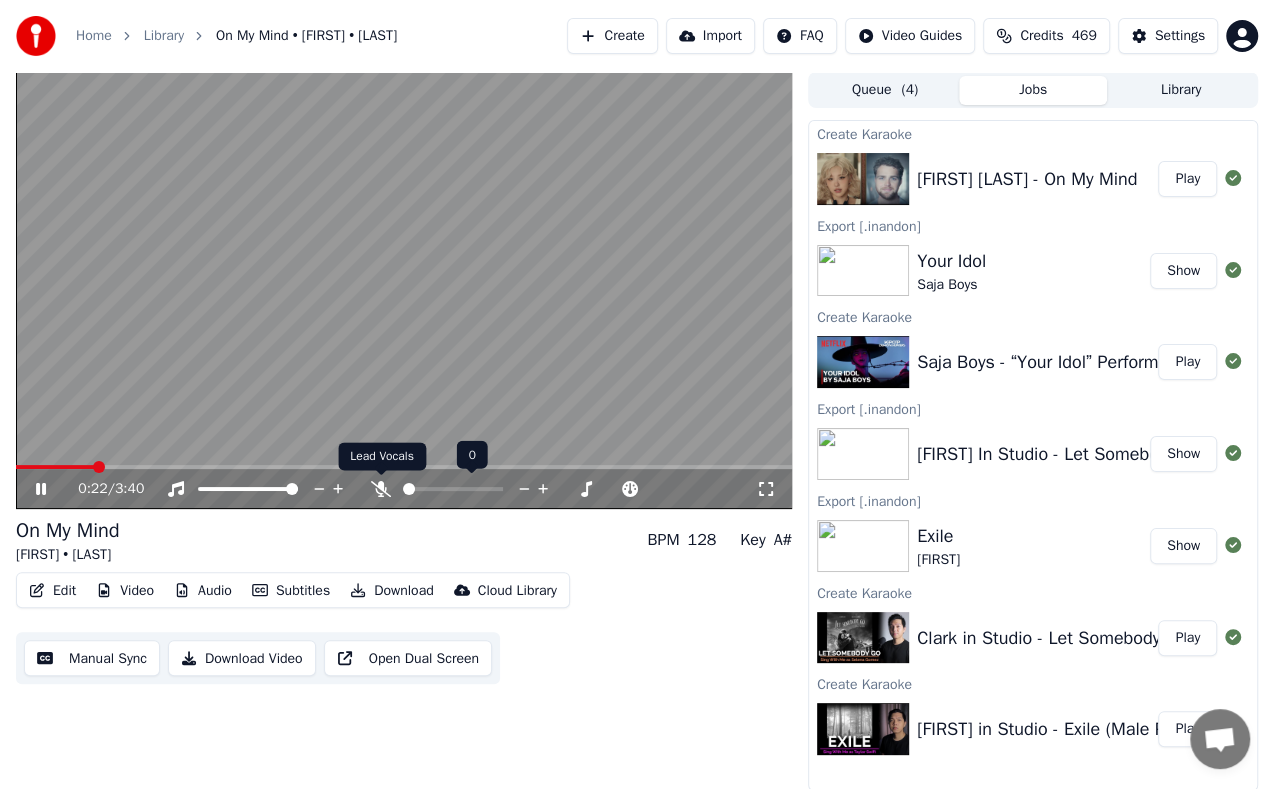 click 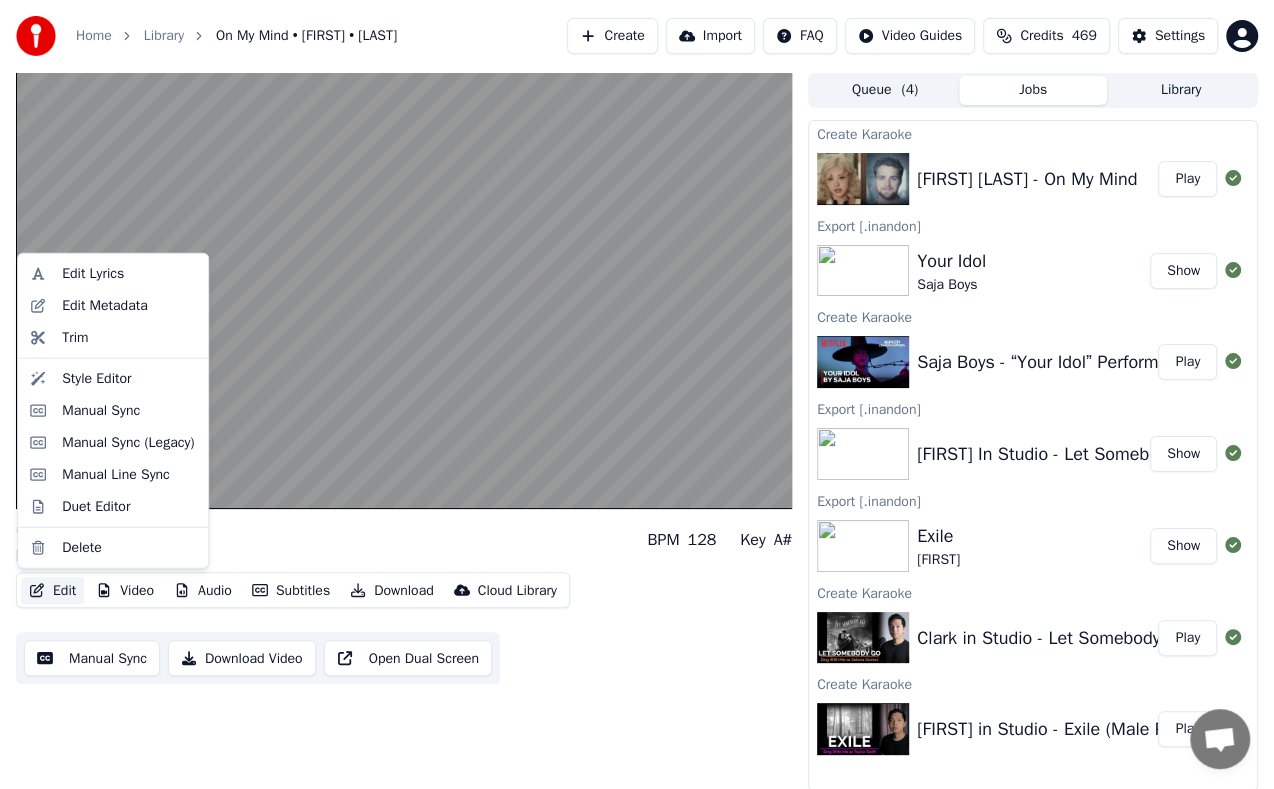 click on "Edit" at bounding box center [52, 591] 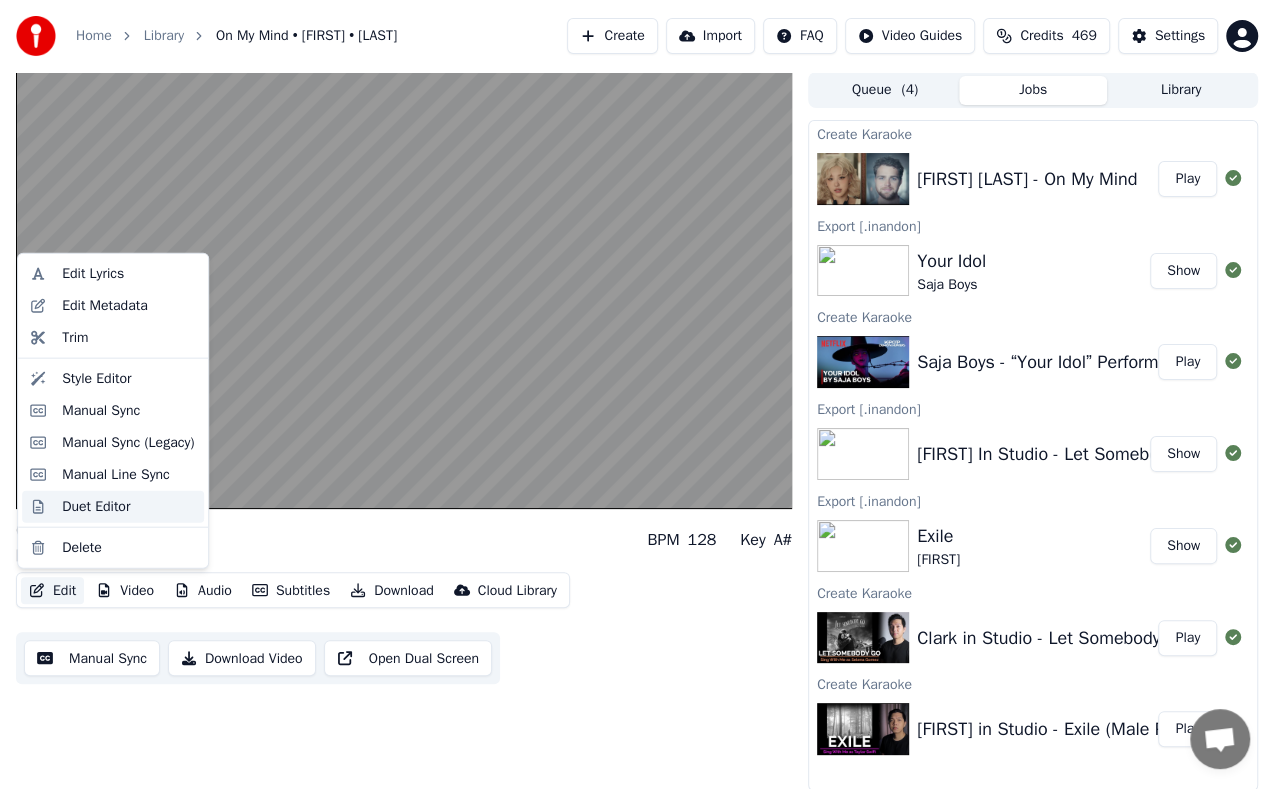 click on "Duet Editor" at bounding box center [96, 506] 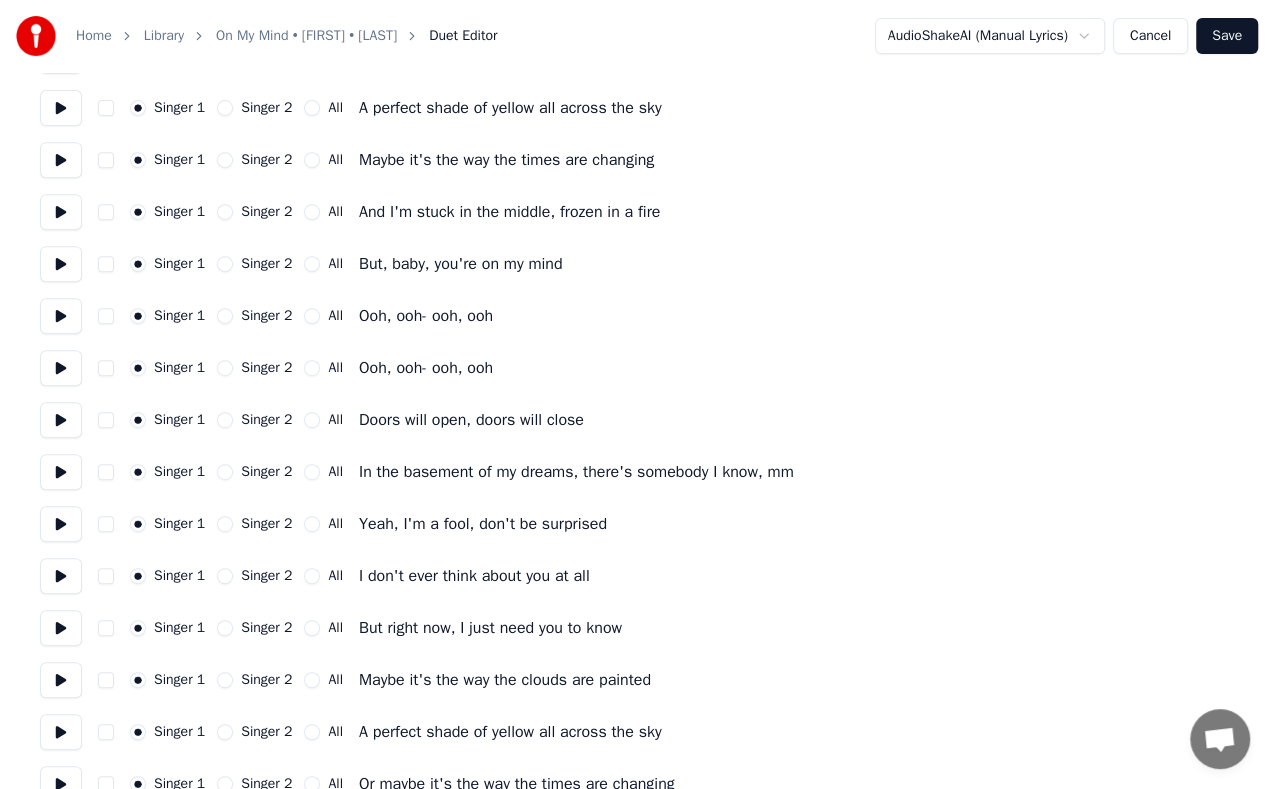 scroll, scrollTop: 424, scrollLeft: 0, axis: vertical 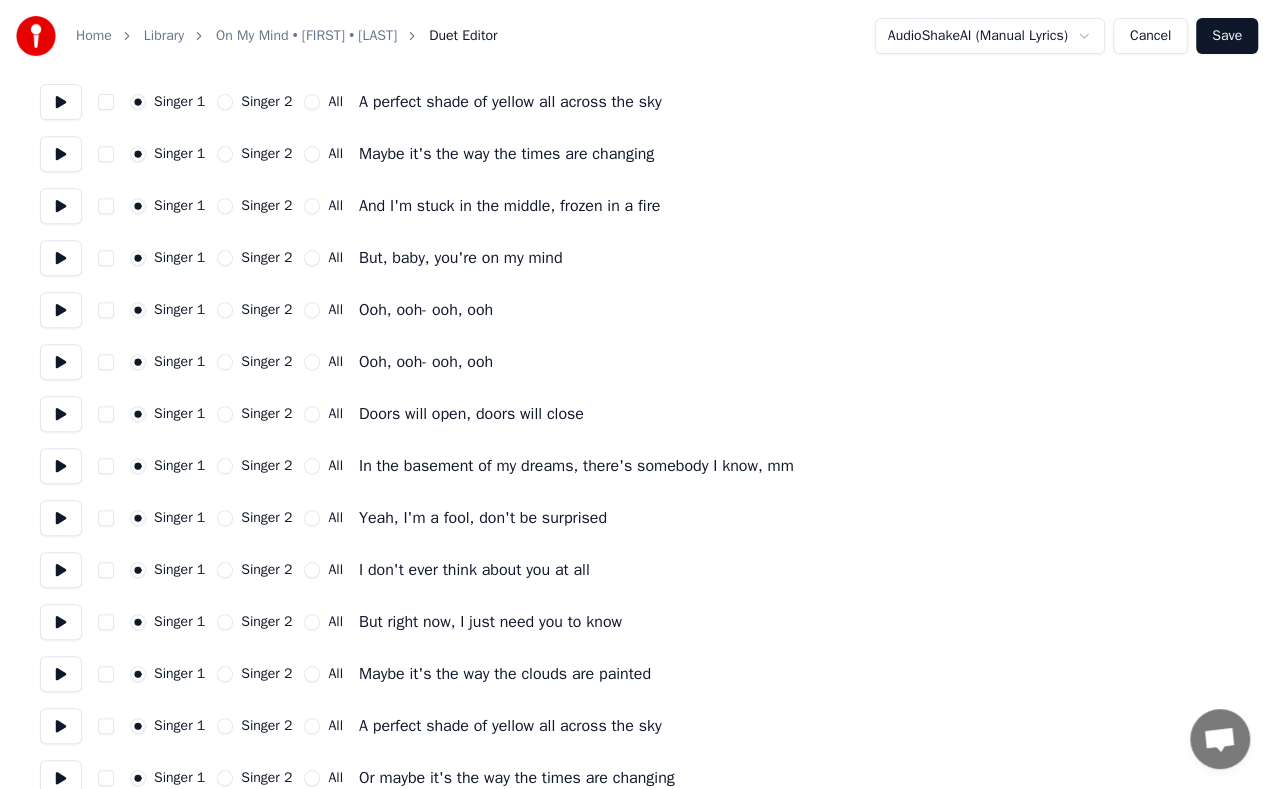 click on "Singer 2" at bounding box center (225, 414) 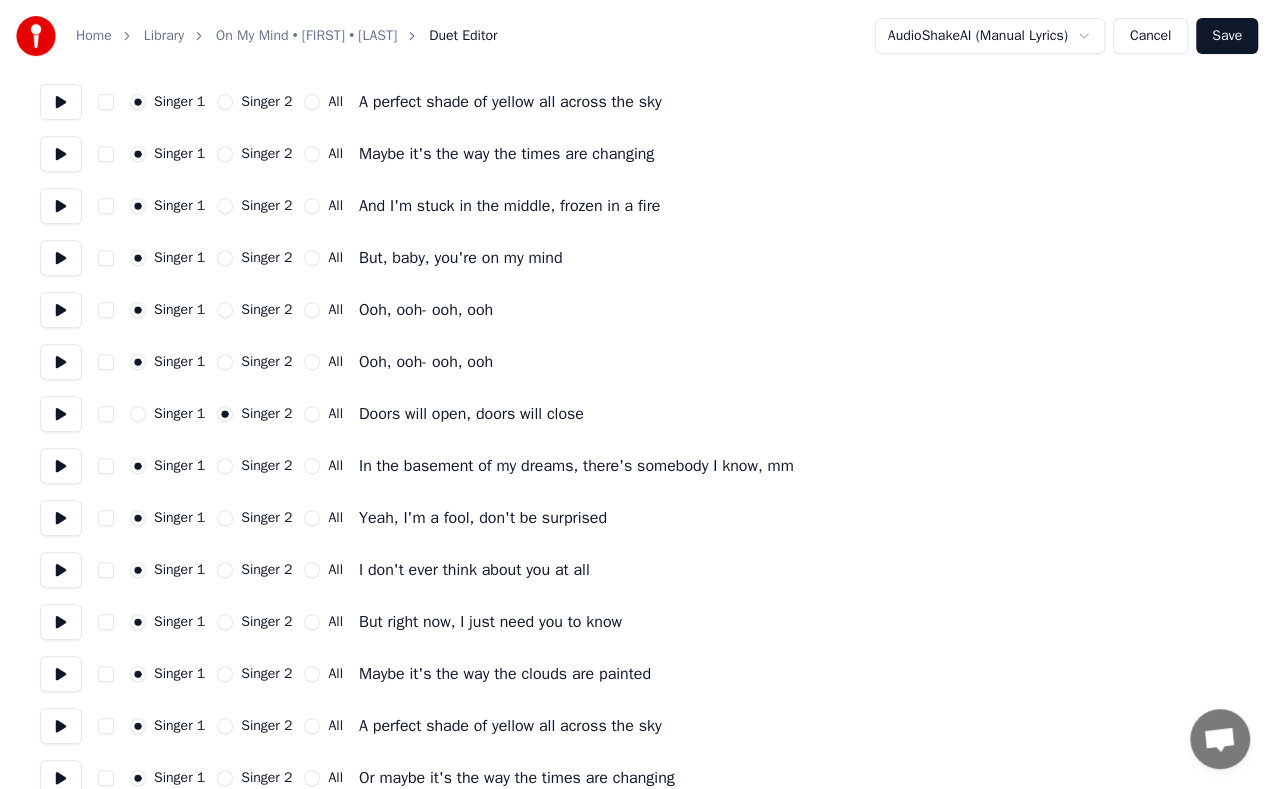 click on "Singer 2" at bounding box center [225, 466] 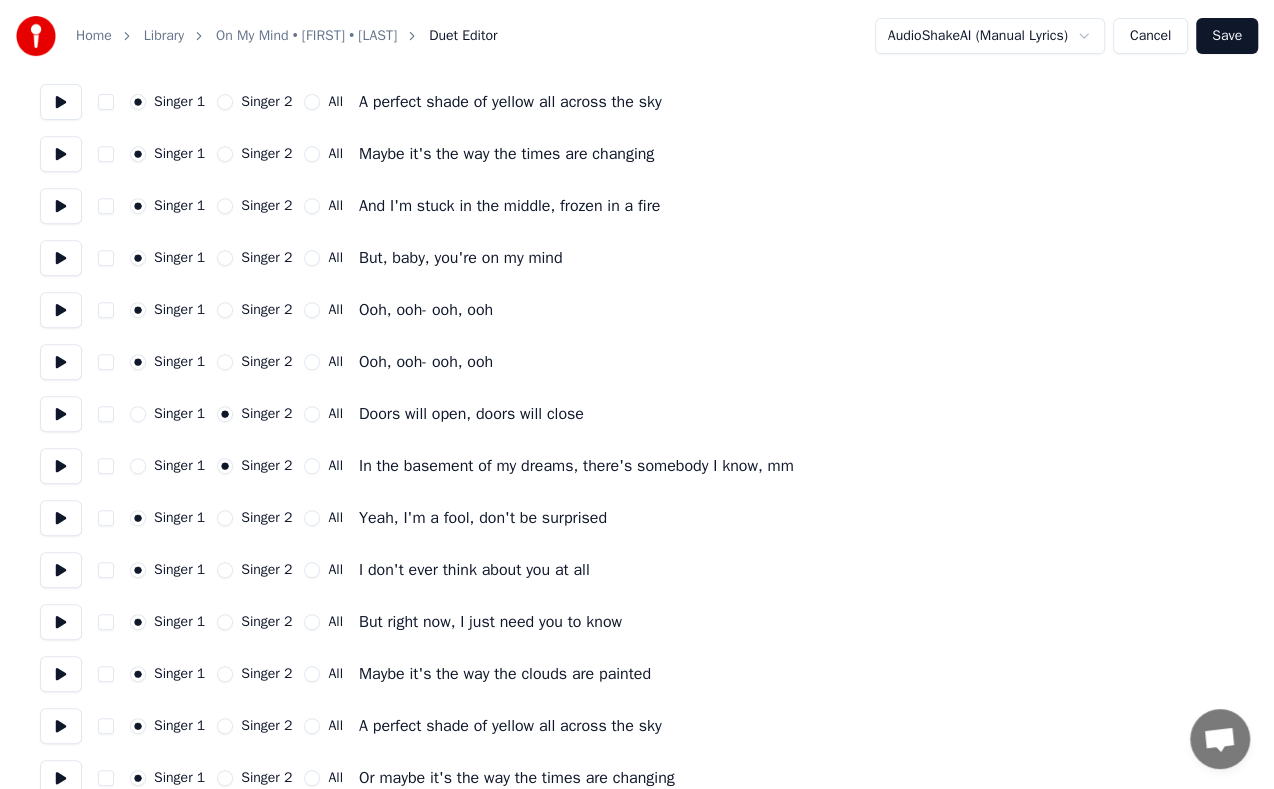 click on "Singer 2" at bounding box center (225, 518) 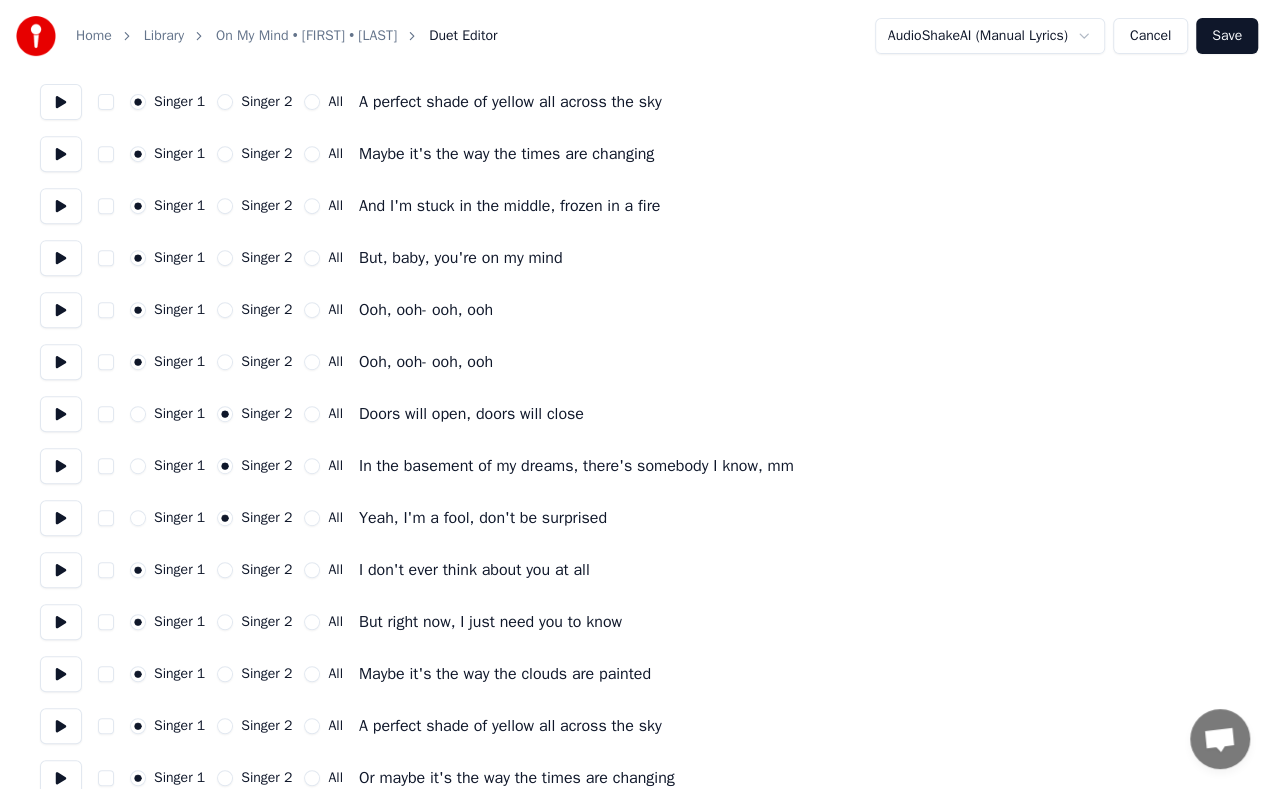 click on "Singer 2" at bounding box center (225, 570) 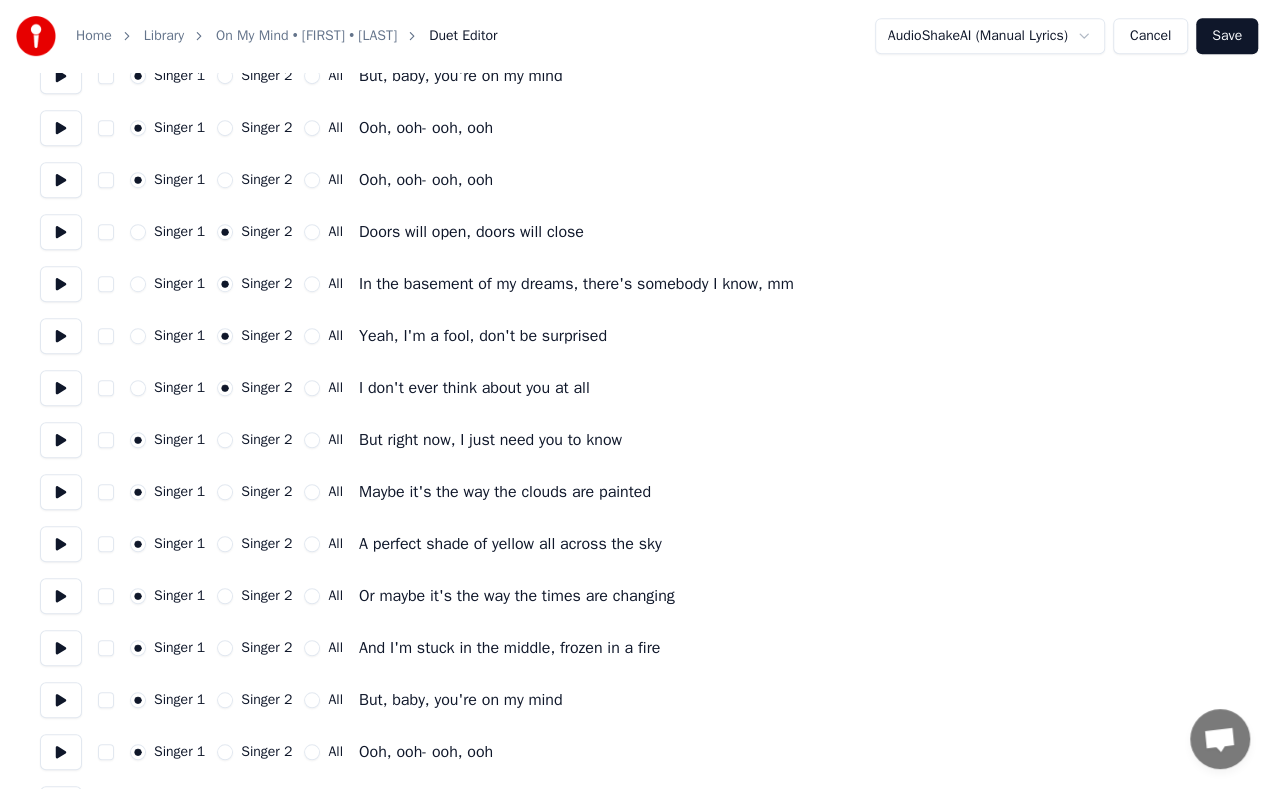 scroll, scrollTop: 618, scrollLeft: 0, axis: vertical 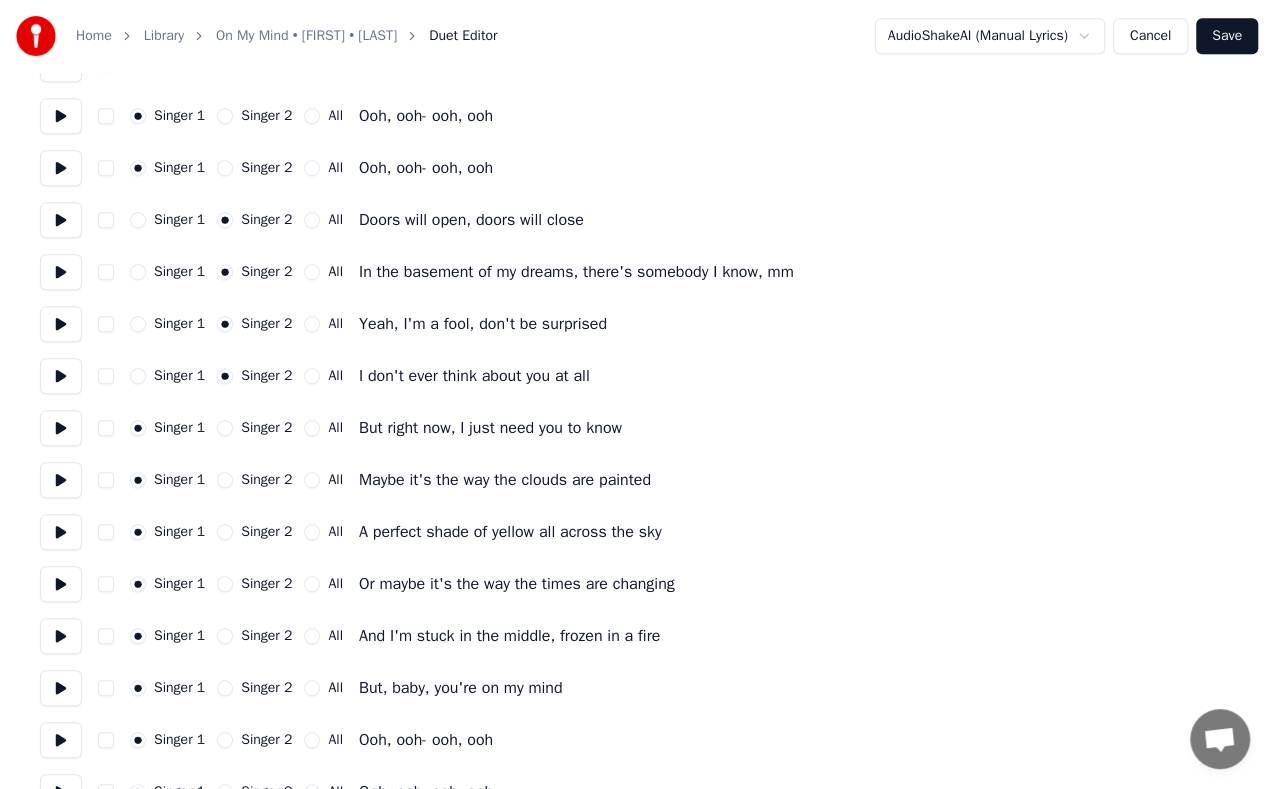 click on "Singer 1 Singer 2 All But right now, I just need you to know" at bounding box center [637, 428] 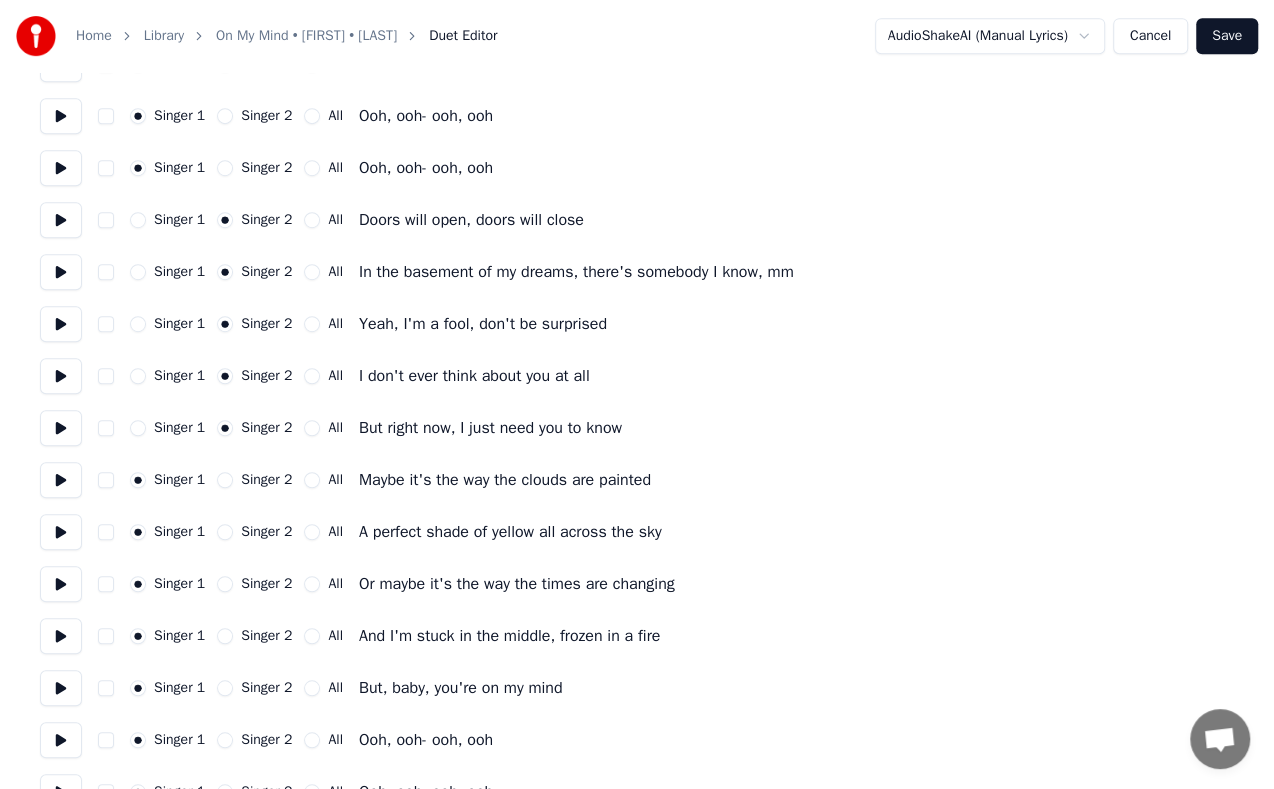 click at bounding box center [61, 480] 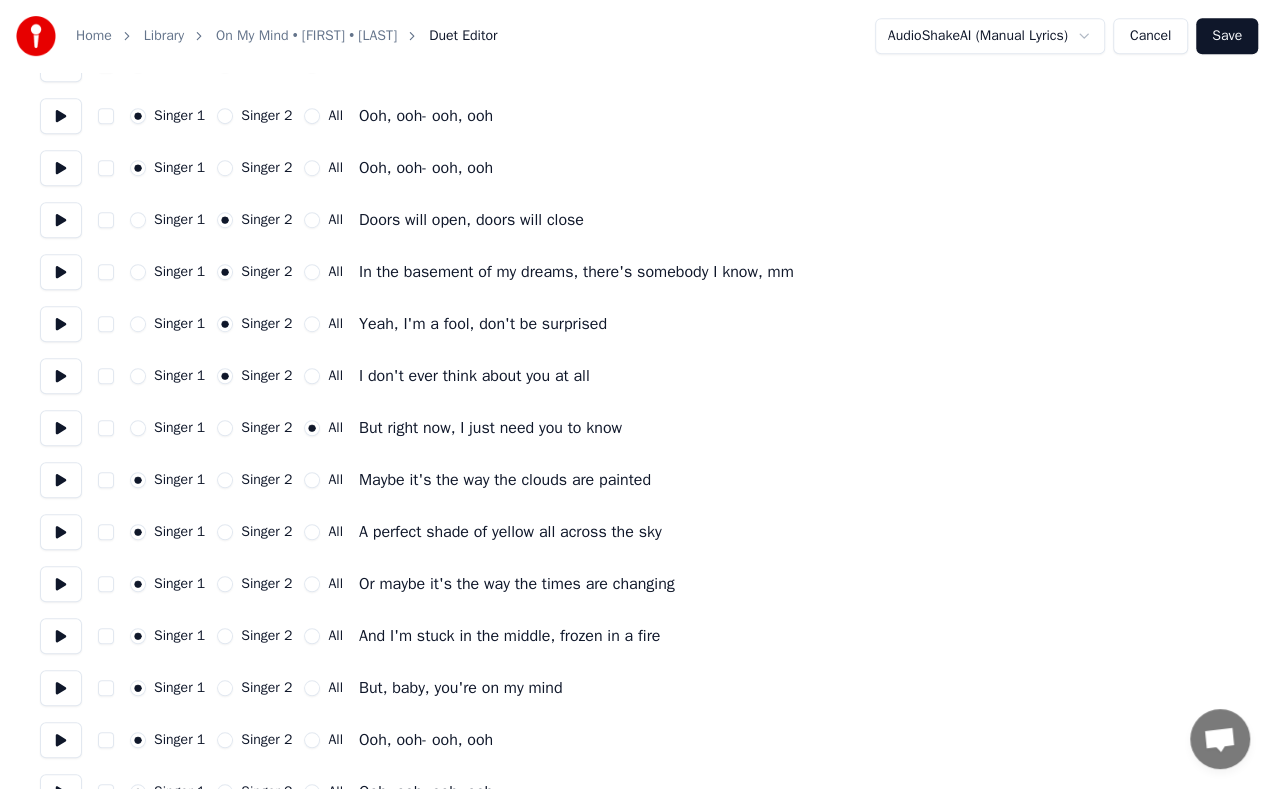 click on "All" at bounding box center (312, 480) 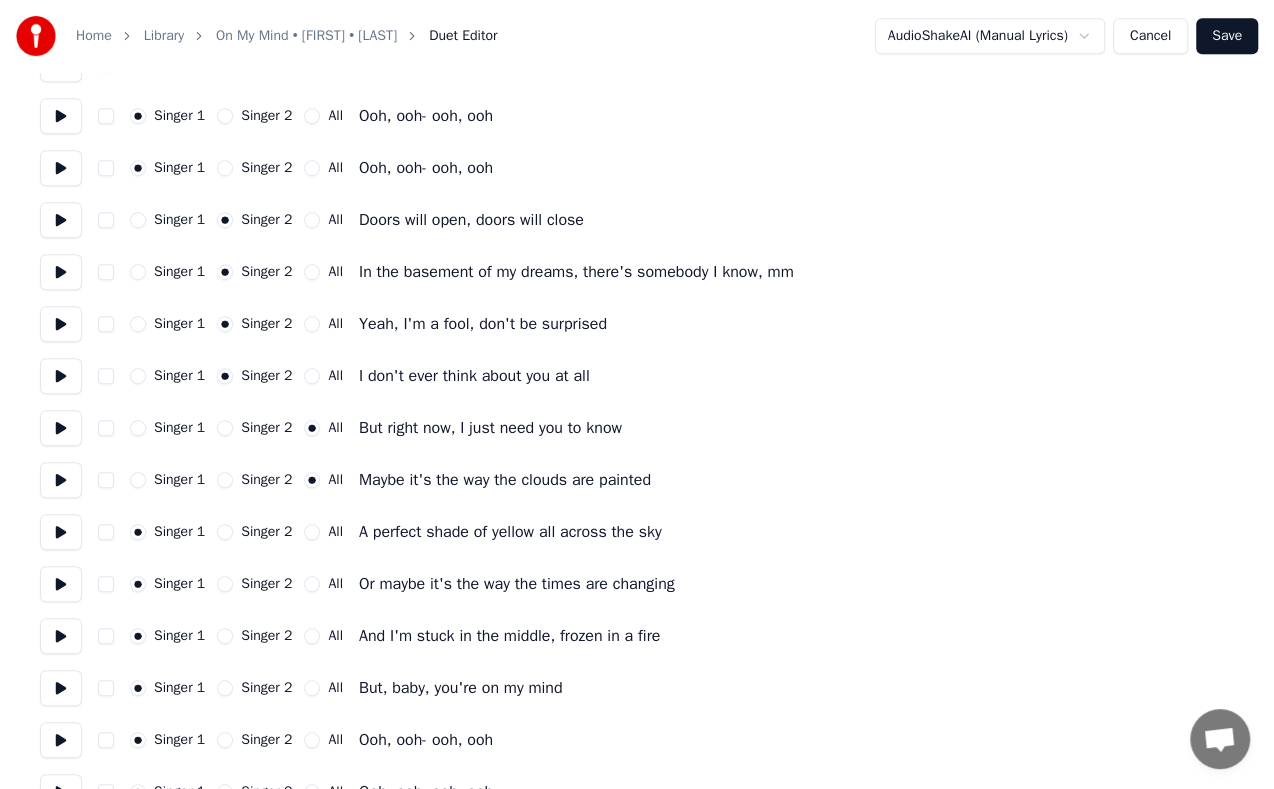 type on "-1" 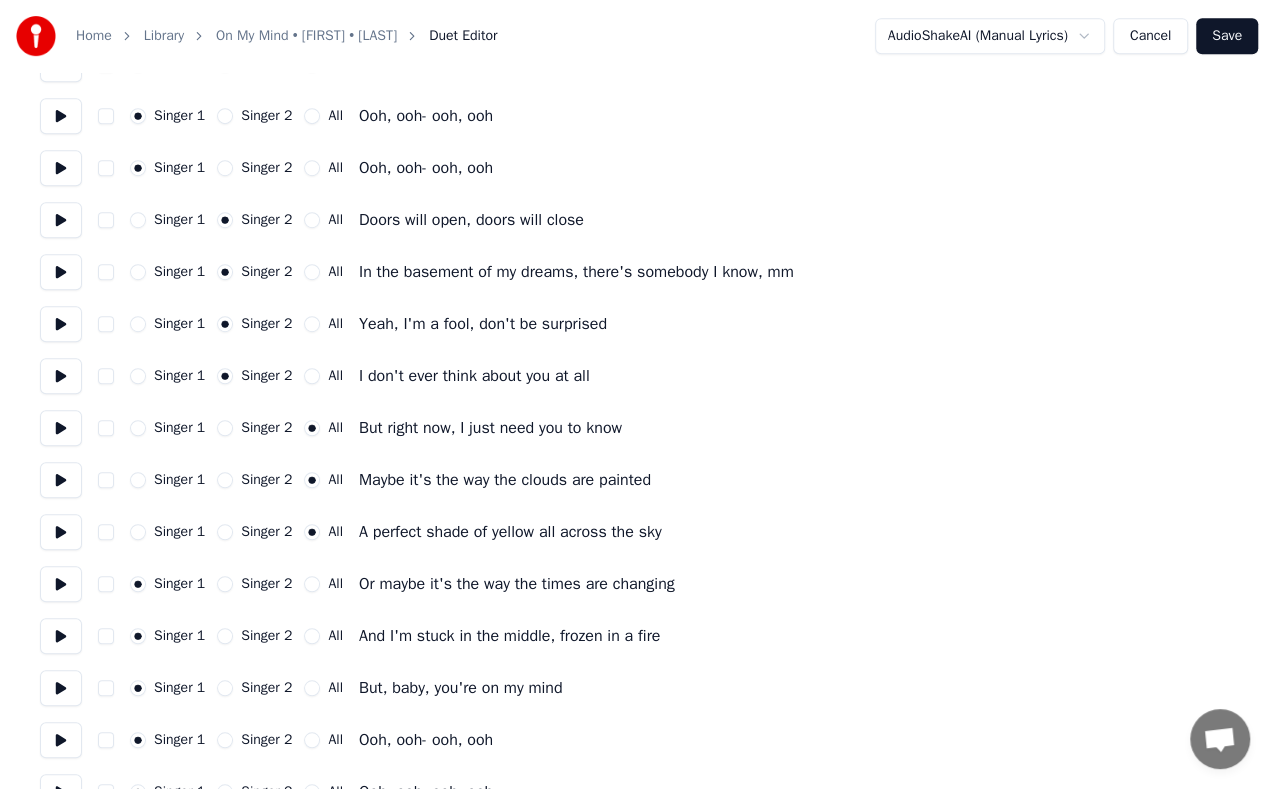 click on "All" at bounding box center (312, 584) 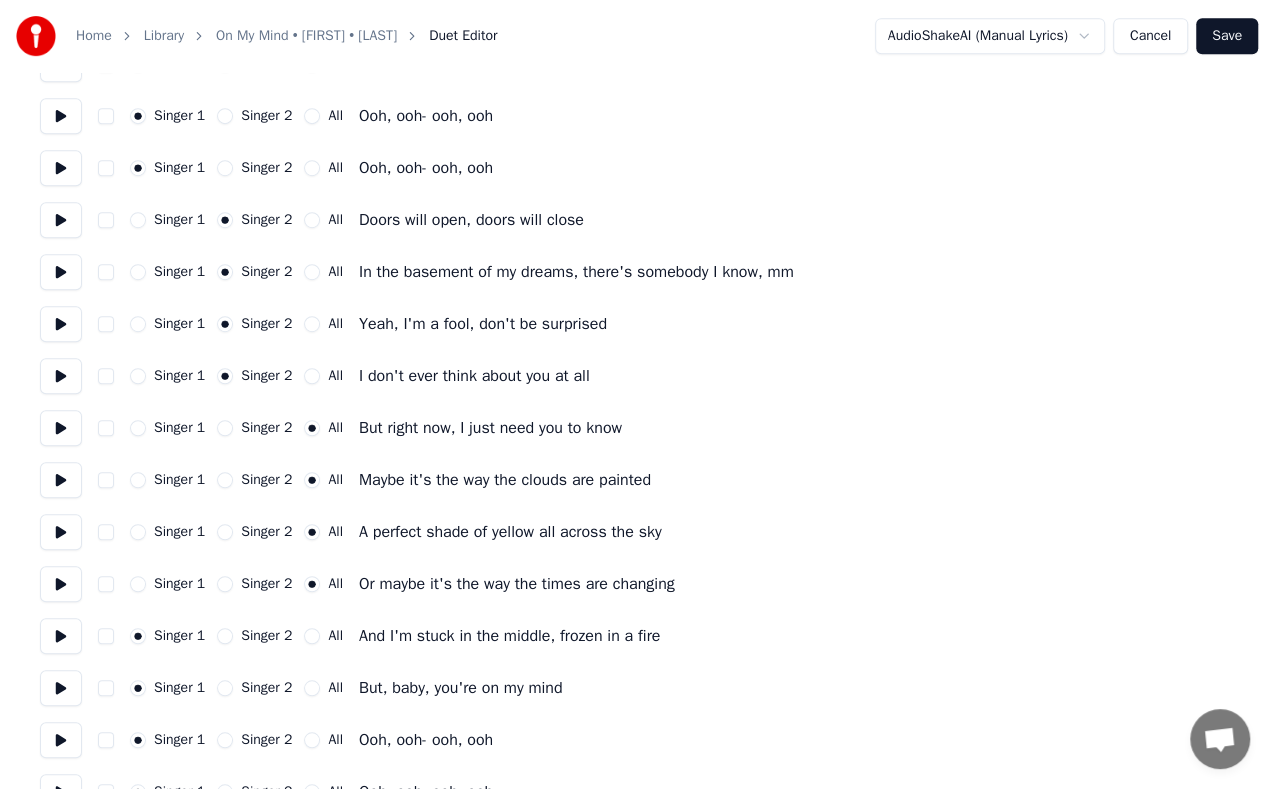 click on "All" at bounding box center (312, 636) 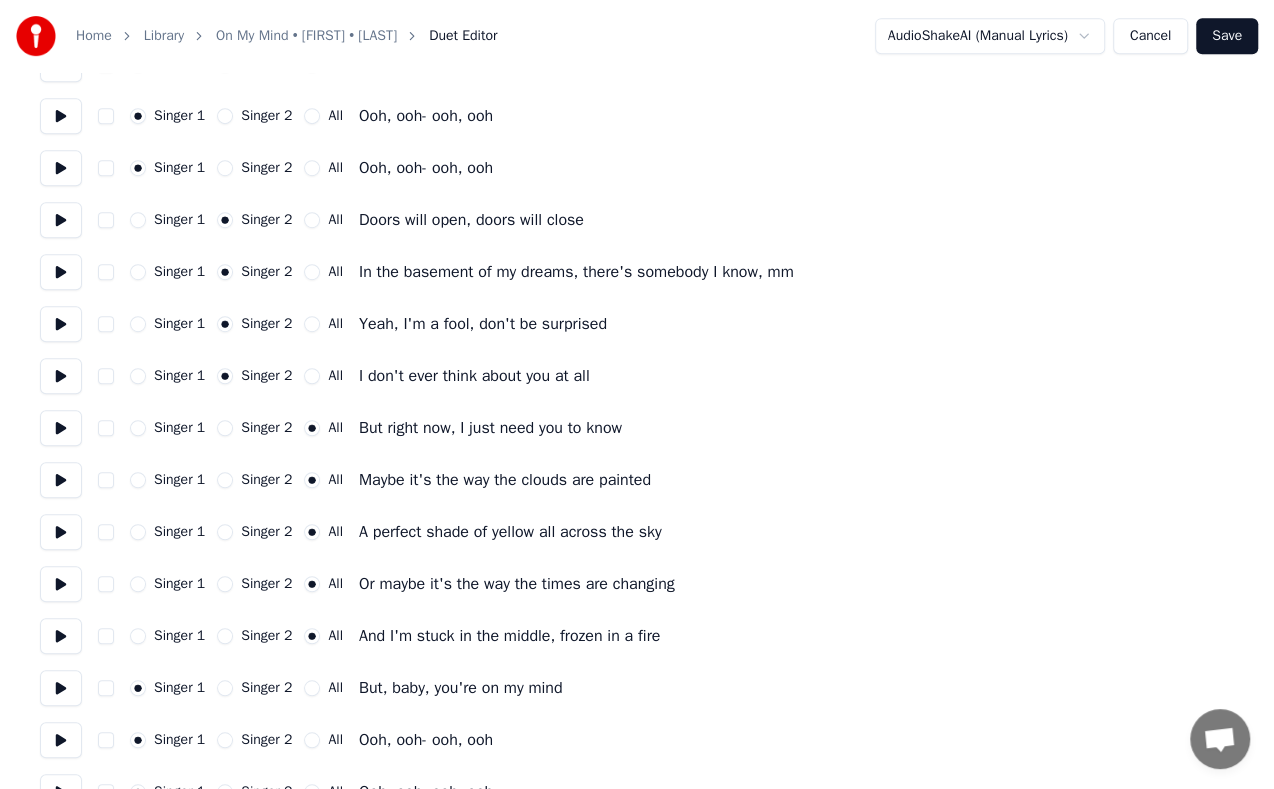 click on "All" at bounding box center (312, 688) 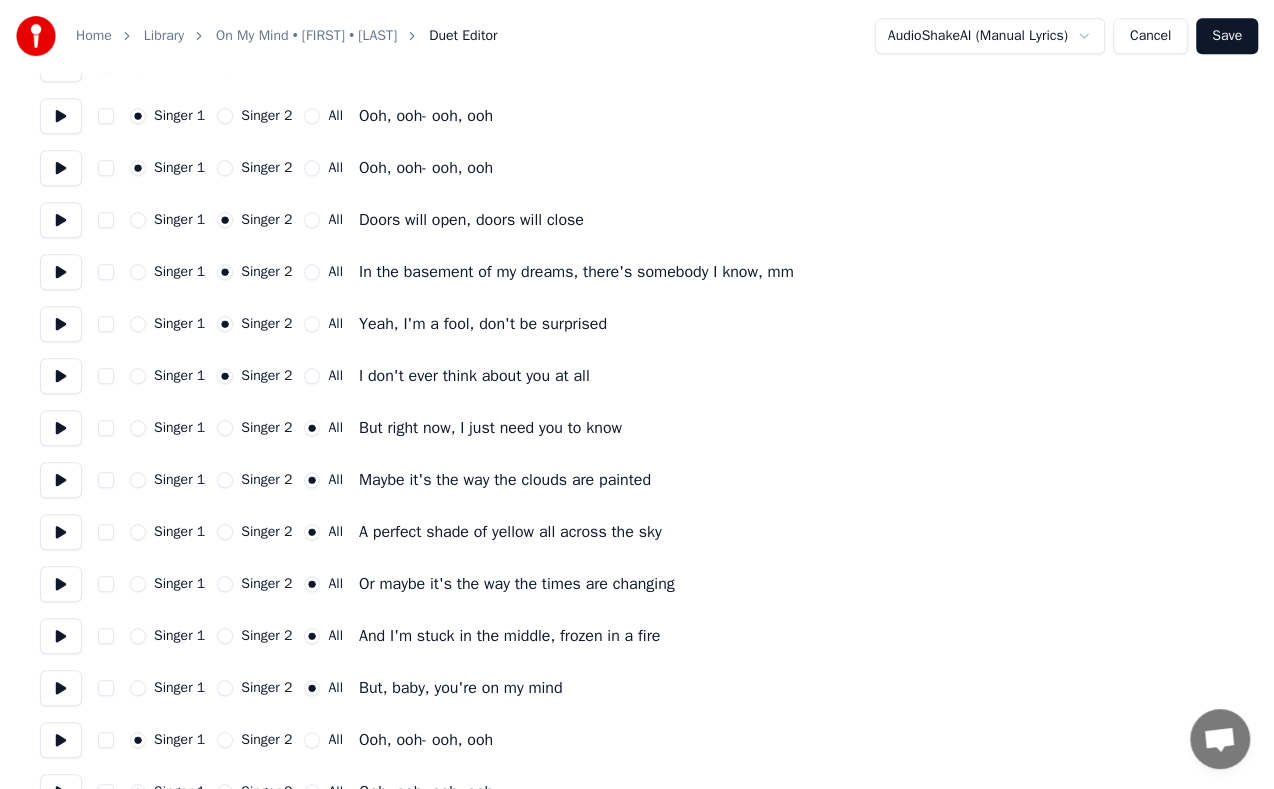 type on "-1" 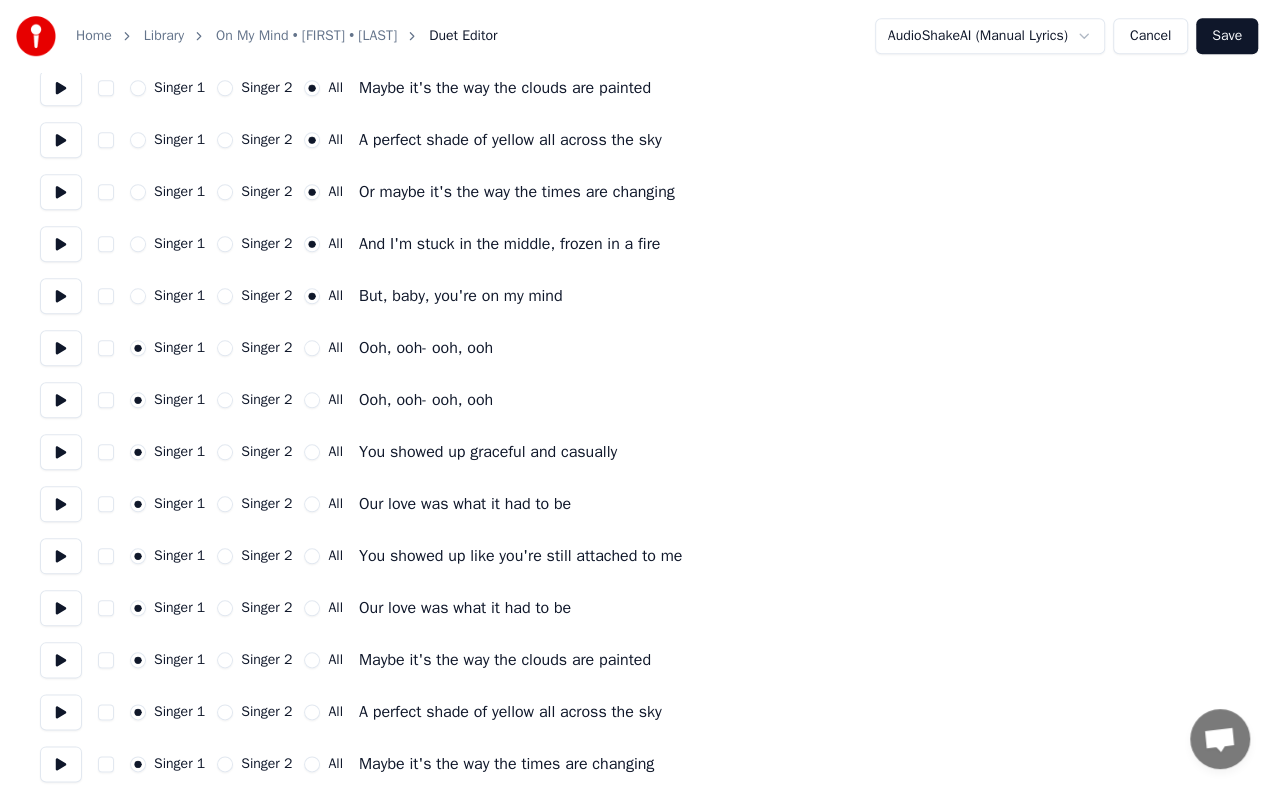 scroll, scrollTop: 1010, scrollLeft: 0, axis: vertical 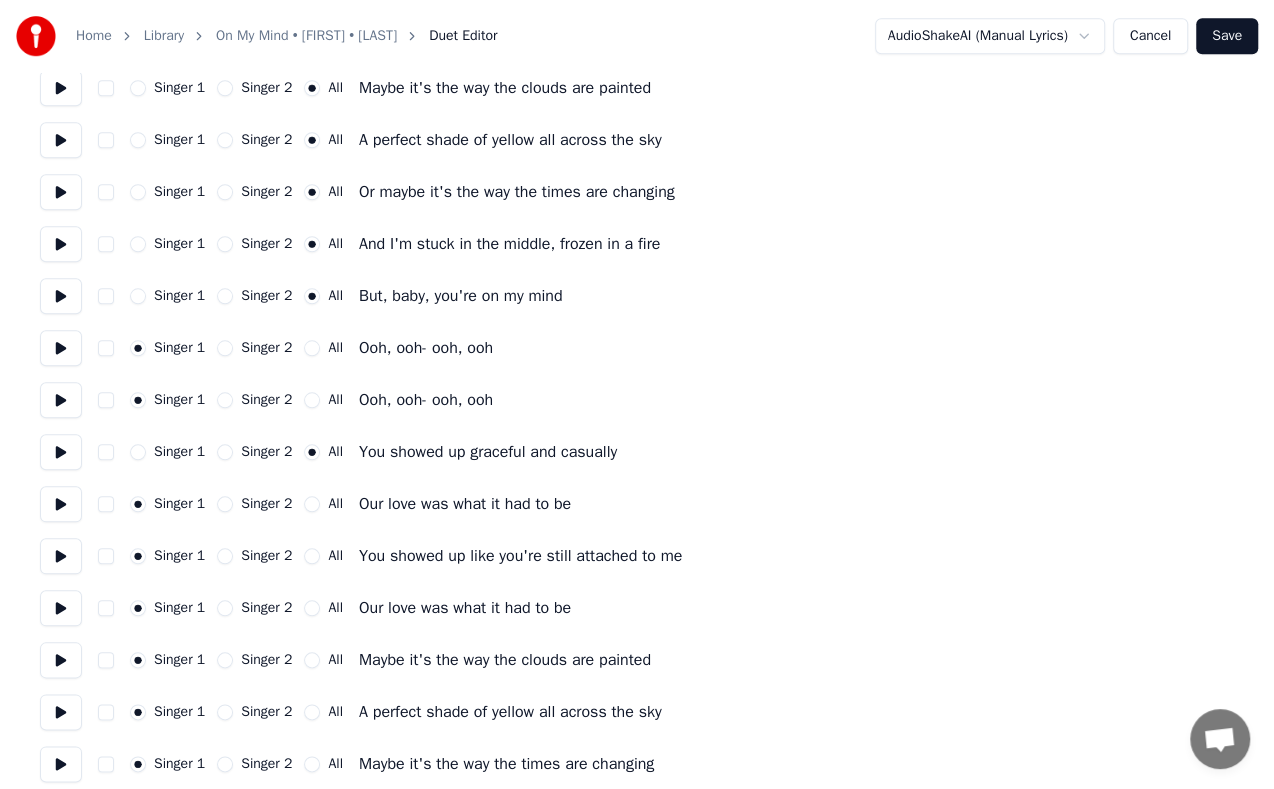 click on "All" at bounding box center [312, 504] 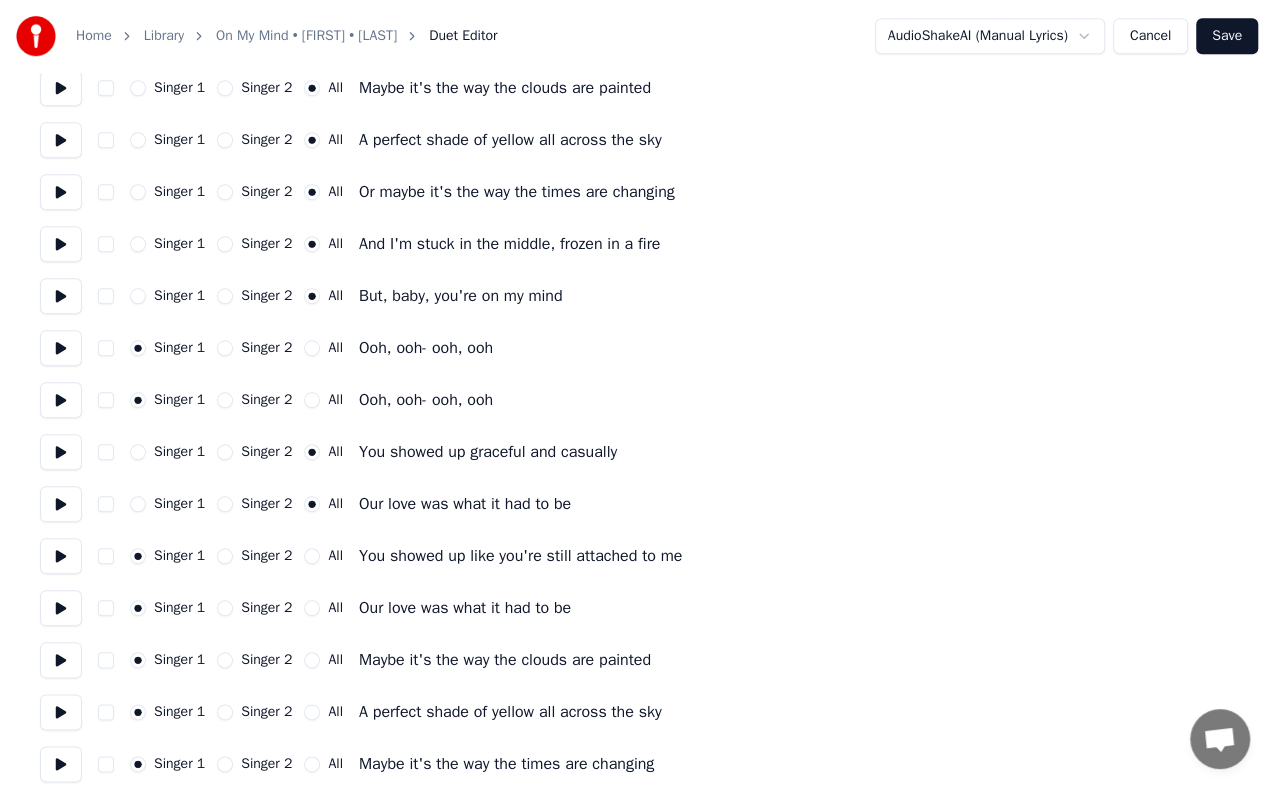 click on "All" at bounding box center [312, 556] 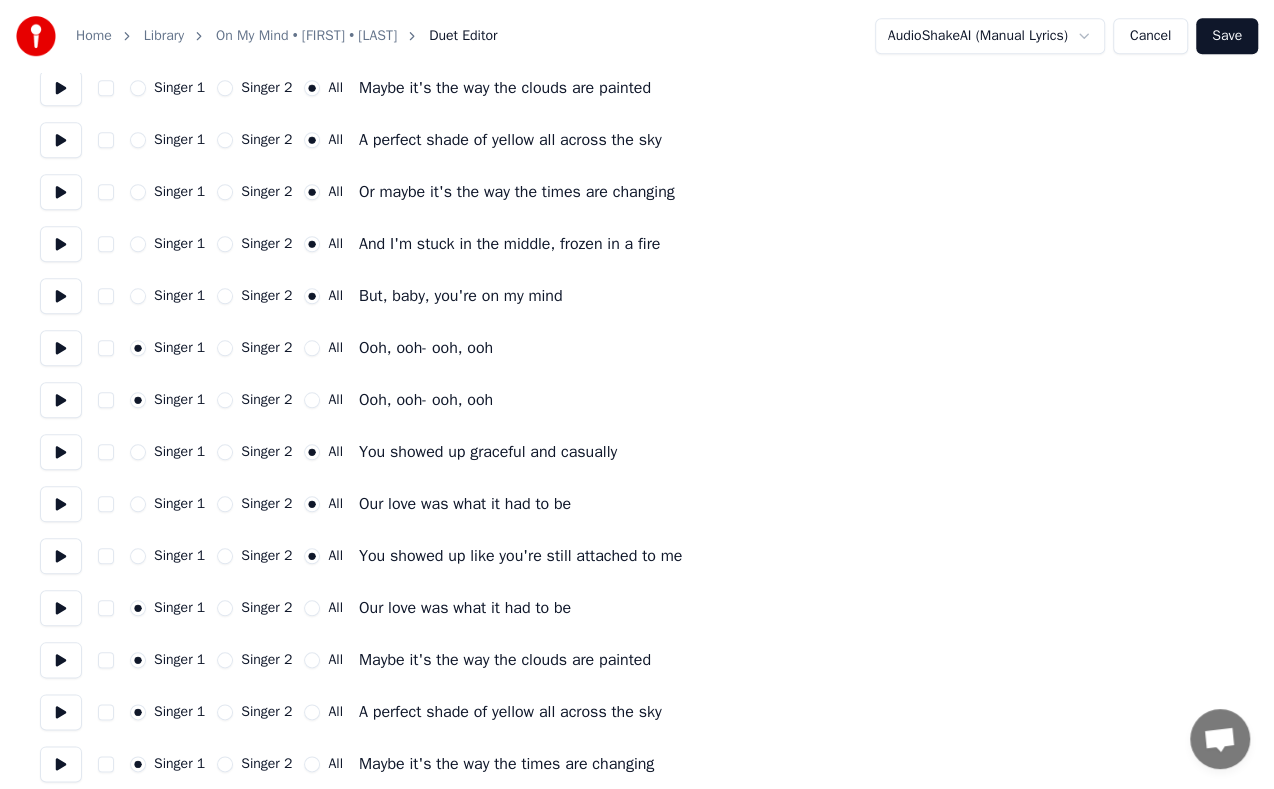 click on "All" at bounding box center [312, 608] 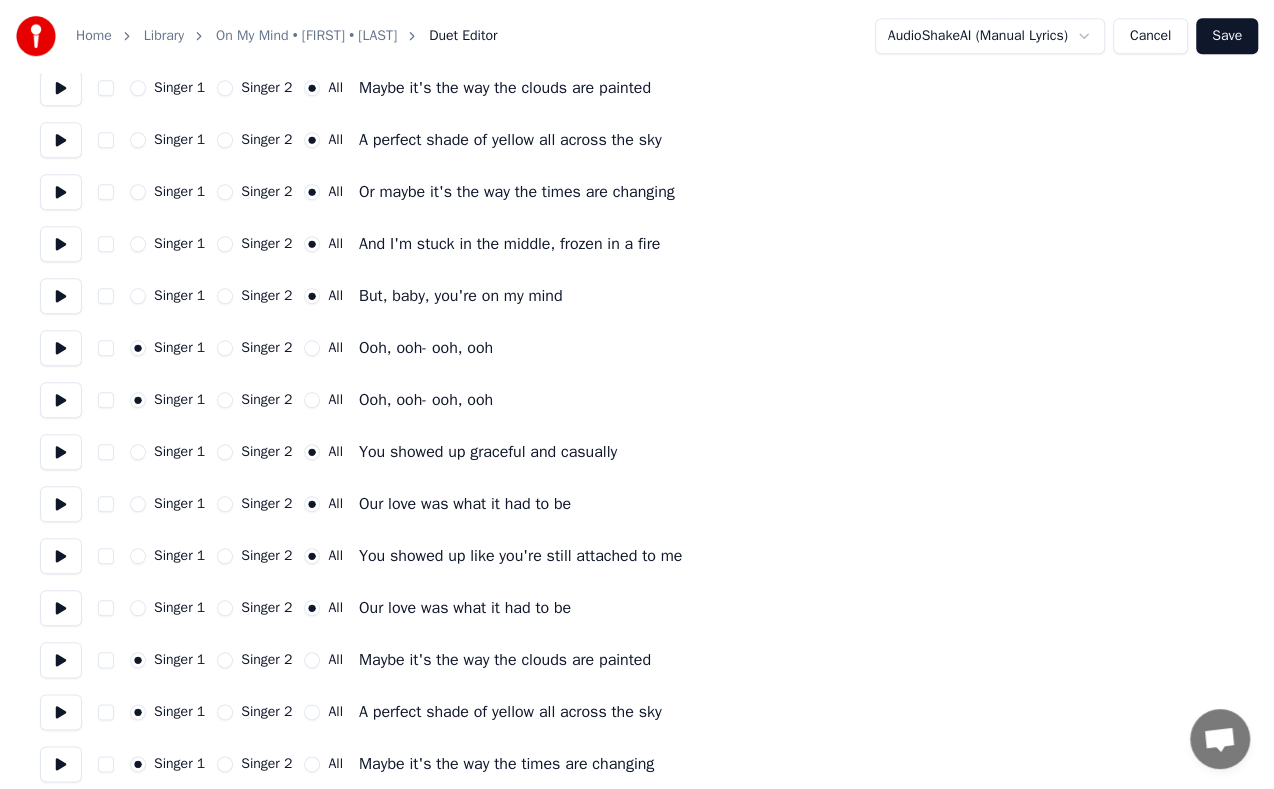 type on "-1" 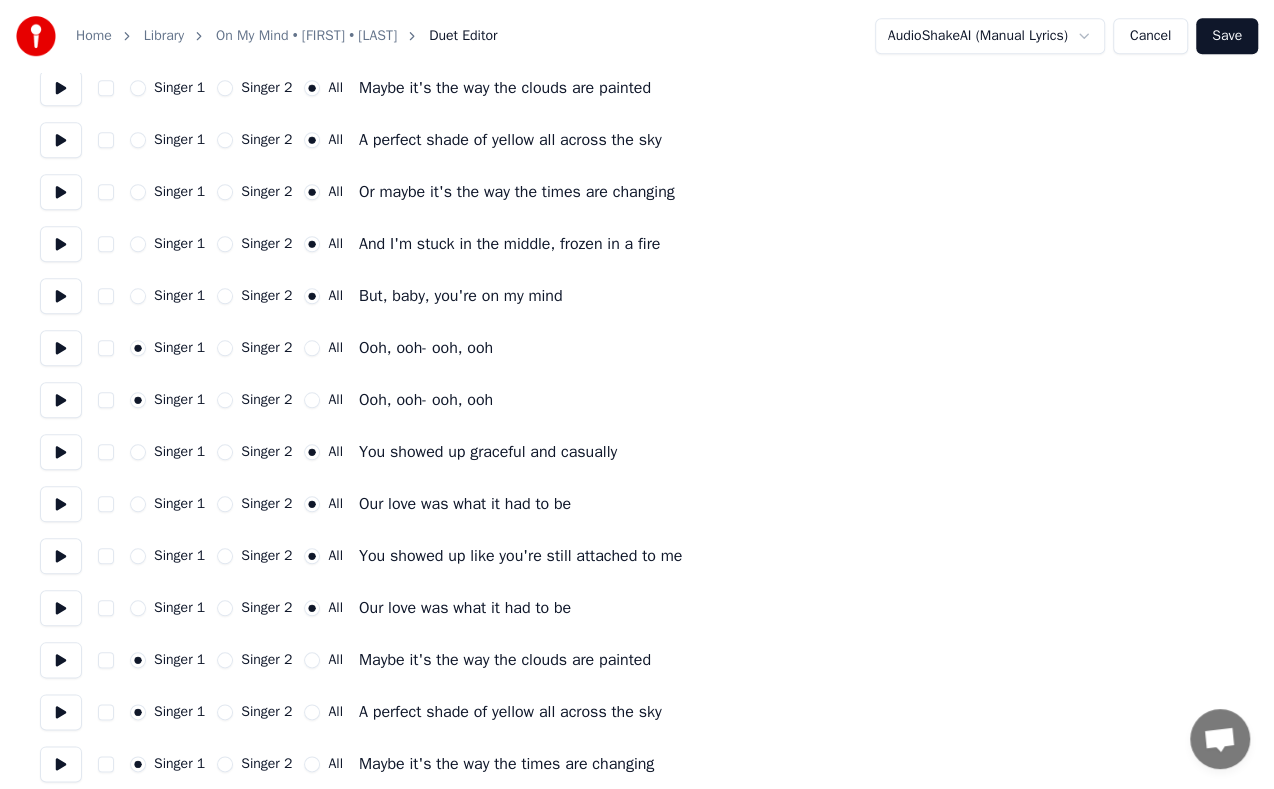 click on "Singer 2" at bounding box center [225, 660] 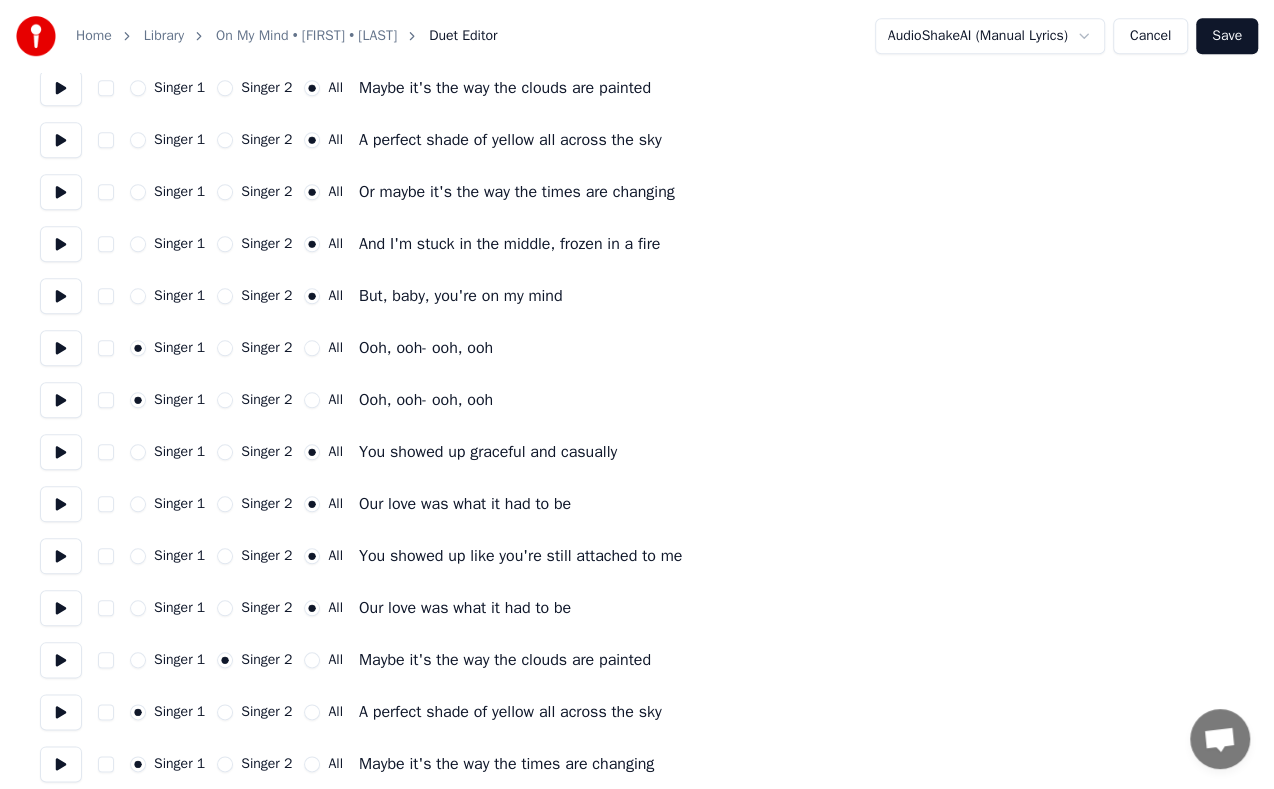 click on "Singer 2" at bounding box center (225, 712) 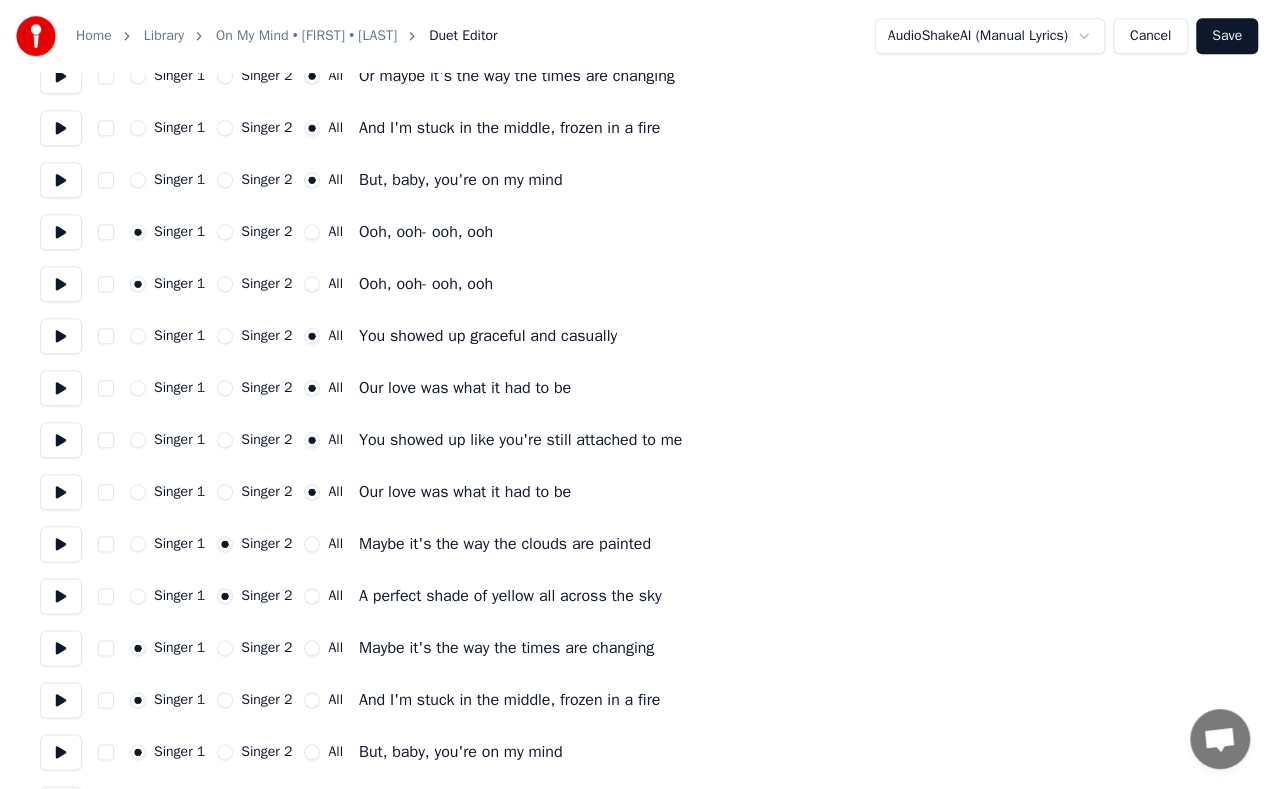 scroll, scrollTop: 1234, scrollLeft: 0, axis: vertical 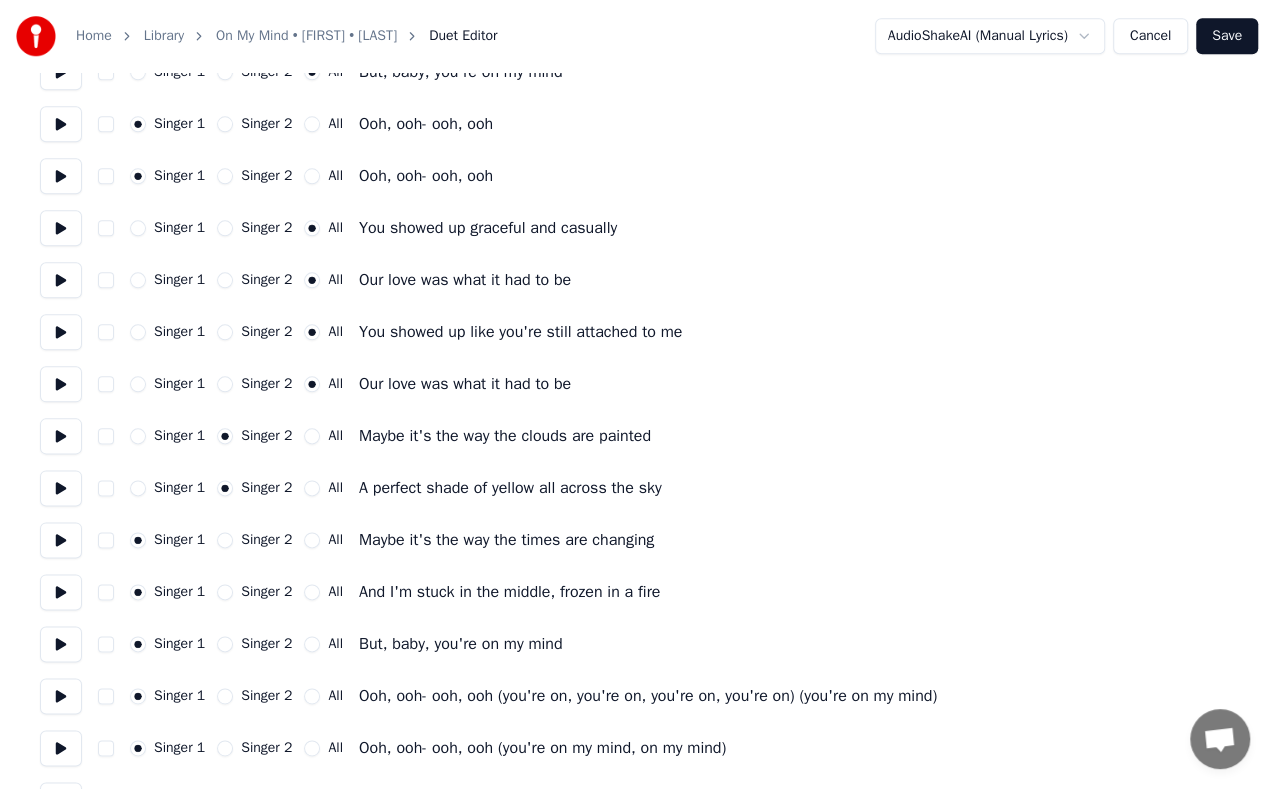click at bounding box center [61, 436] 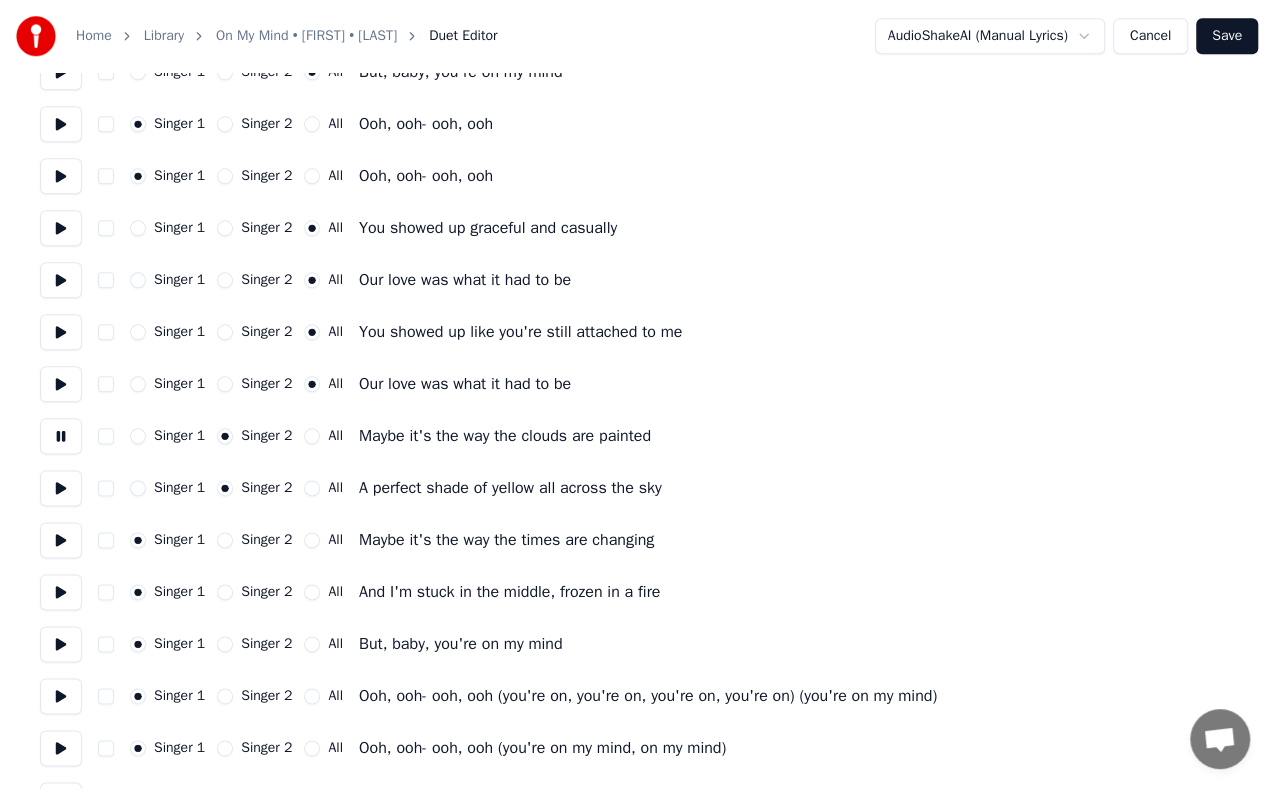 type 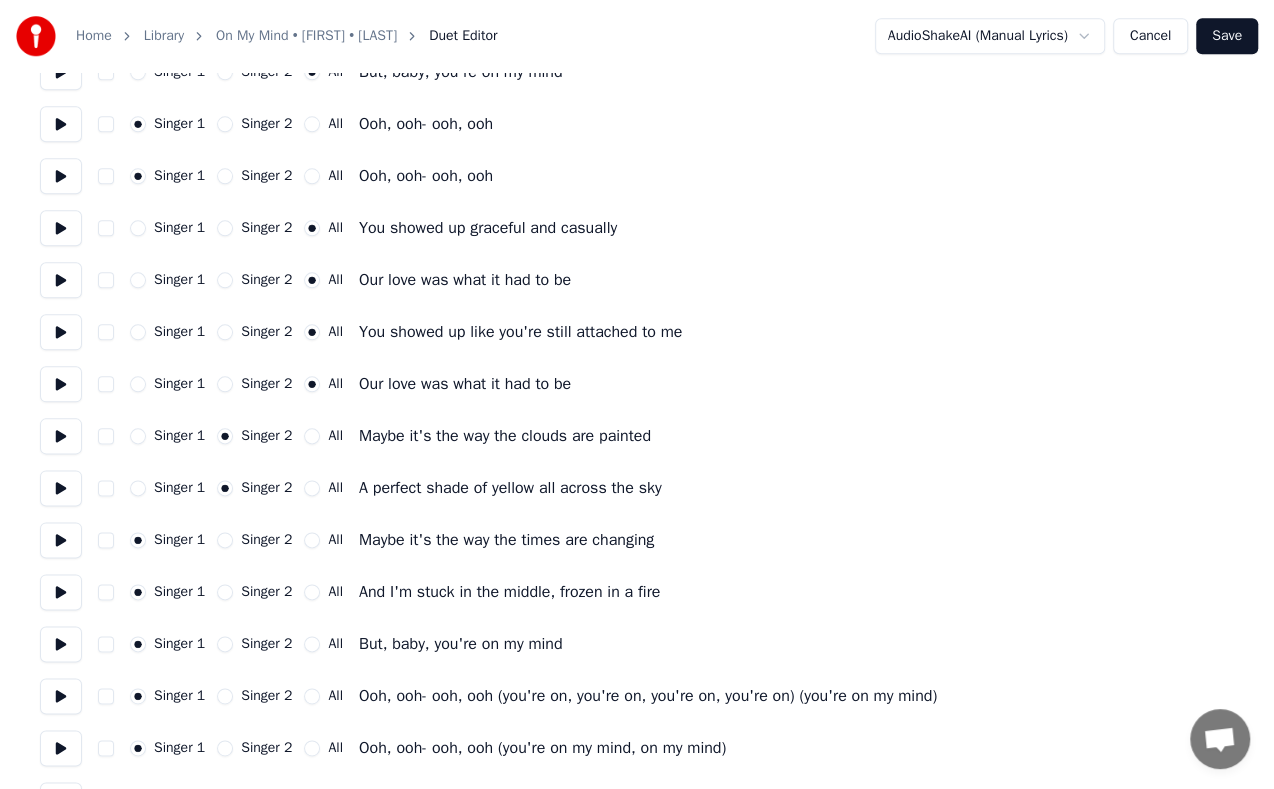 click on "All" at bounding box center (312, 540) 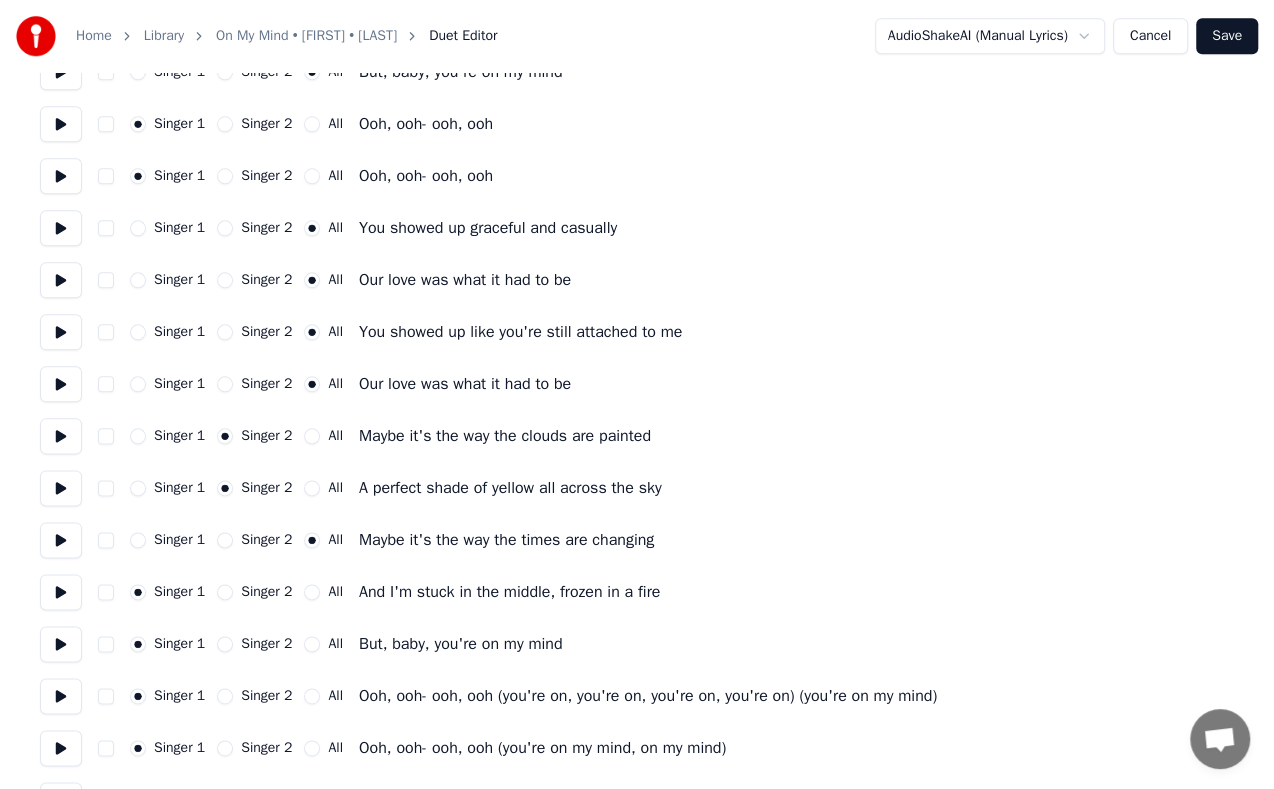 click on "All" at bounding box center [312, 592] 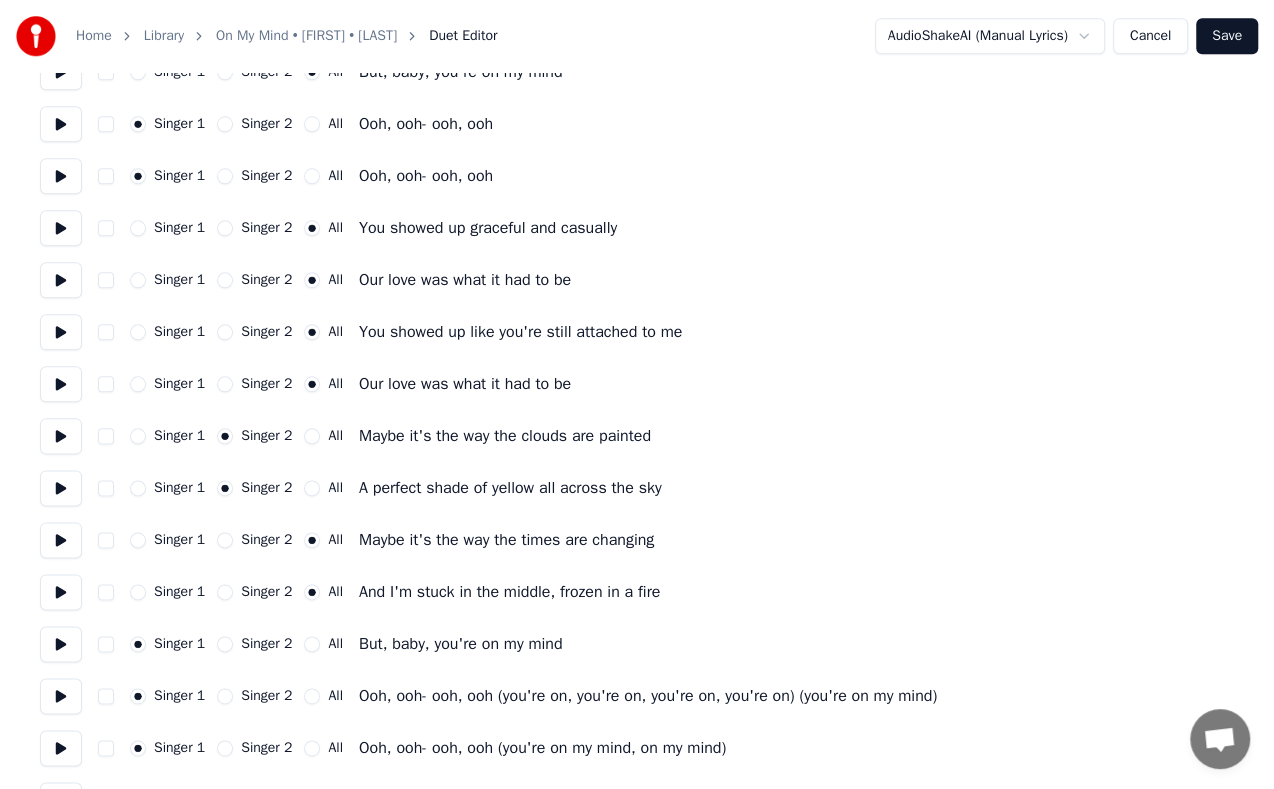 click on "All" at bounding box center [312, 644] 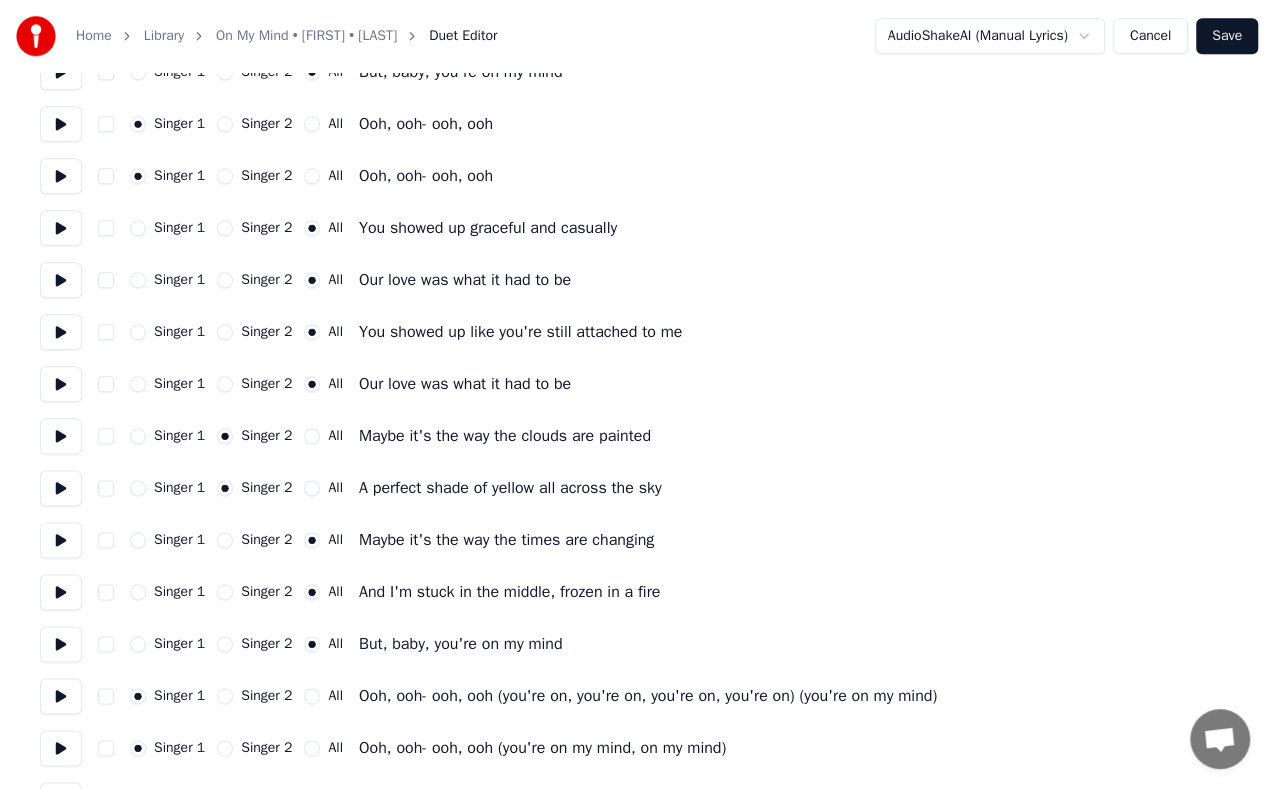 type on "-1" 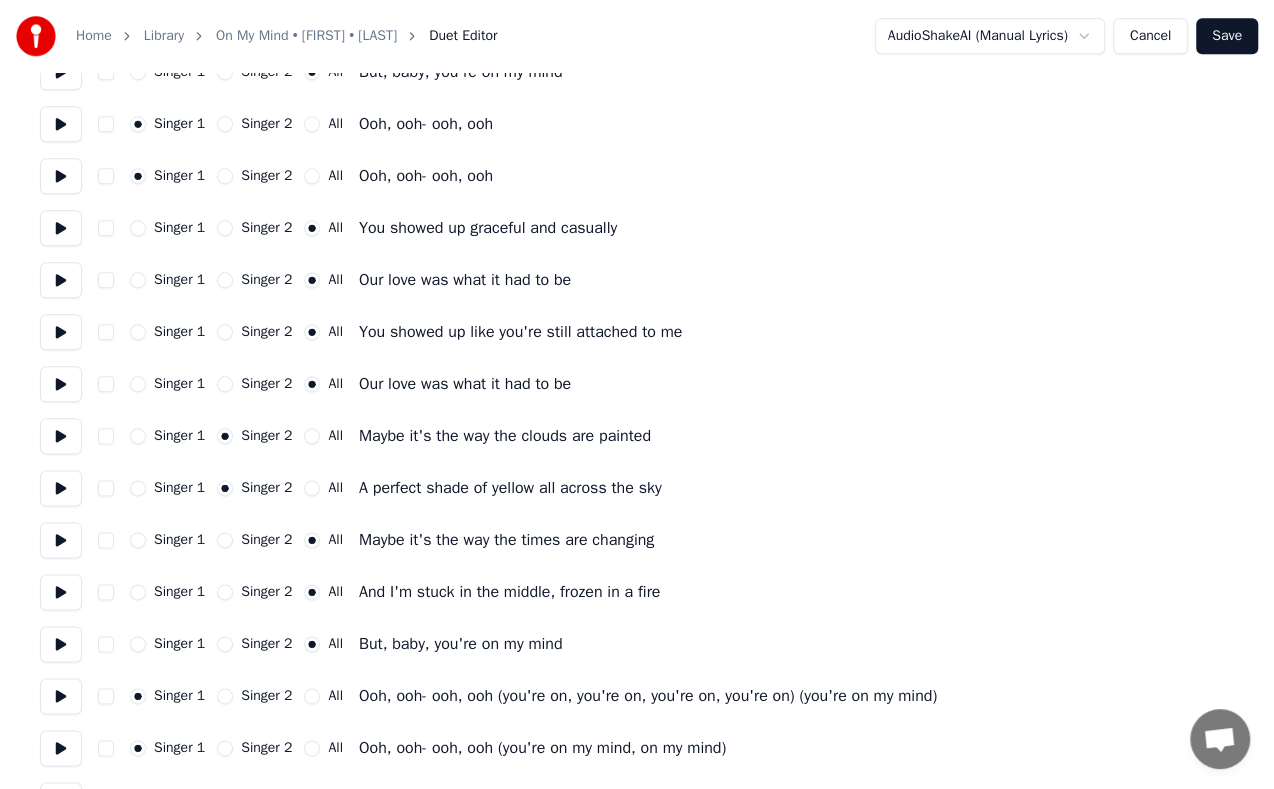 click on "All" at bounding box center (323, 696) 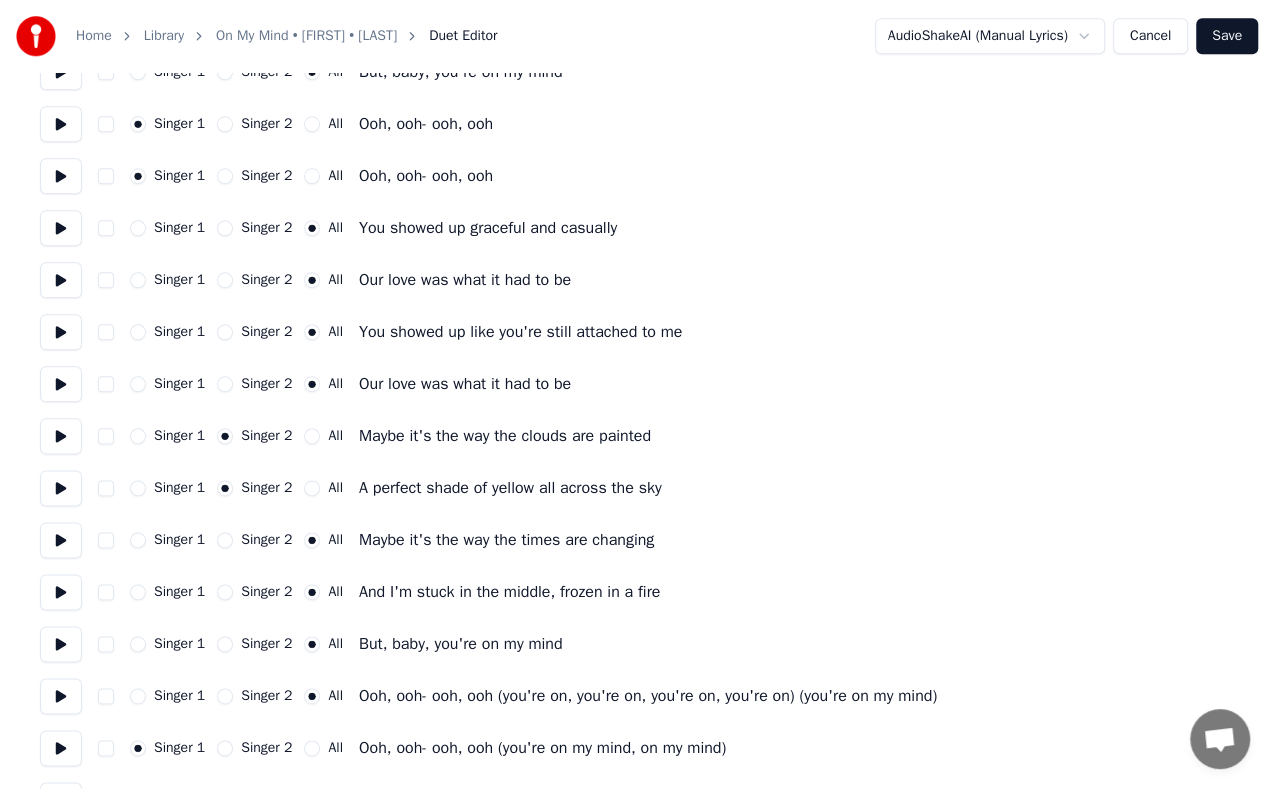 click on "All" at bounding box center [312, 748] 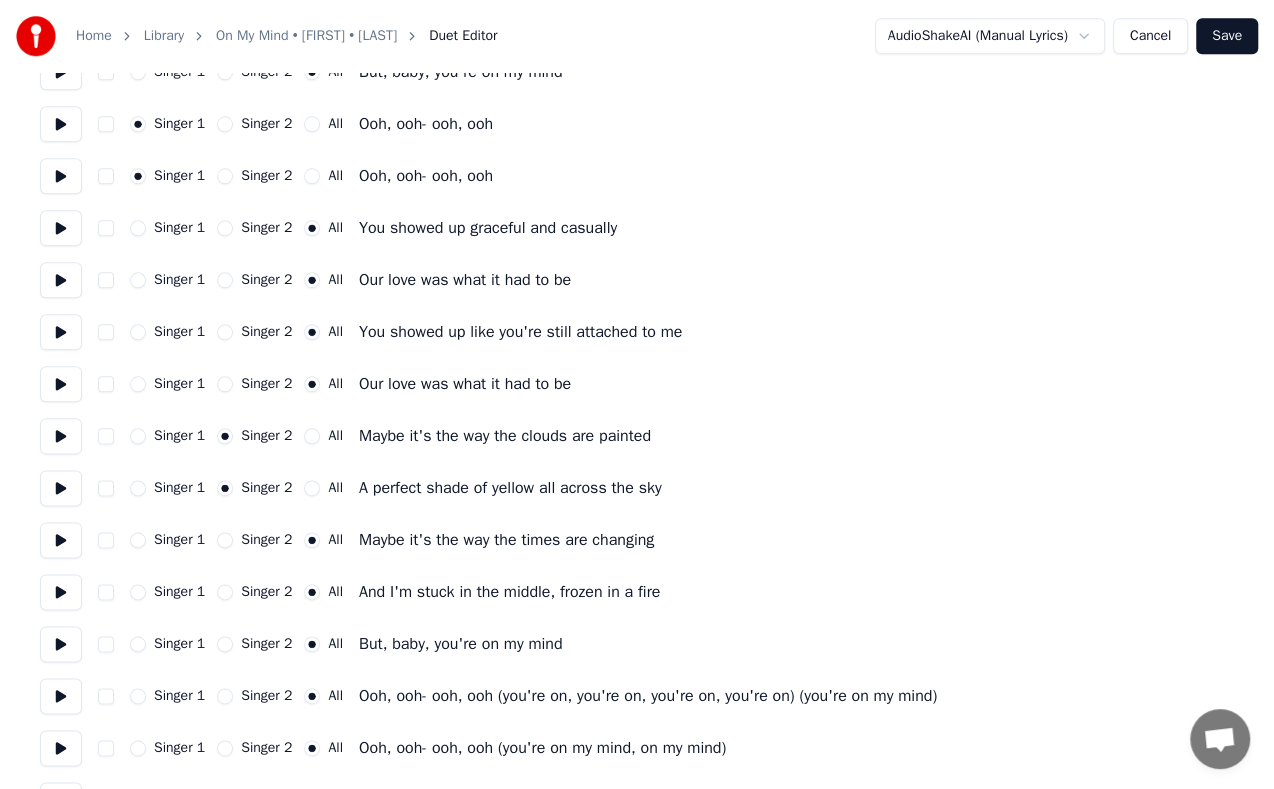 scroll, scrollTop: 1282, scrollLeft: 0, axis: vertical 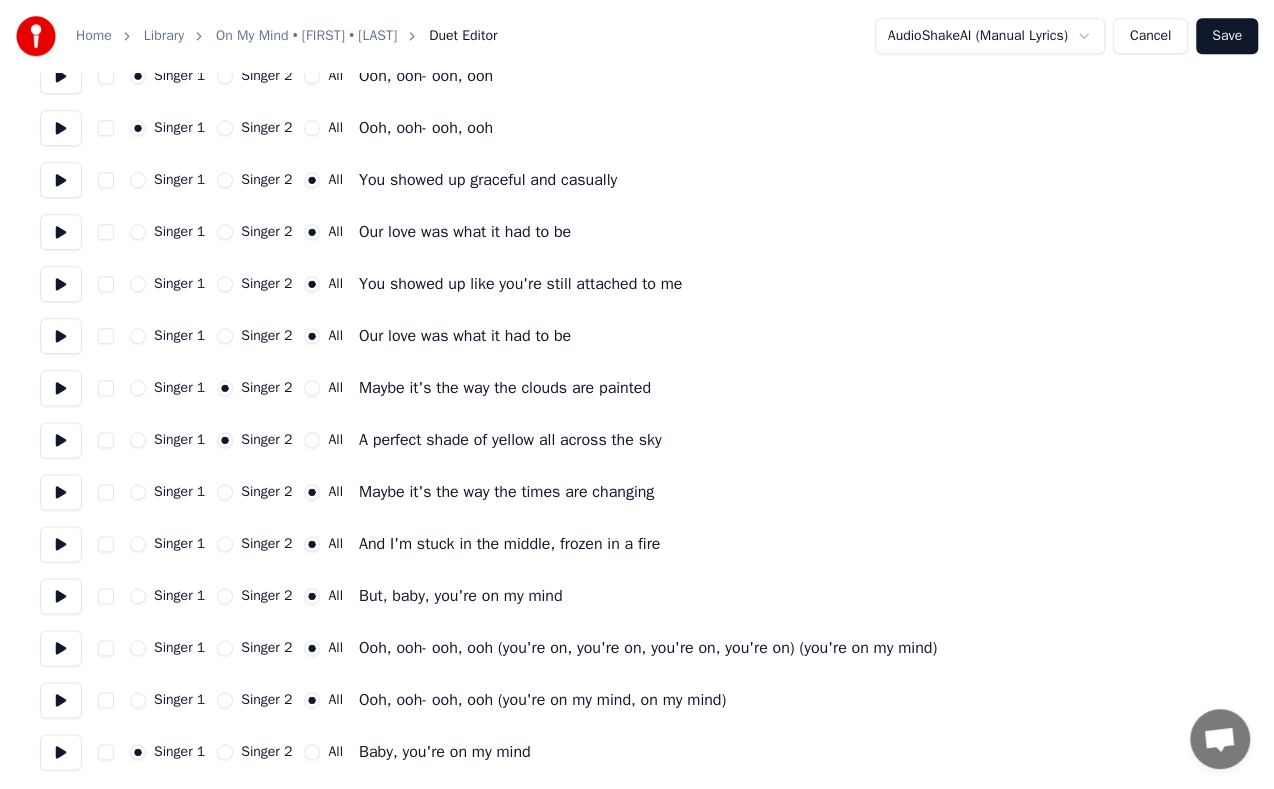 click on "All" at bounding box center (312, 752) 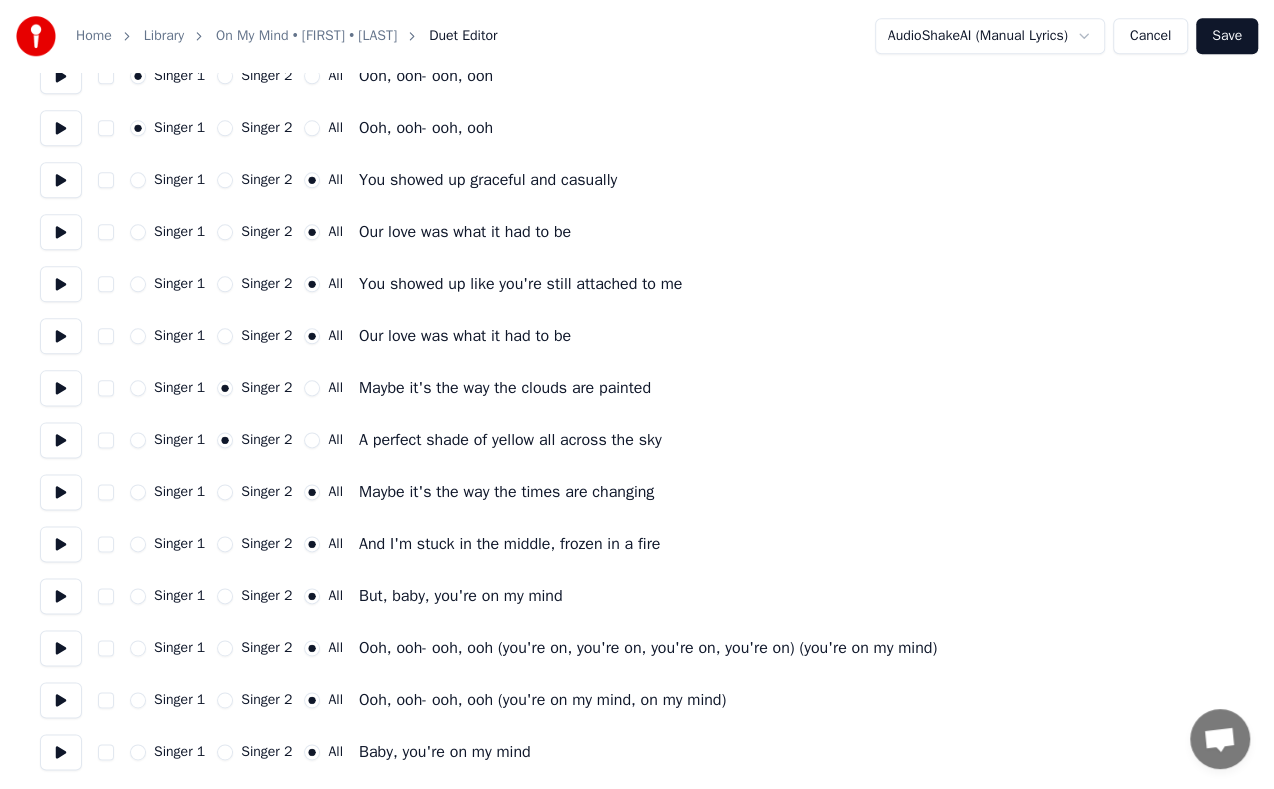 click on "Save" at bounding box center [1227, 36] 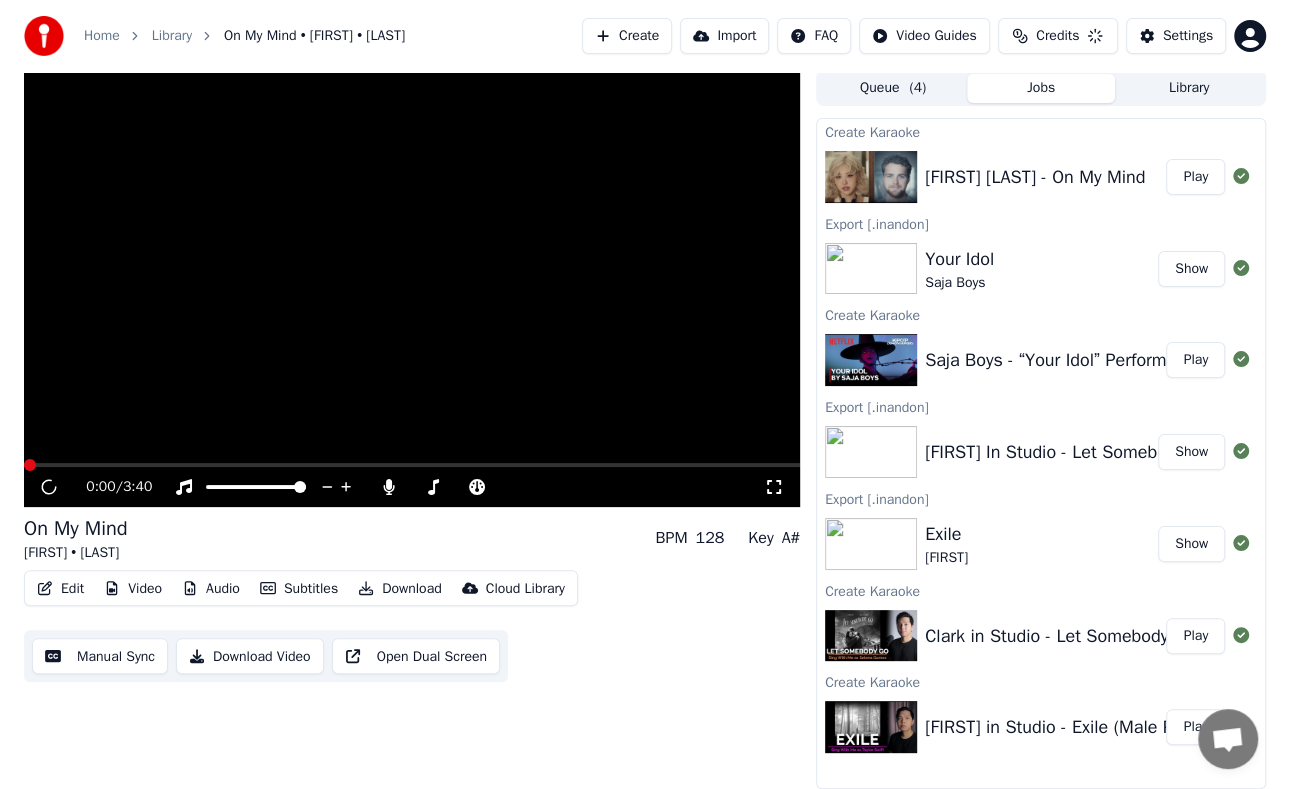 scroll, scrollTop: 1, scrollLeft: 0, axis: vertical 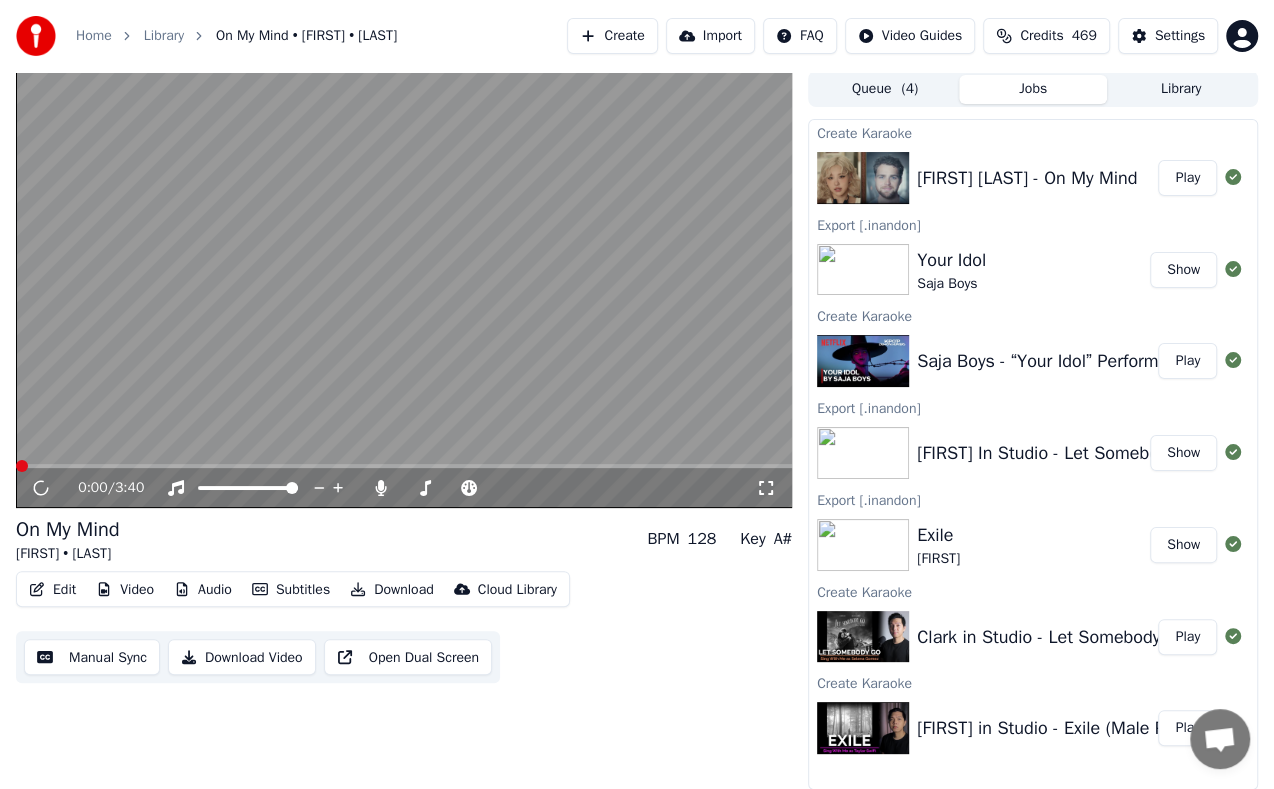 click on "Download" at bounding box center (392, 590) 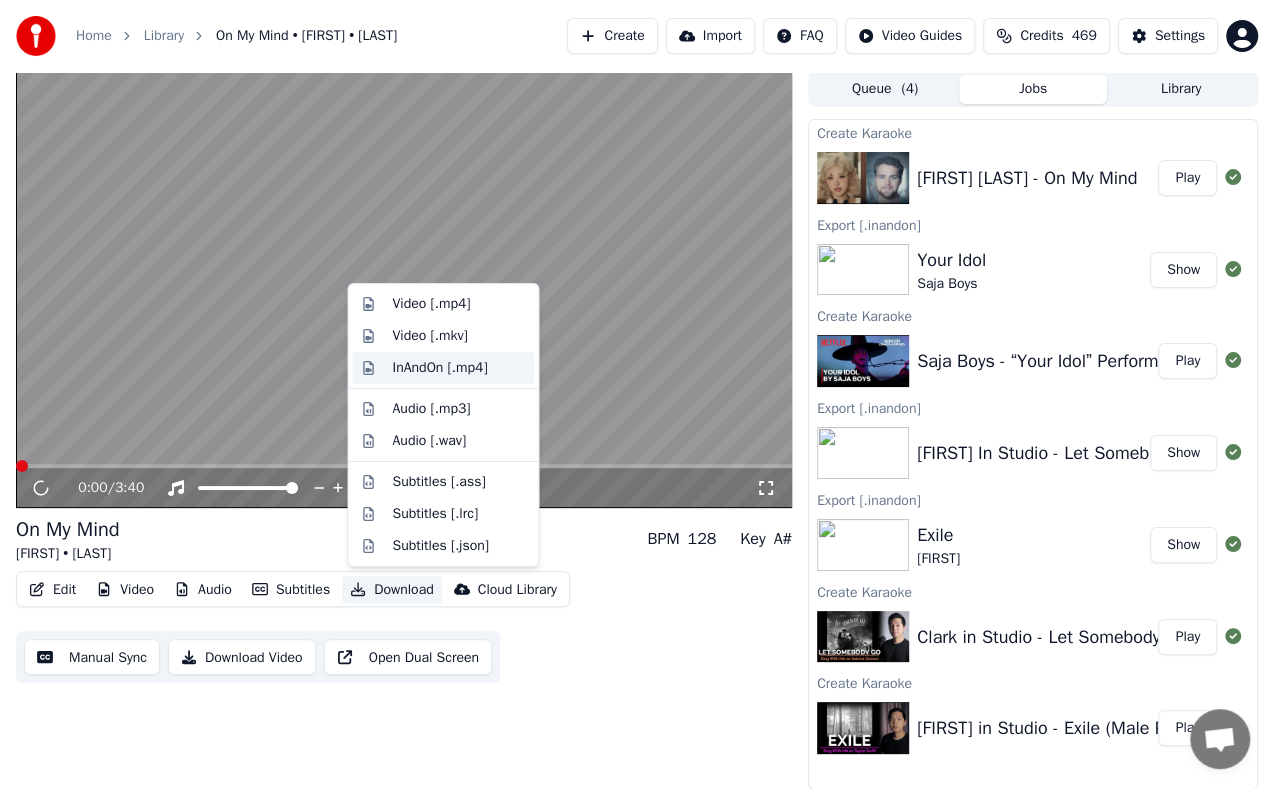 click on "InAndOn [.mp4]" at bounding box center [439, 368] 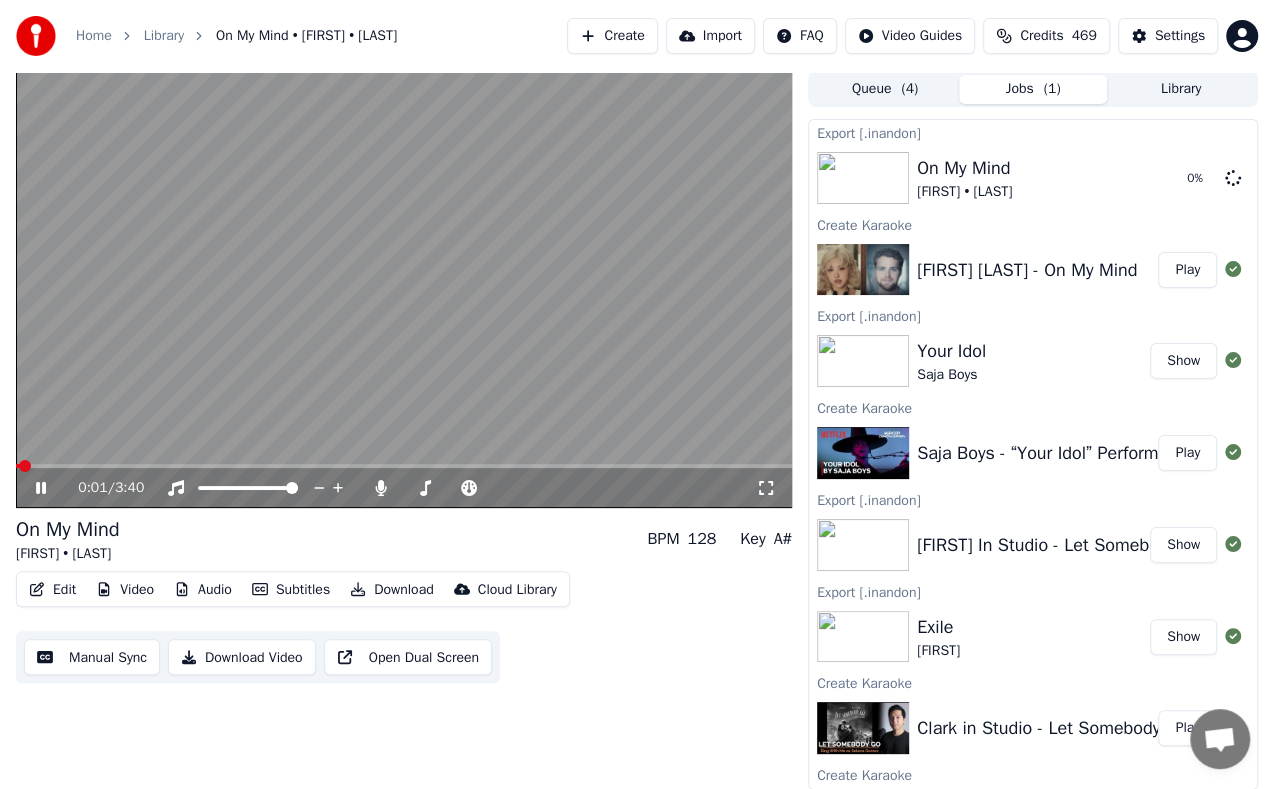 click 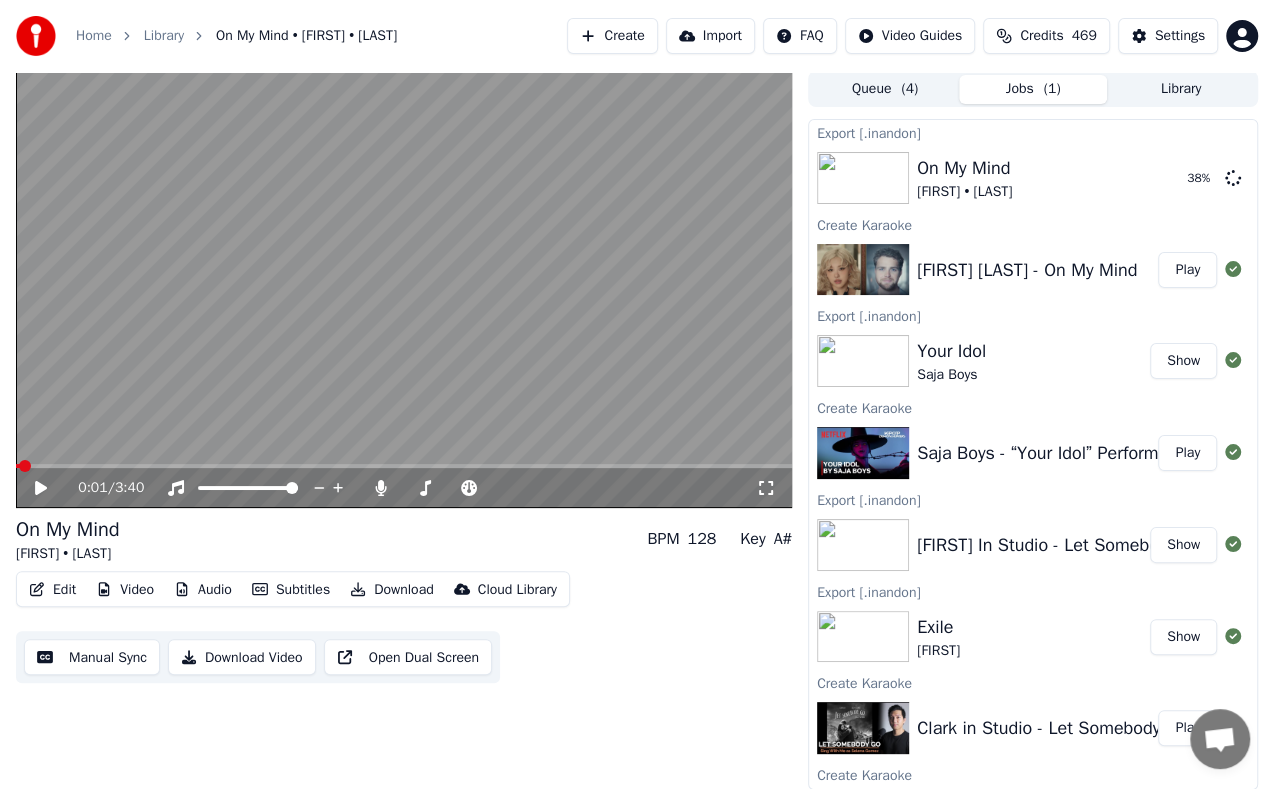 click on "Create" at bounding box center [612, 36] 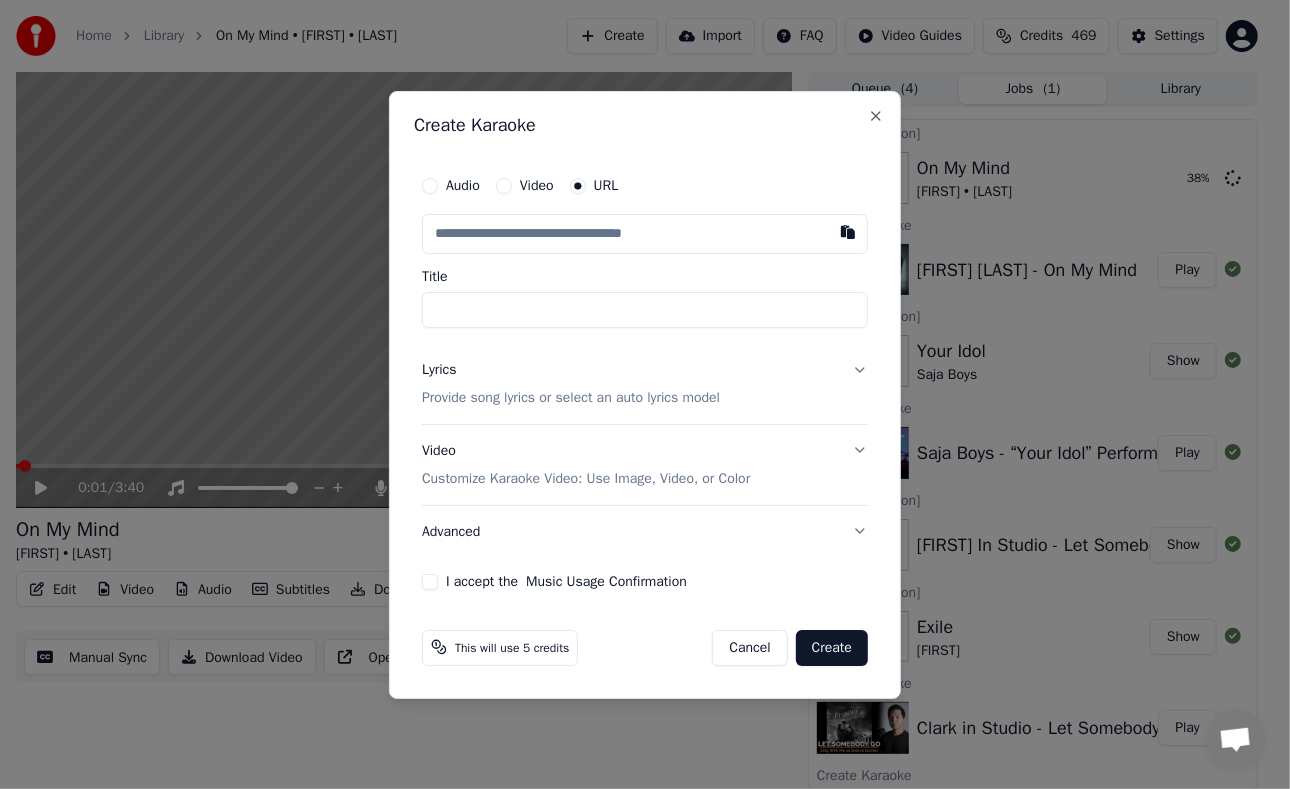 click at bounding box center (645, 234) 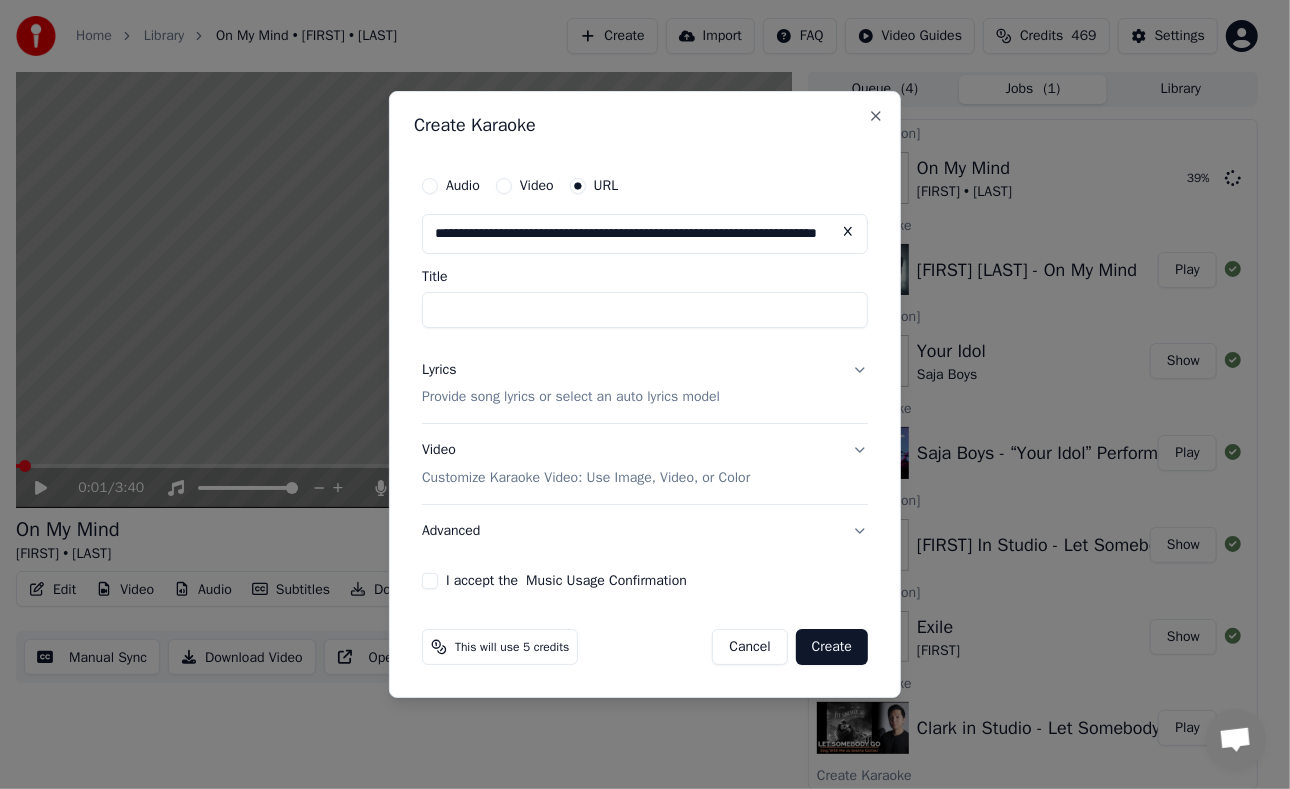 scroll, scrollTop: 0, scrollLeft: 120, axis: horizontal 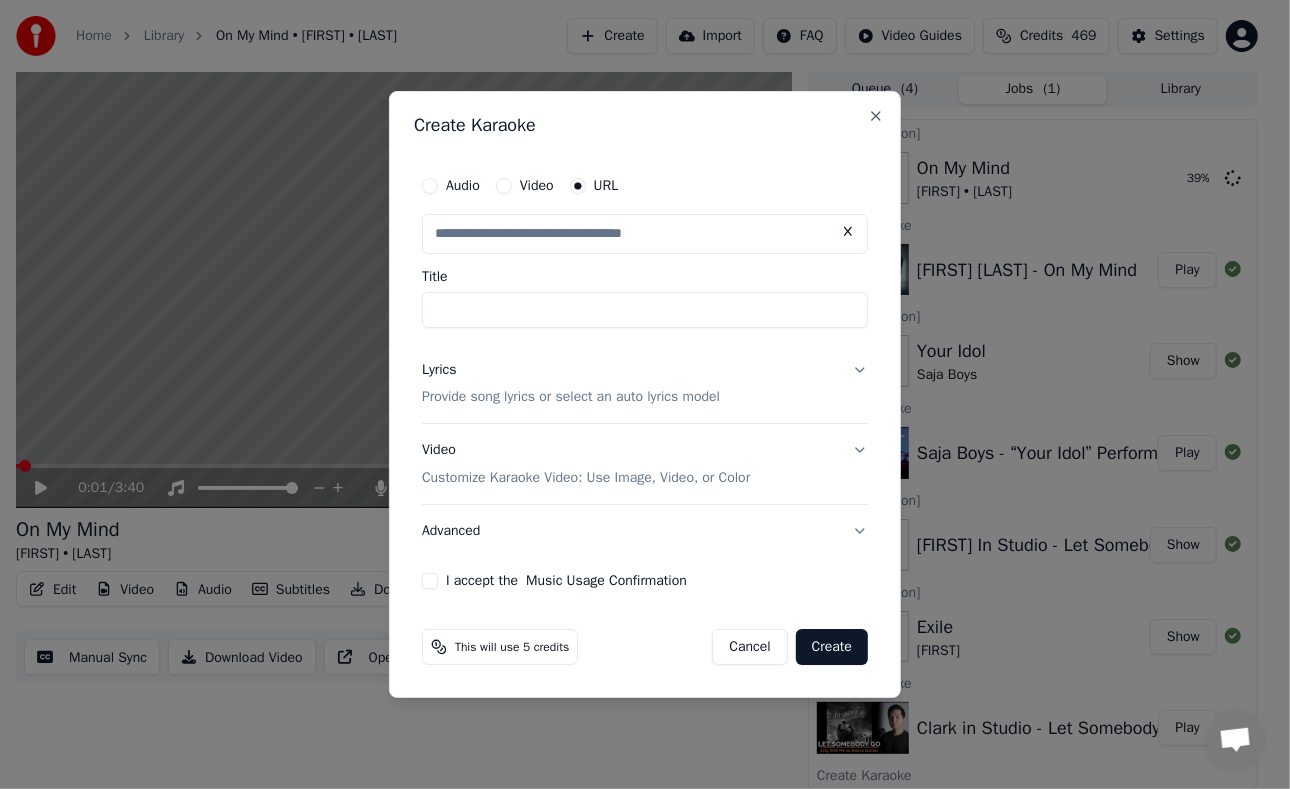 click on "Title" at bounding box center [645, 310] 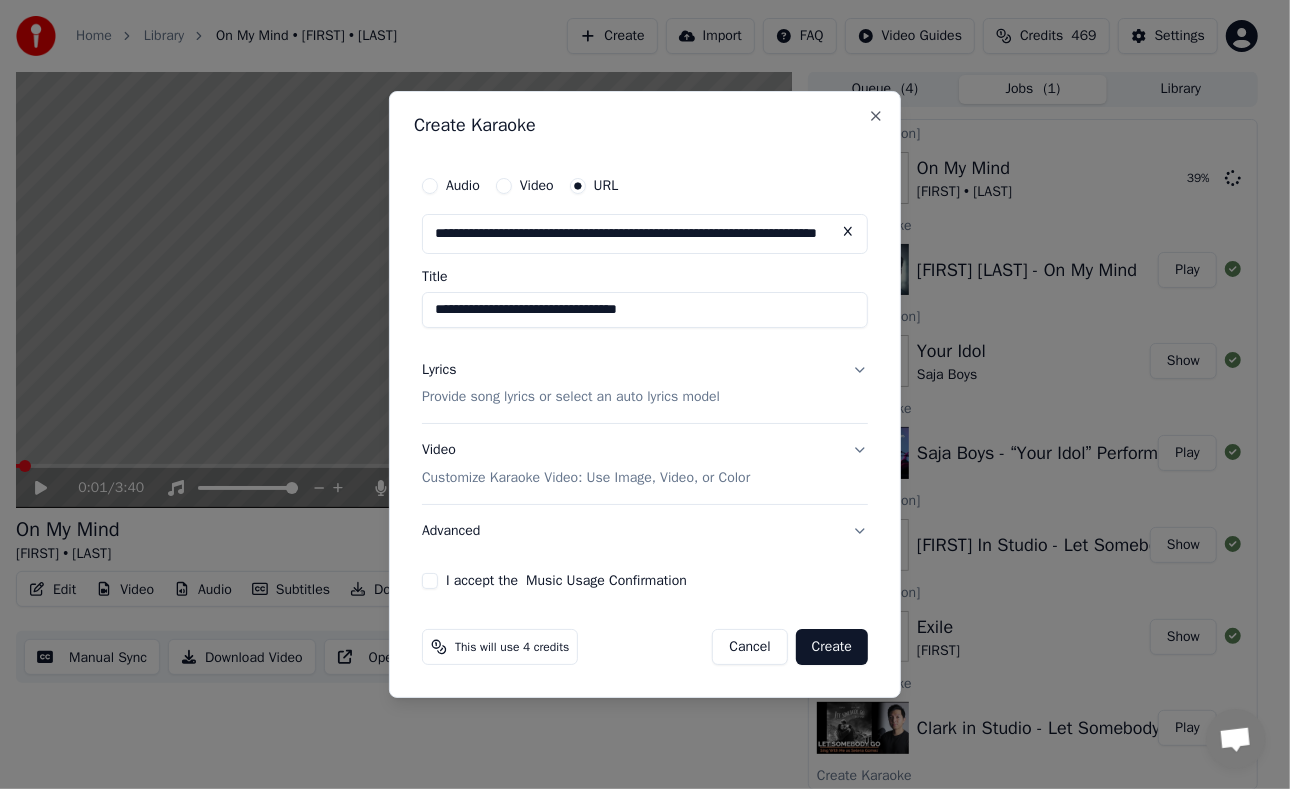 drag, startPoint x: 684, startPoint y: 309, endPoint x: 174, endPoint y: 329, distance: 510.392 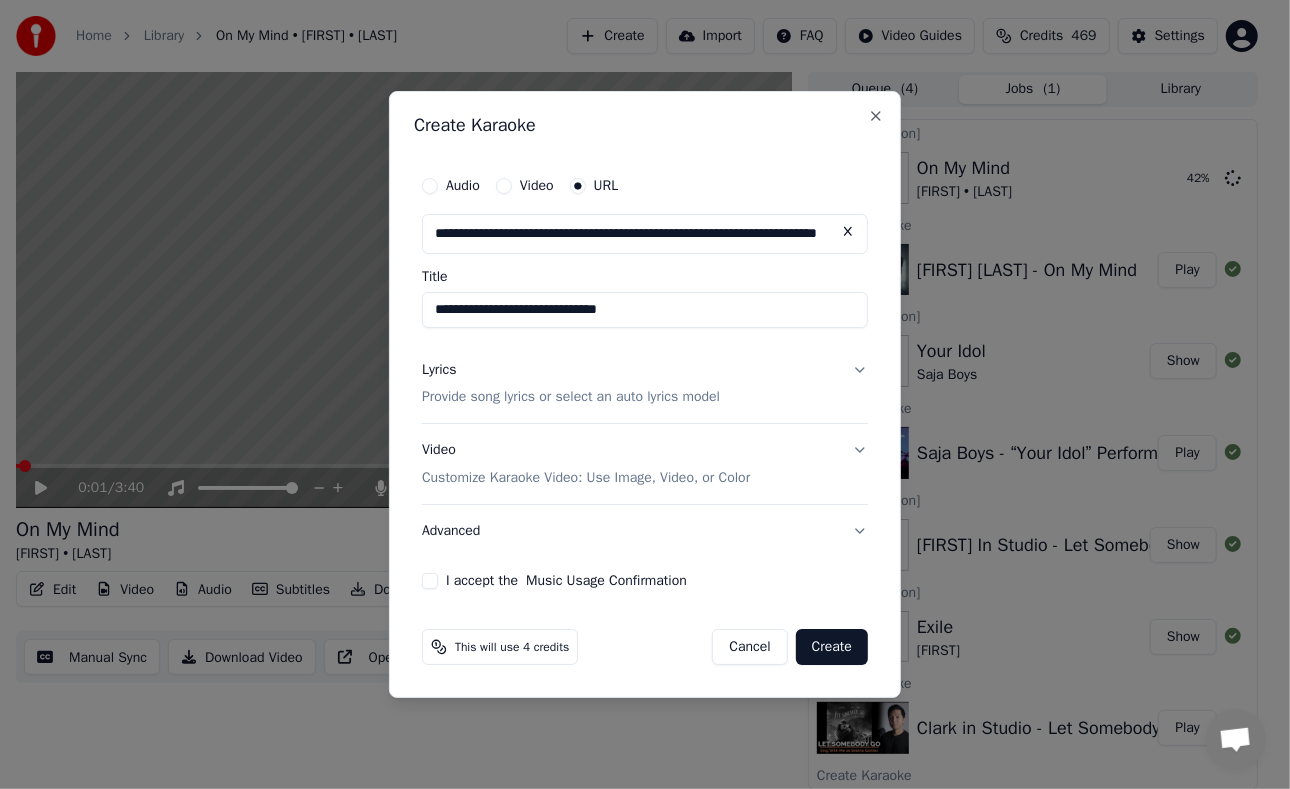 type on "**********" 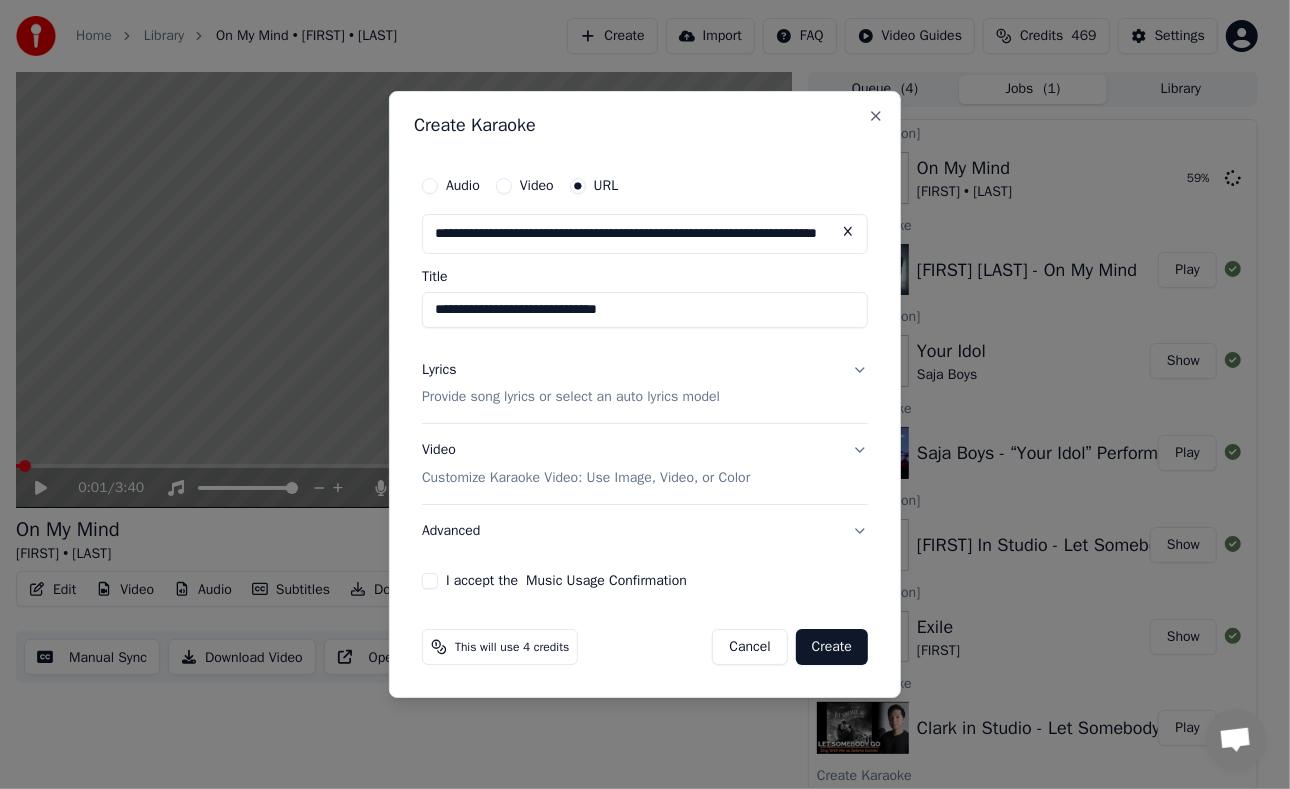 click on "Lyrics Provide song lyrics or select an auto lyrics model" at bounding box center (645, 384) 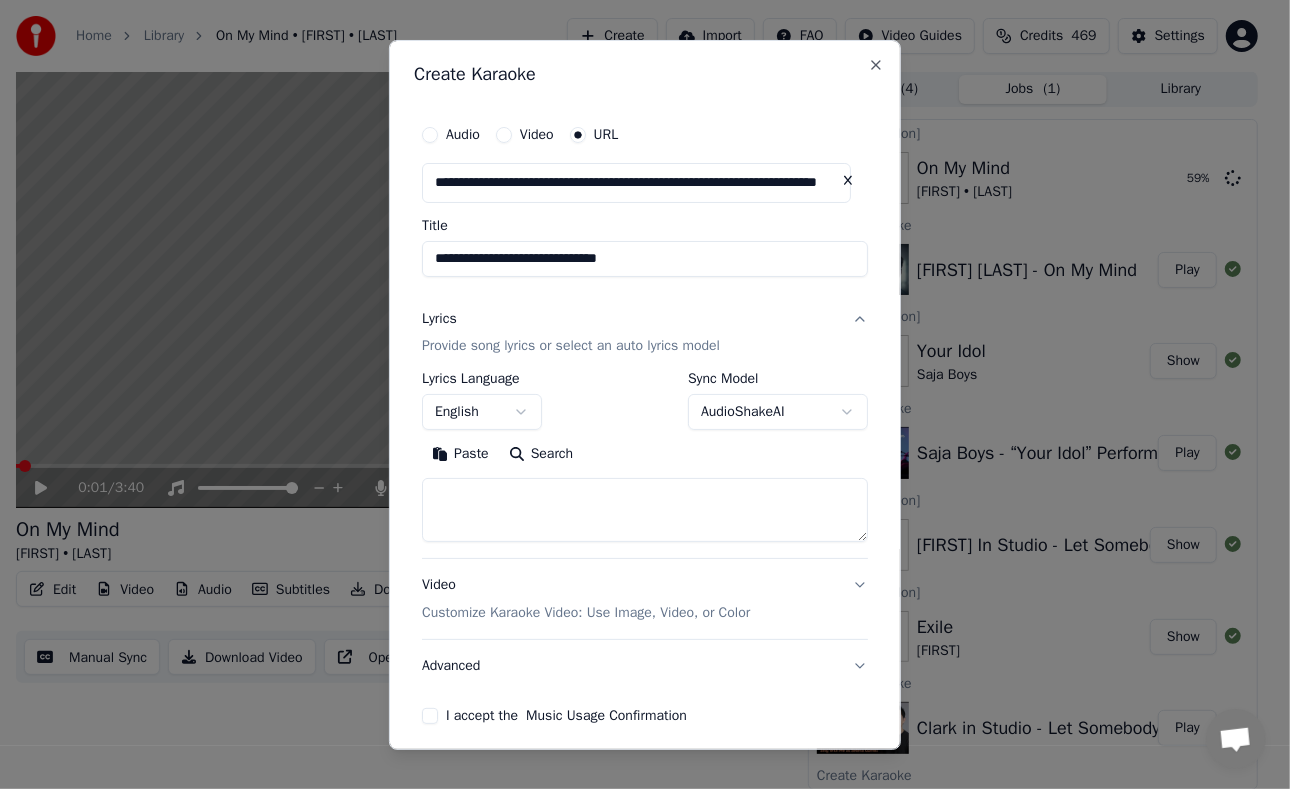 click at bounding box center (645, 510) 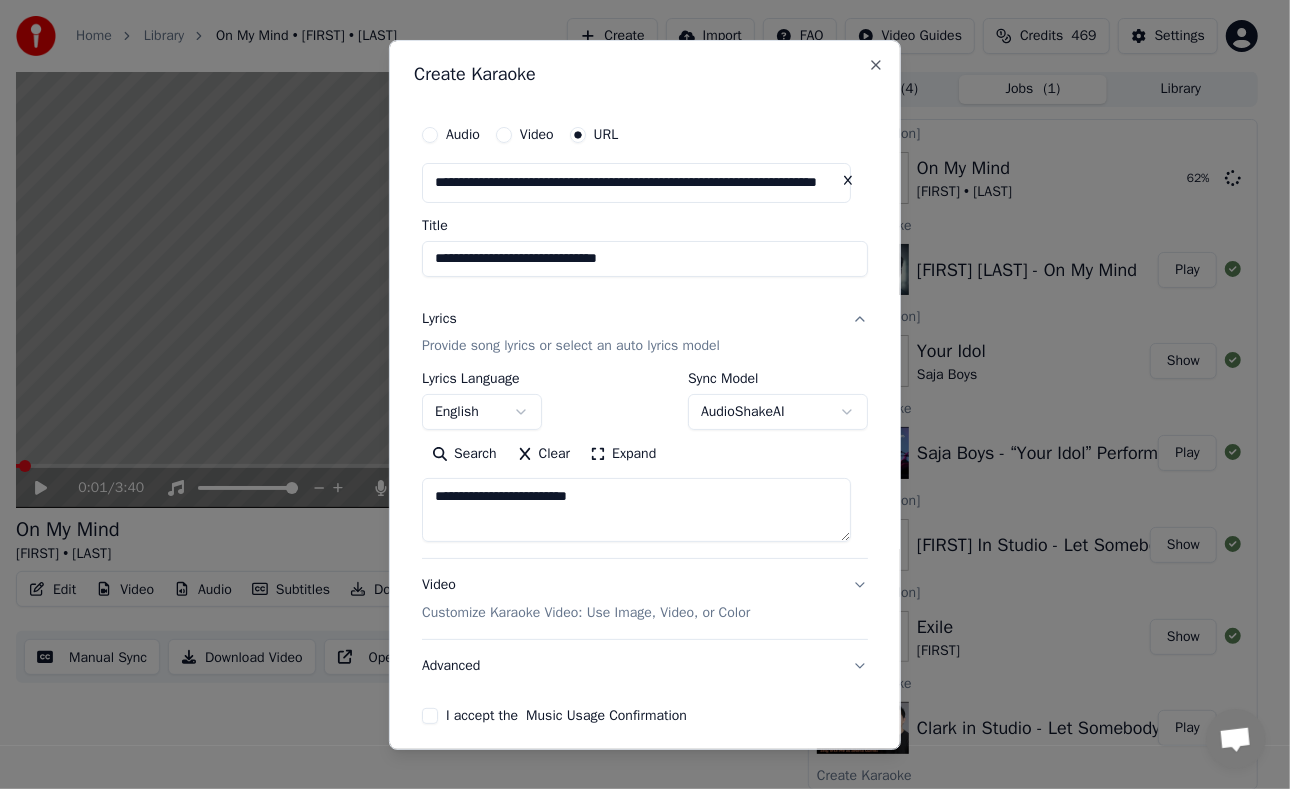 click on "**********" at bounding box center (636, 510) 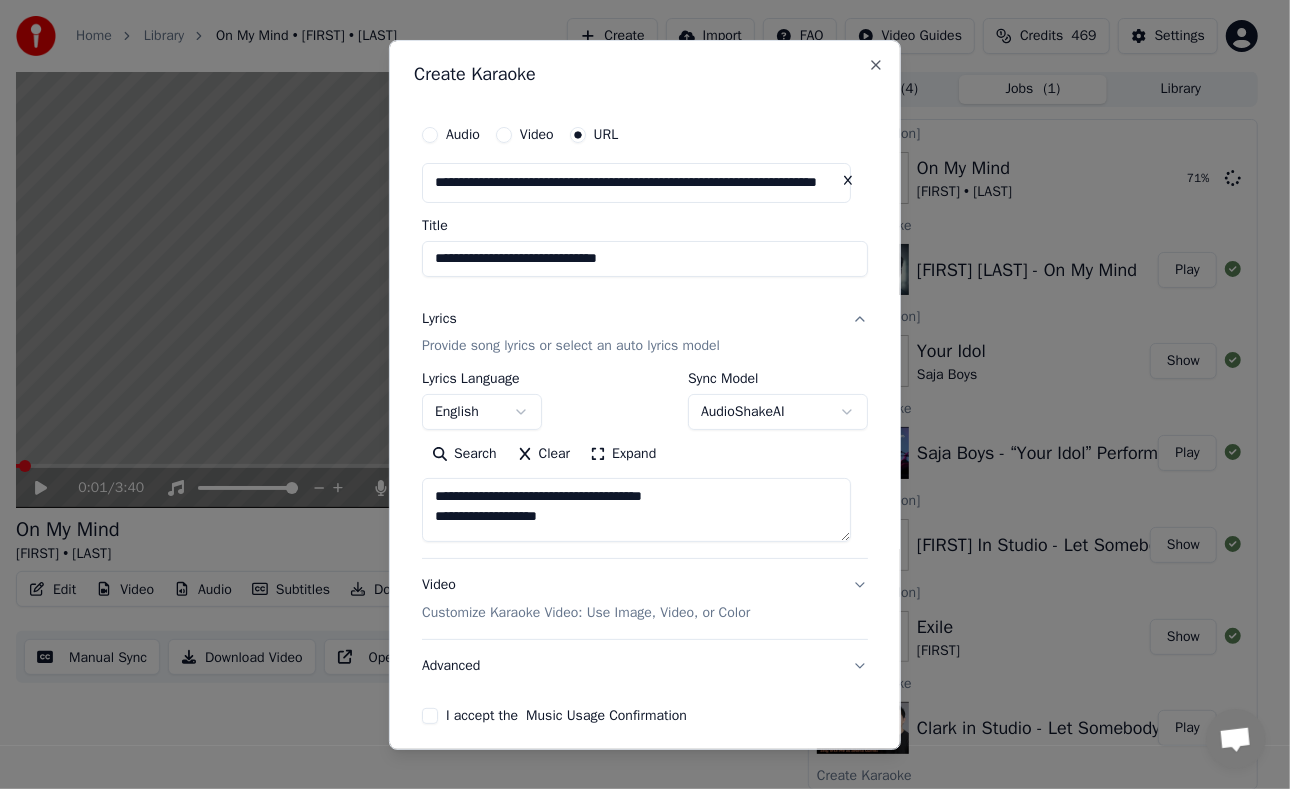 click on "**********" at bounding box center [636, 510] 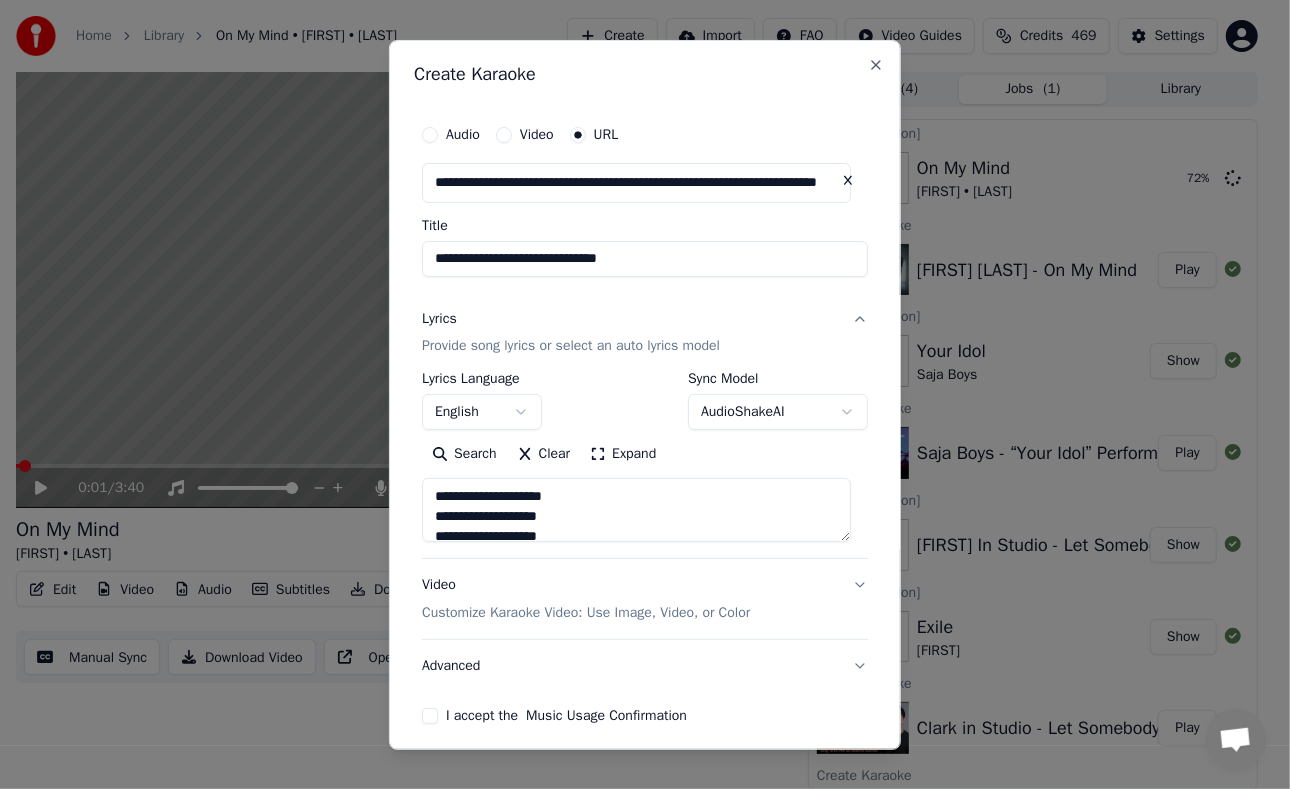 scroll, scrollTop: 33, scrollLeft: 0, axis: vertical 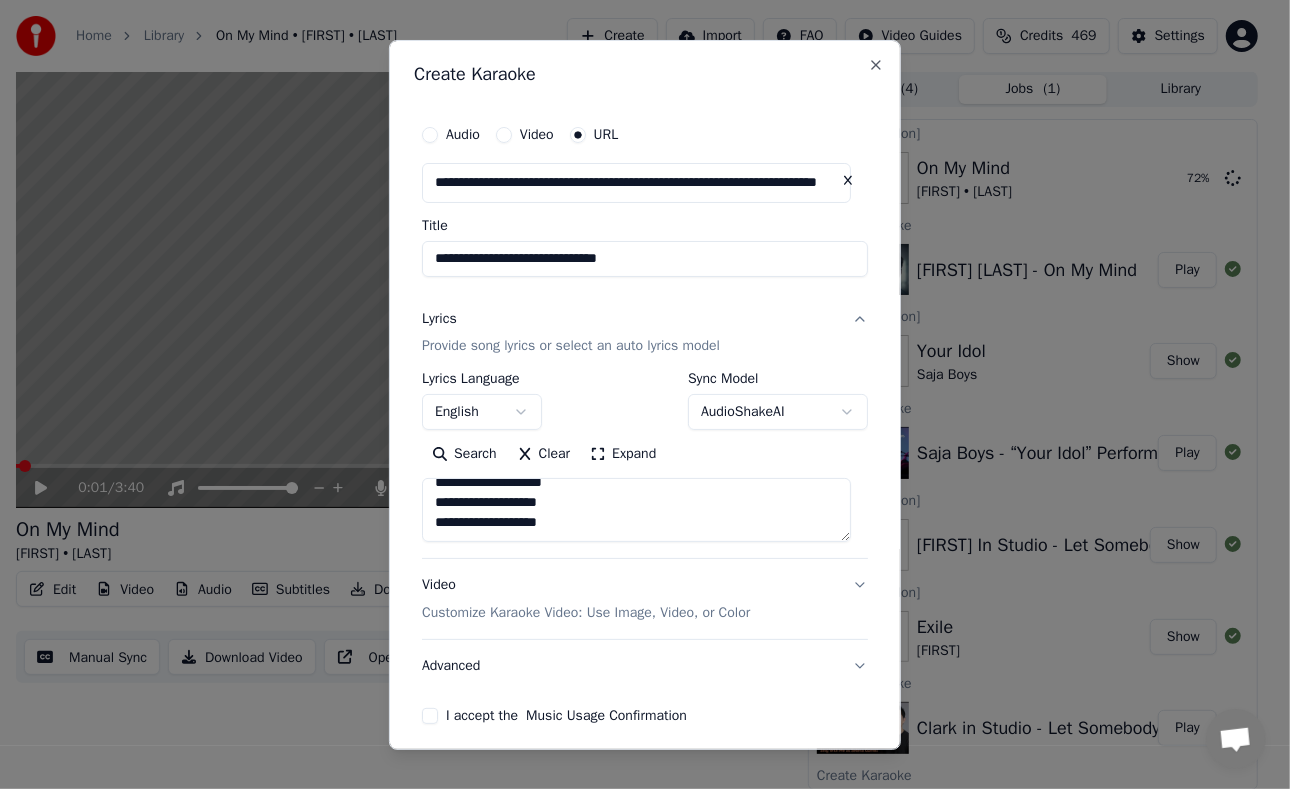 click on "**********" at bounding box center (636, 510) 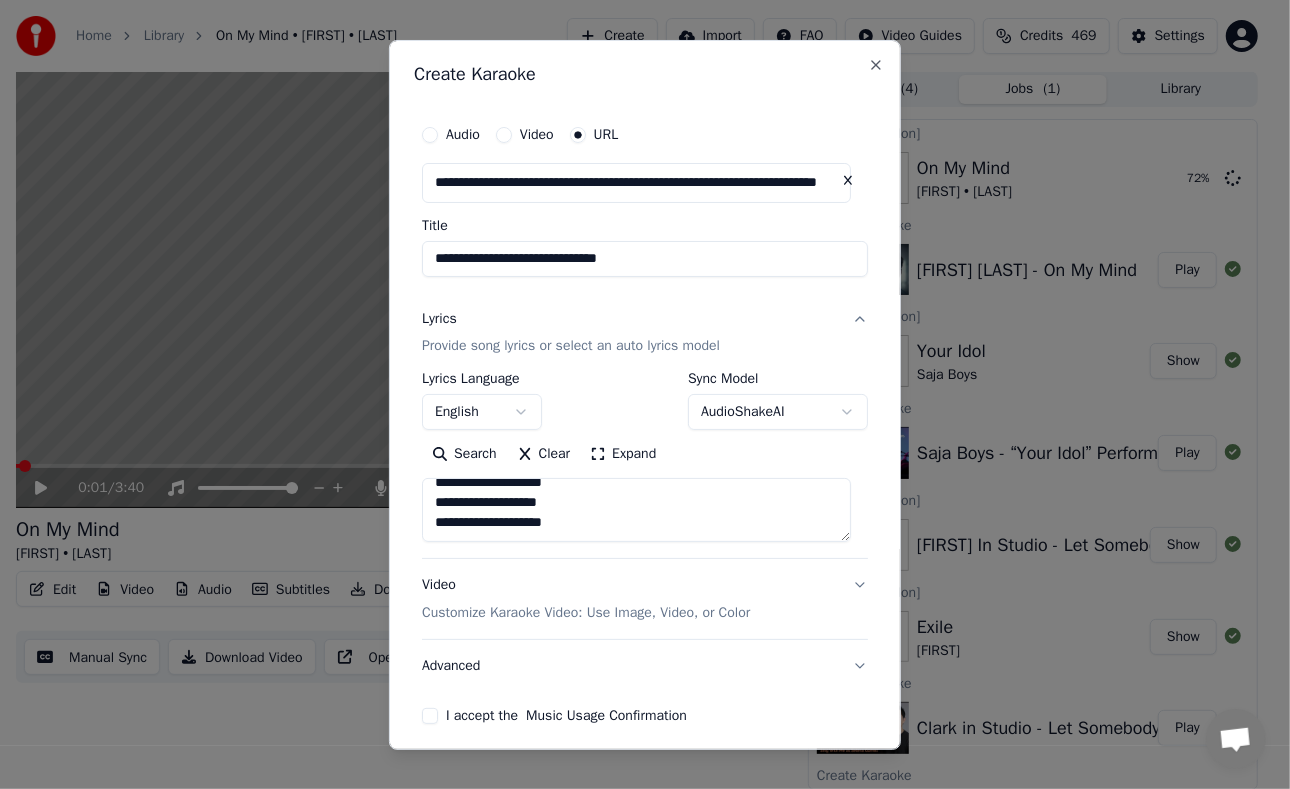 click on "**********" at bounding box center [636, 510] 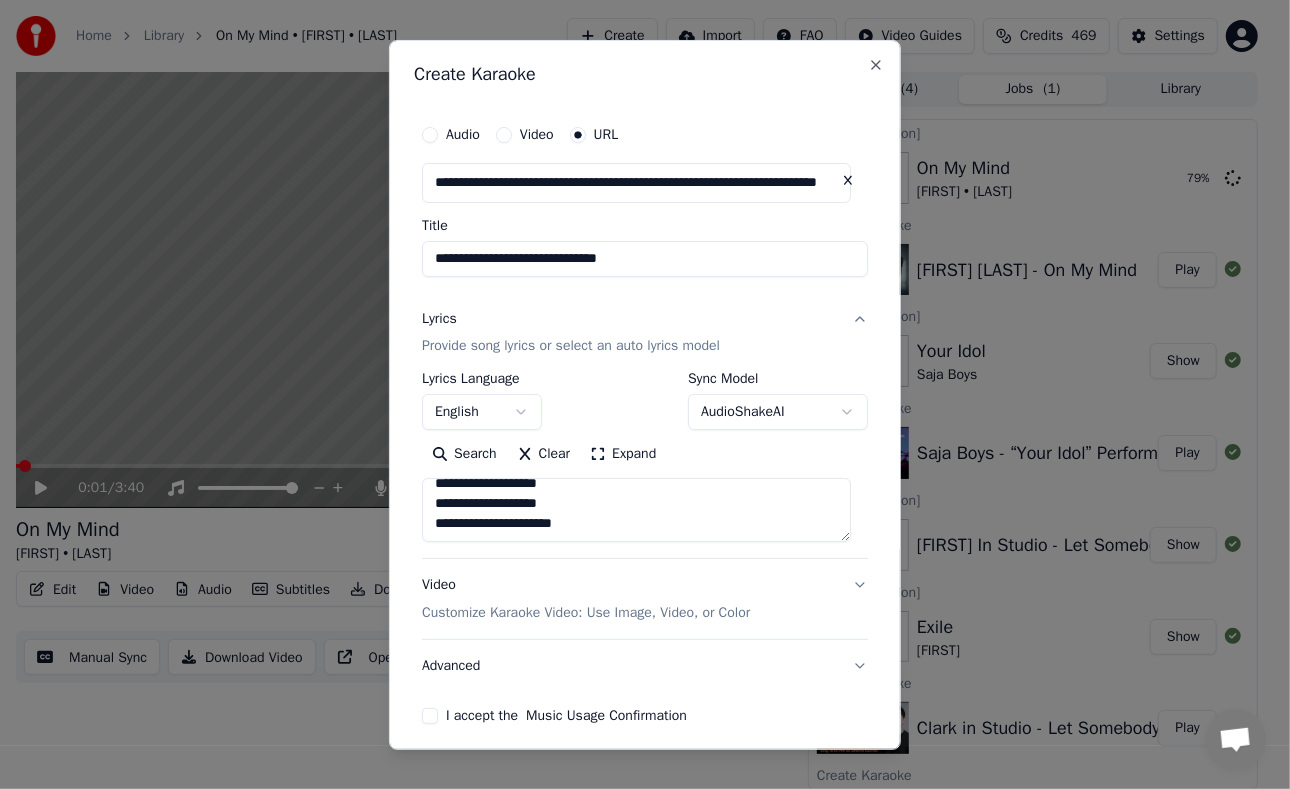 drag, startPoint x: 593, startPoint y: 527, endPoint x: 596, endPoint y: 511, distance: 16.27882 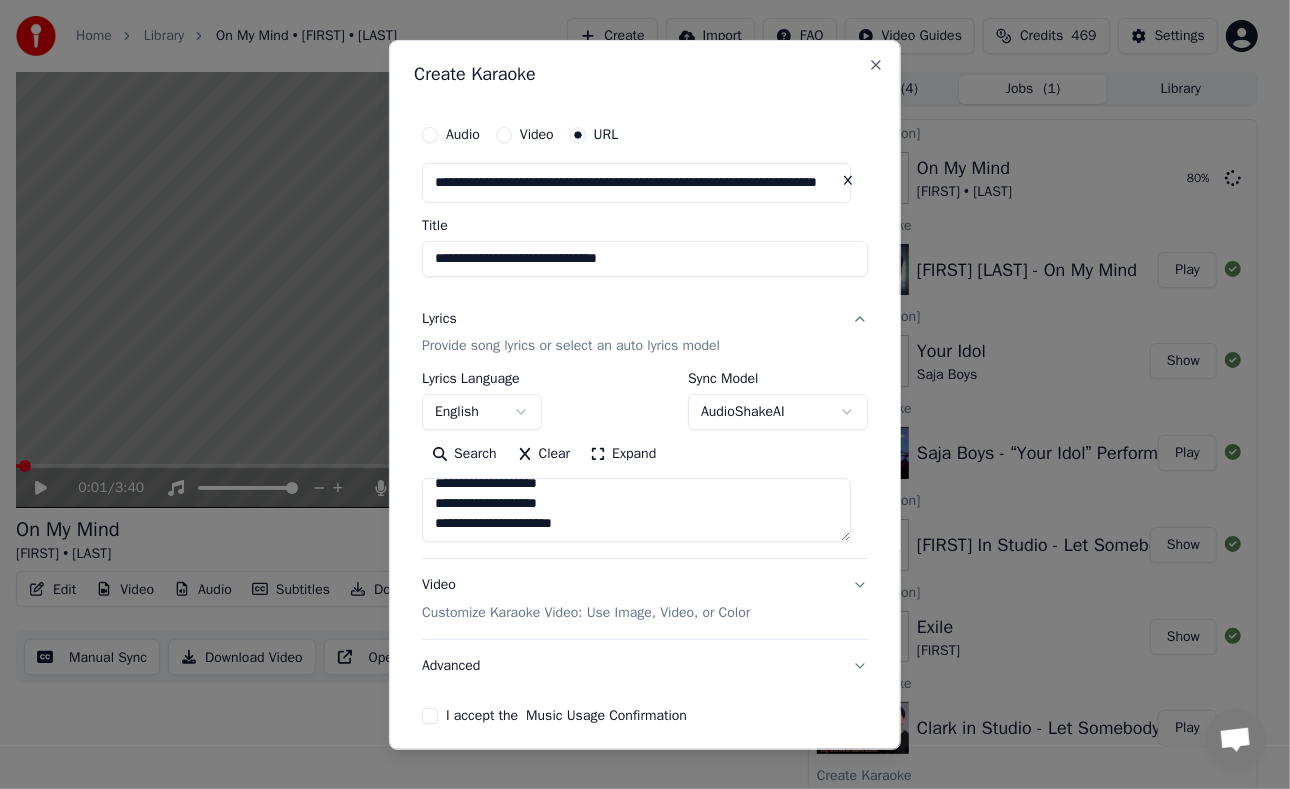 type on "**********" 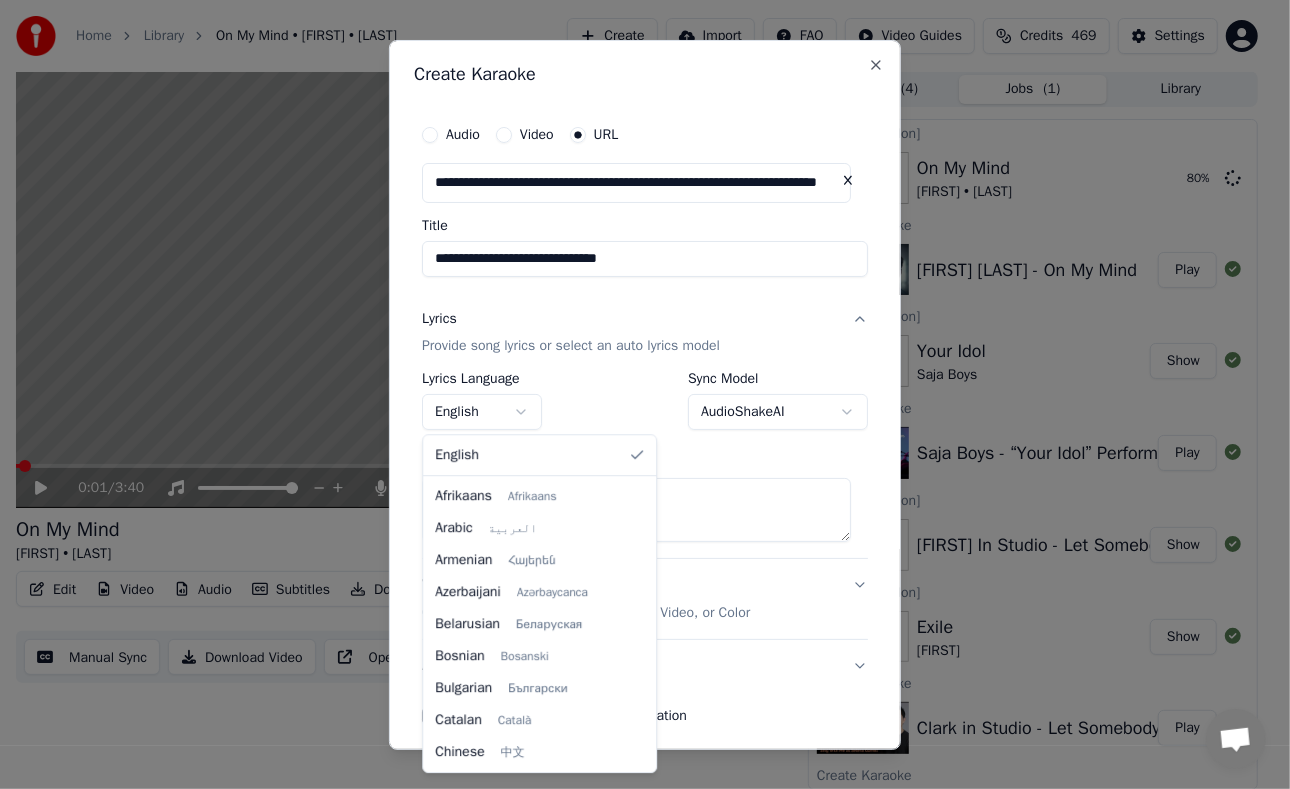 click on "English" at bounding box center (482, 412) 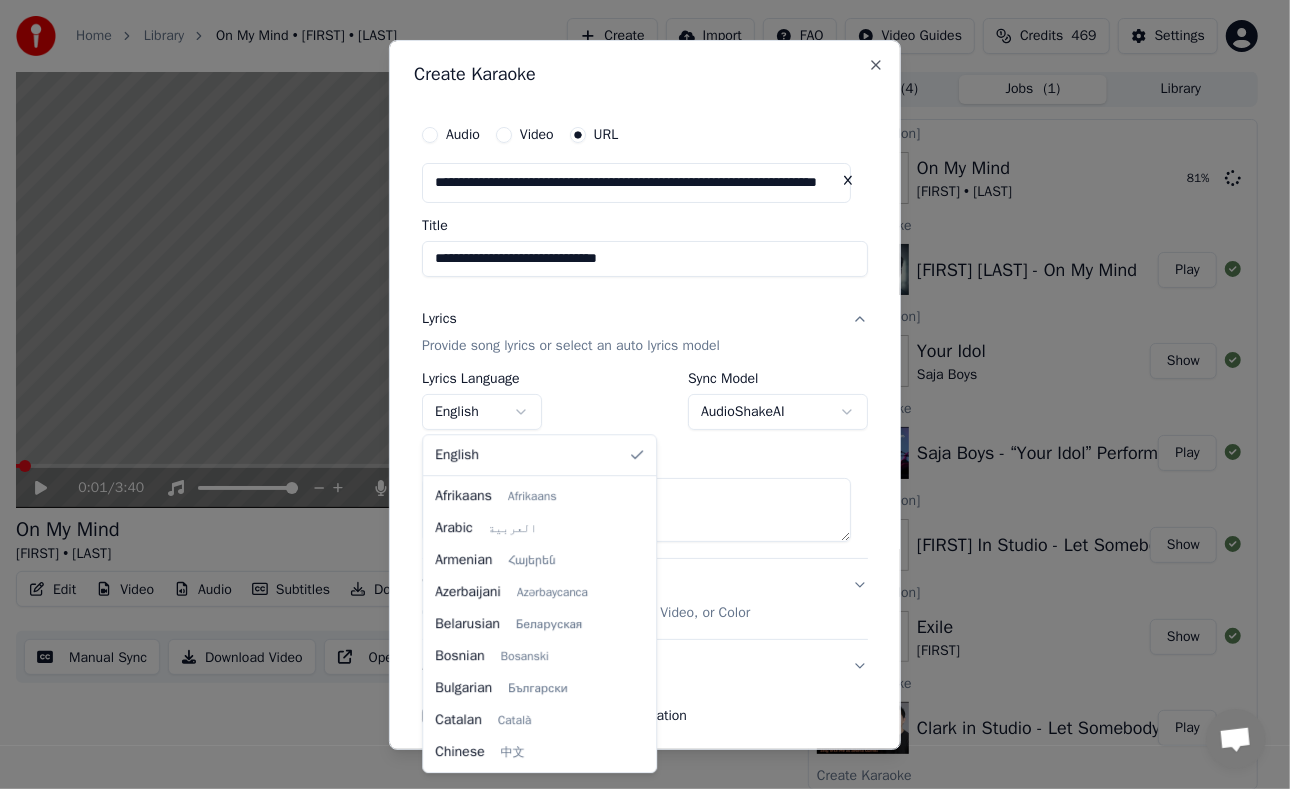 scroll, scrollTop: 736, scrollLeft: 0, axis: vertical 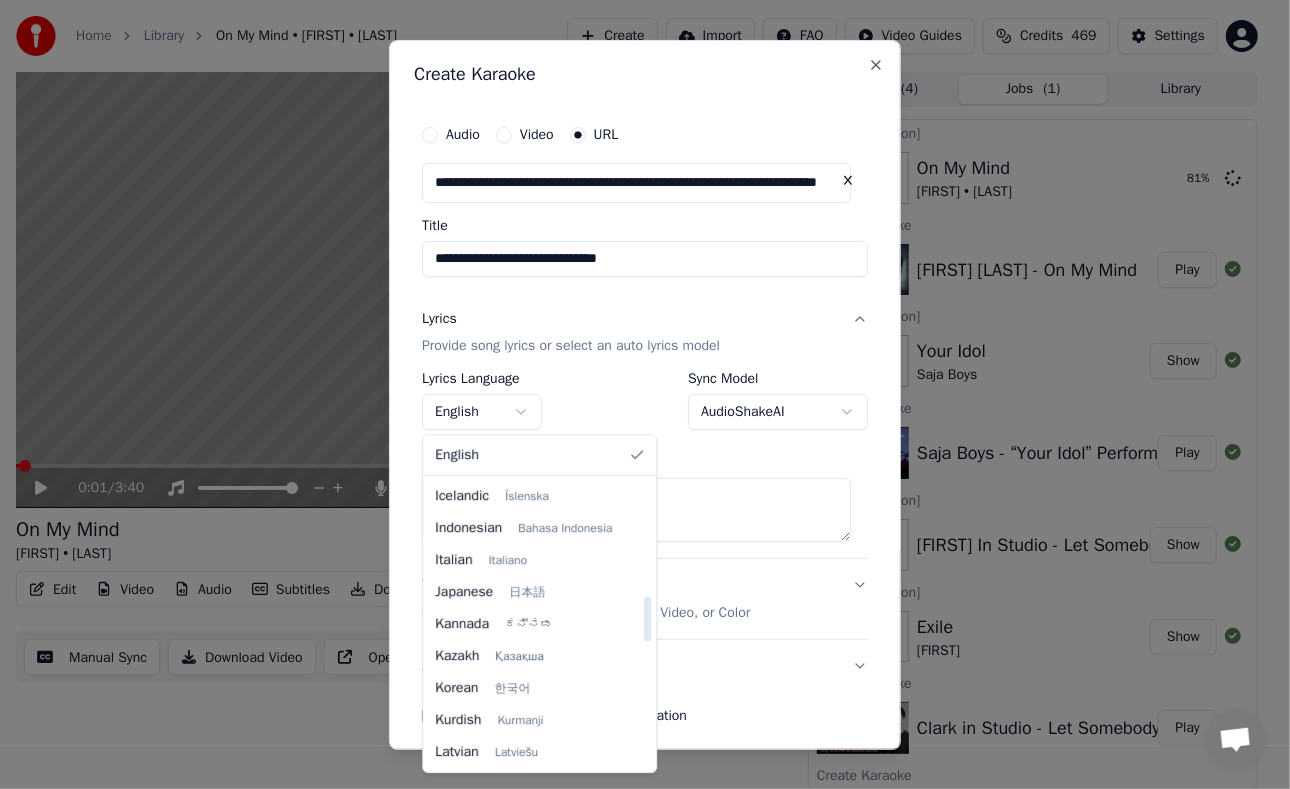 select on "**" 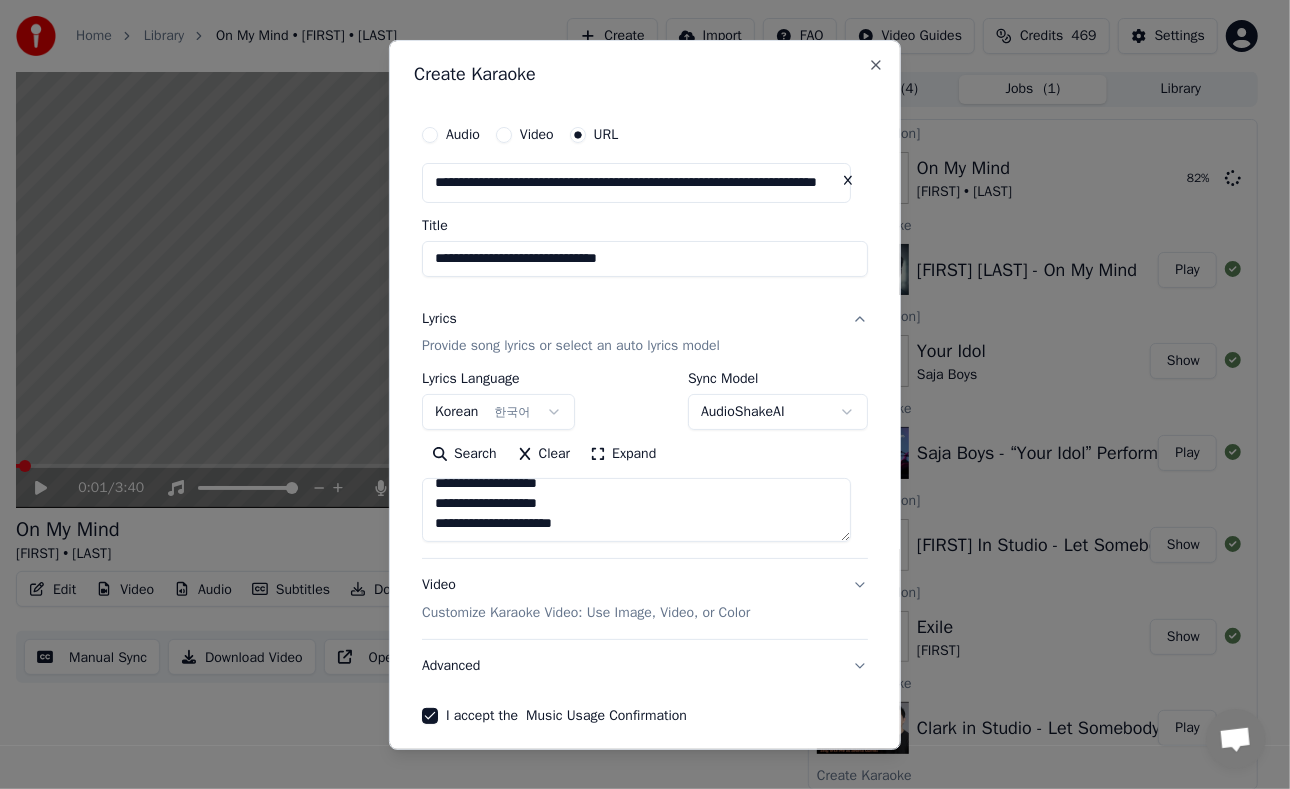 scroll, scrollTop: 83, scrollLeft: 0, axis: vertical 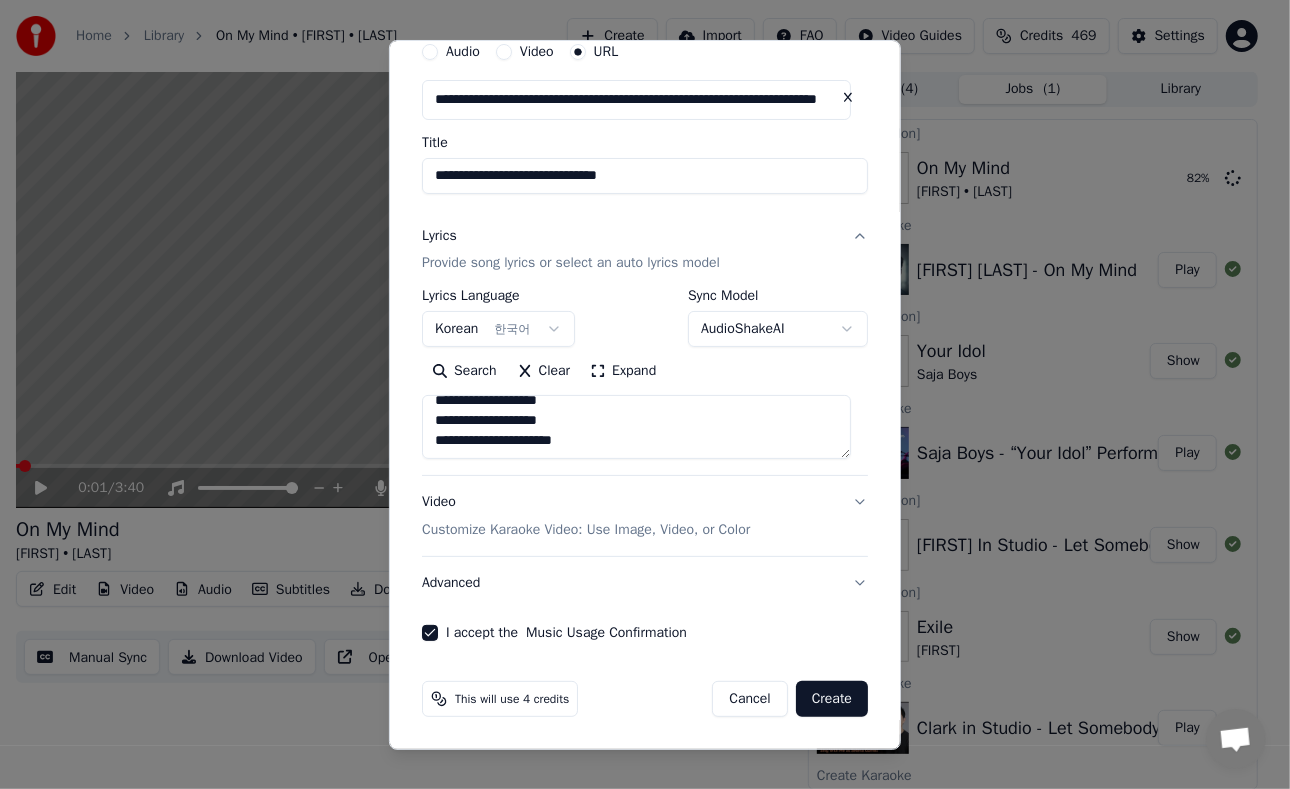 click on "Create" at bounding box center [832, 699] 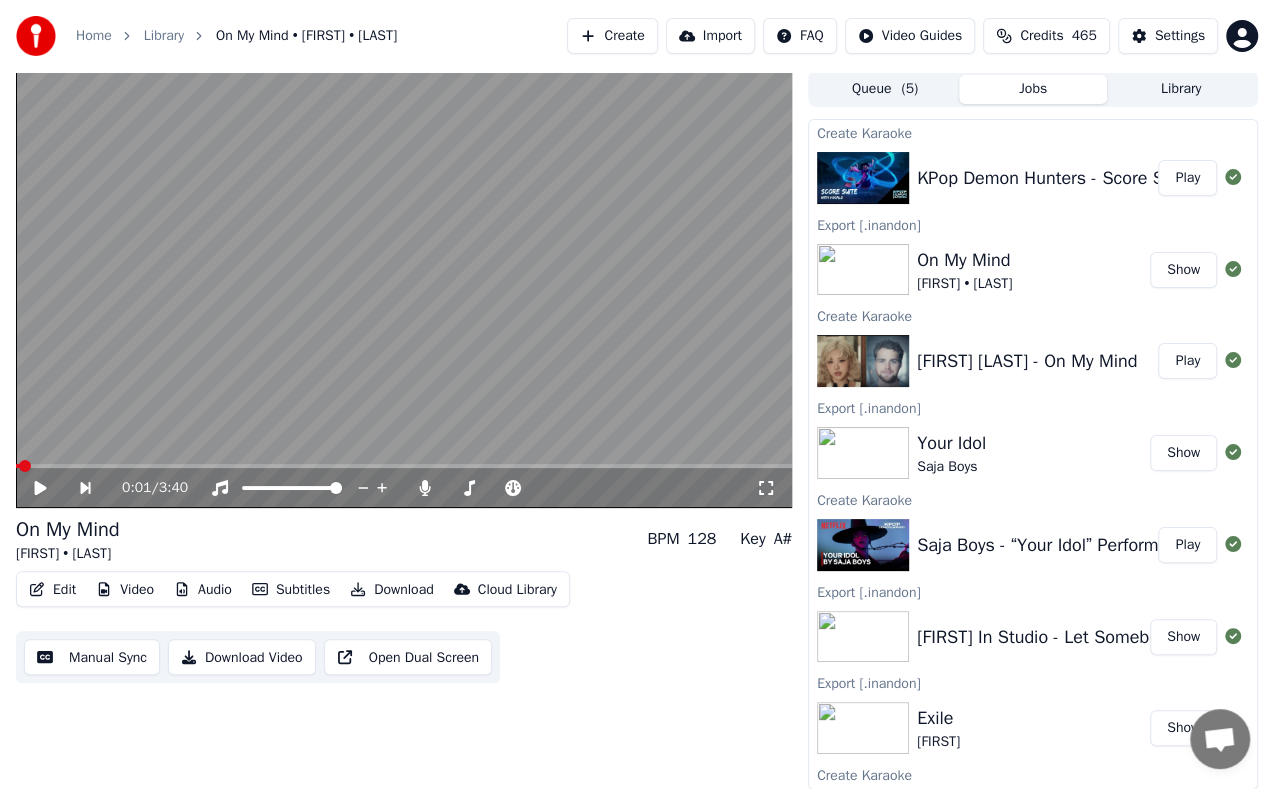 click on "Play" at bounding box center (1187, 178) 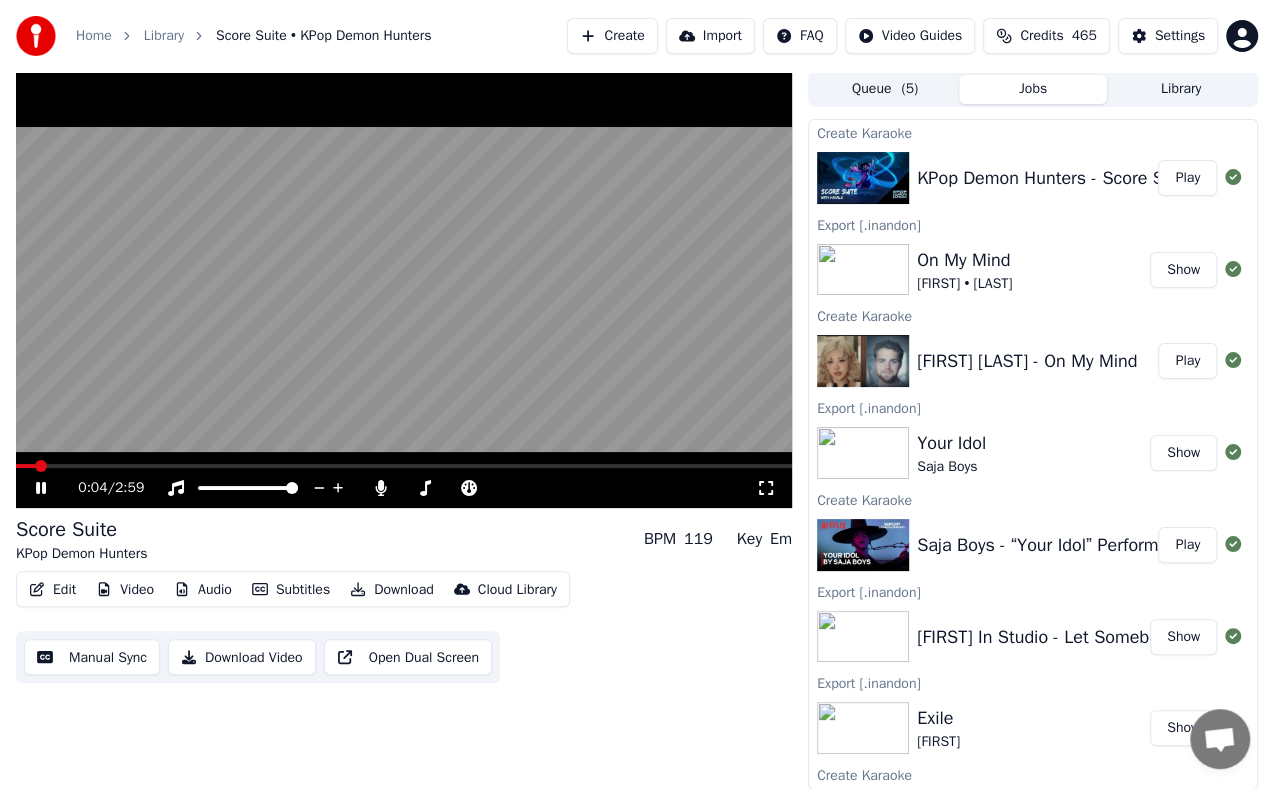 click at bounding box center (404, 289) 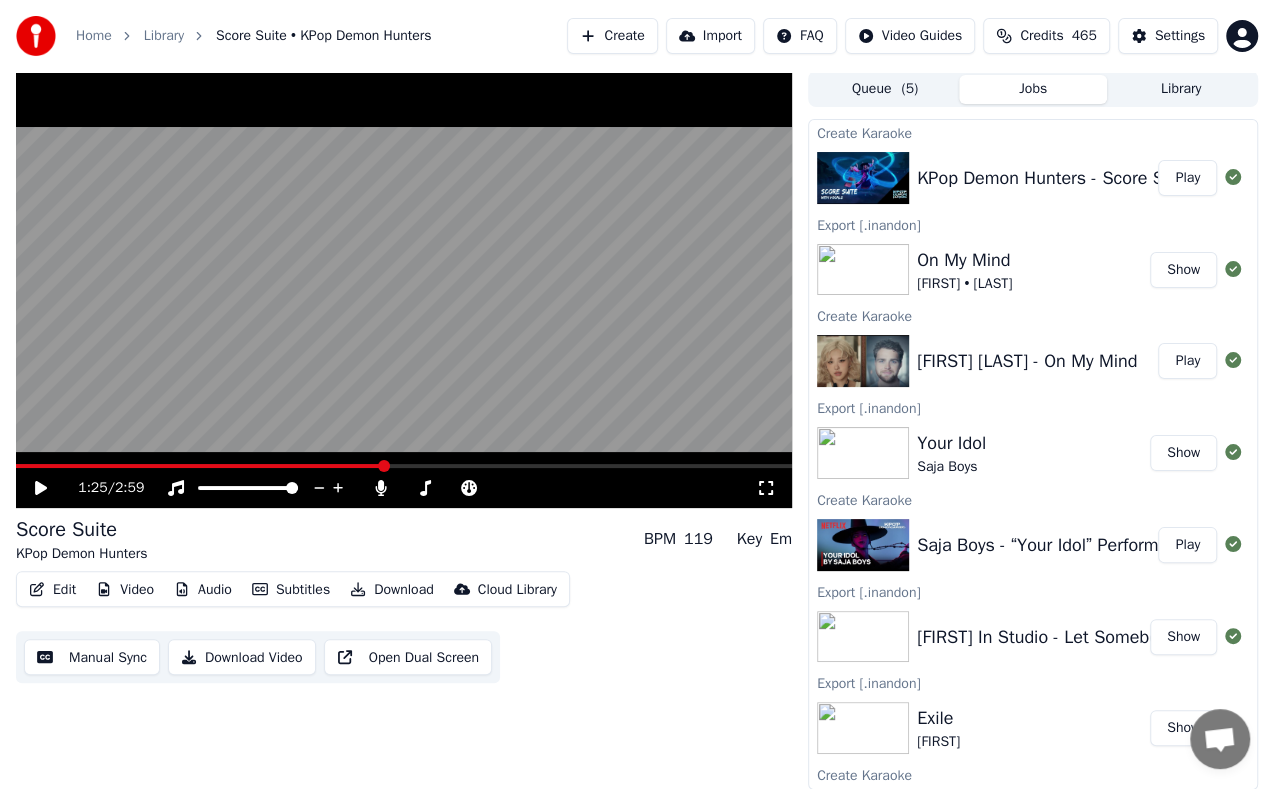 click at bounding box center (384, 466) 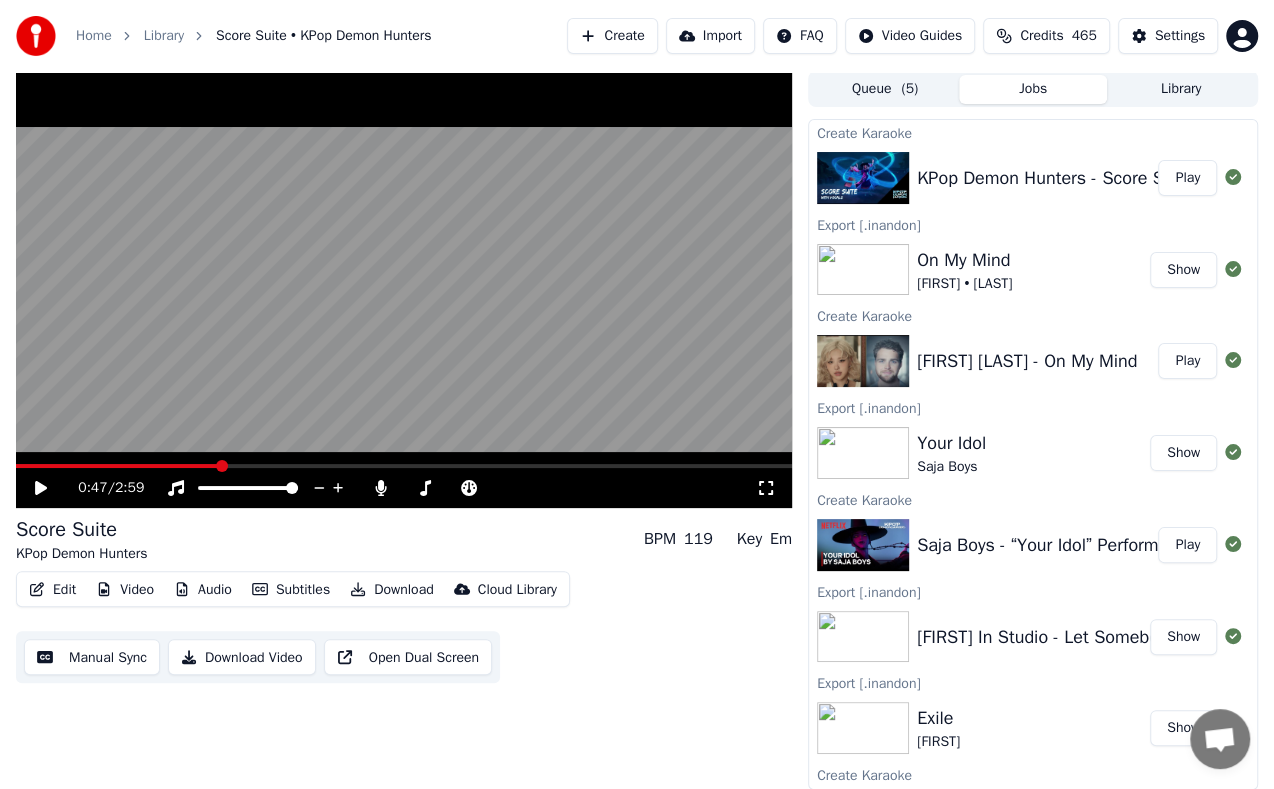 click at bounding box center [117, 466] 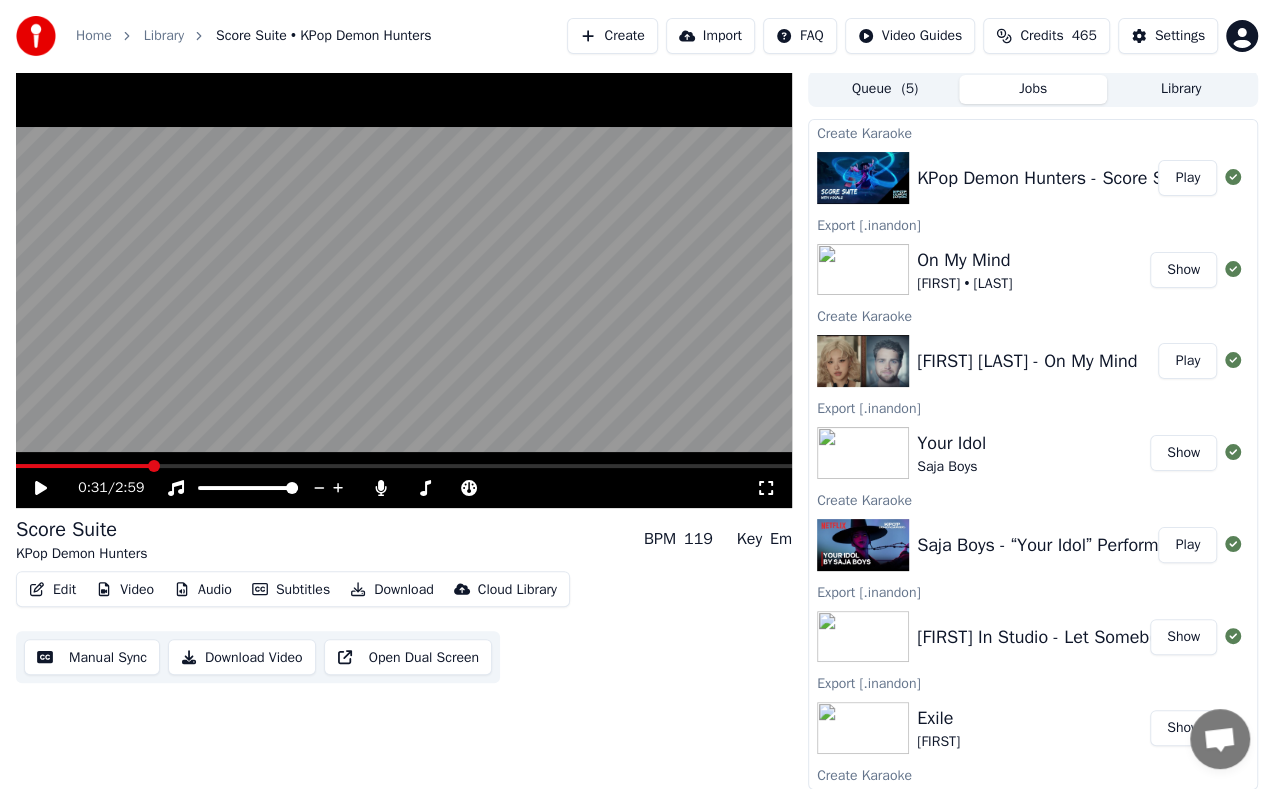click at bounding box center (83, 466) 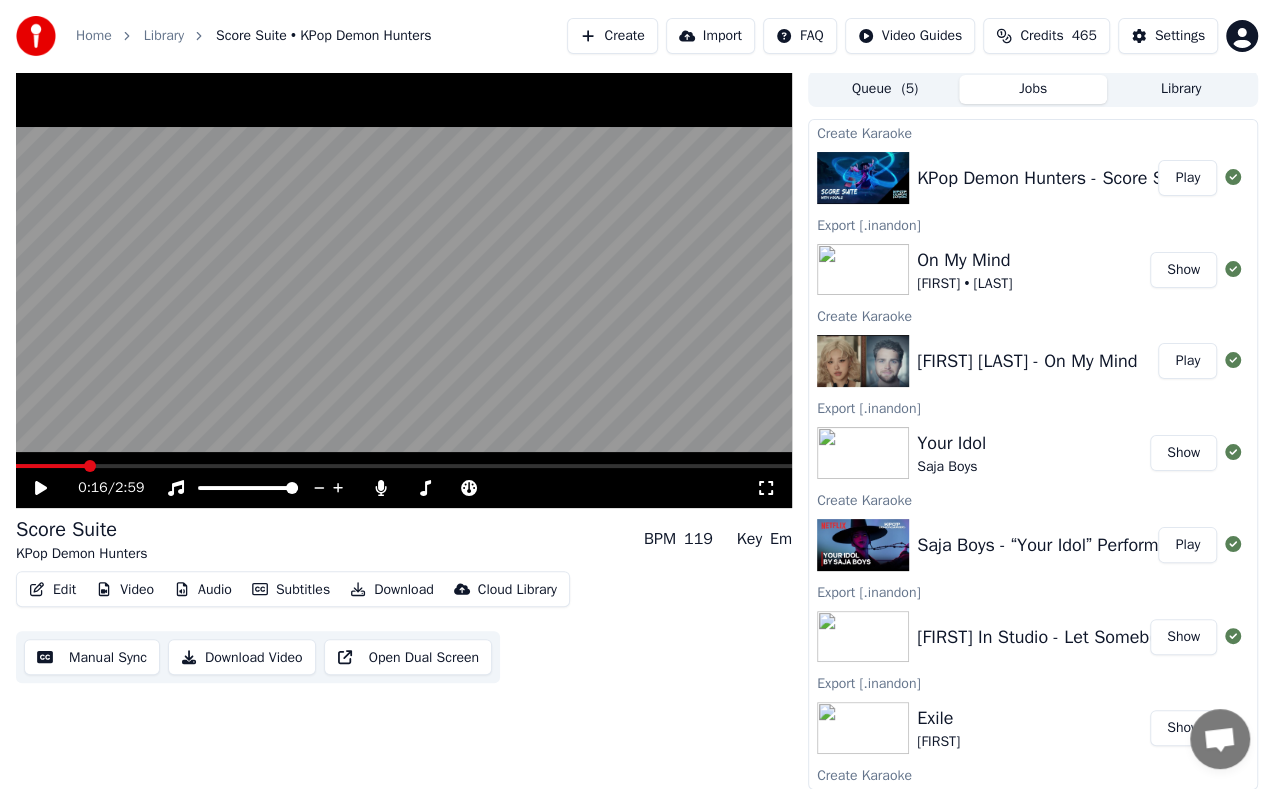 click at bounding box center (50, 466) 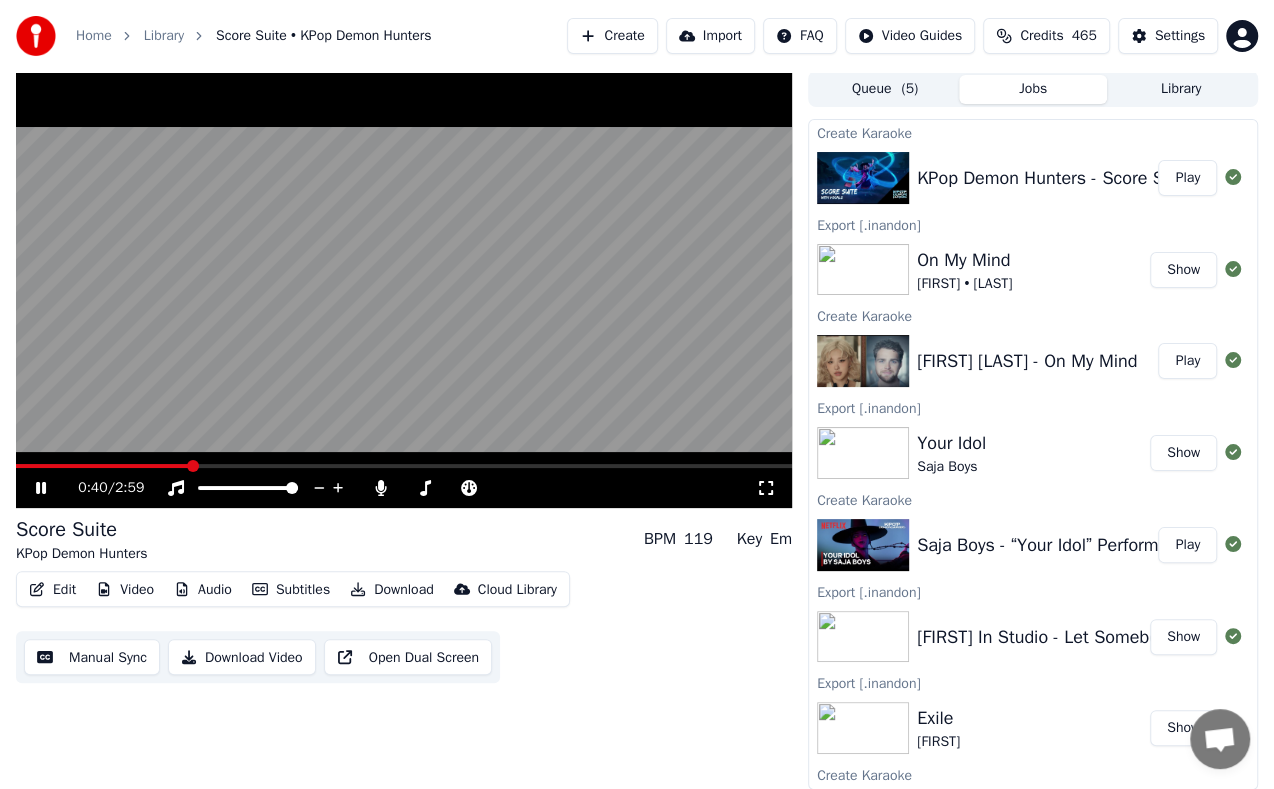 click 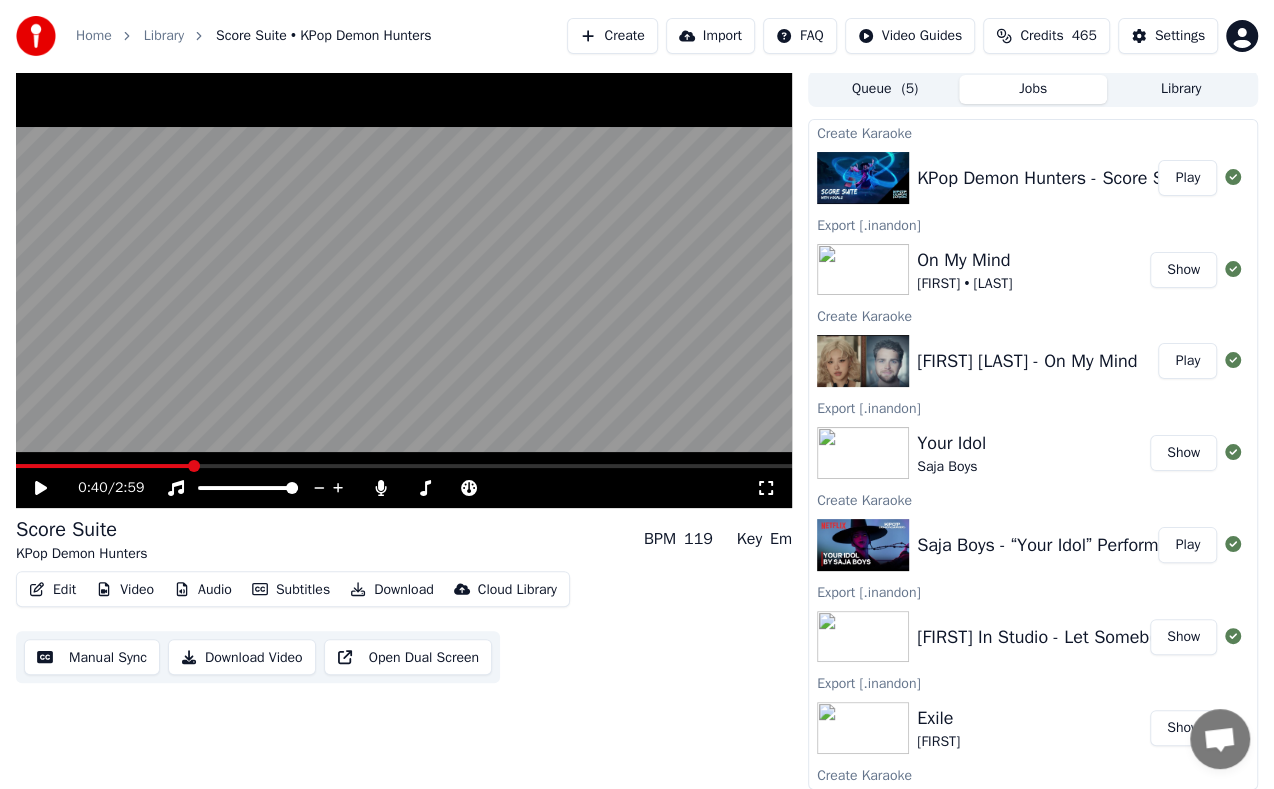 click on "Create" at bounding box center (612, 36) 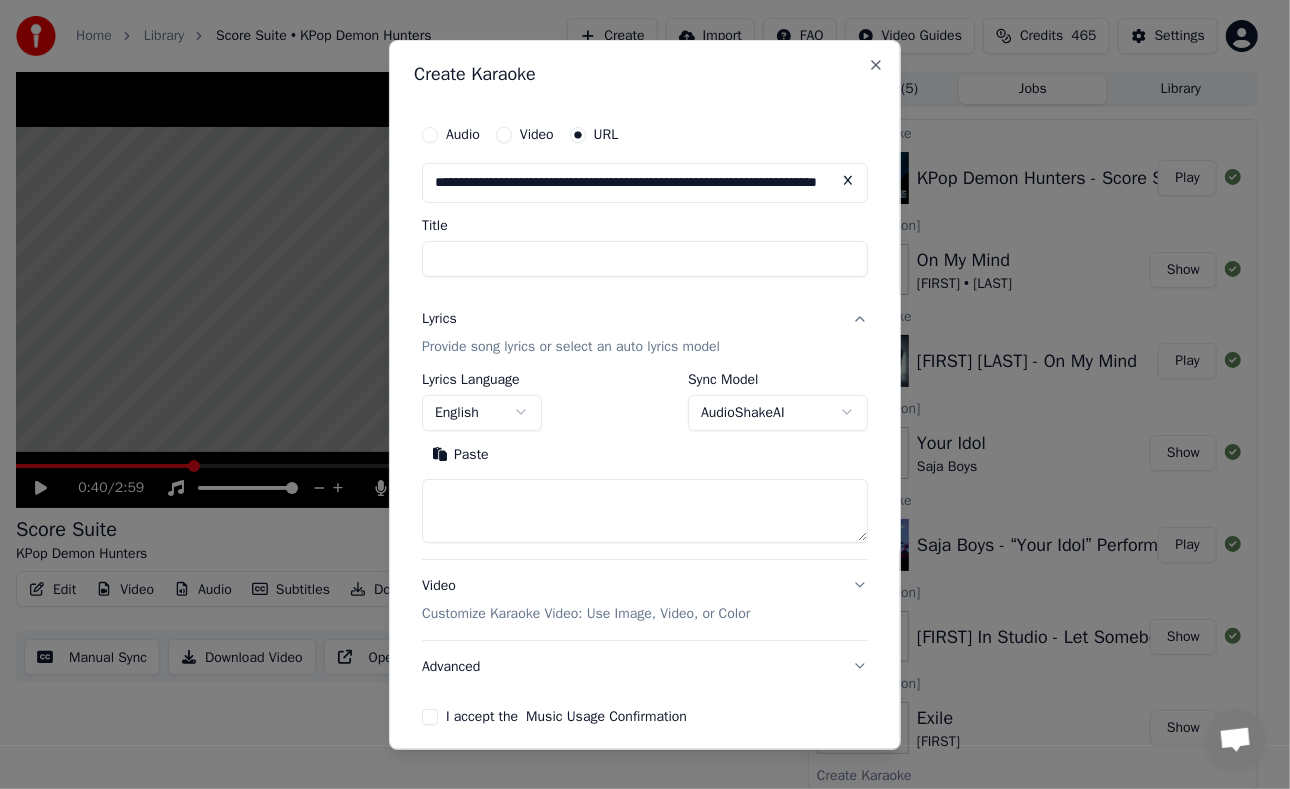 scroll, scrollTop: 0, scrollLeft: 131, axis: horizontal 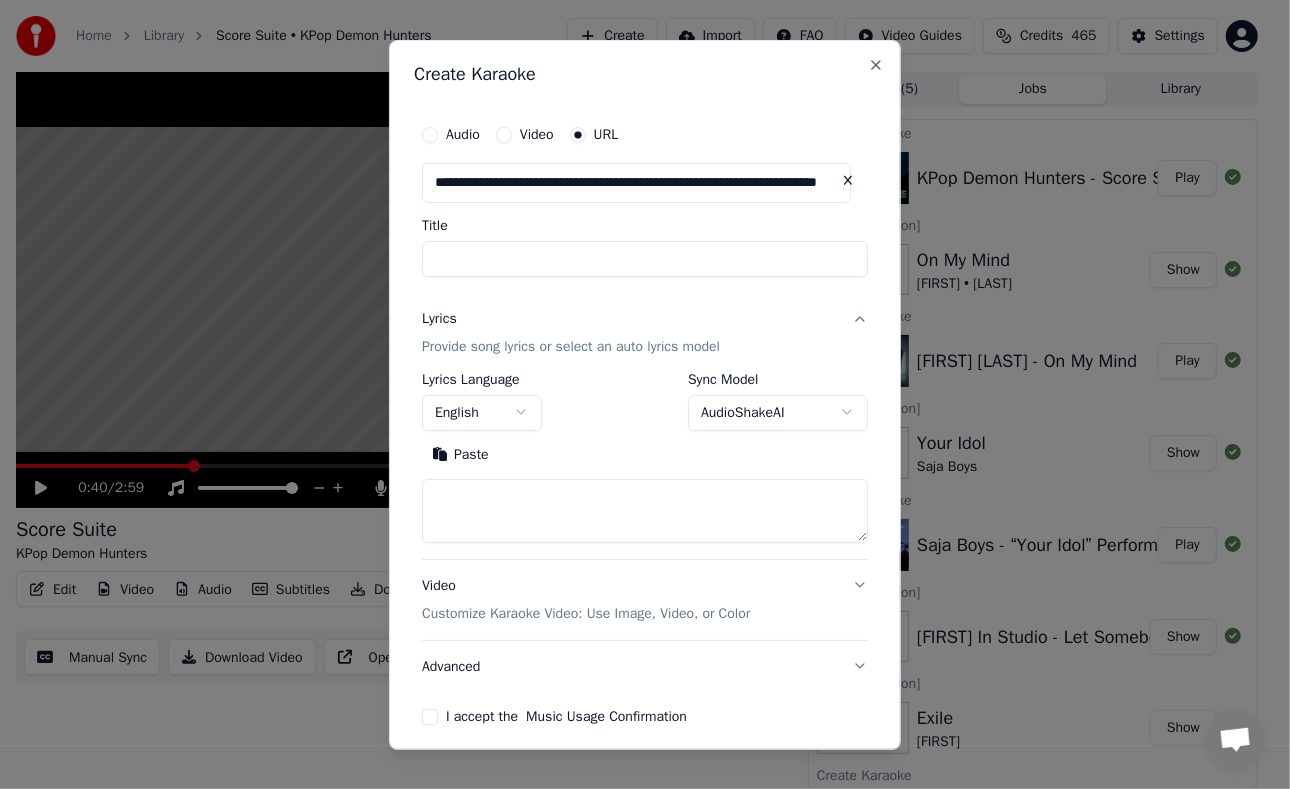 type on "**********" 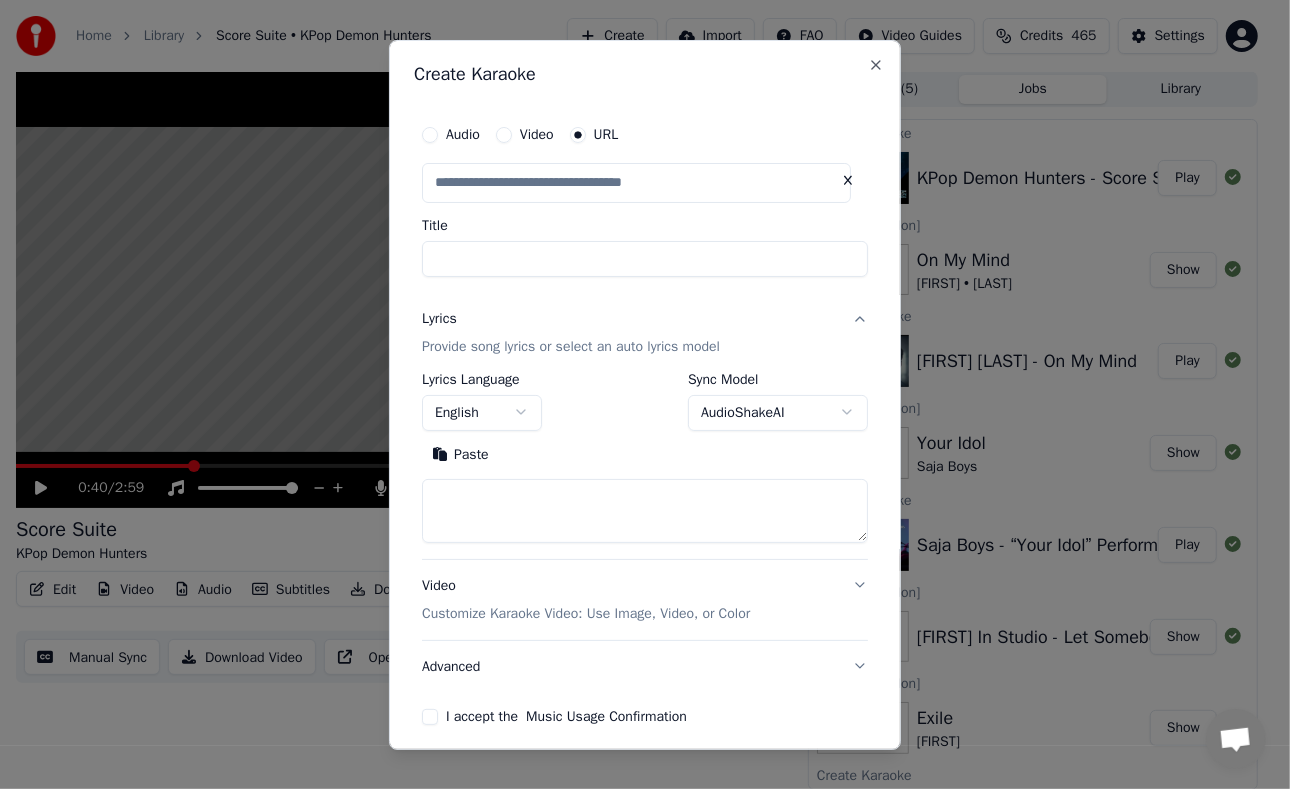 scroll, scrollTop: 0, scrollLeft: 0, axis: both 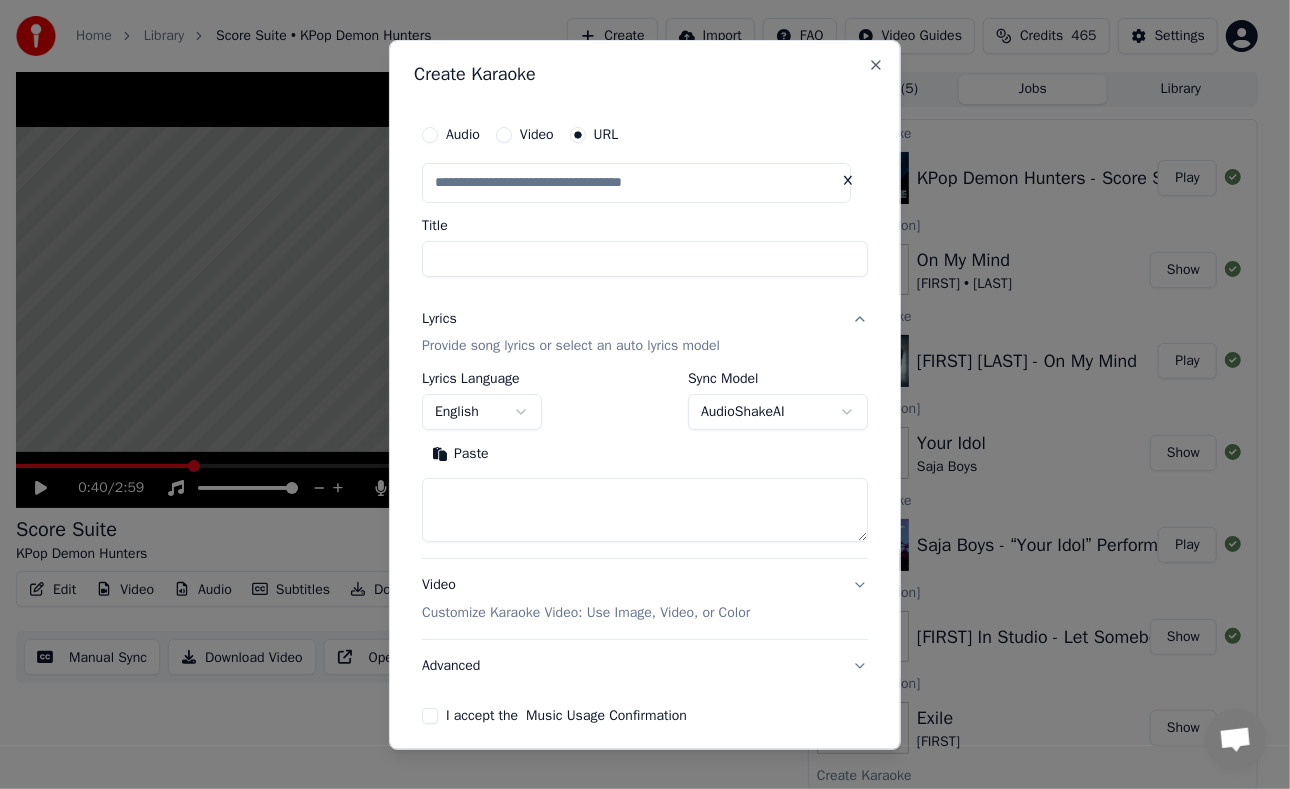type on "**********" 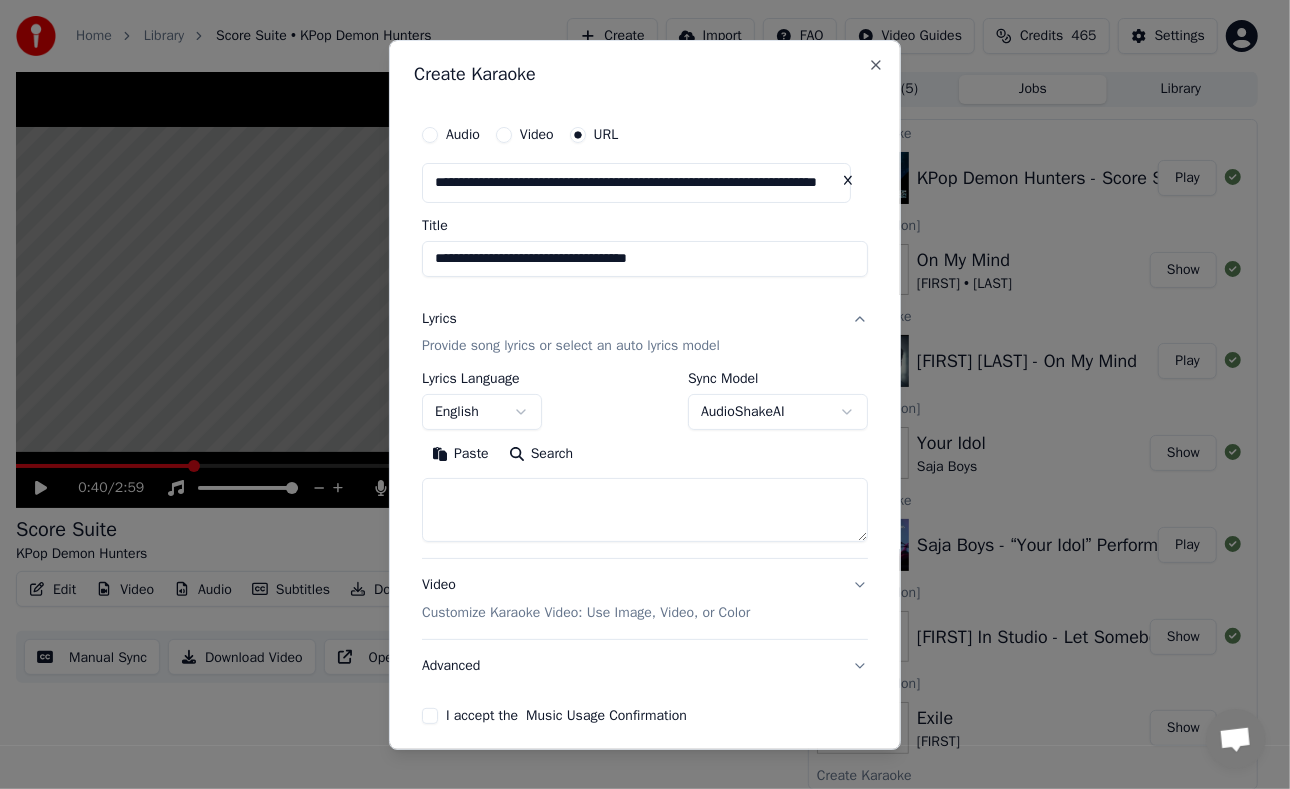 drag, startPoint x: 696, startPoint y: 261, endPoint x: 326, endPoint y: 260, distance: 370.00134 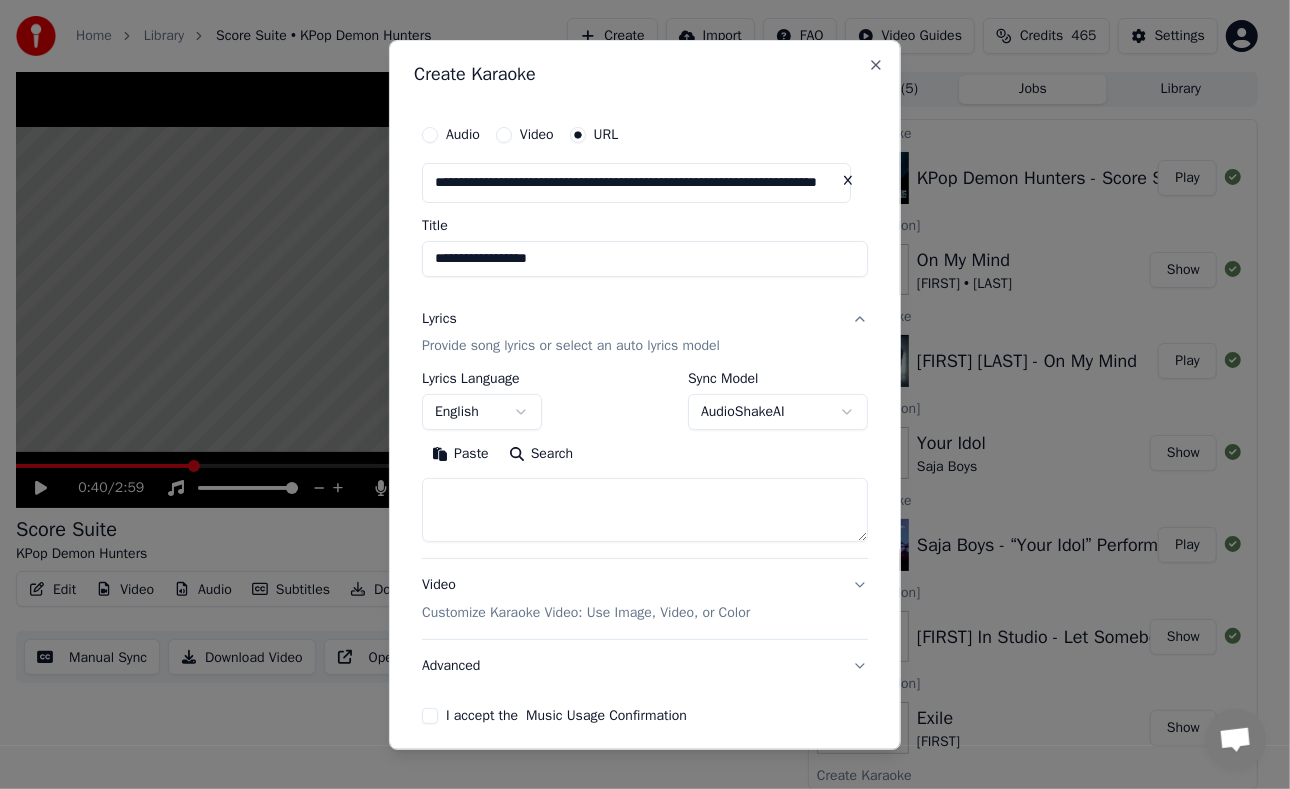 type on "**********" 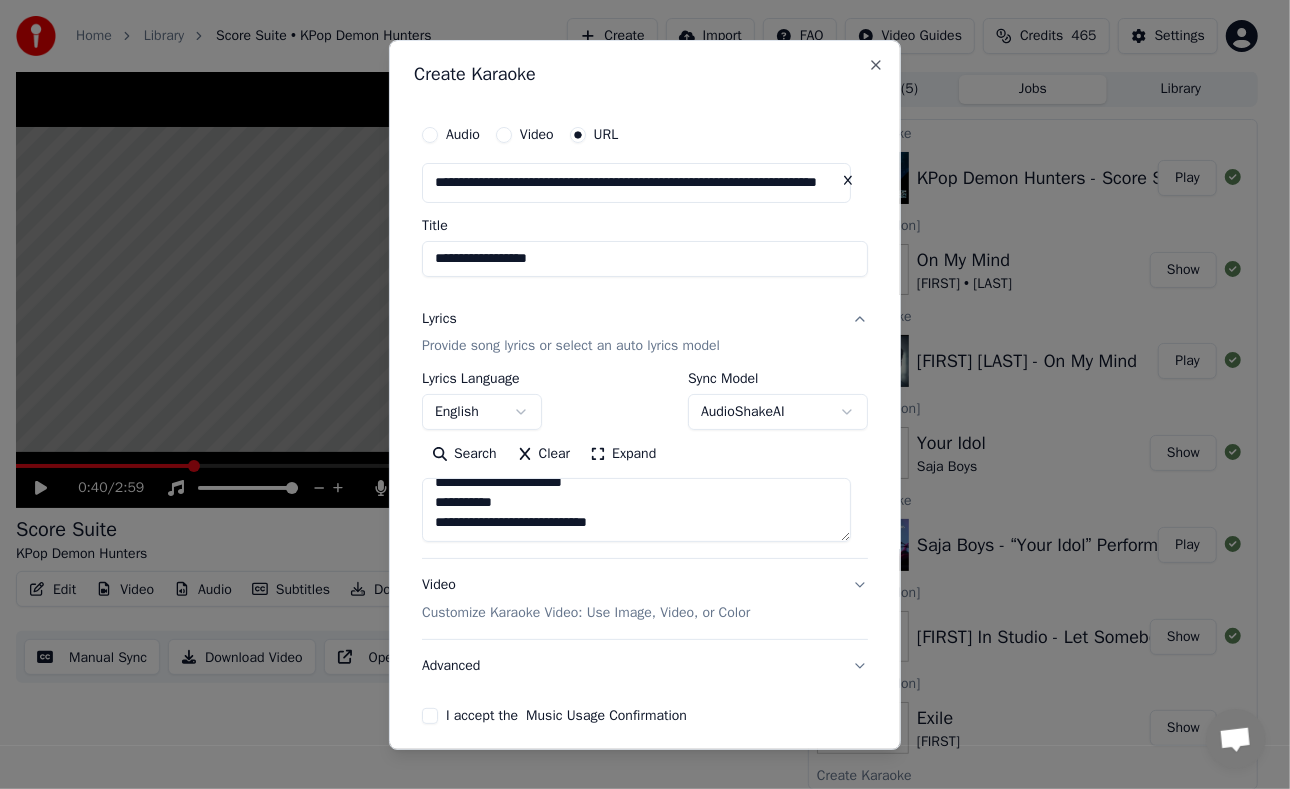 scroll, scrollTop: 1453, scrollLeft: 0, axis: vertical 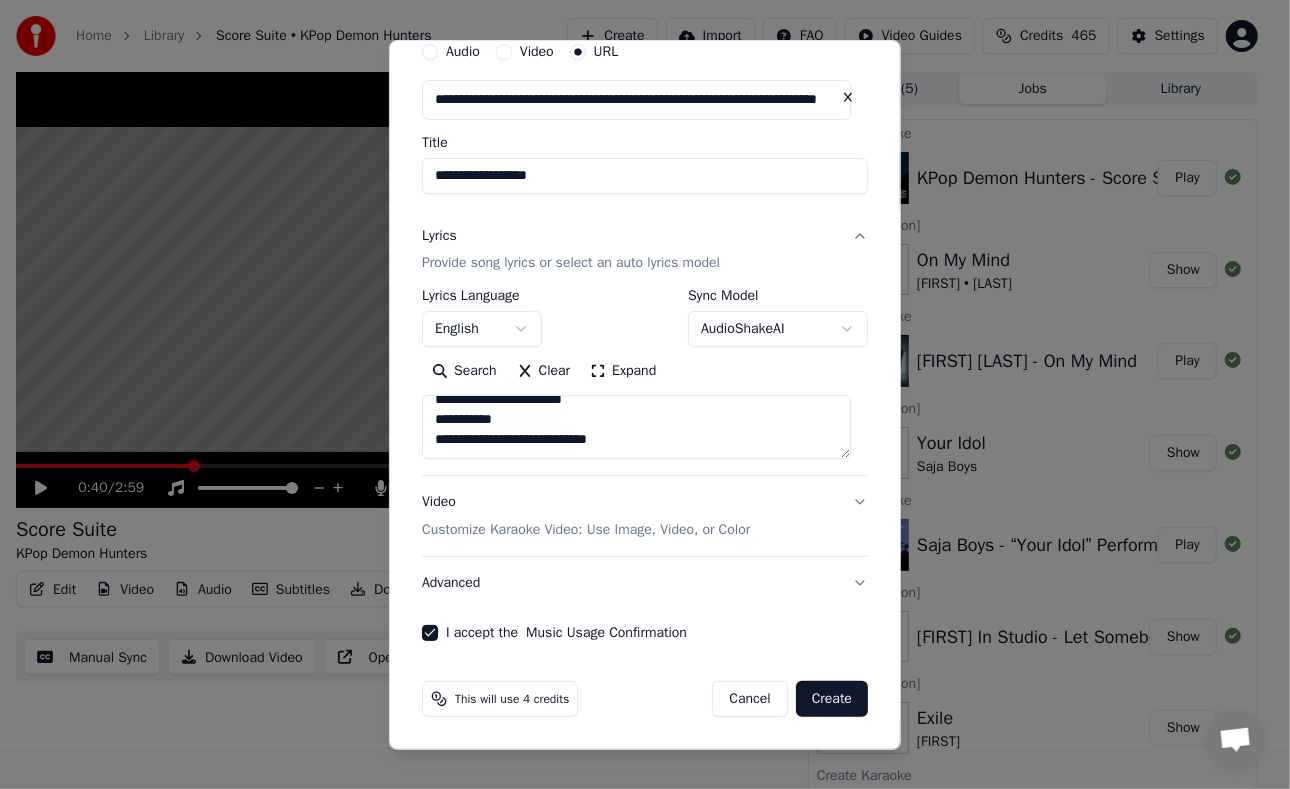 click on "Create" at bounding box center (832, 699) 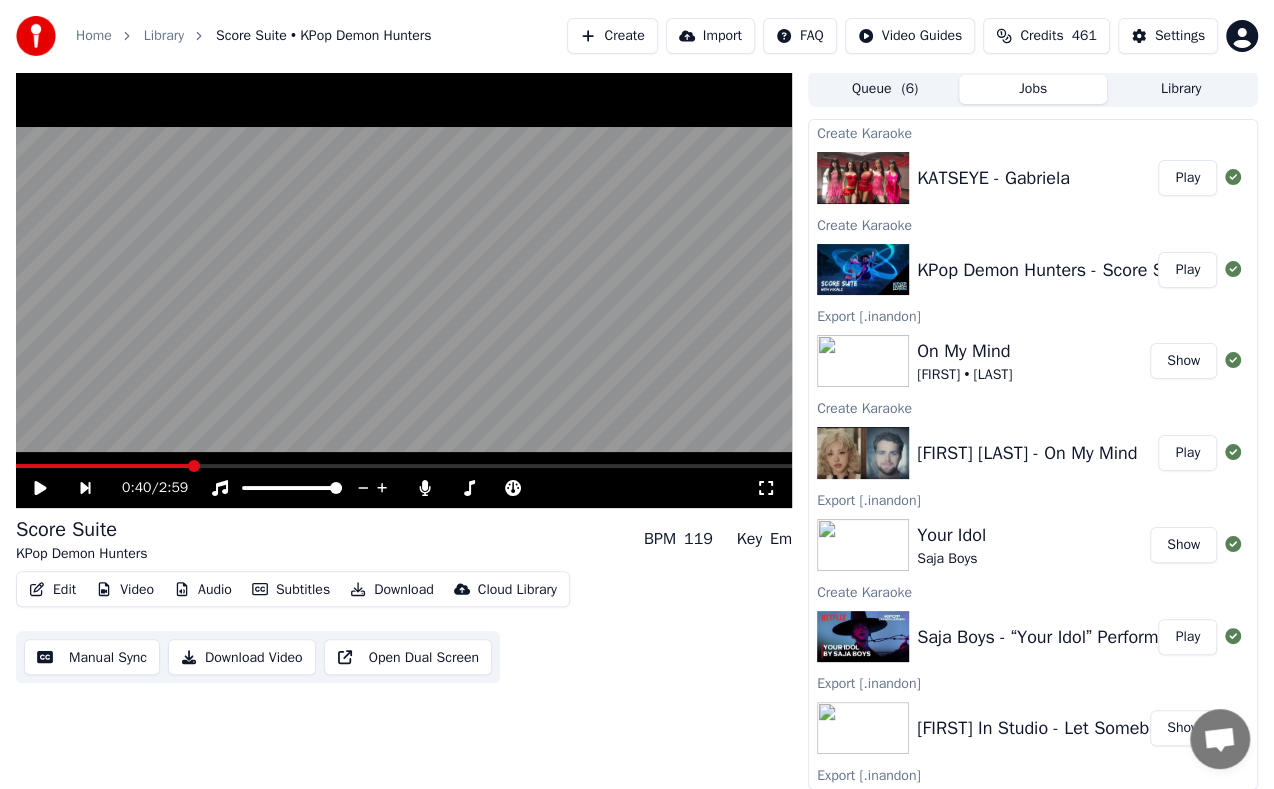 click on "Play" at bounding box center (1187, 178) 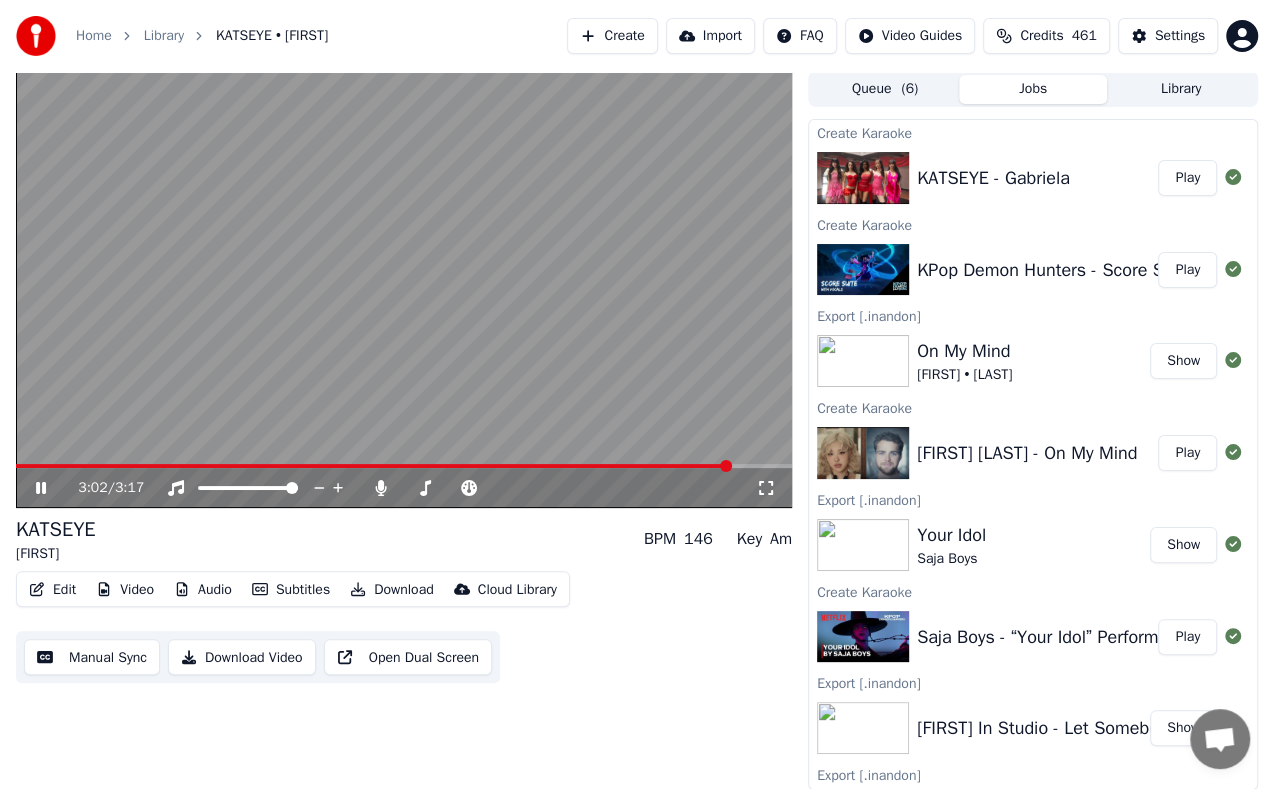 click 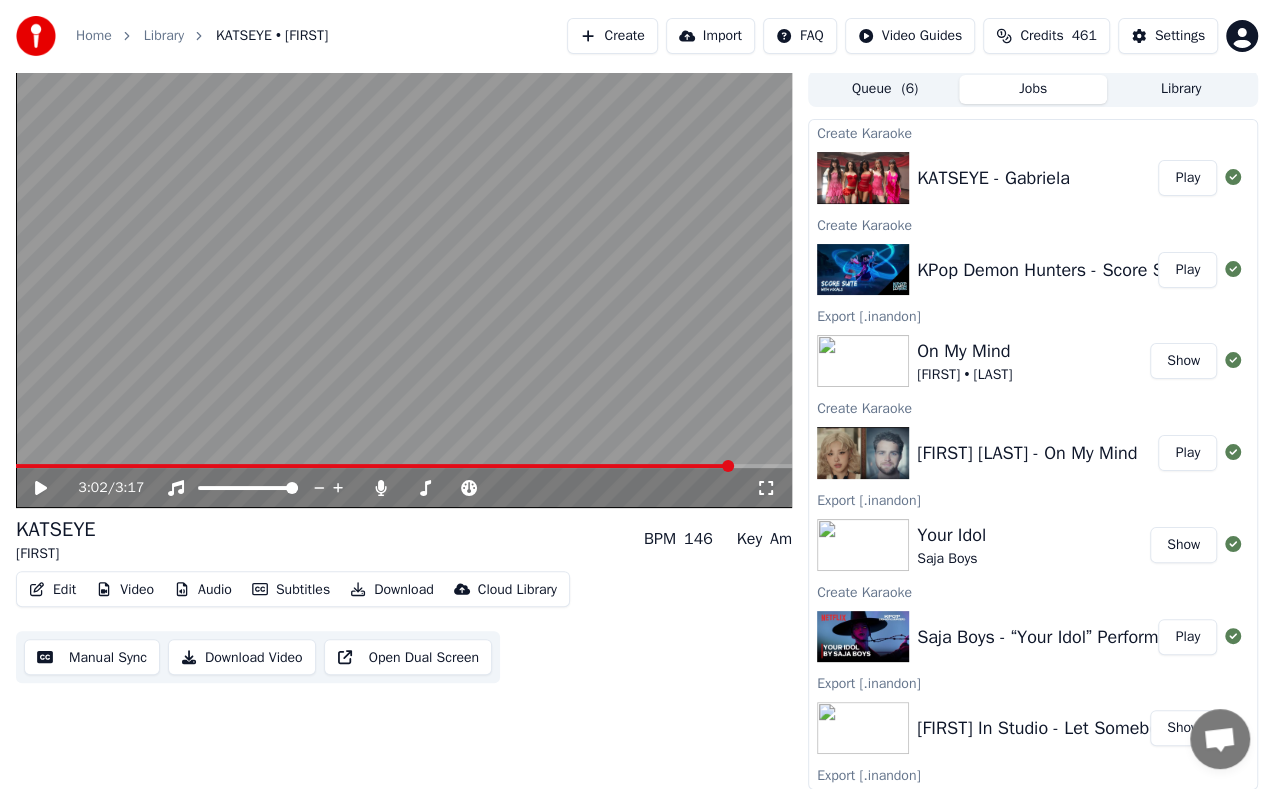 click on "Create" at bounding box center [612, 36] 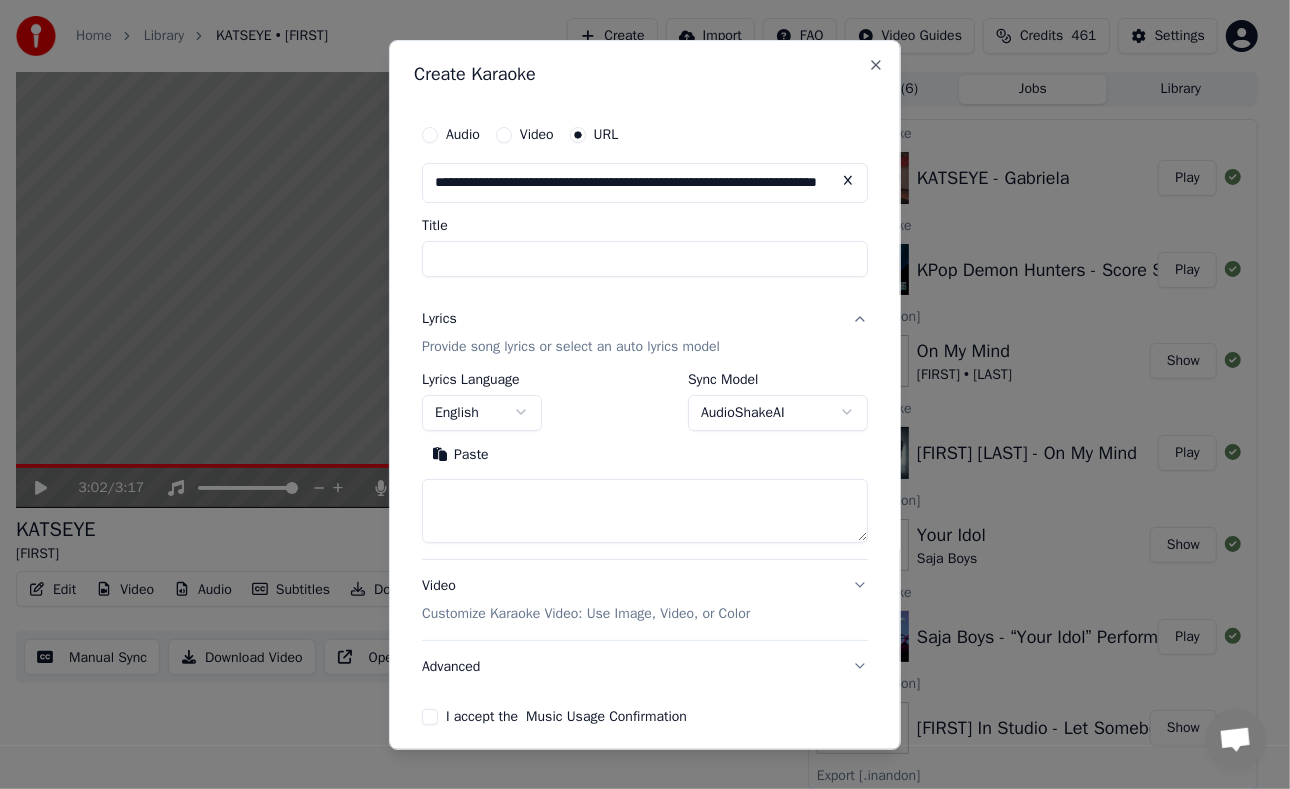 scroll, scrollTop: 0, scrollLeft: 145, axis: horizontal 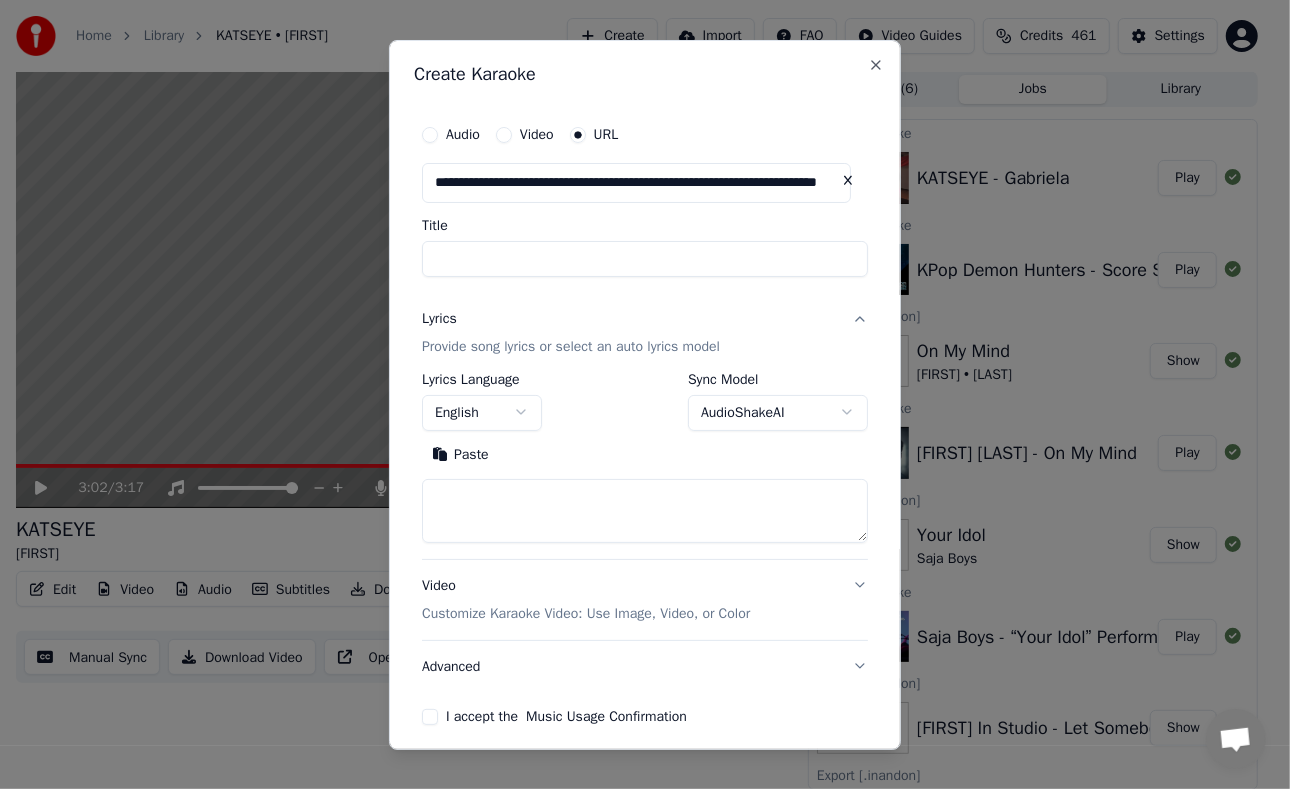 click on "Title" at bounding box center (645, 258) 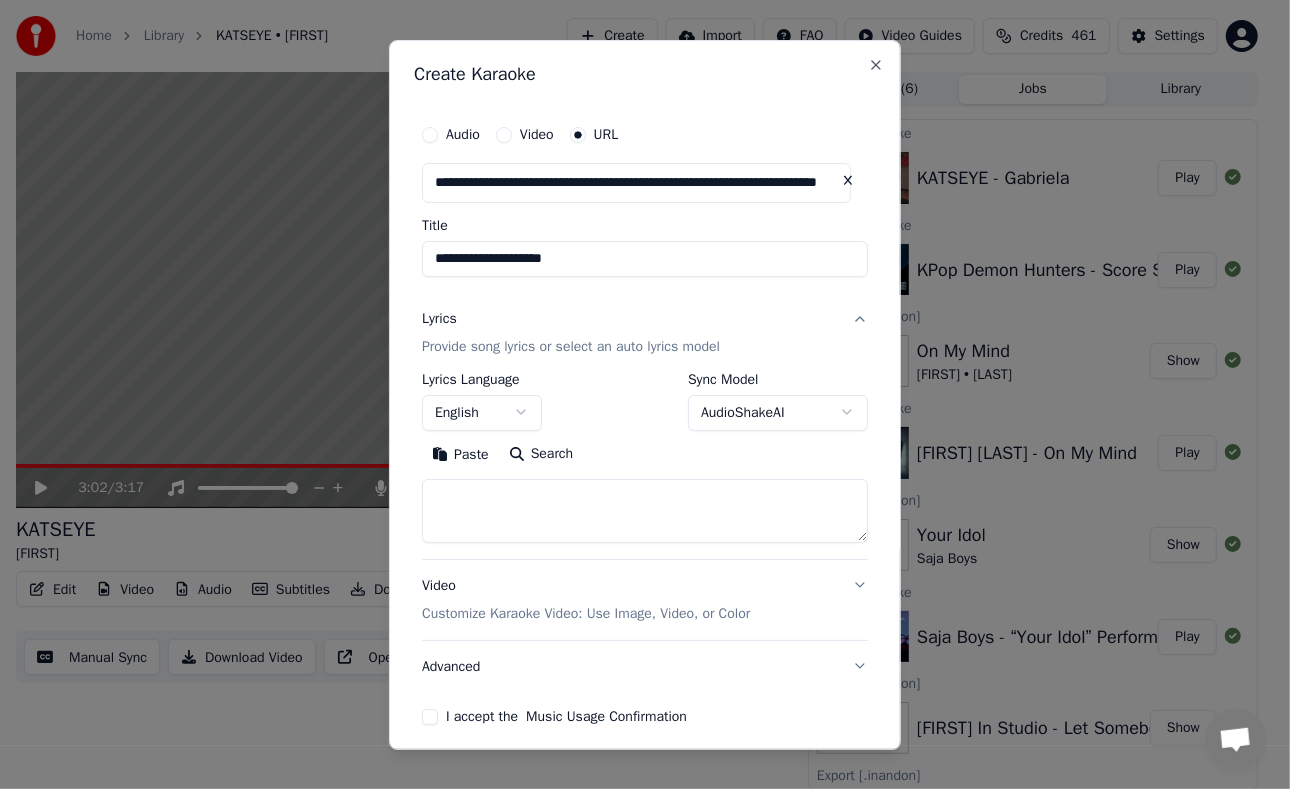 type on "**********" 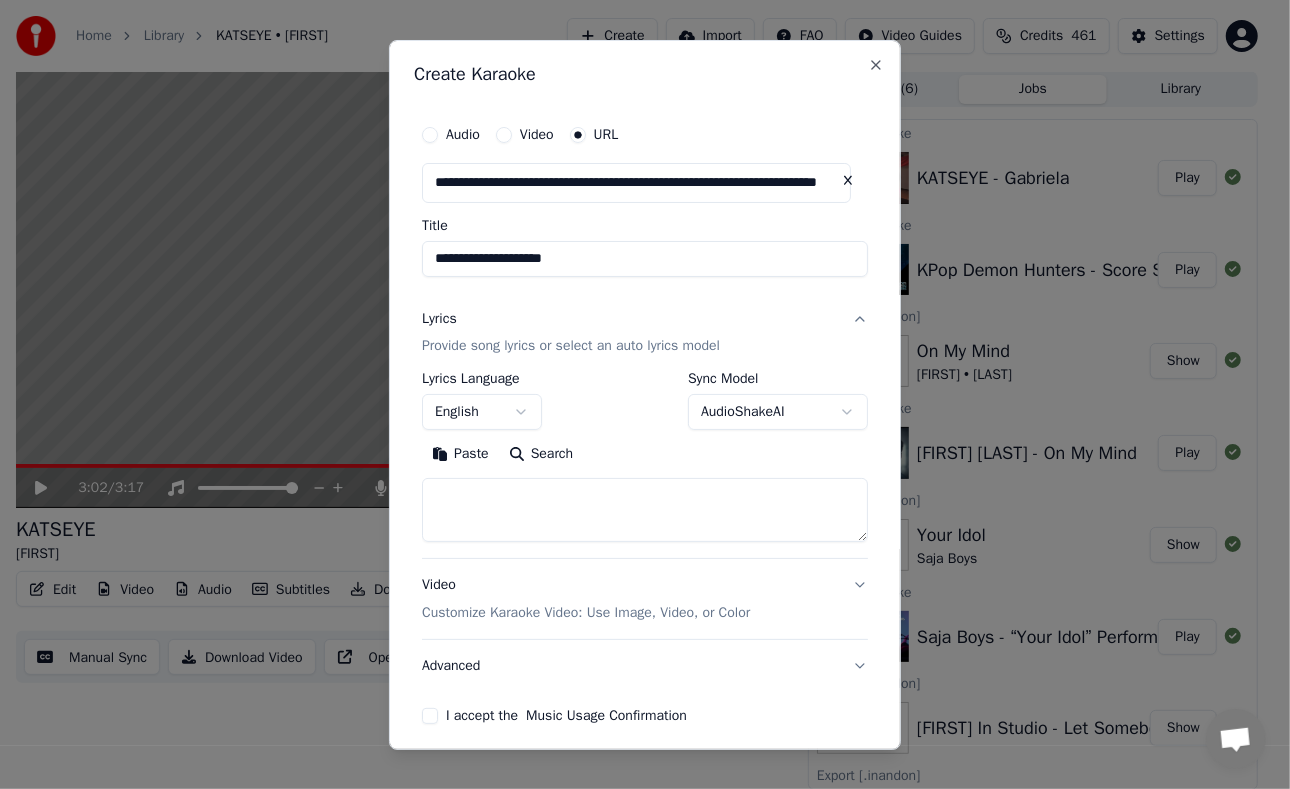 click on "**********" at bounding box center [645, 258] 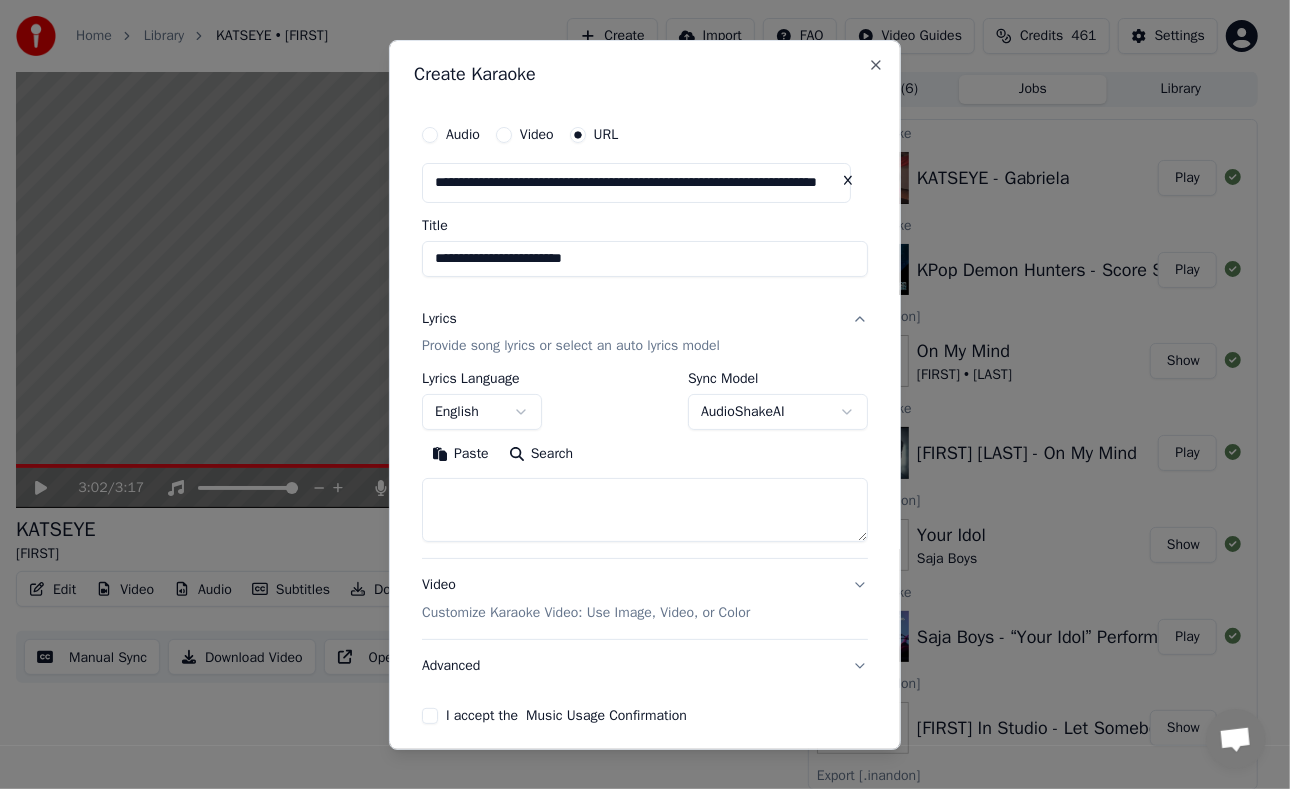 click on "**********" at bounding box center [645, 258] 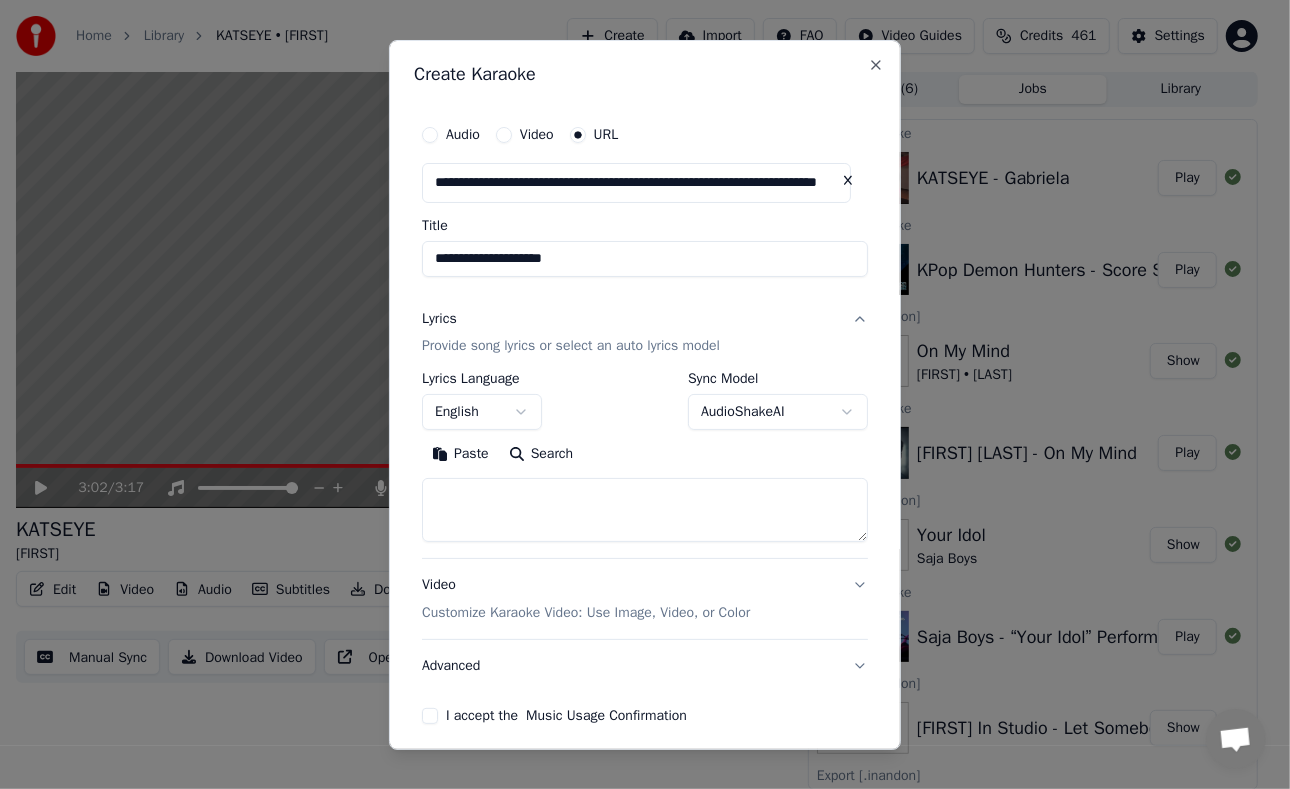 type on "**********" 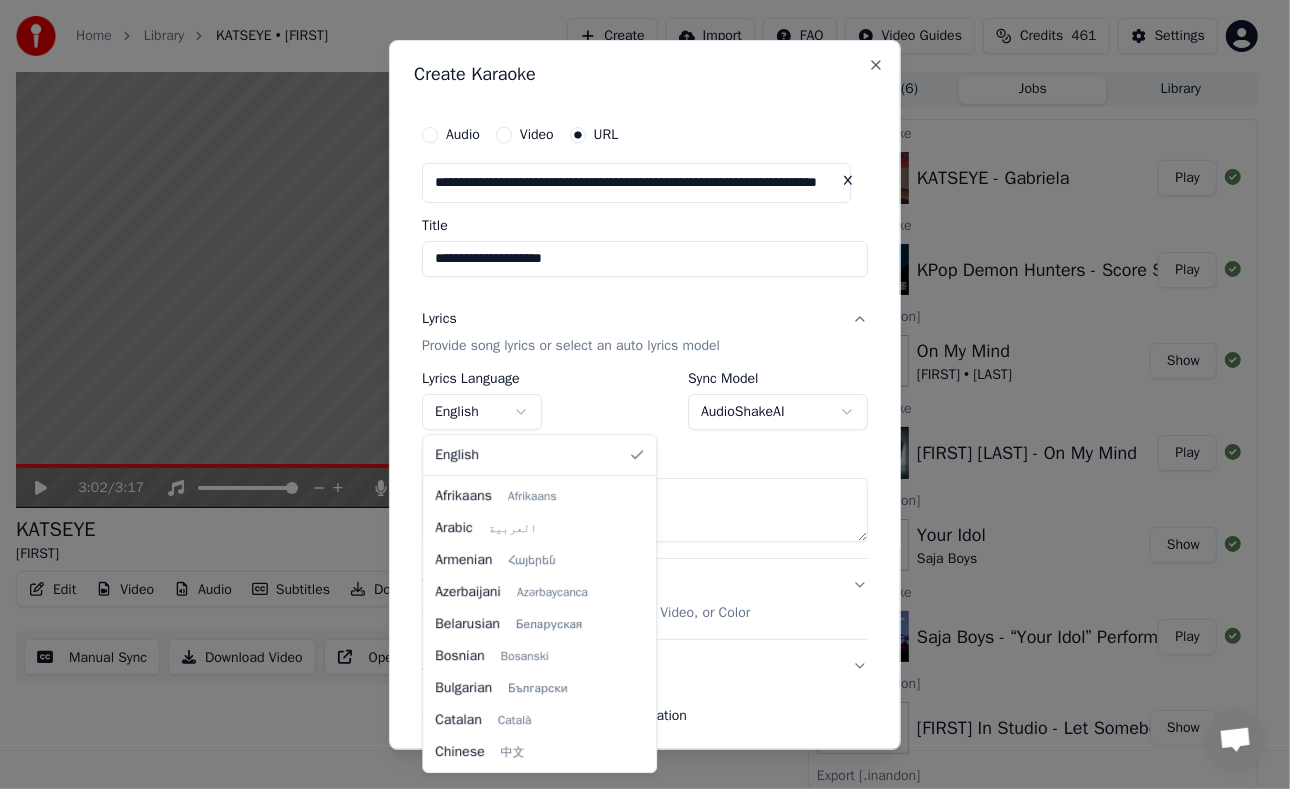 click on "**********" at bounding box center [637, 393] 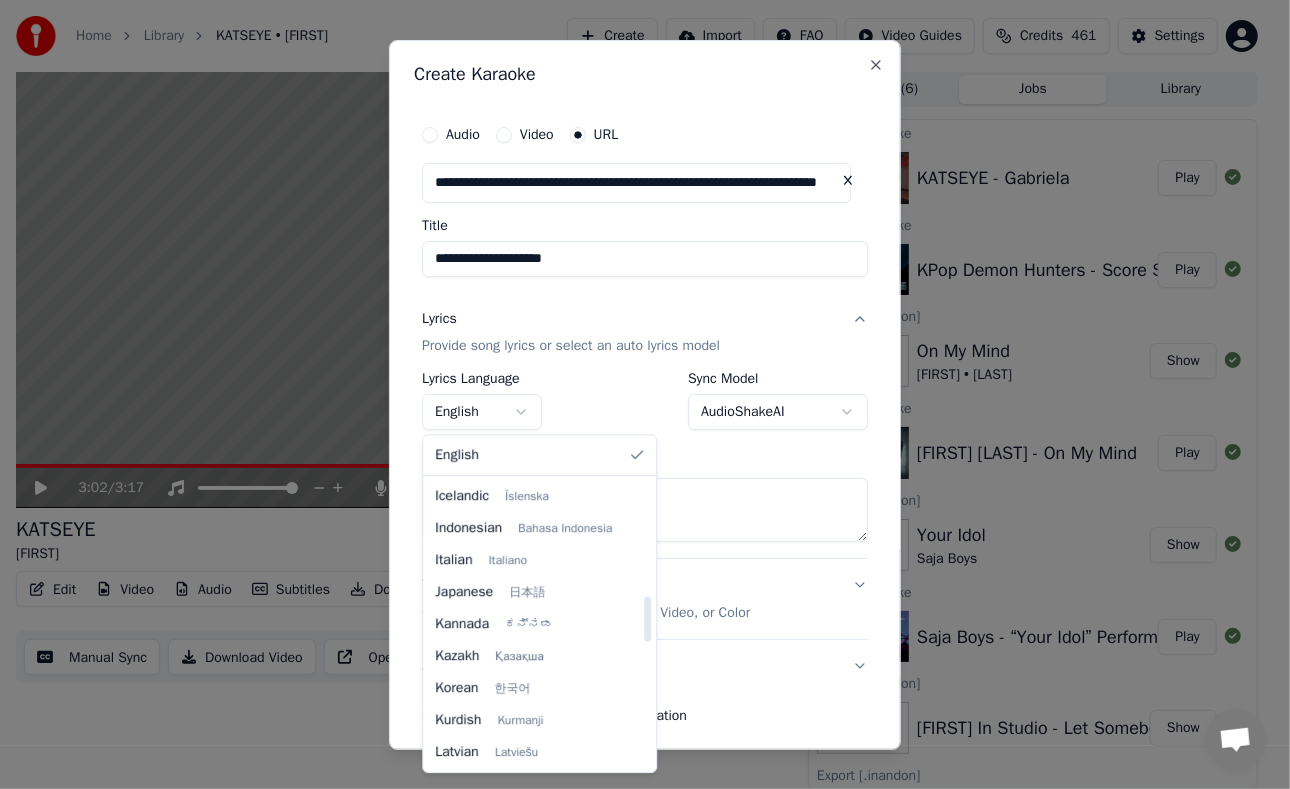select on "**" 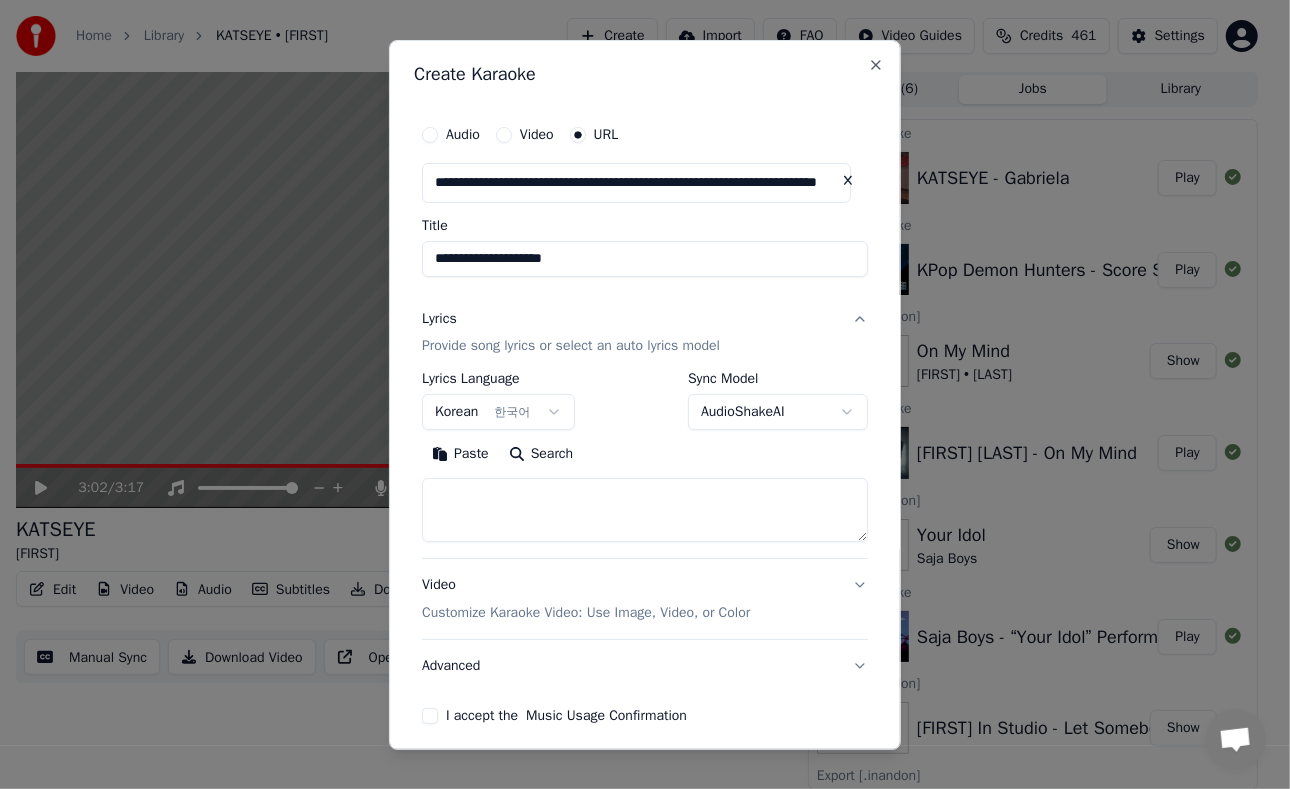 click at bounding box center (645, 510) 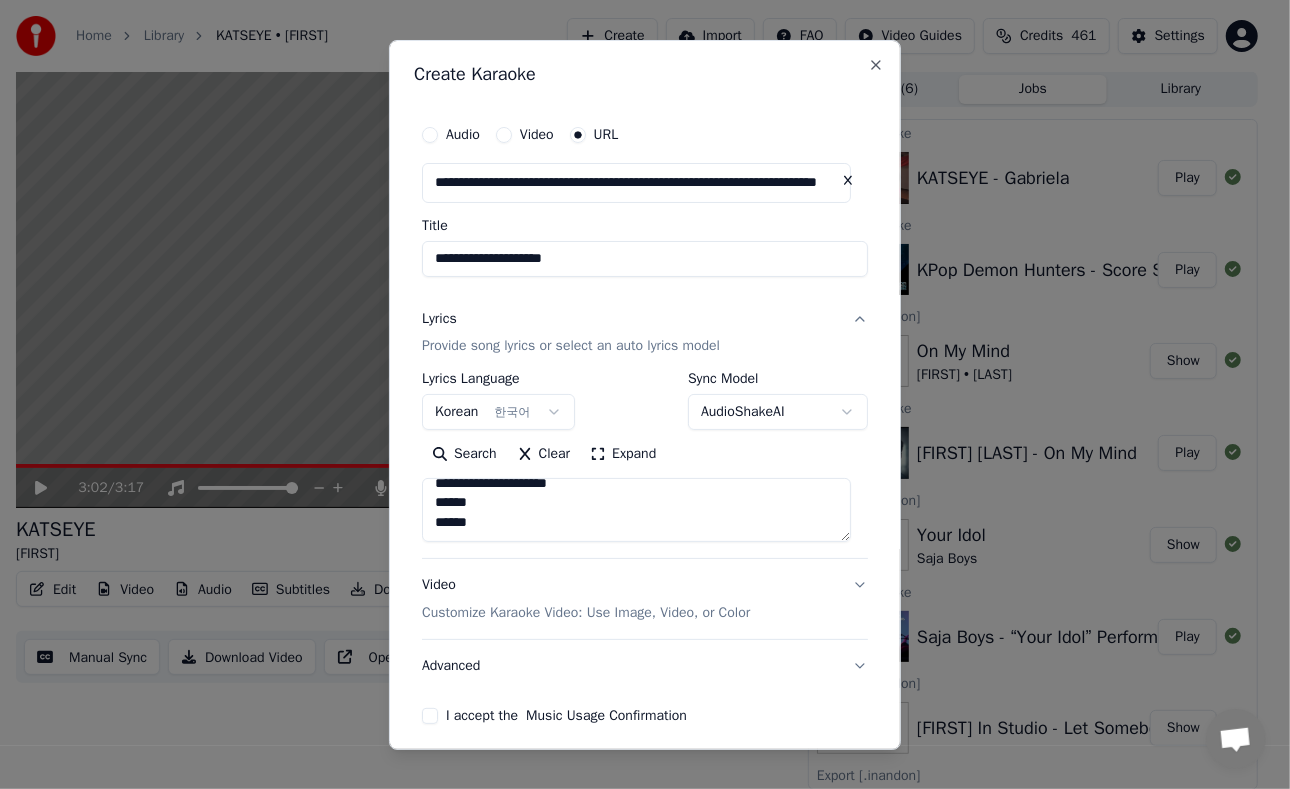 scroll, scrollTop: 1253, scrollLeft: 0, axis: vertical 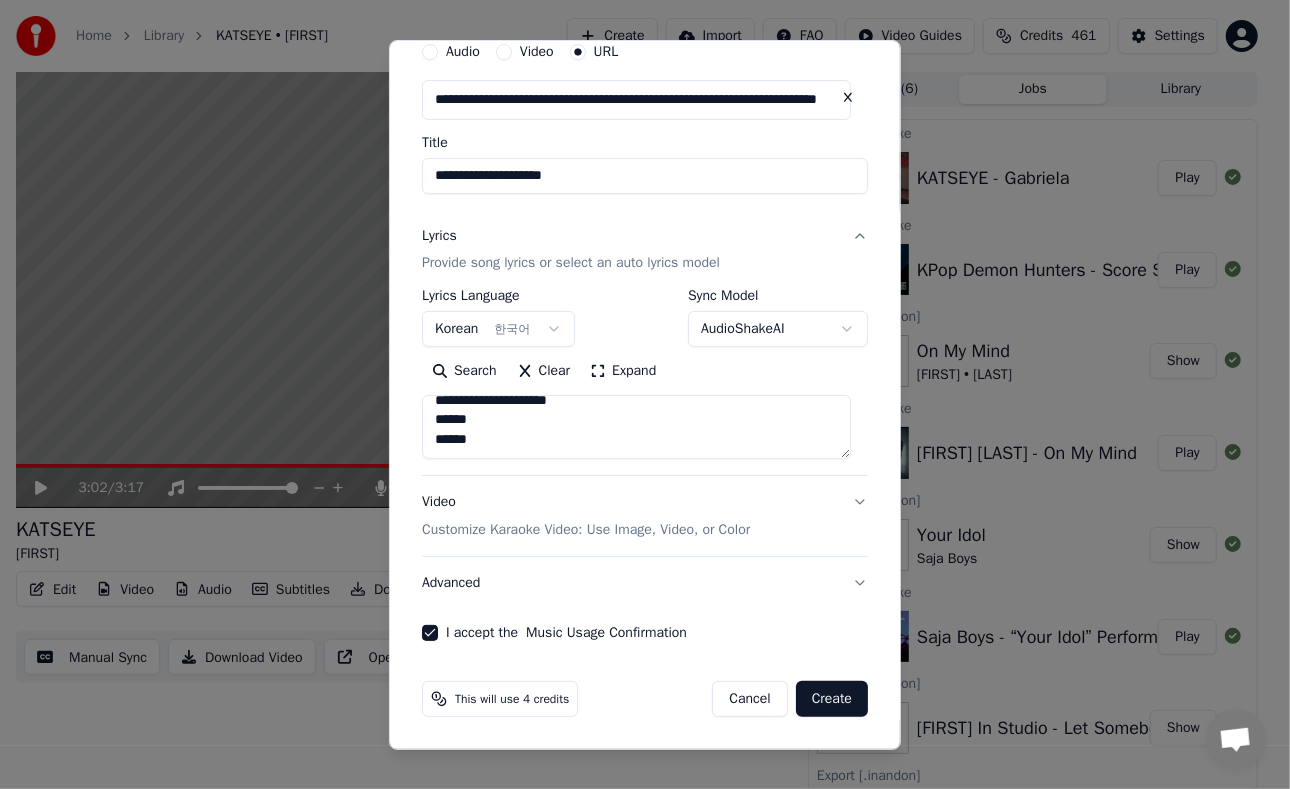 click on "Create" at bounding box center [832, 699] 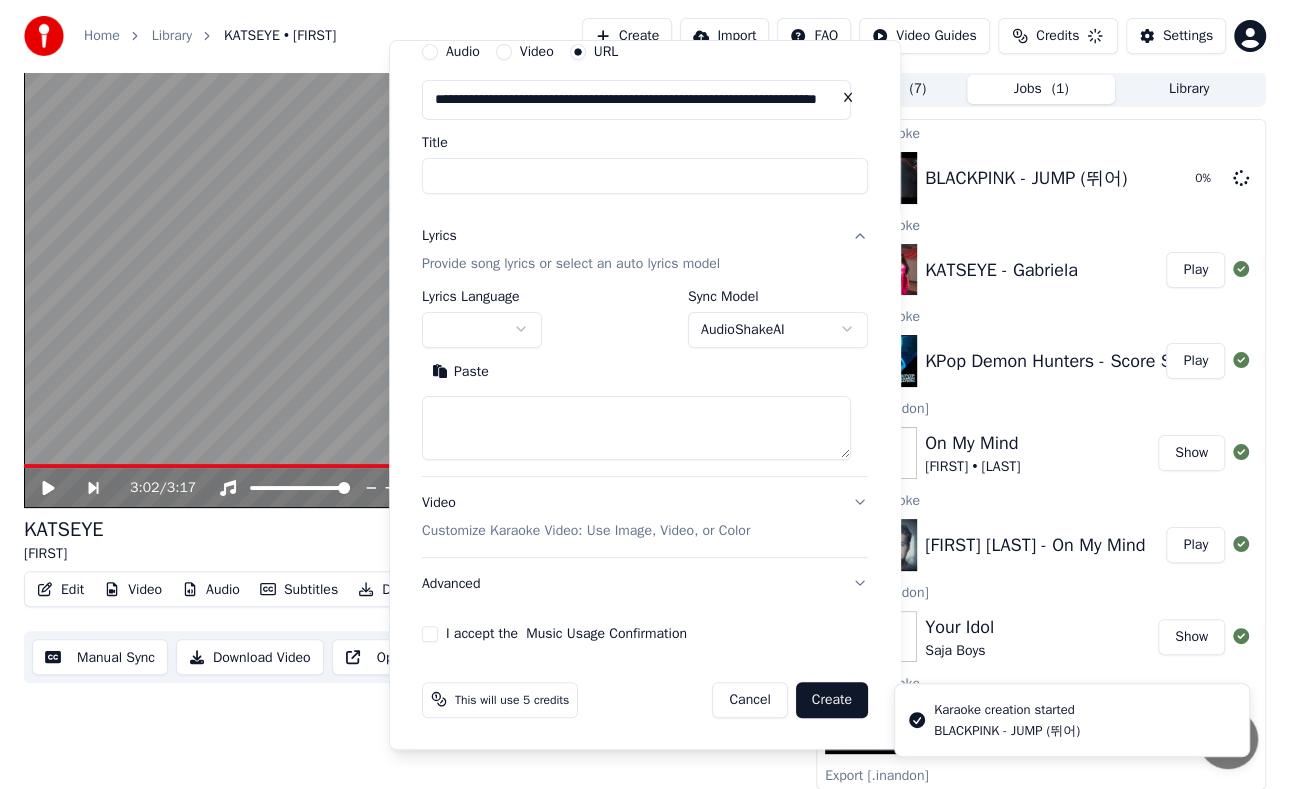 scroll, scrollTop: 0, scrollLeft: 0, axis: both 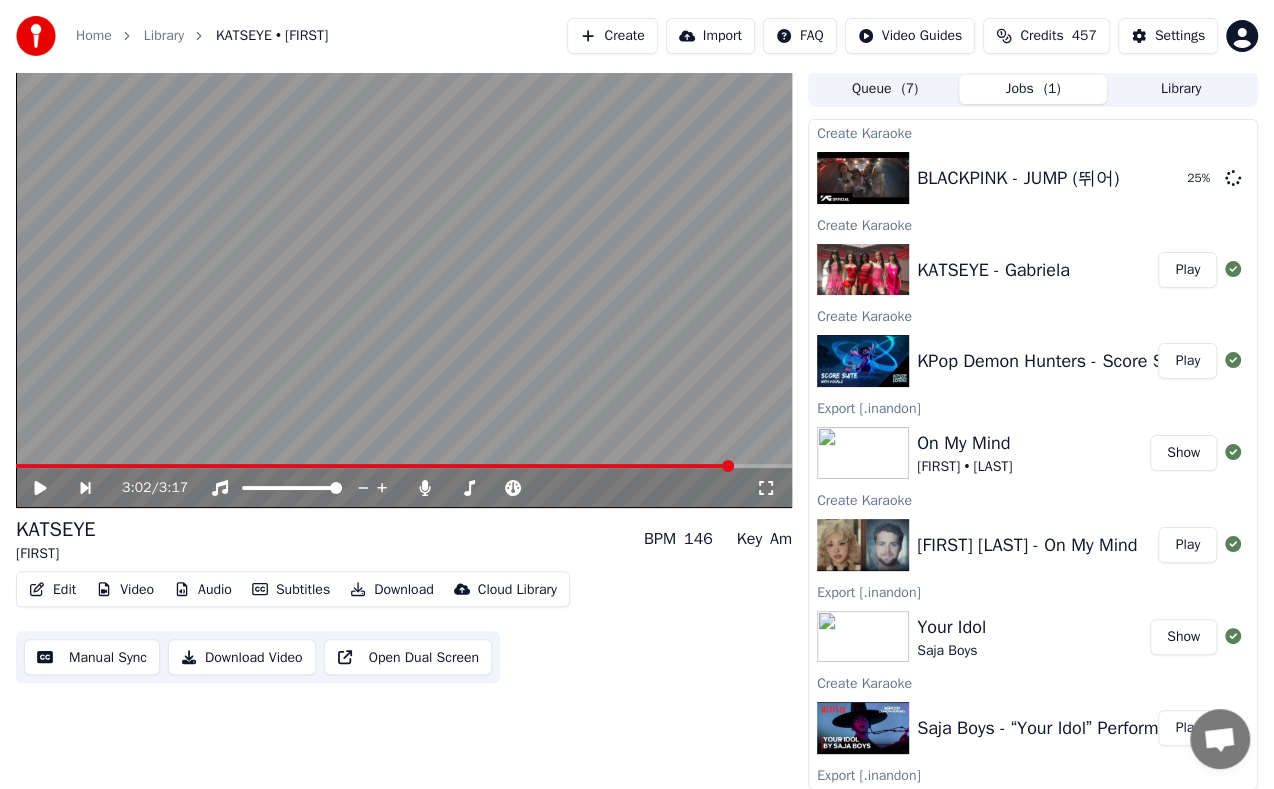 click on "Create" at bounding box center [612, 36] 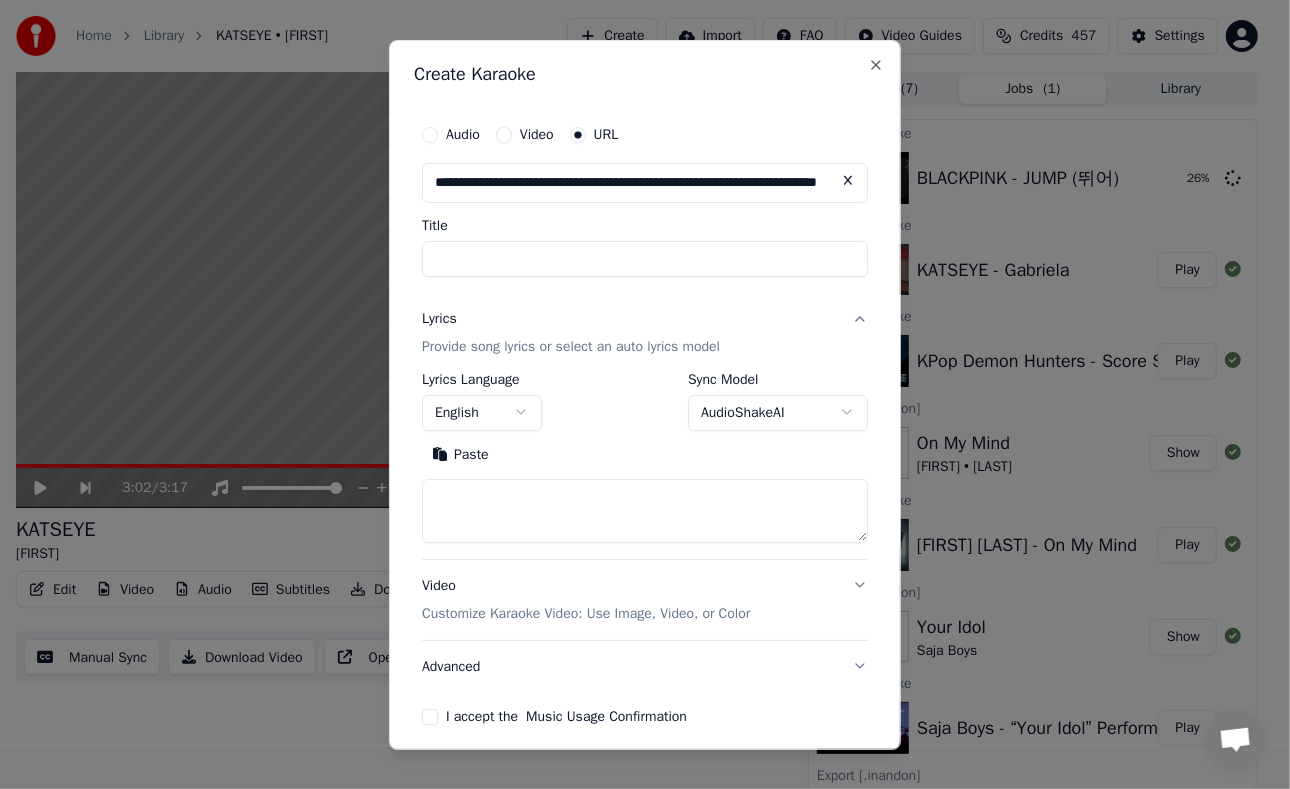 scroll, scrollTop: 0, scrollLeft: 168, axis: horizontal 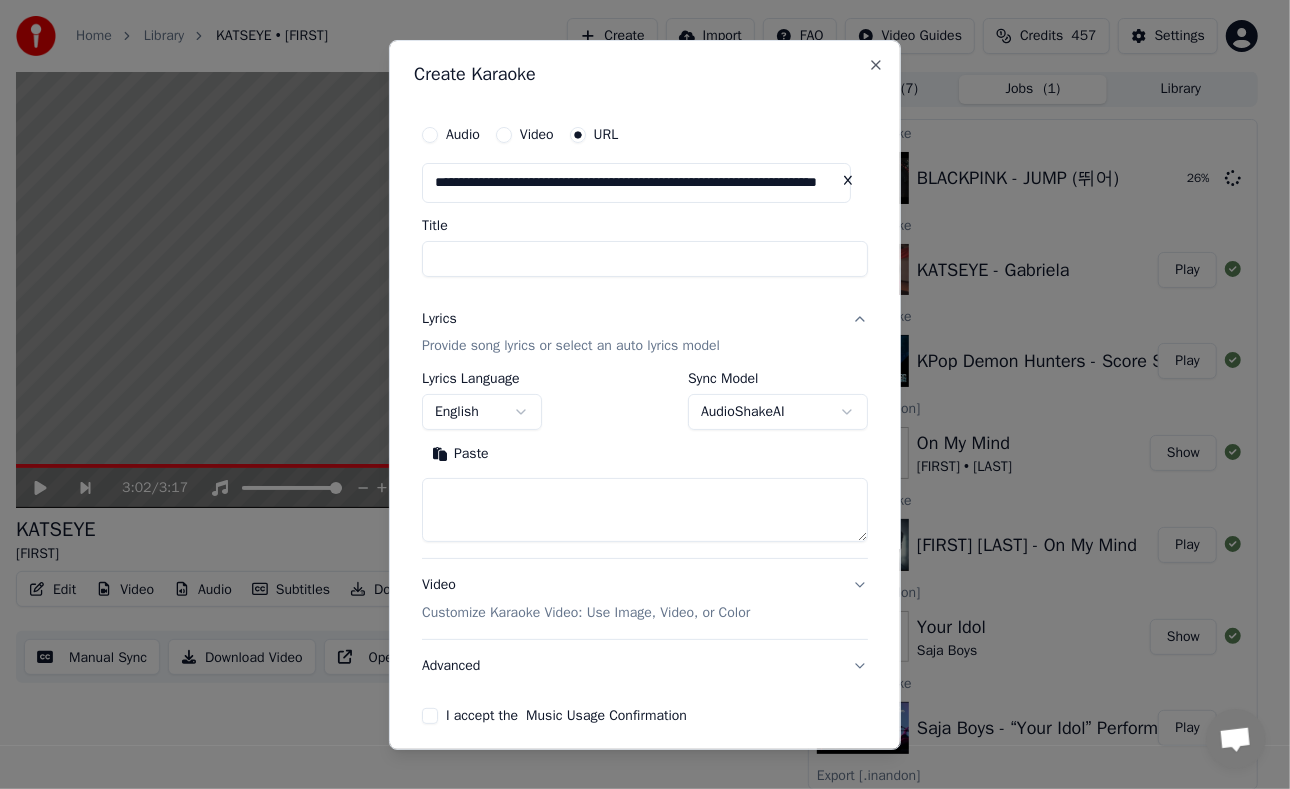 type on "**********" 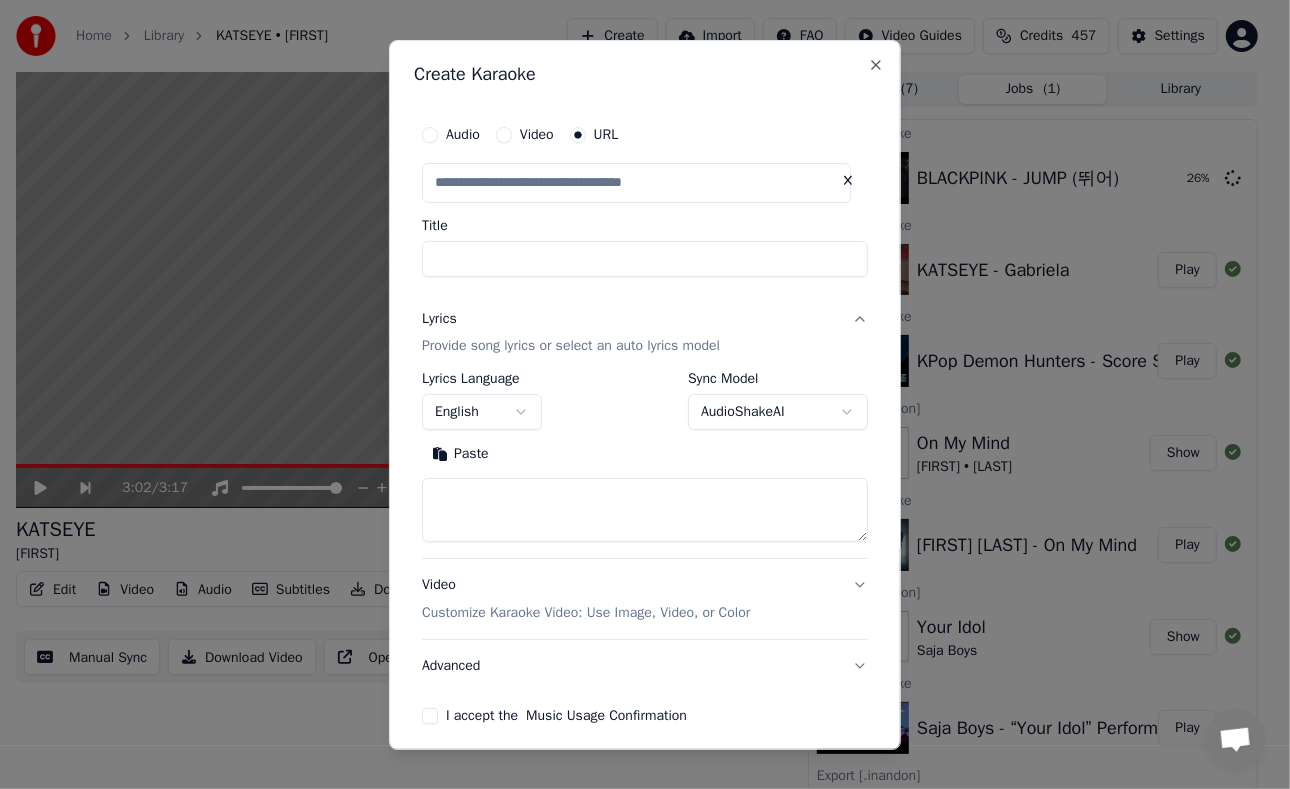 click on "Title" at bounding box center [645, 258] 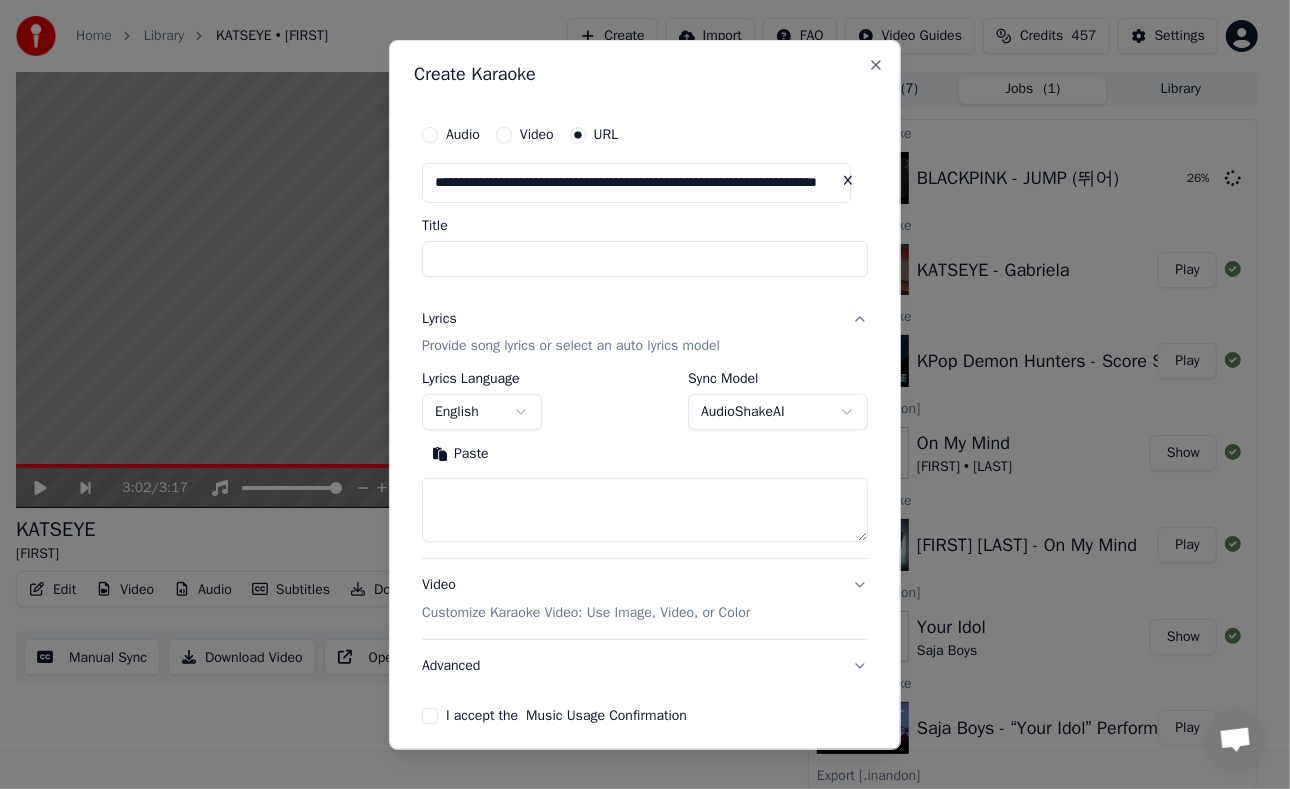 scroll, scrollTop: 0, scrollLeft: 0, axis: both 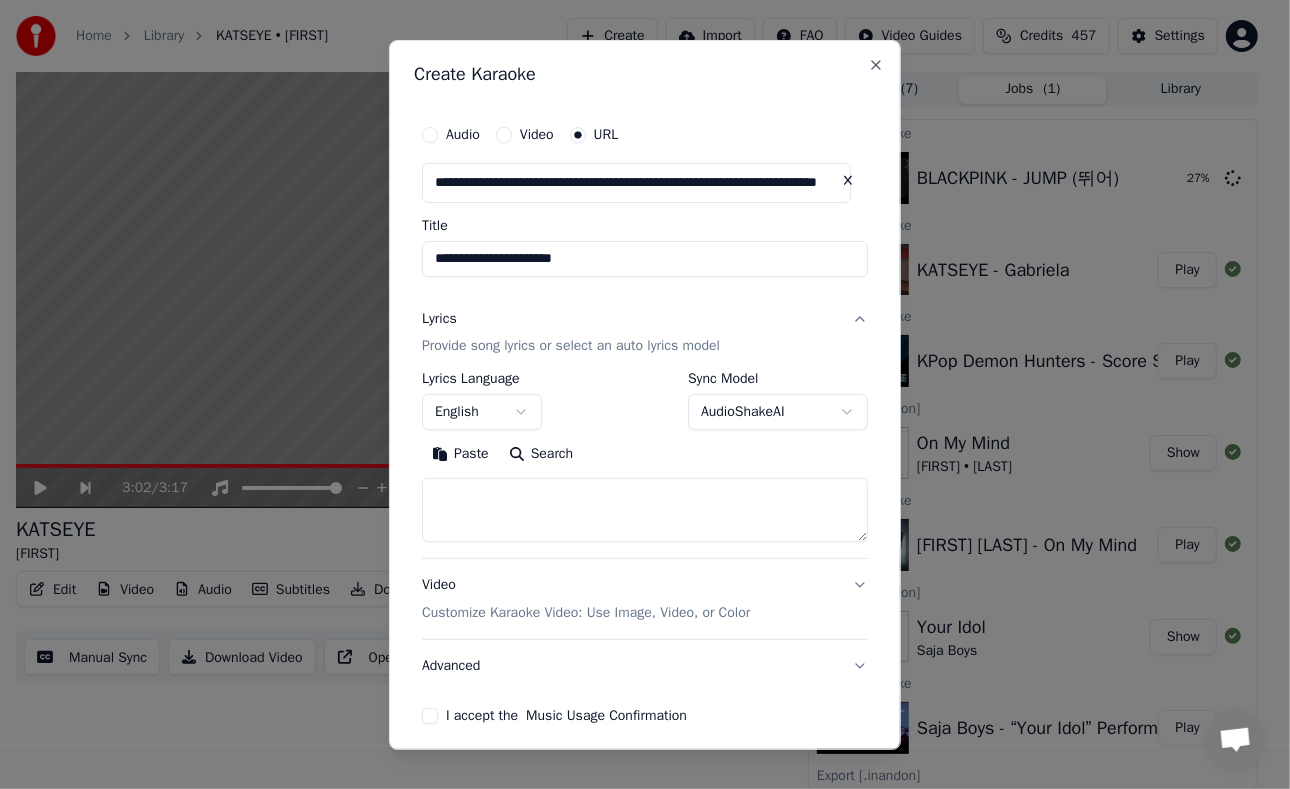 click on "**********" at bounding box center [645, 258] 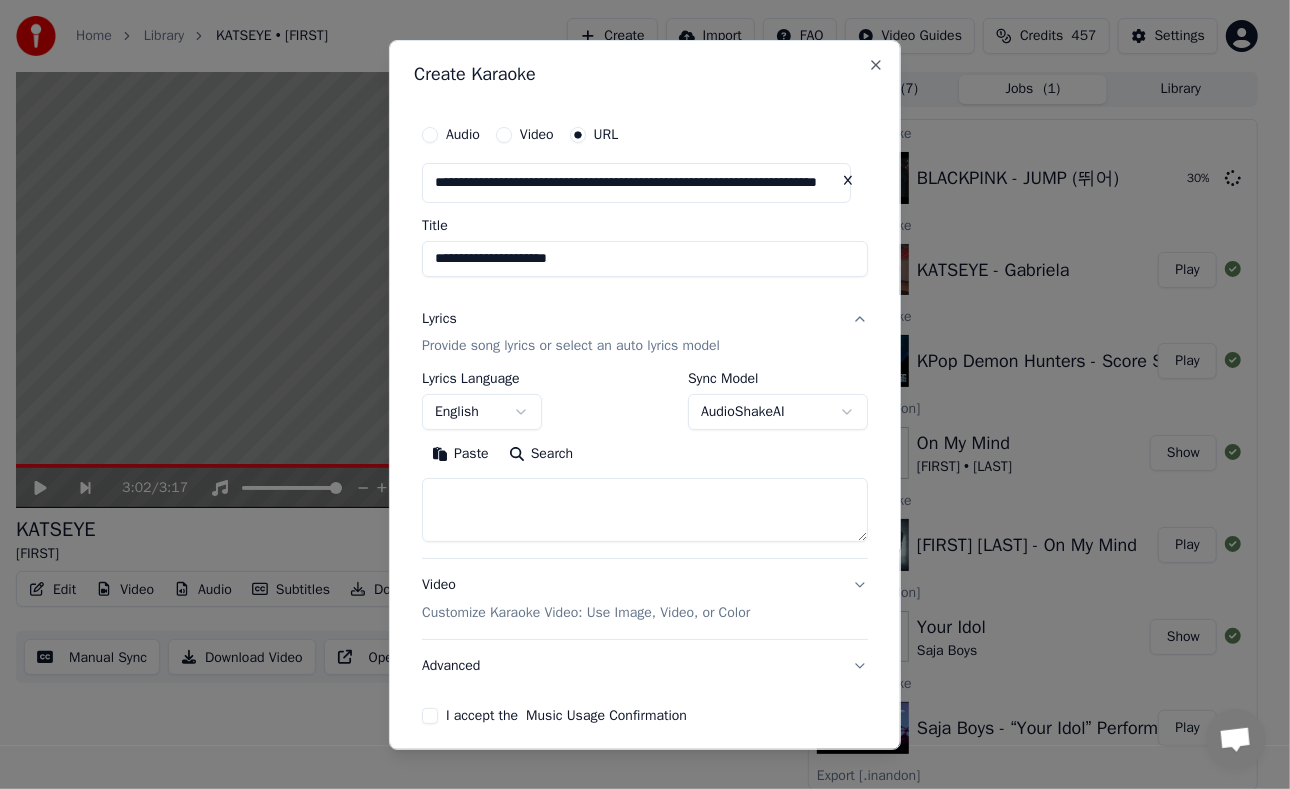 click on "**********" at bounding box center (645, 258) 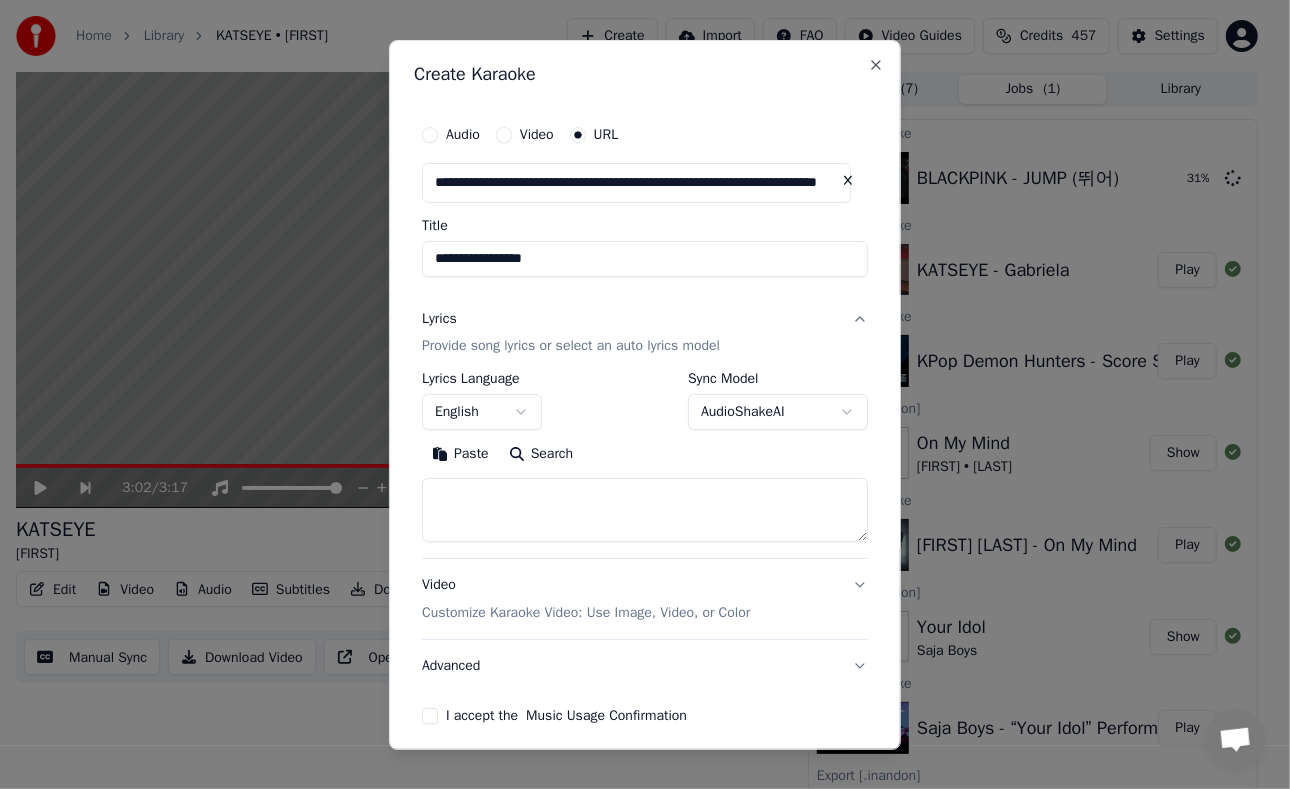 type on "**********" 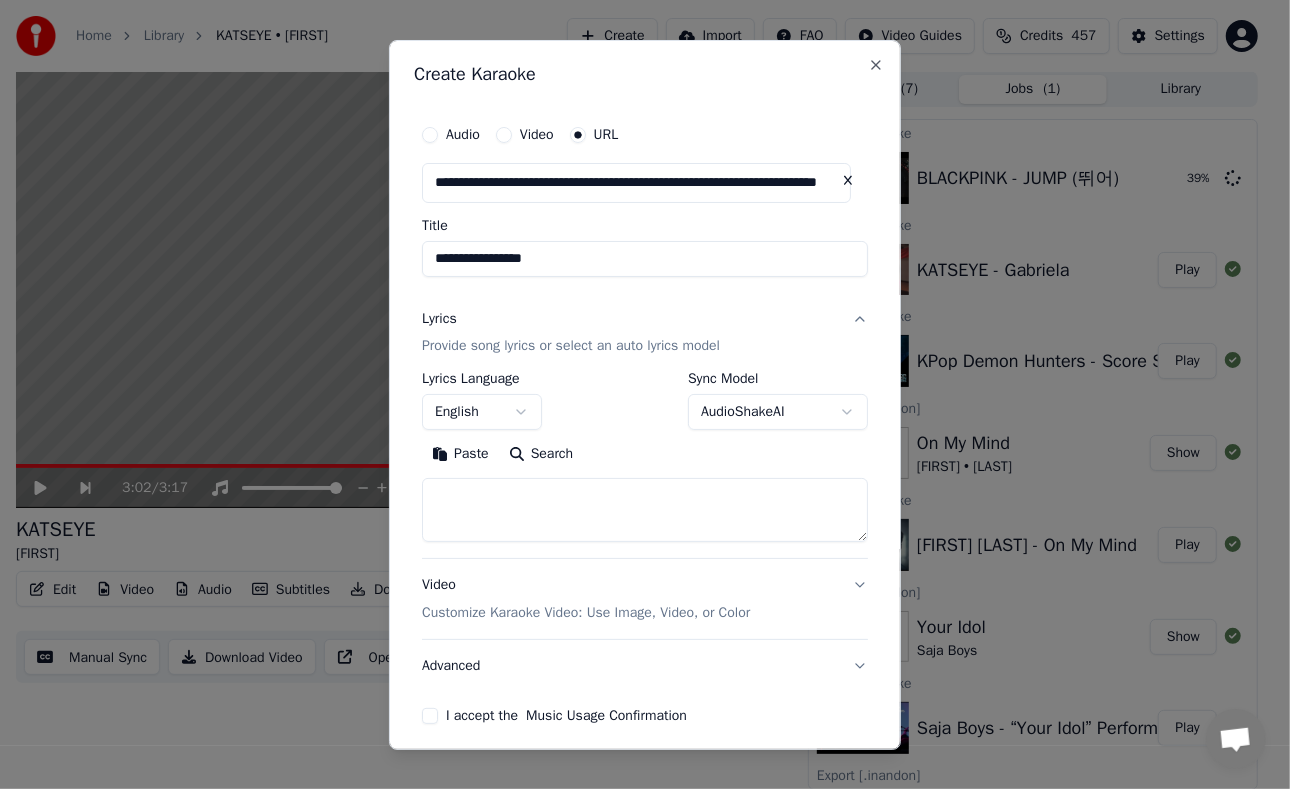 click at bounding box center (645, 510) 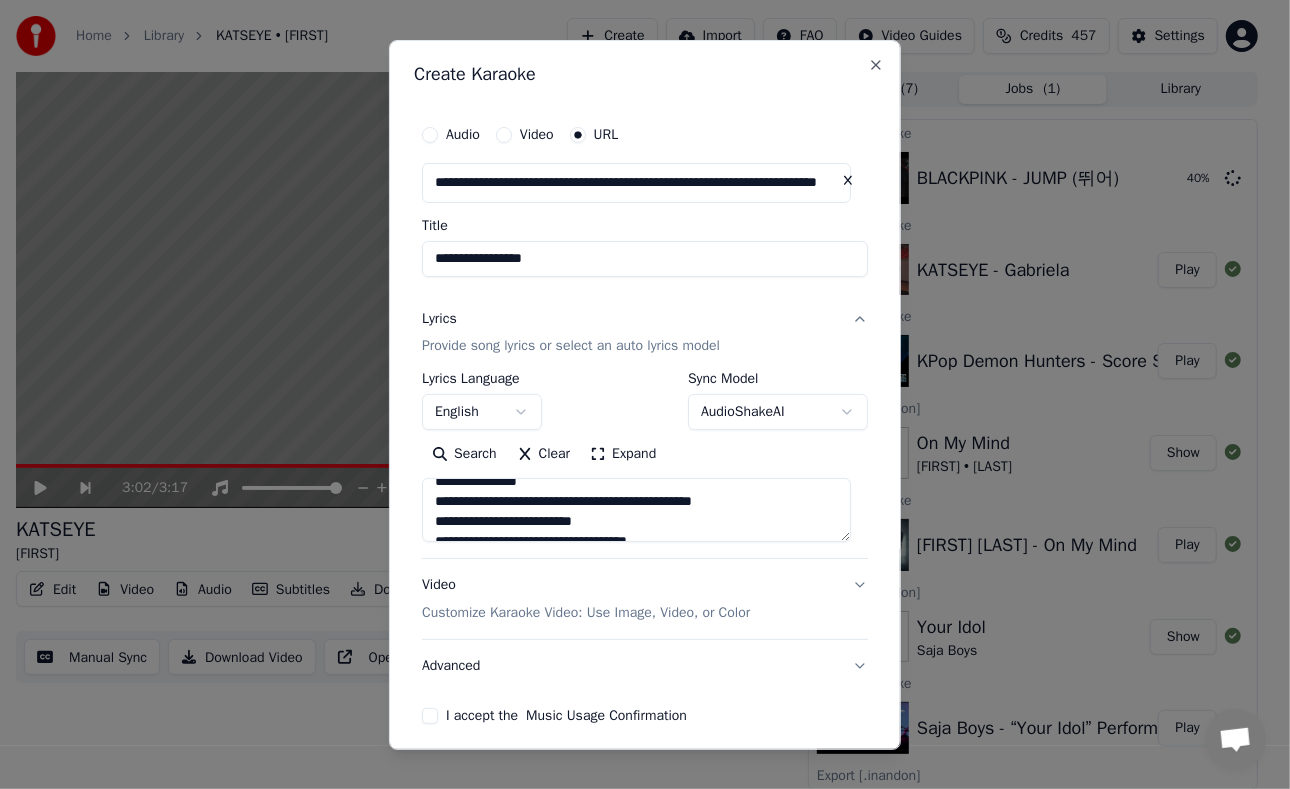 scroll, scrollTop: 0, scrollLeft: 0, axis: both 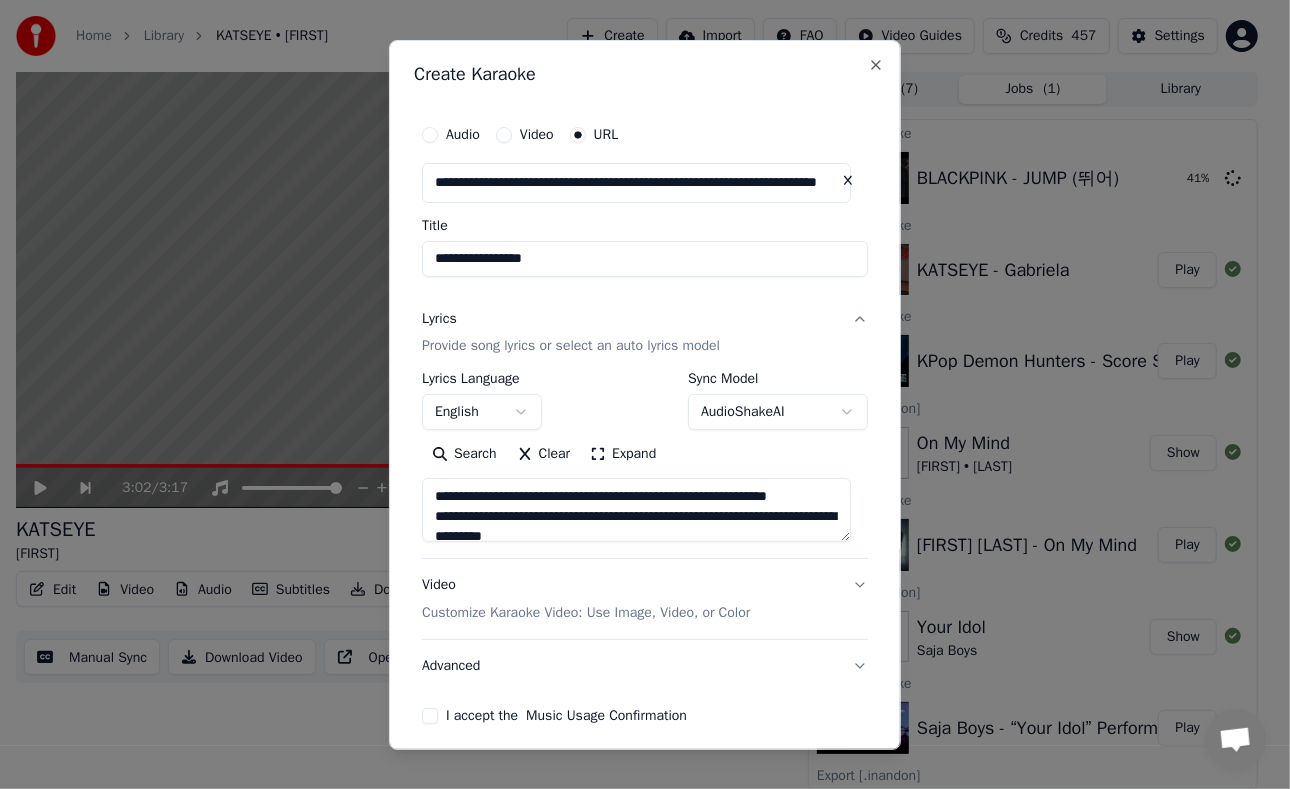 click at bounding box center [636, 510] 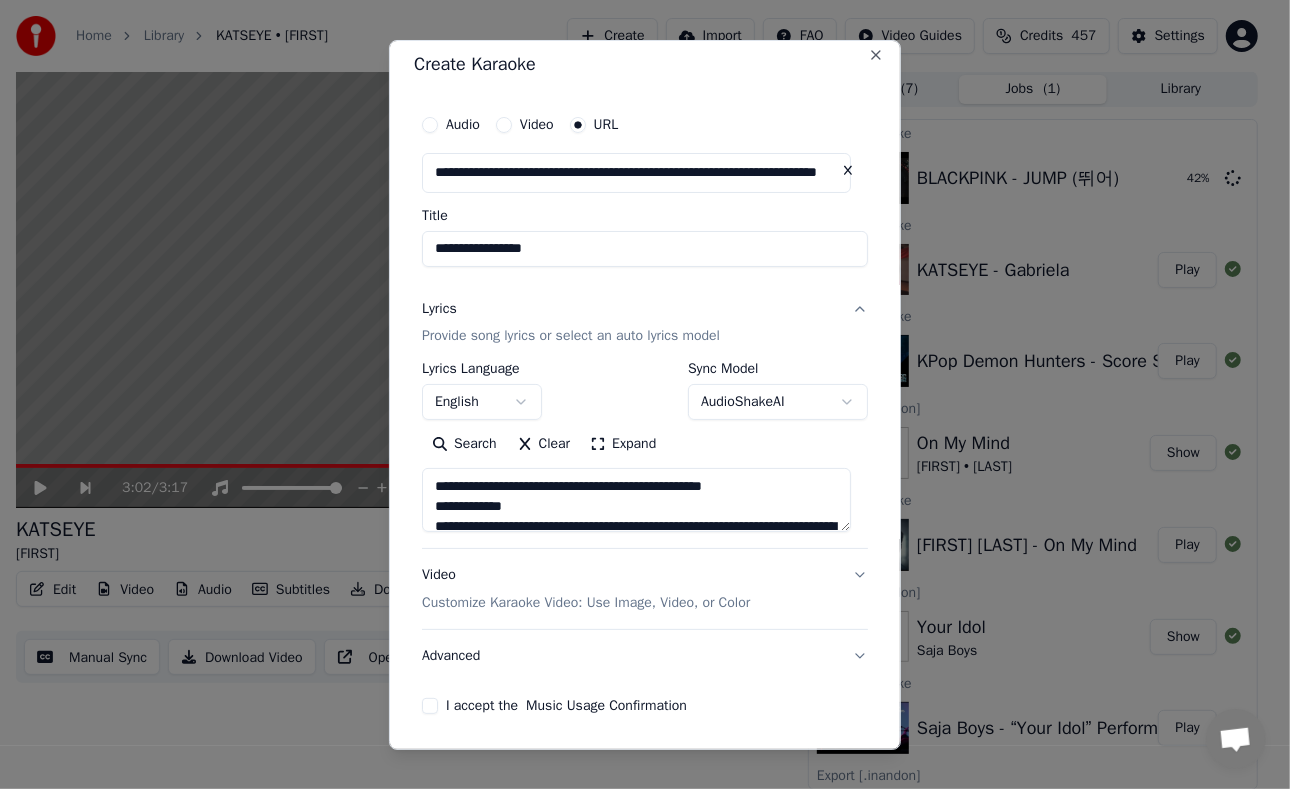 scroll, scrollTop: 0, scrollLeft: 0, axis: both 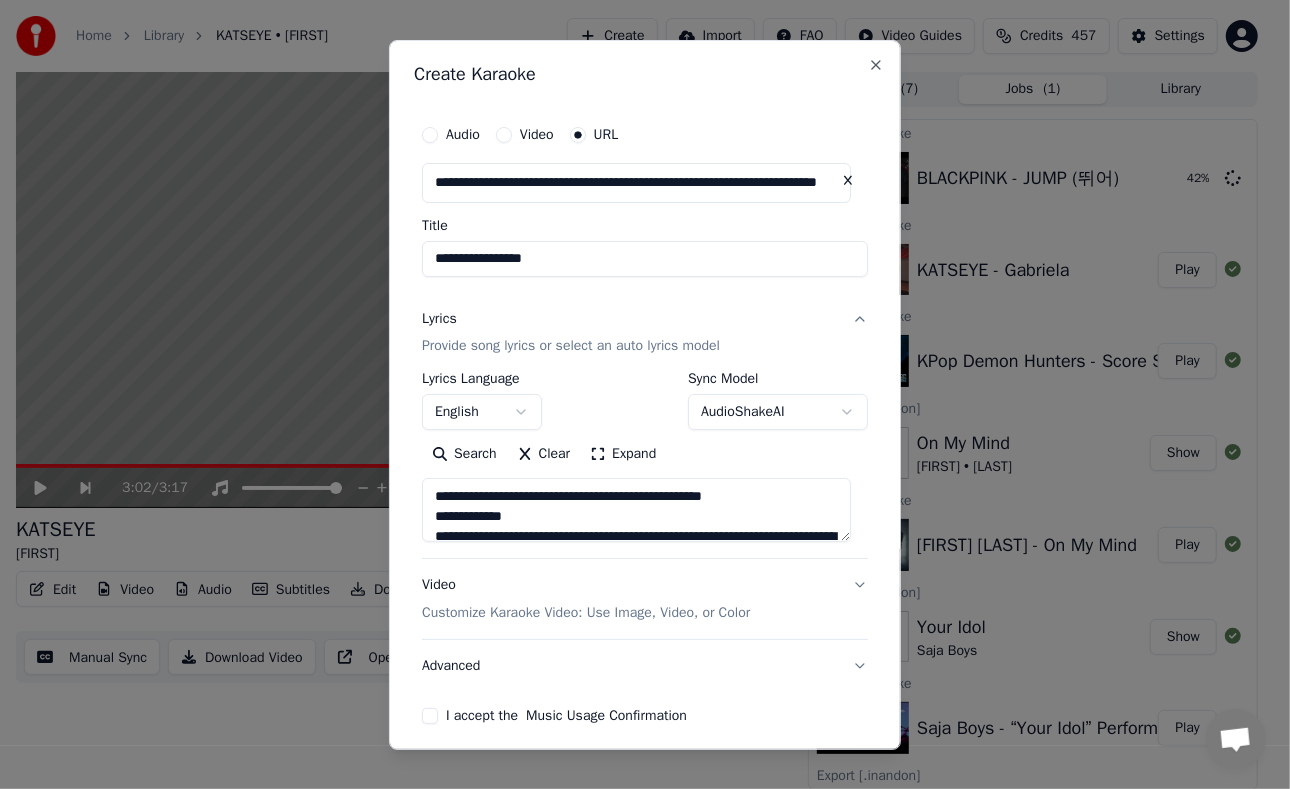 click at bounding box center (636, 510) 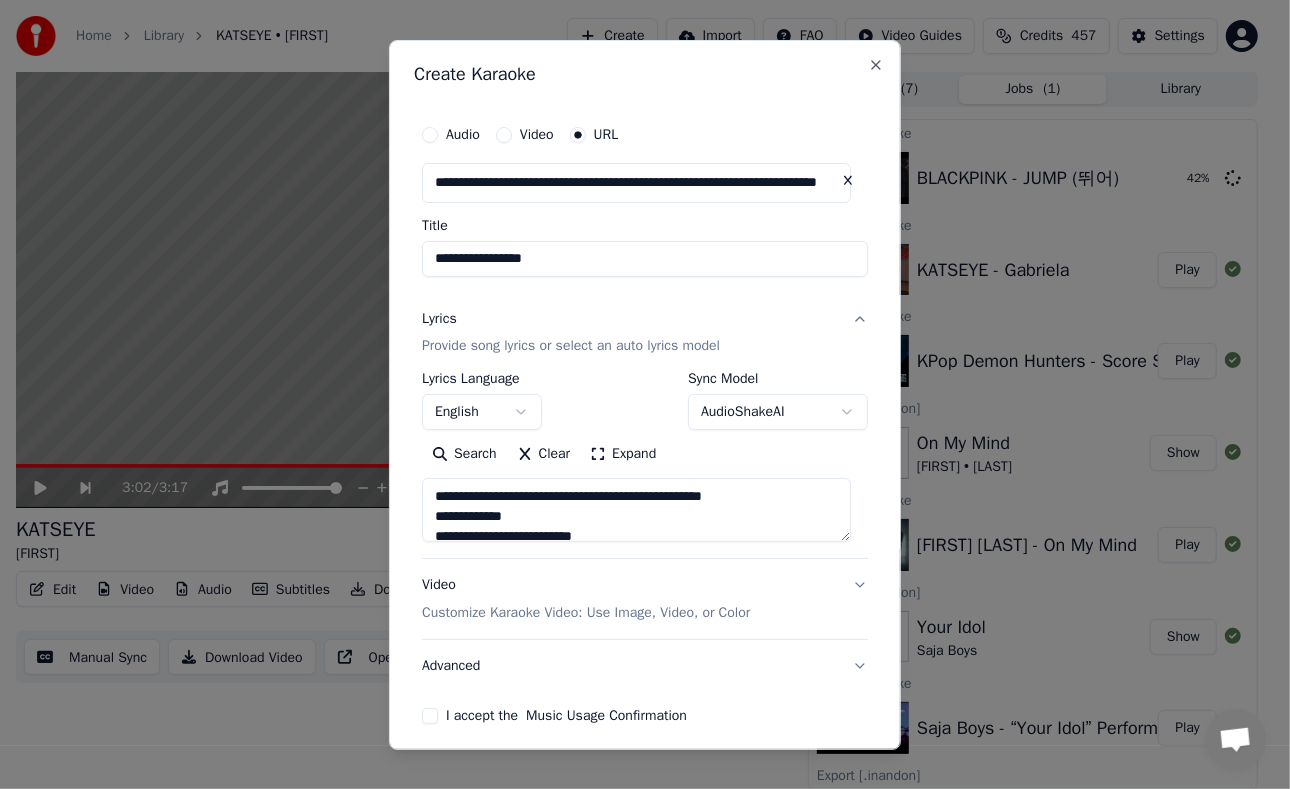 scroll, scrollTop: 24, scrollLeft: 0, axis: vertical 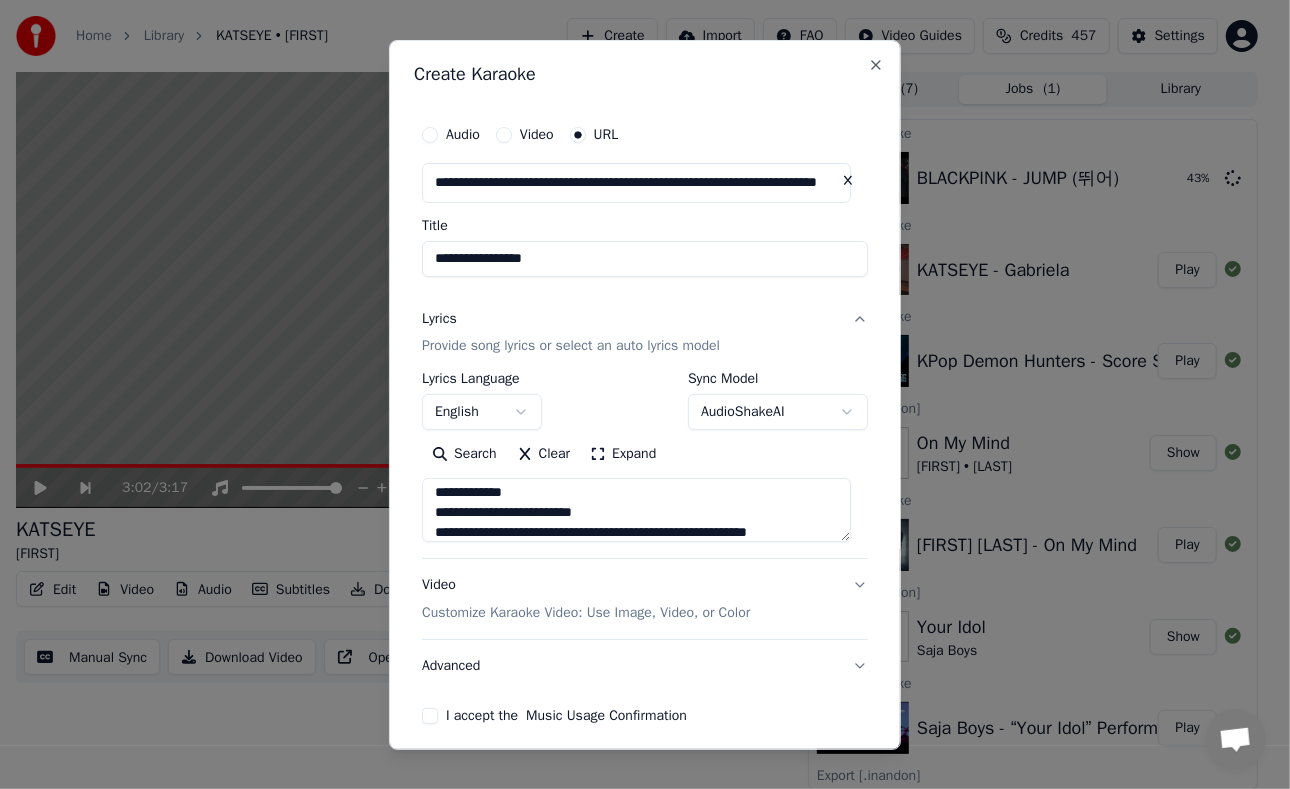 click at bounding box center (636, 510) 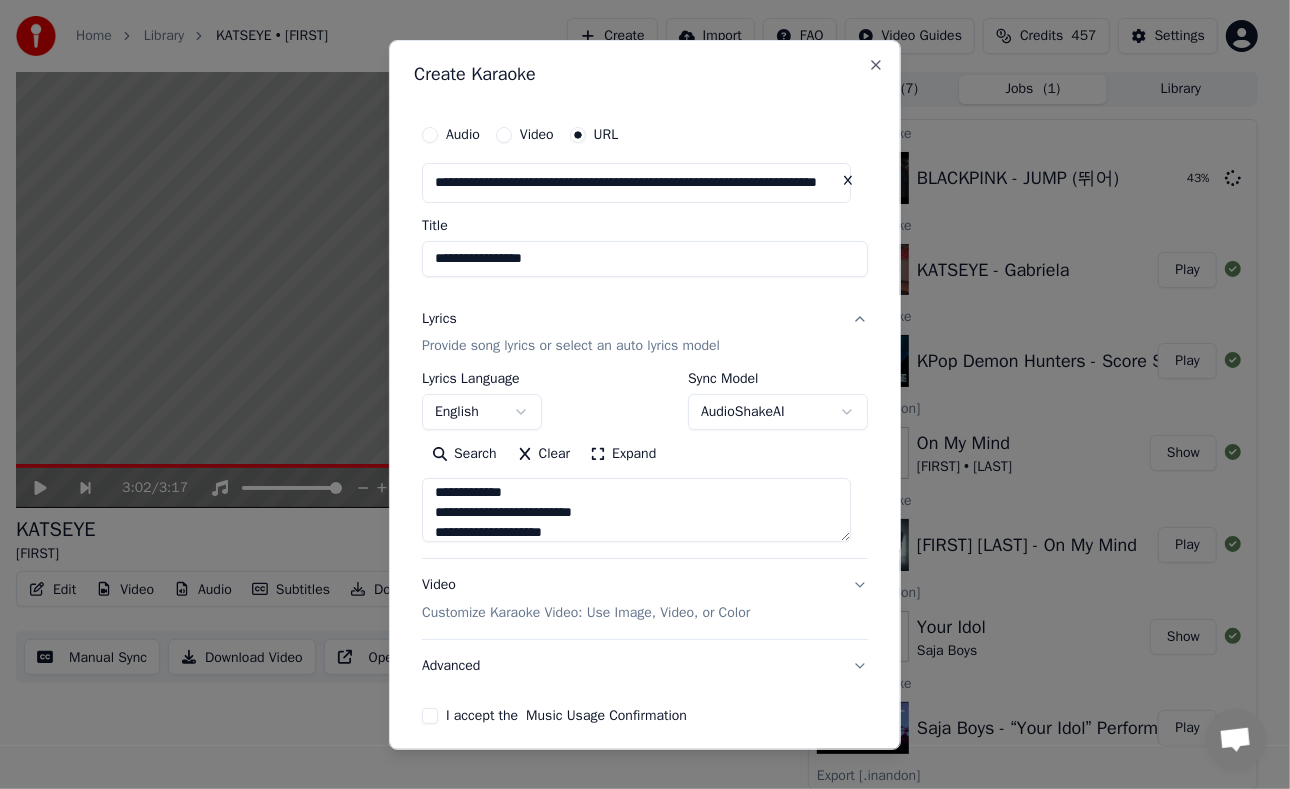 scroll, scrollTop: 44, scrollLeft: 0, axis: vertical 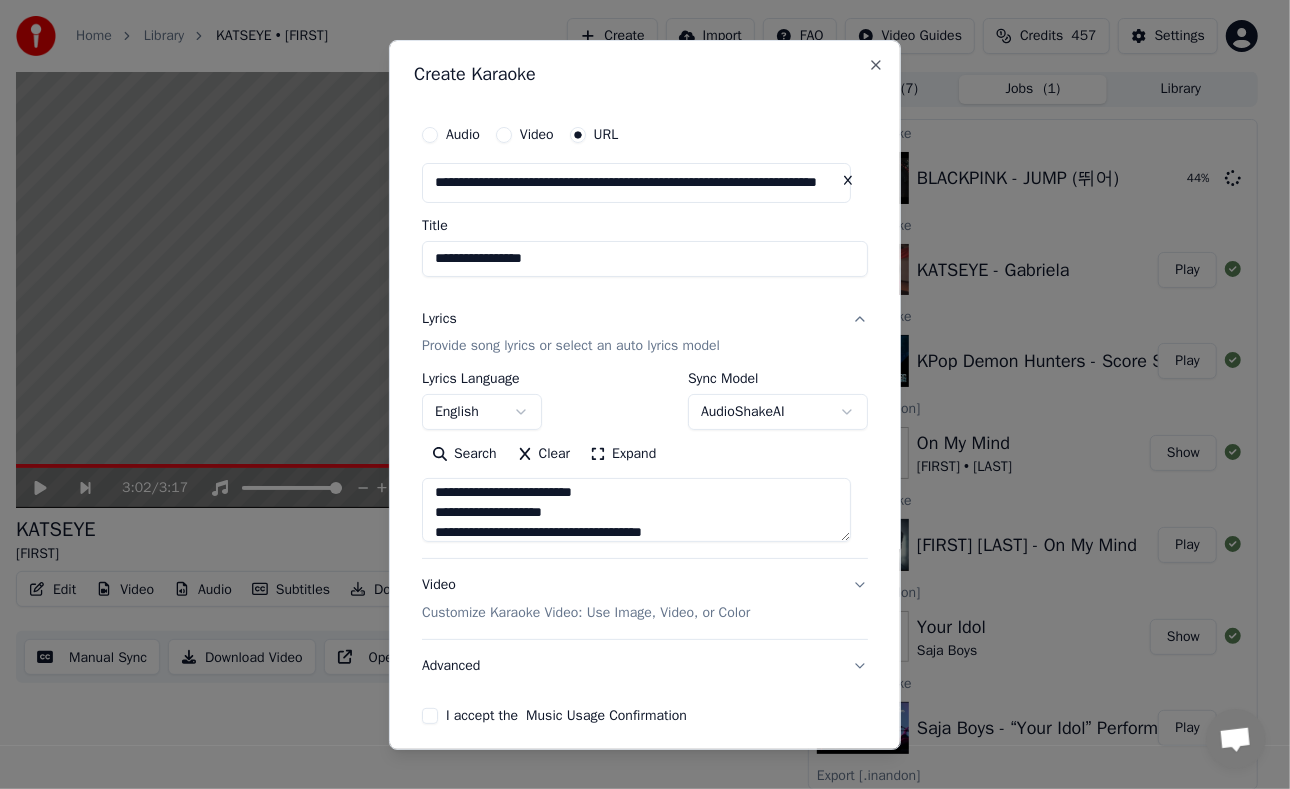 click at bounding box center [636, 510] 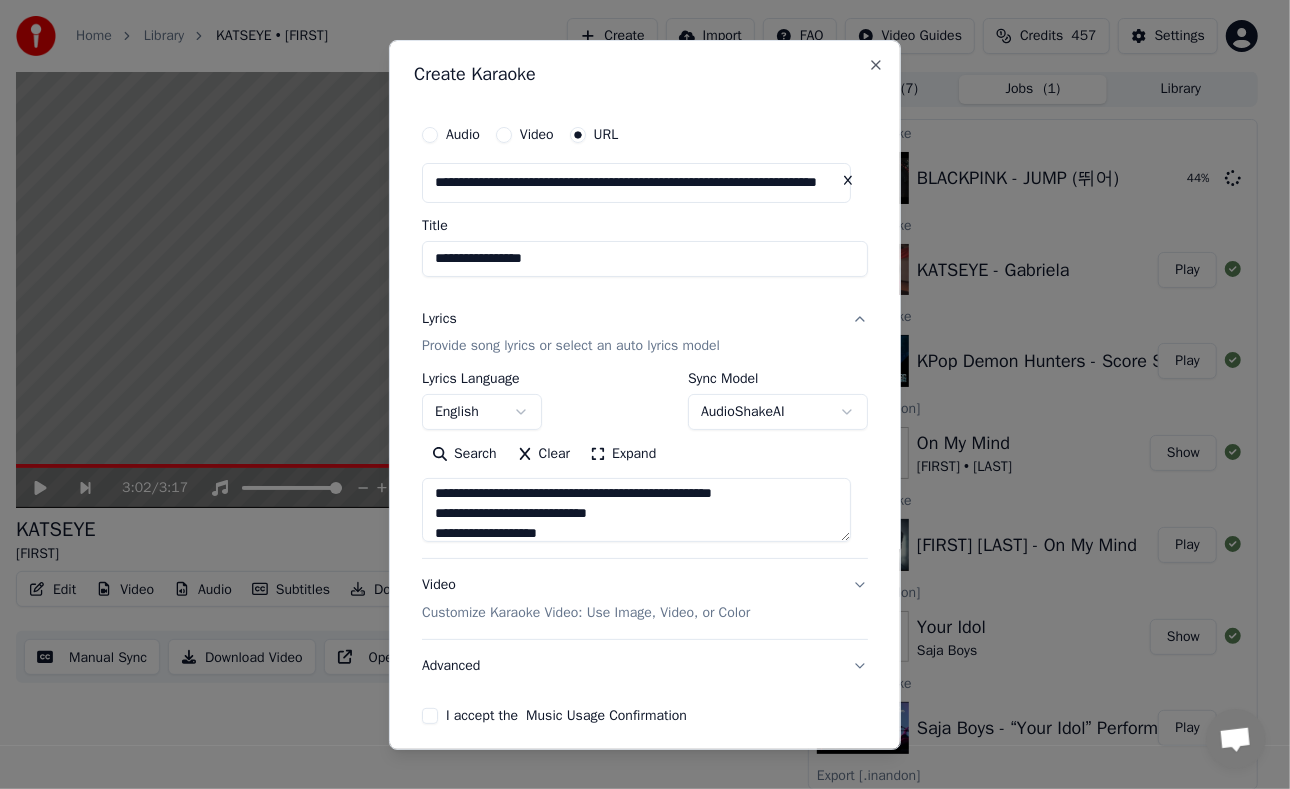 scroll, scrollTop: 214, scrollLeft: 0, axis: vertical 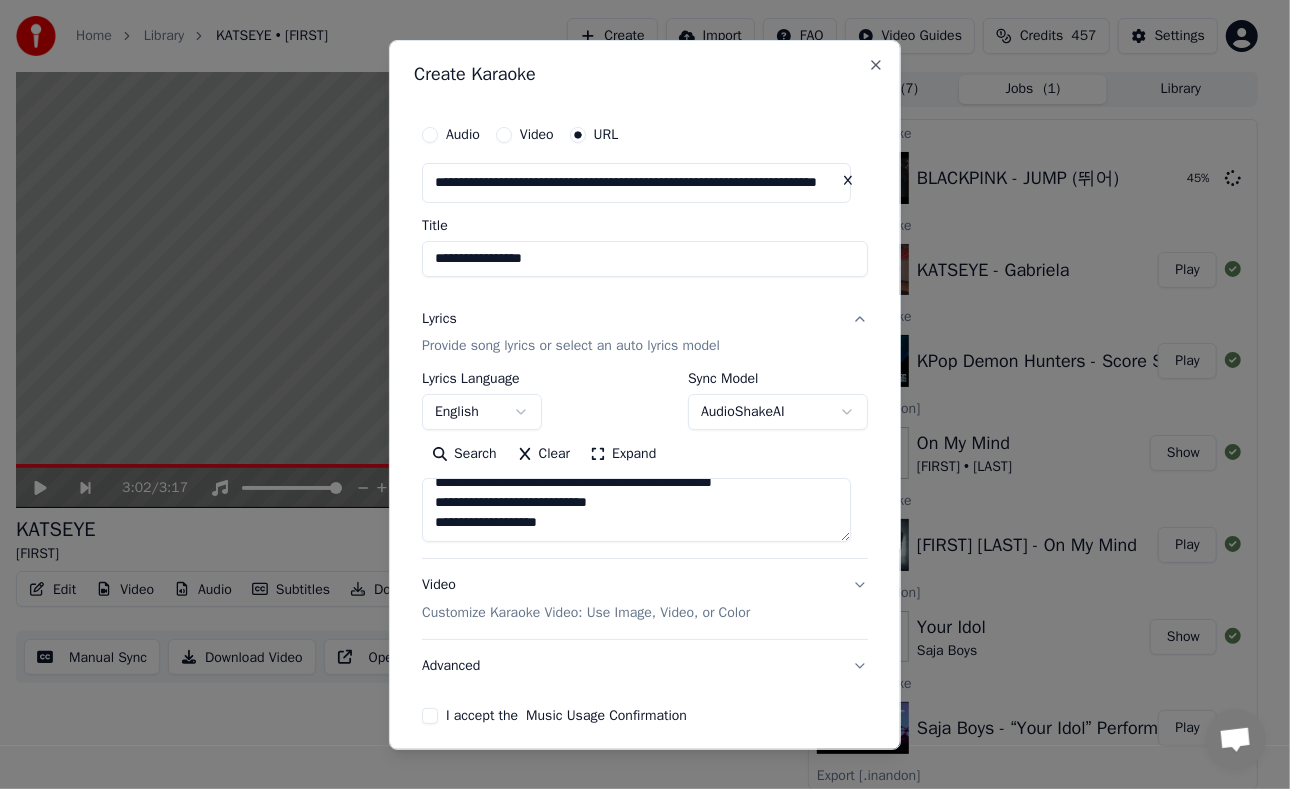 click at bounding box center (636, 510) 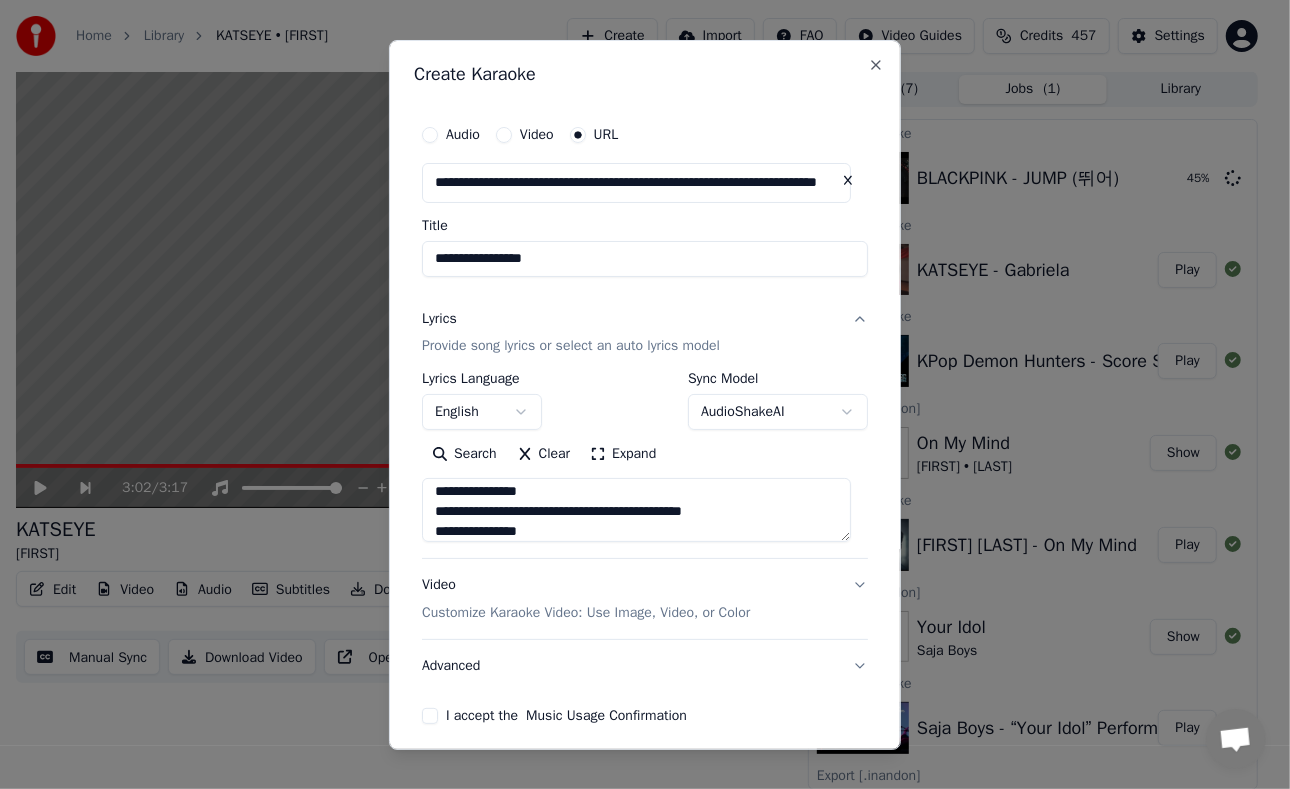 scroll, scrollTop: 312, scrollLeft: 0, axis: vertical 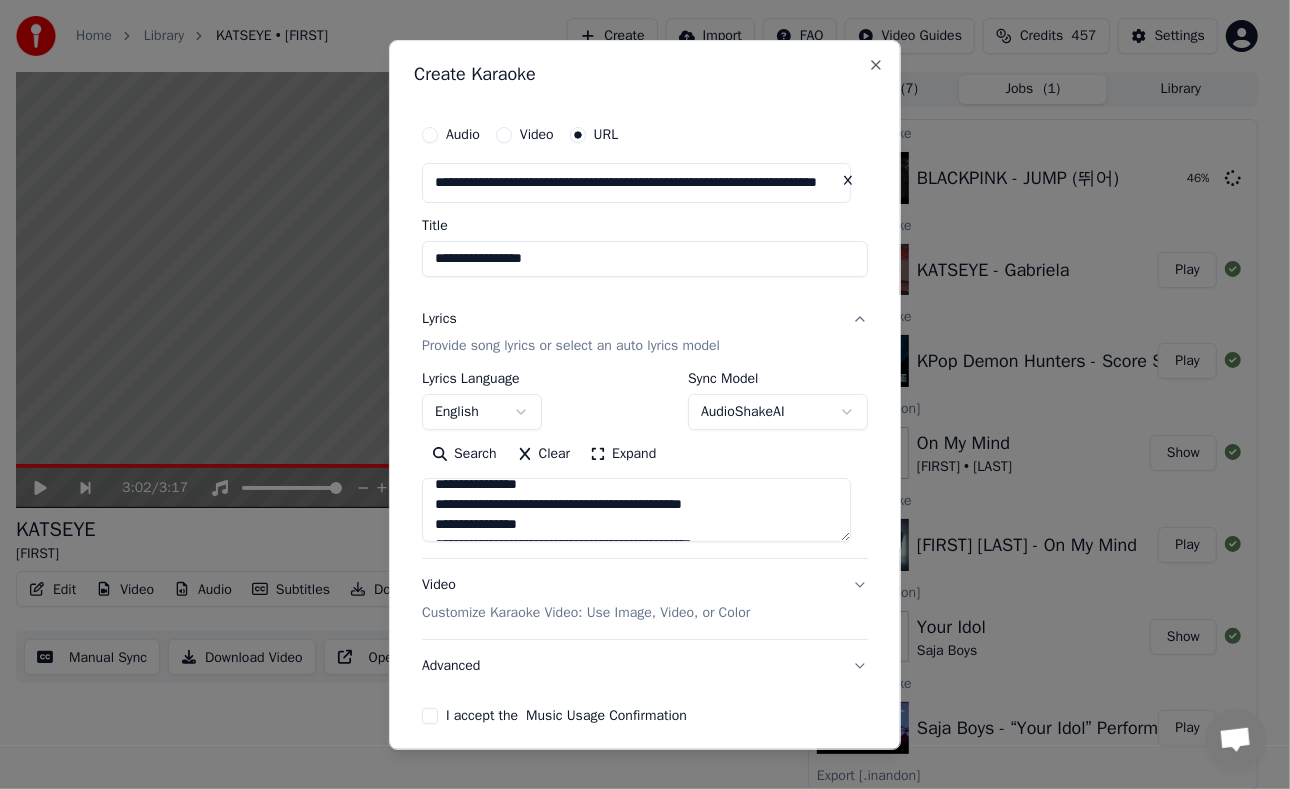 click at bounding box center (636, 510) 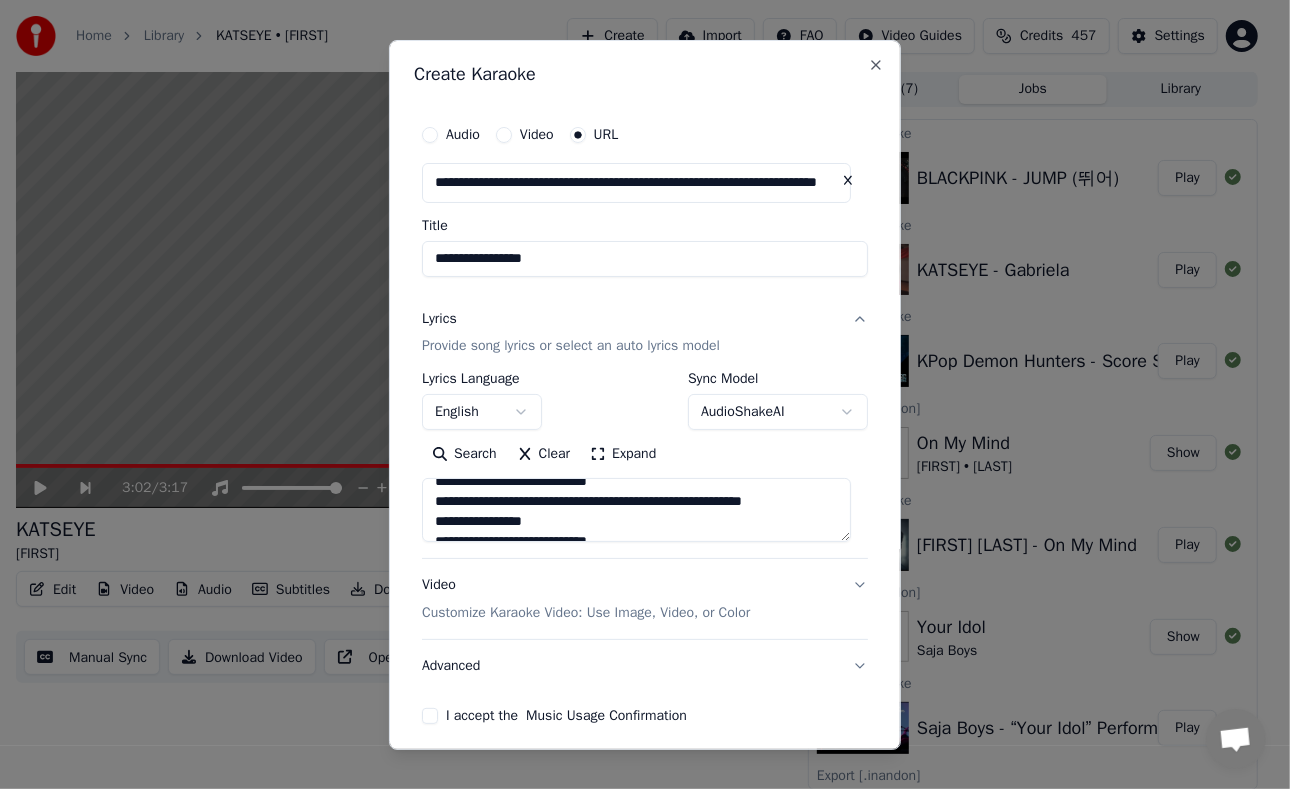 scroll, scrollTop: 1193, scrollLeft: 0, axis: vertical 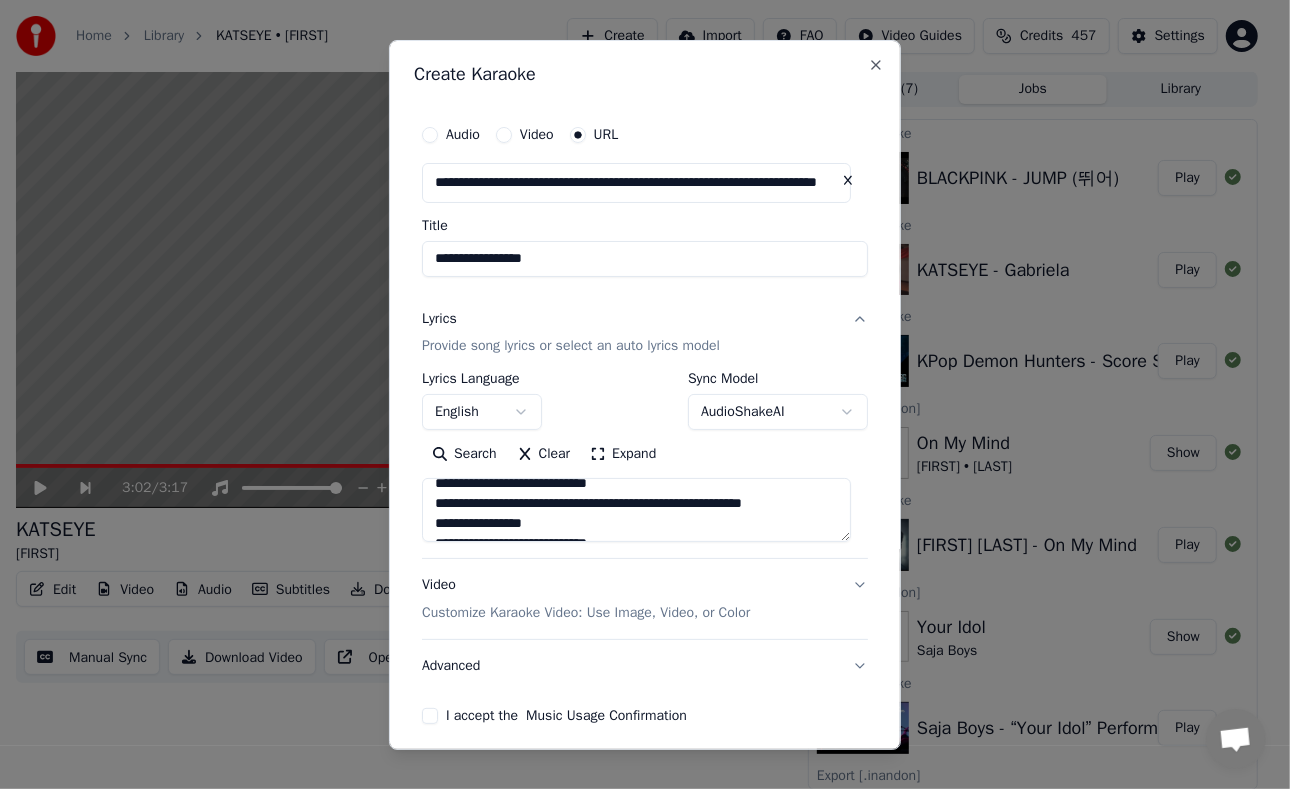 click at bounding box center [636, 510] 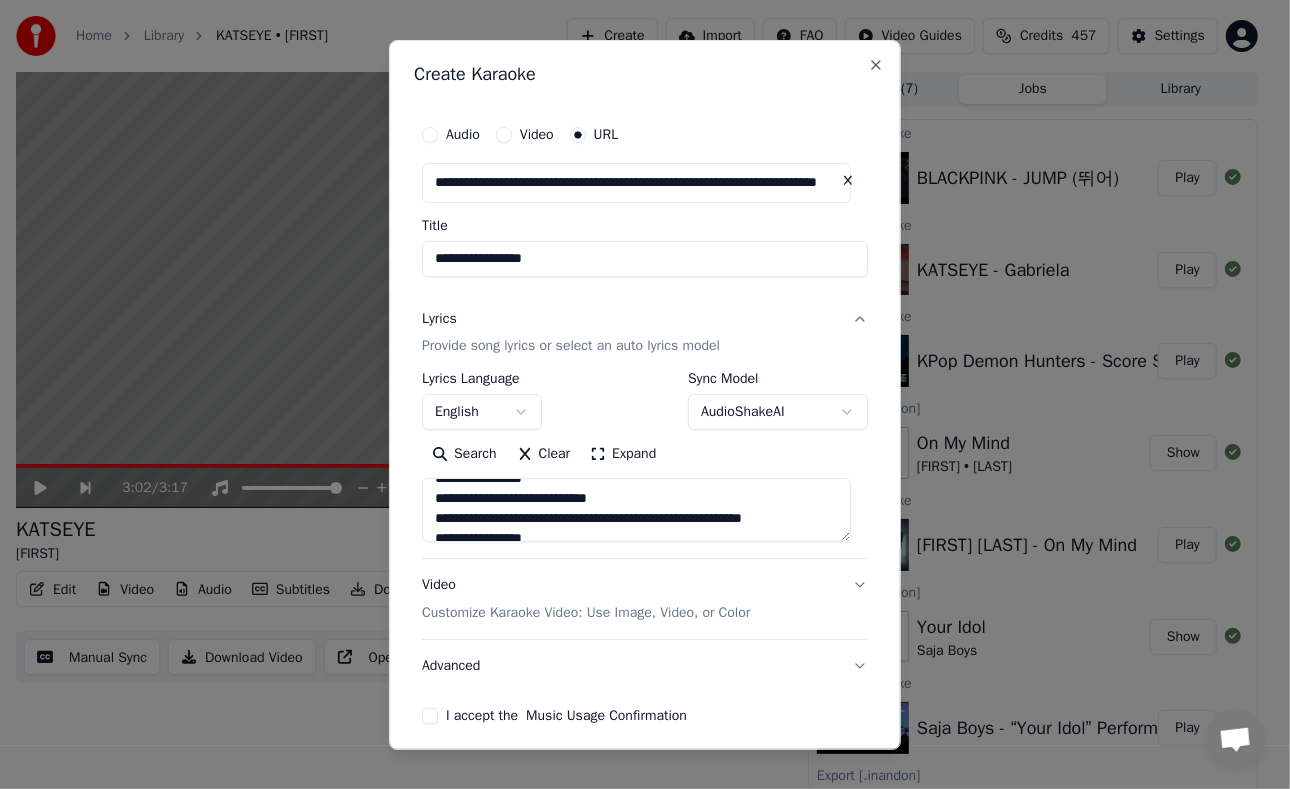 scroll, scrollTop: 1121, scrollLeft: 0, axis: vertical 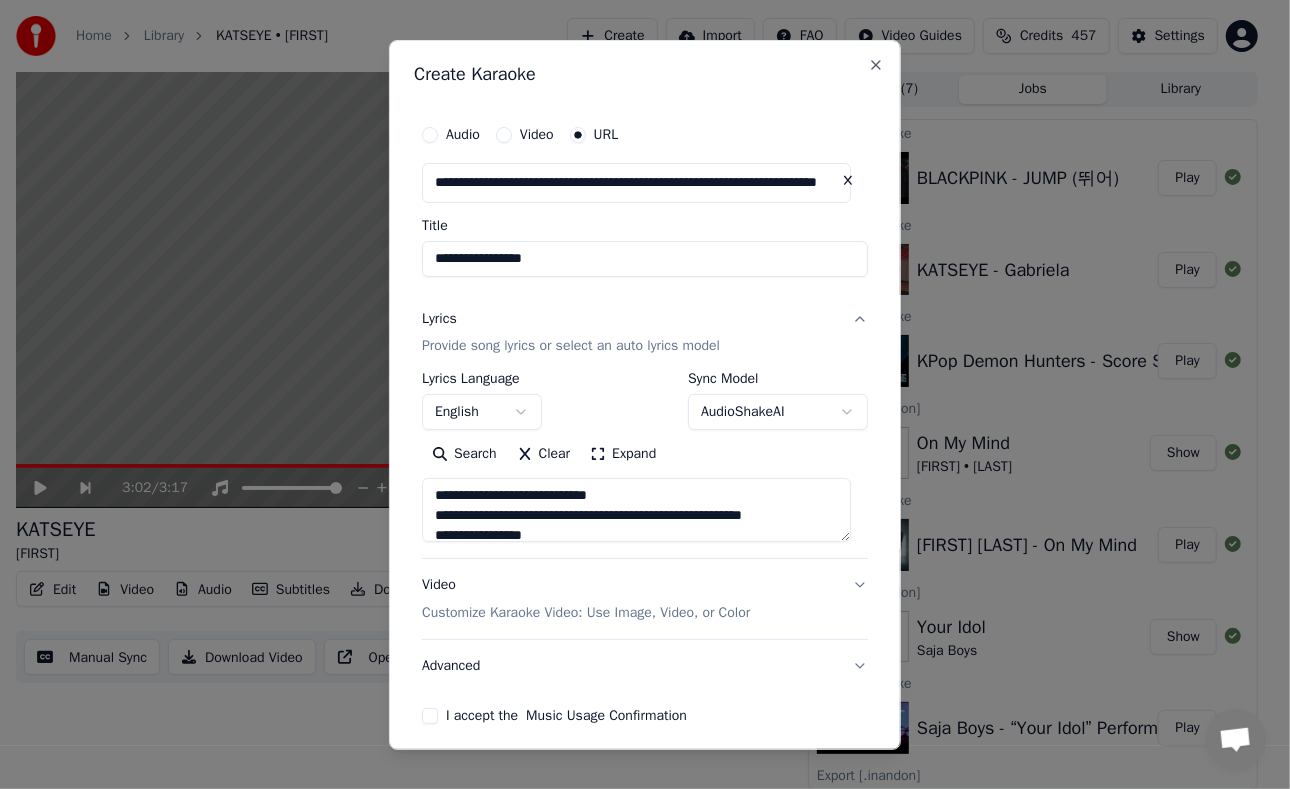 click at bounding box center [636, 510] 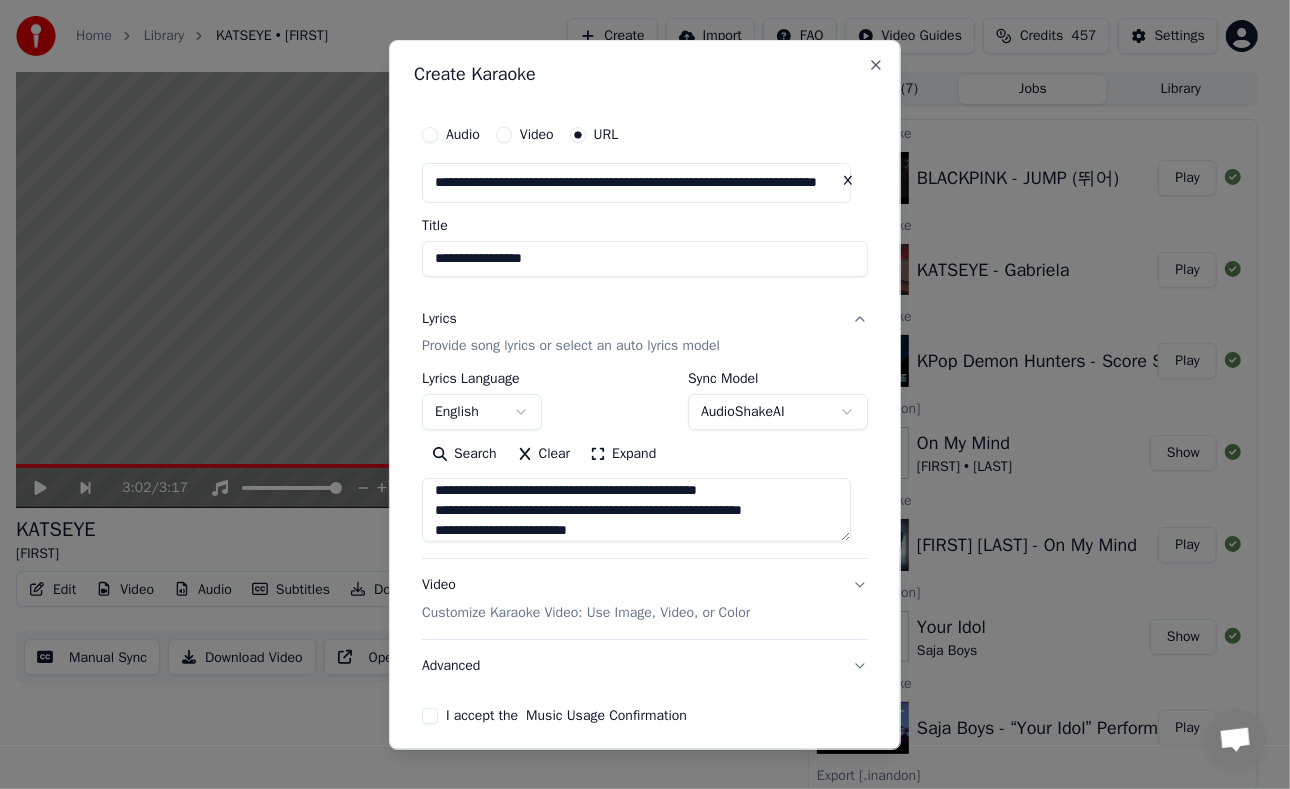 scroll, scrollTop: 929, scrollLeft: 0, axis: vertical 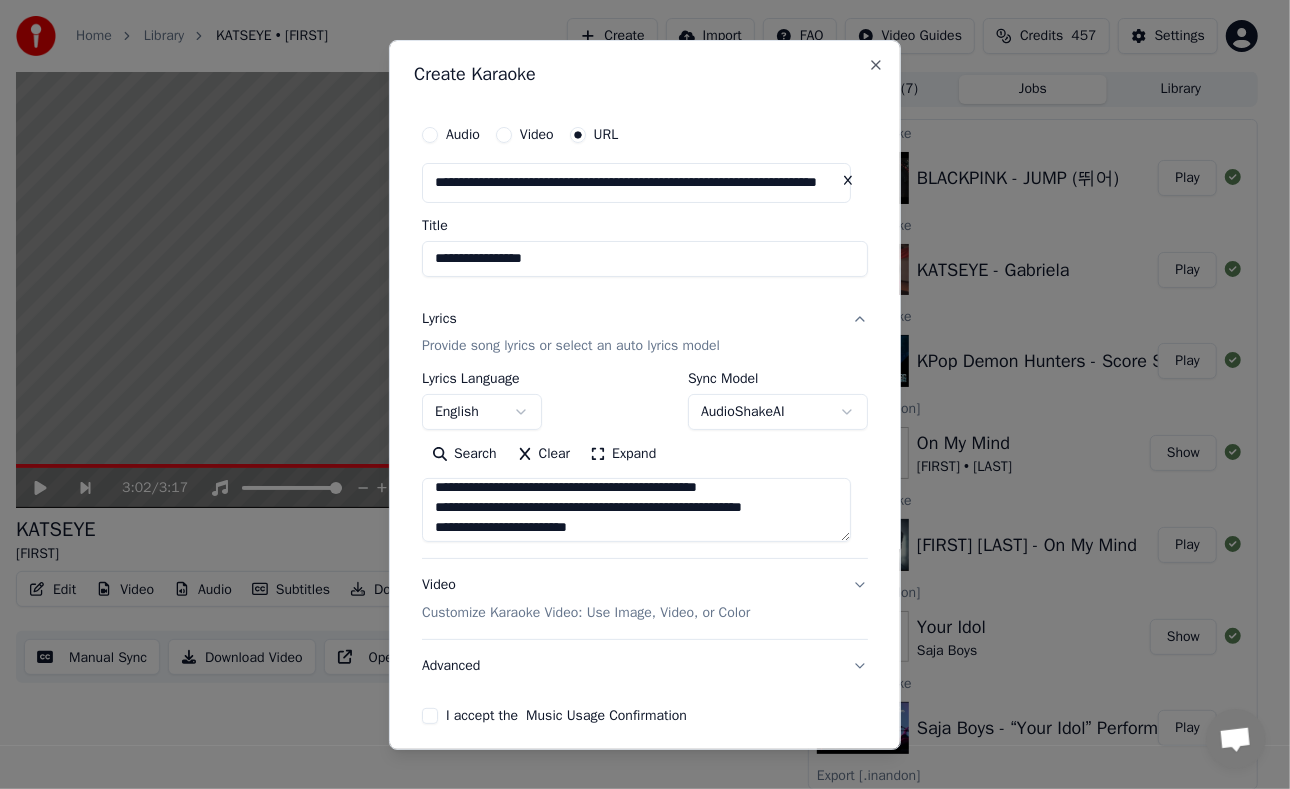 click at bounding box center (636, 510) 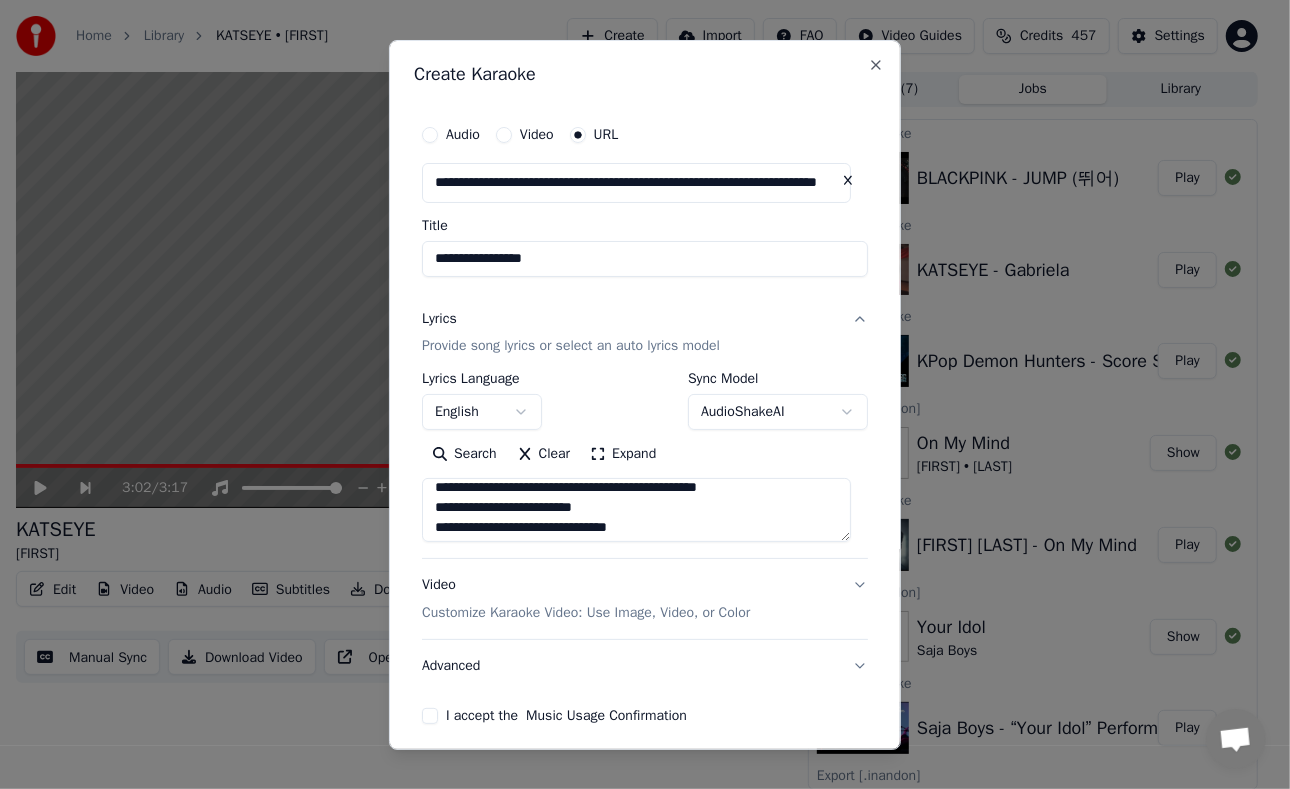 scroll, scrollTop: 968, scrollLeft: 0, axis: vertical 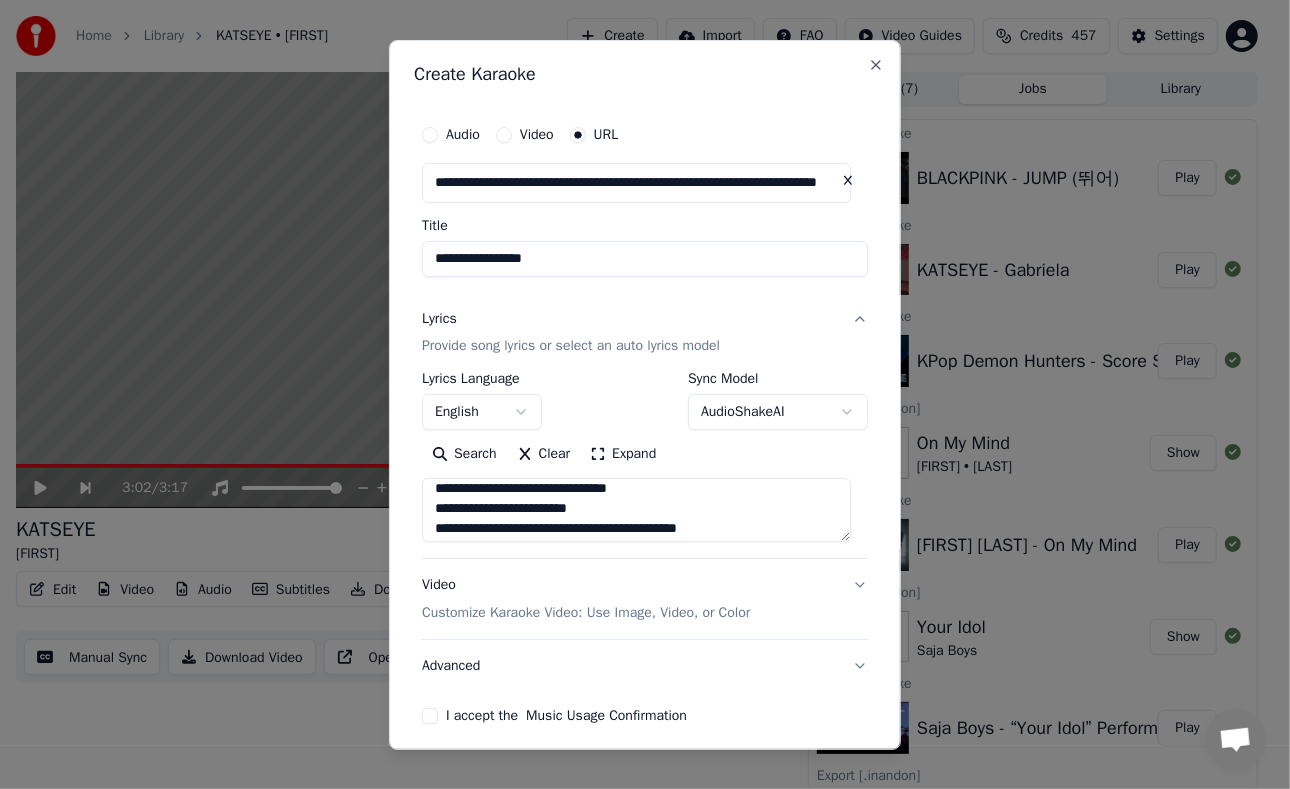 click at bounding box center [636, 510] 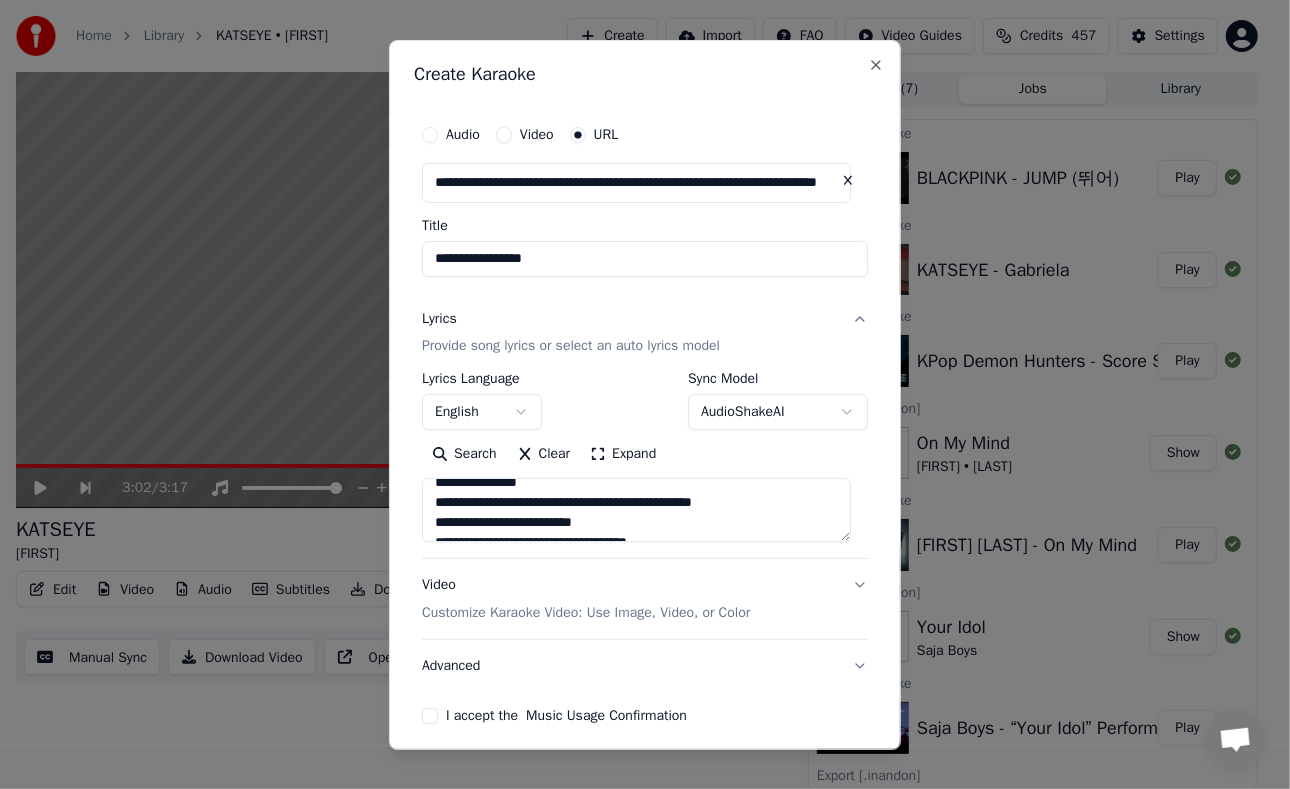 scroll, scrollTop: 372, scrollLeft: 0, axis: vertical 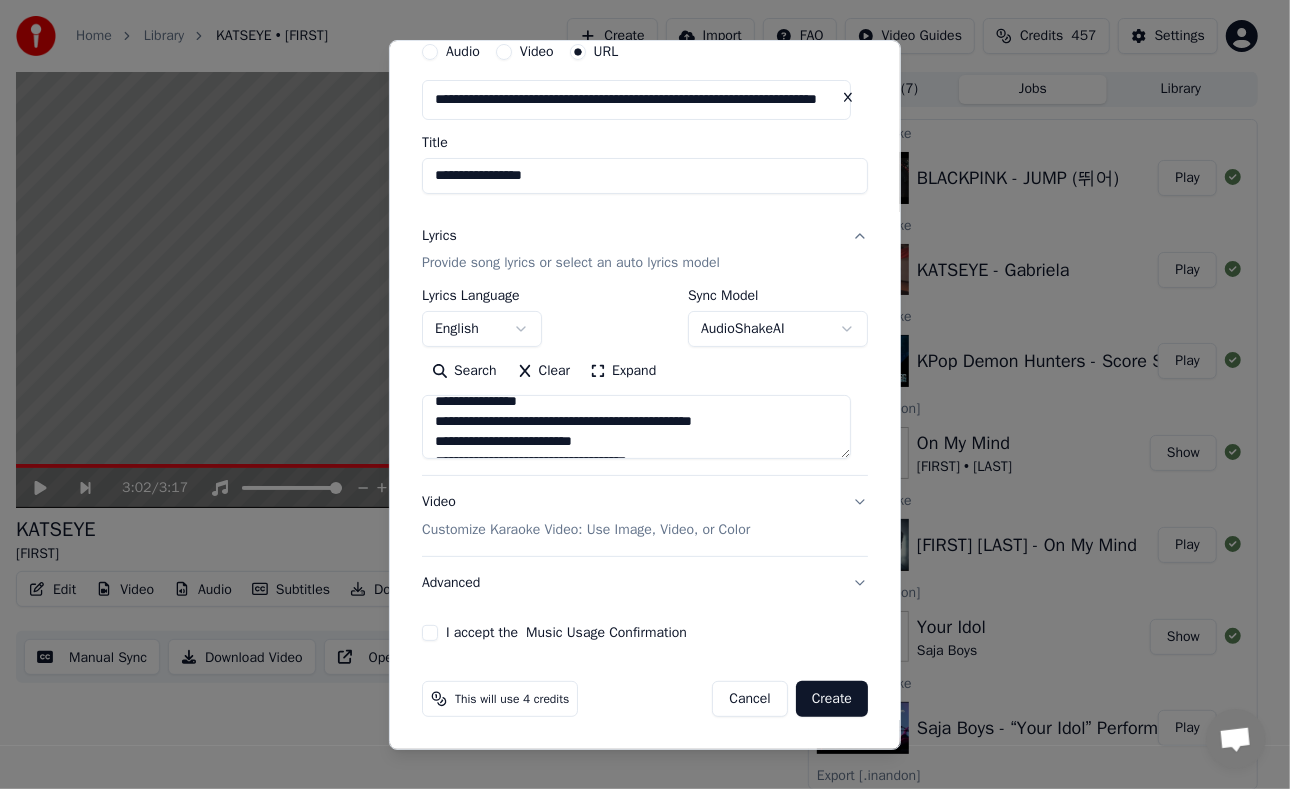 type on "**********" 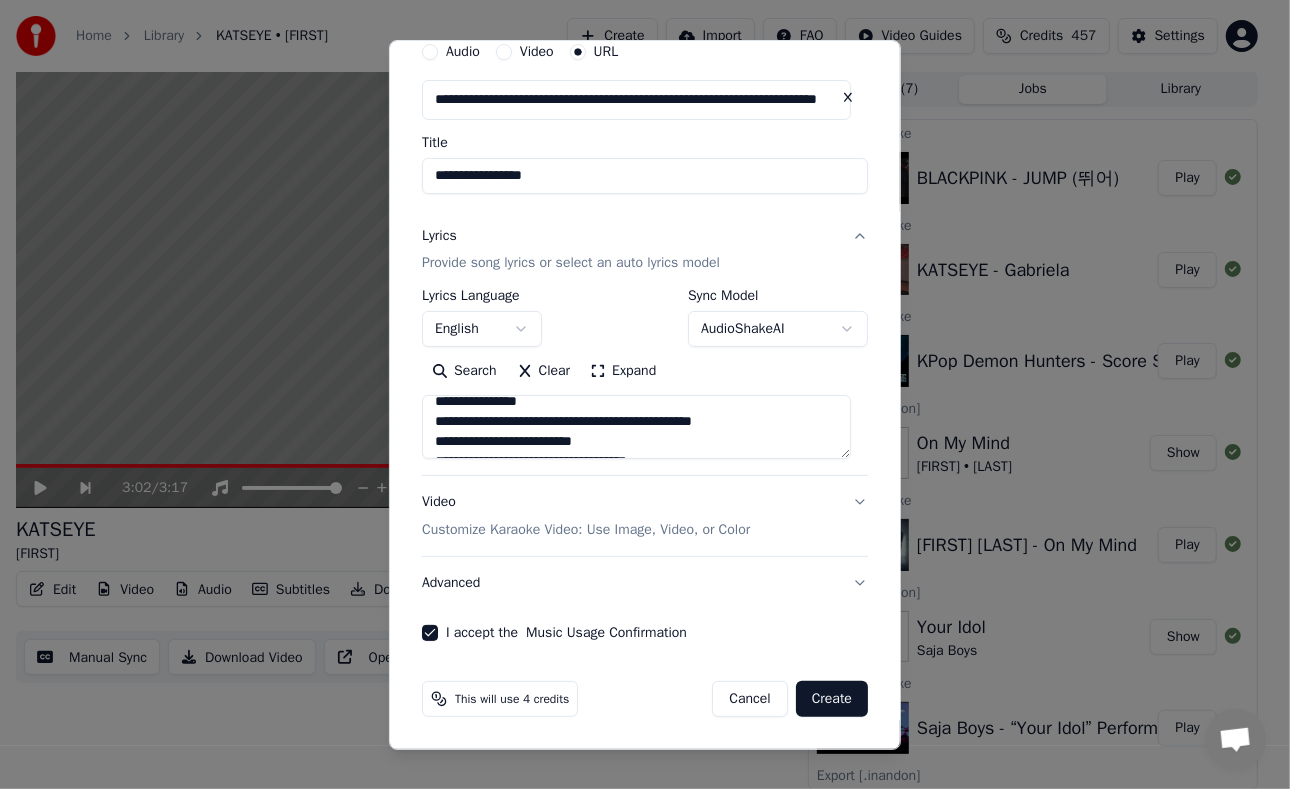 click on "Create" at bounding box center [832, 699] 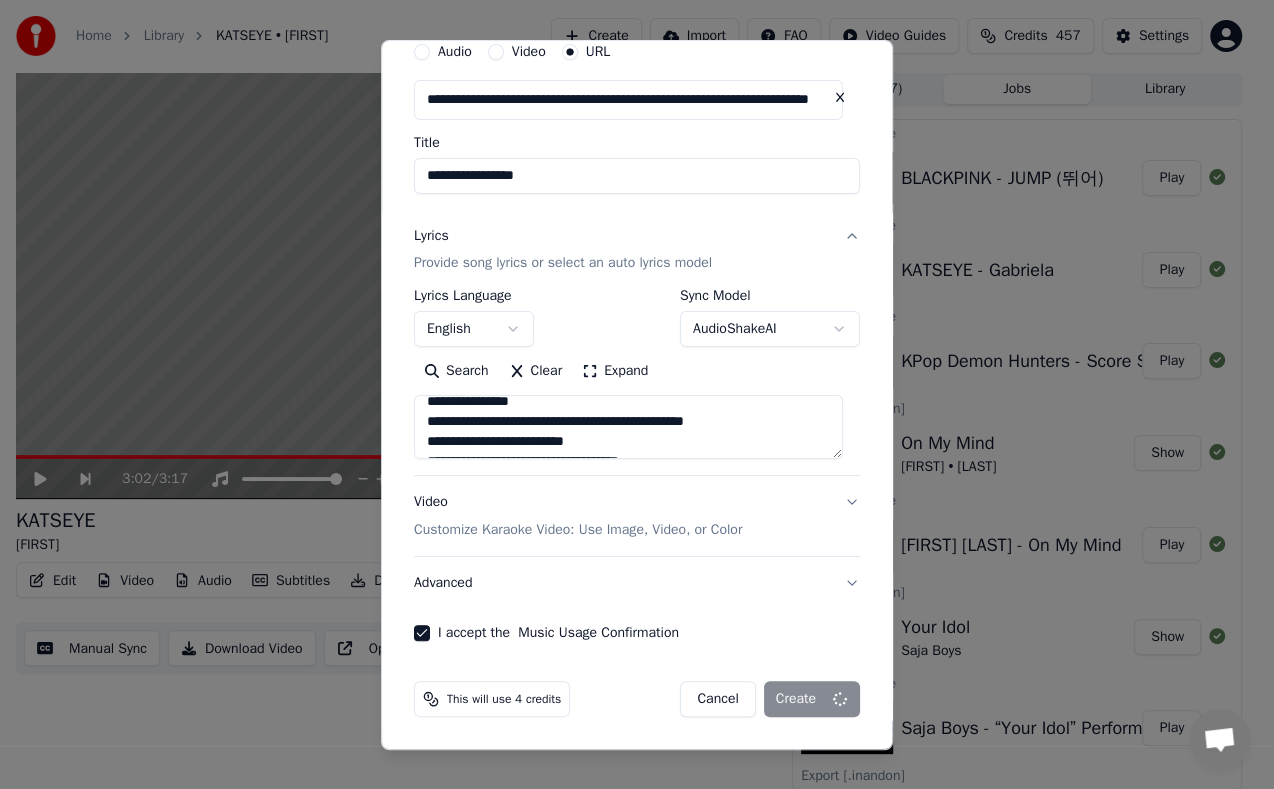type 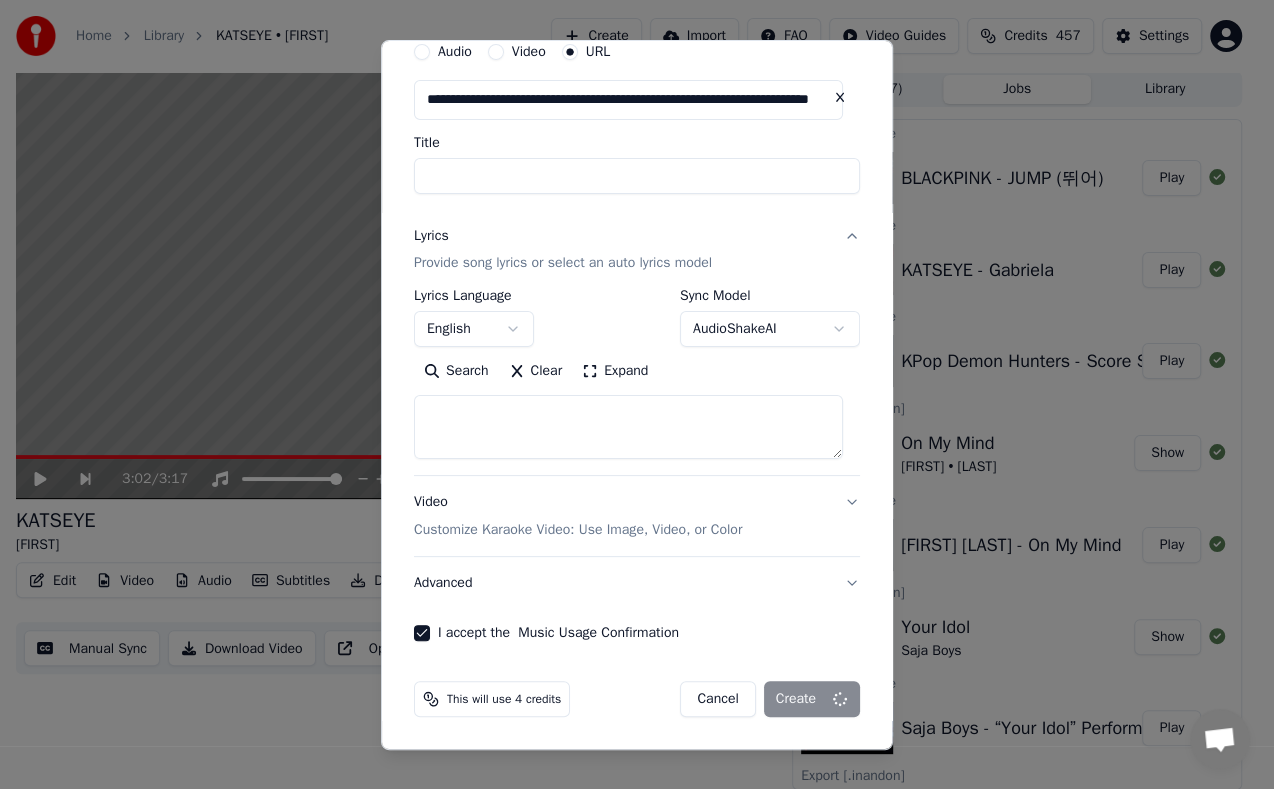 select 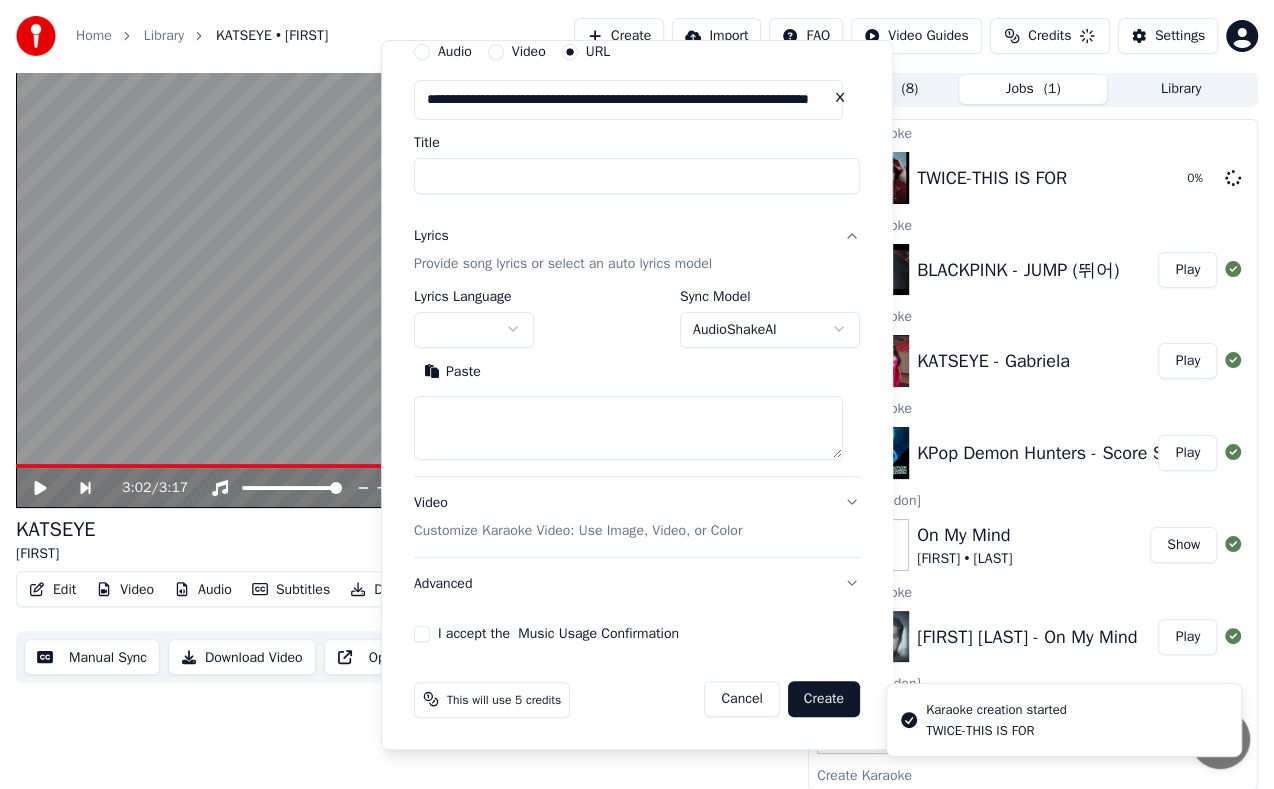 scroll, scrollTop: 0, scrollLeft: 0, axis: both 